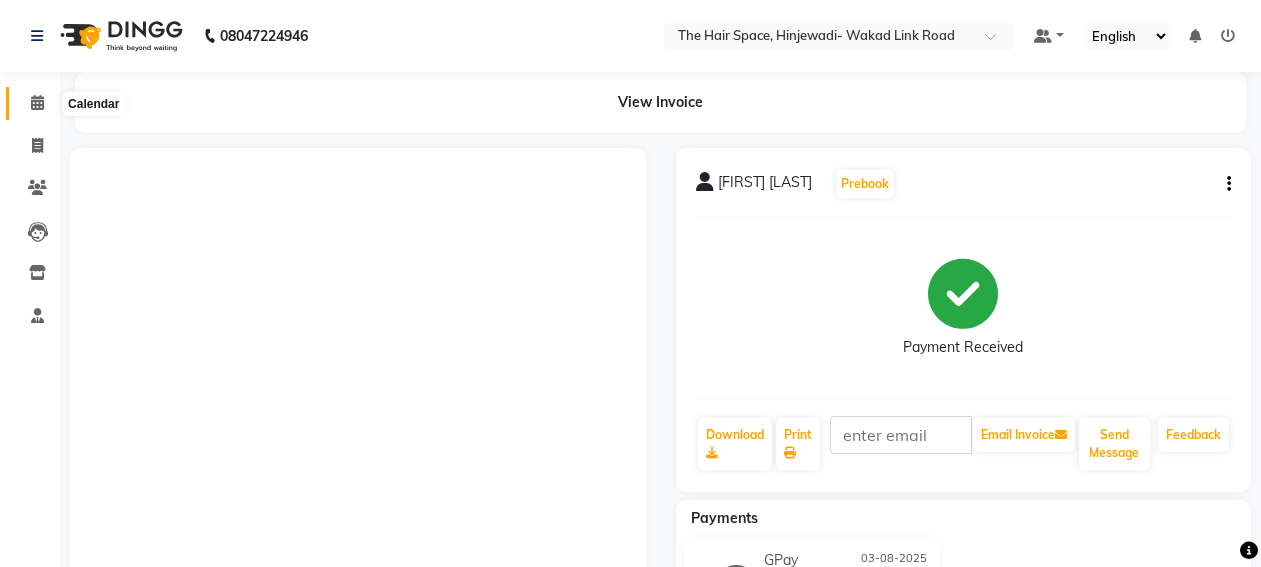 scroll, scrollTop: 0, scrollLeft: 0, axis: both 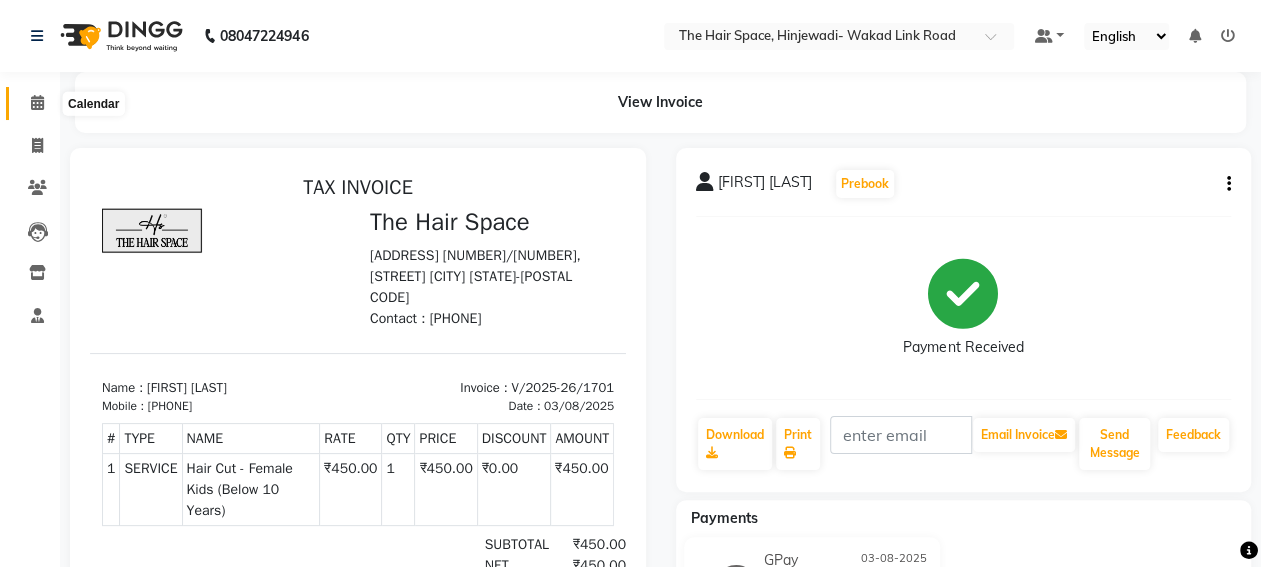 click 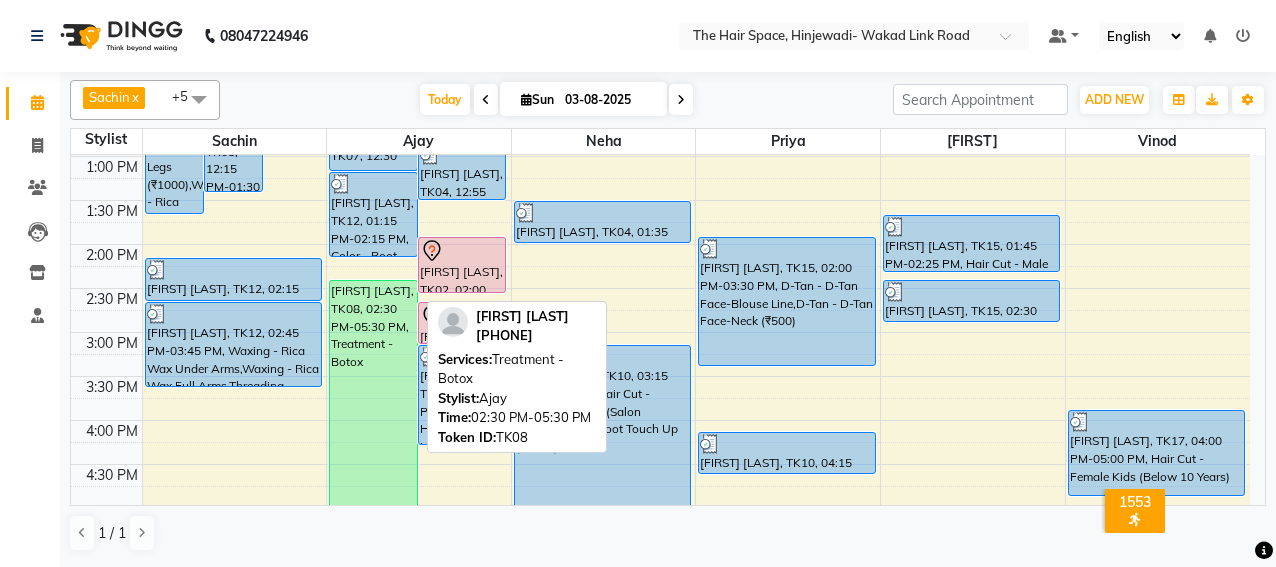 scroll, scrollTop: 418, scrollLeft: 0, axis: vertical 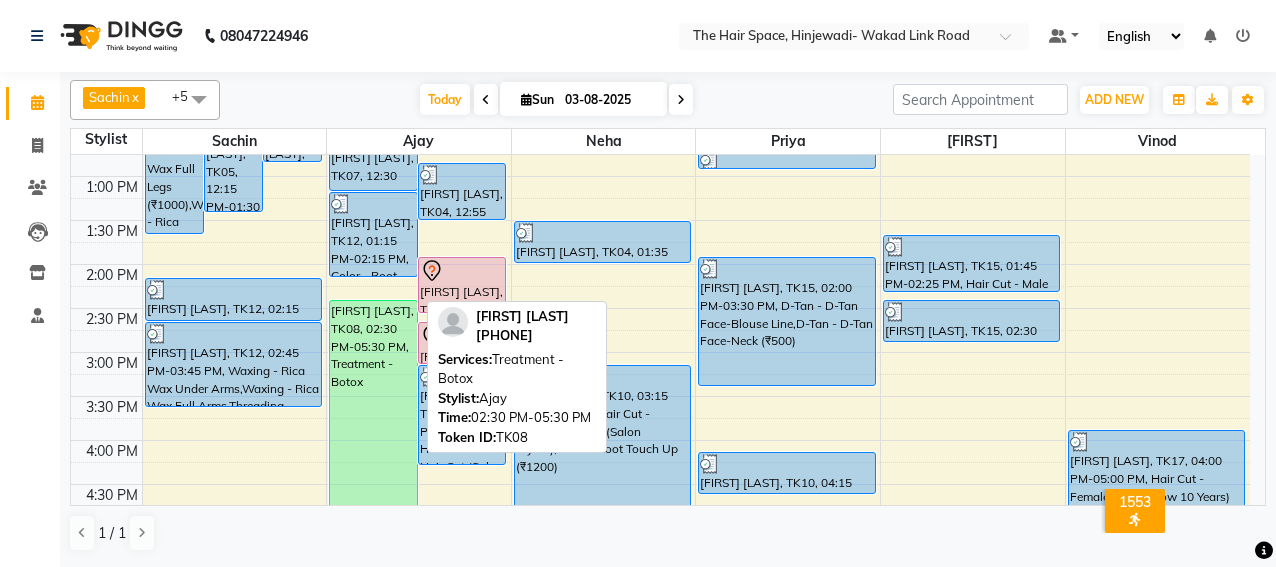click on "[FIRST] [LAST], TK08, 02:30 PM-05:30 PM, Treatment - Botox" at bounding box center [373, 429] 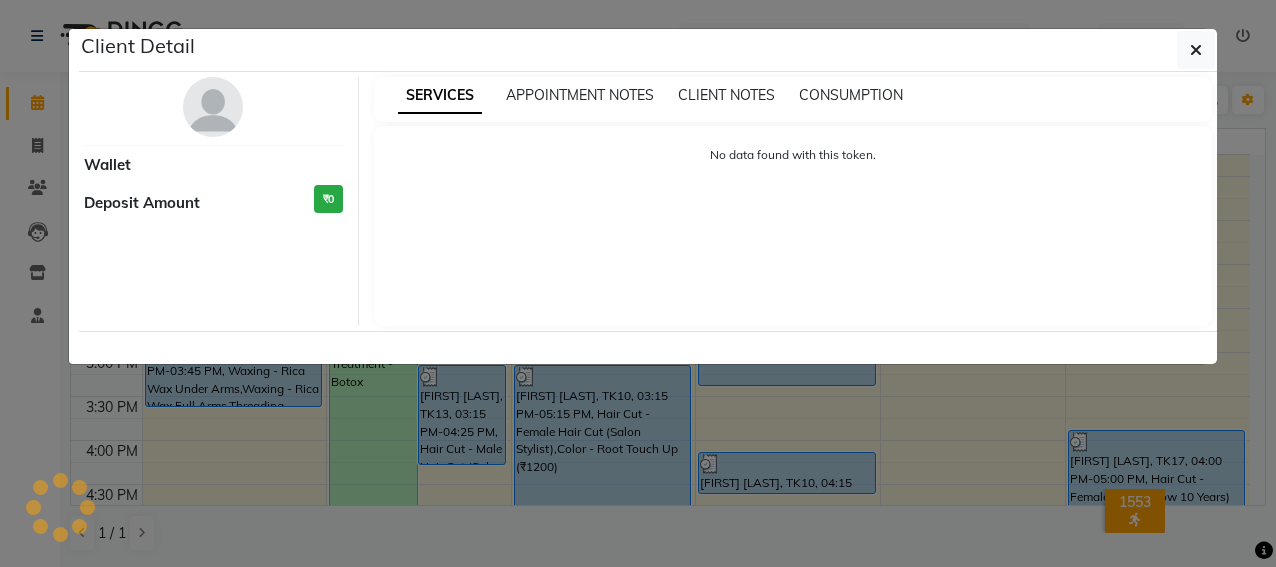 select on "1" 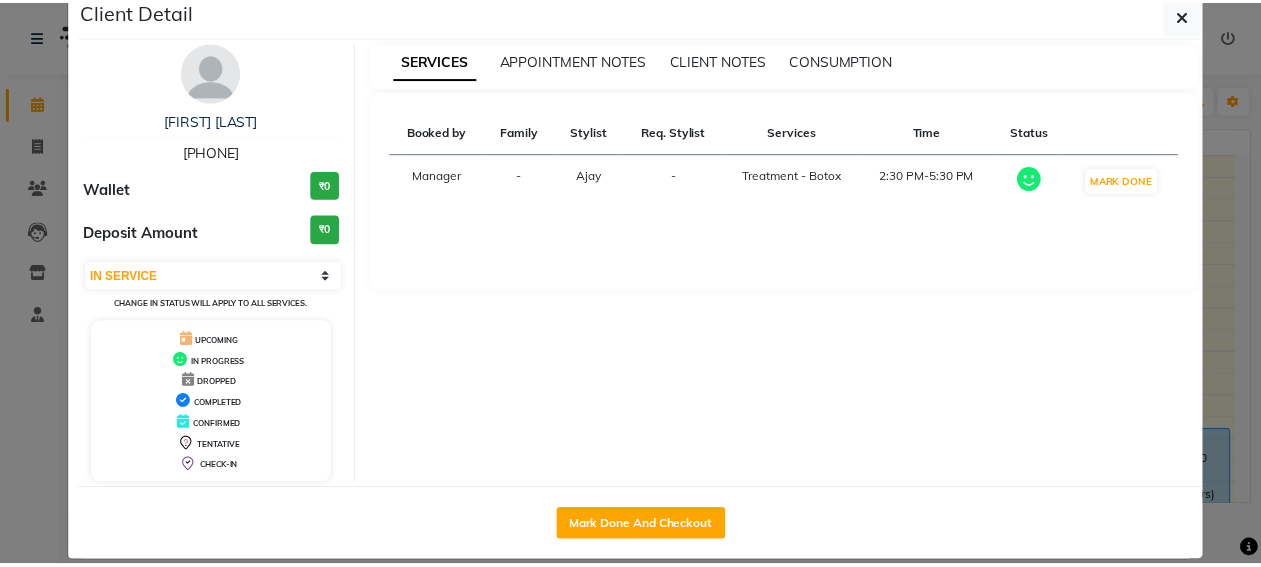 scroll, scrollTop: 55, scrollLeft: 0, axis: vertical 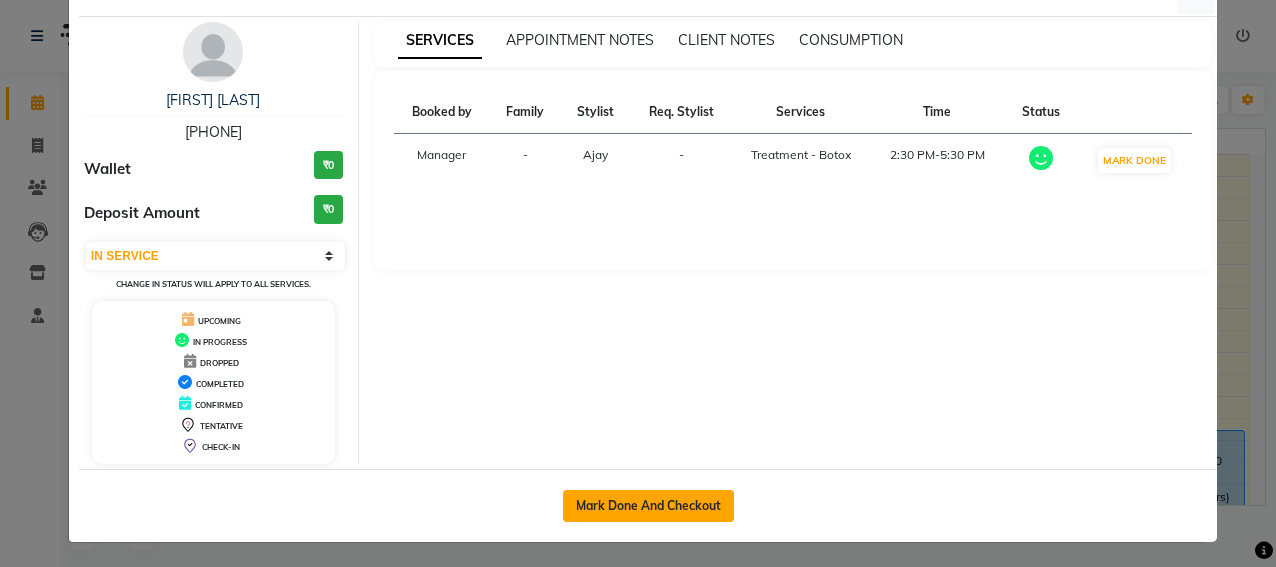 click on "Mark Done And Checkout" 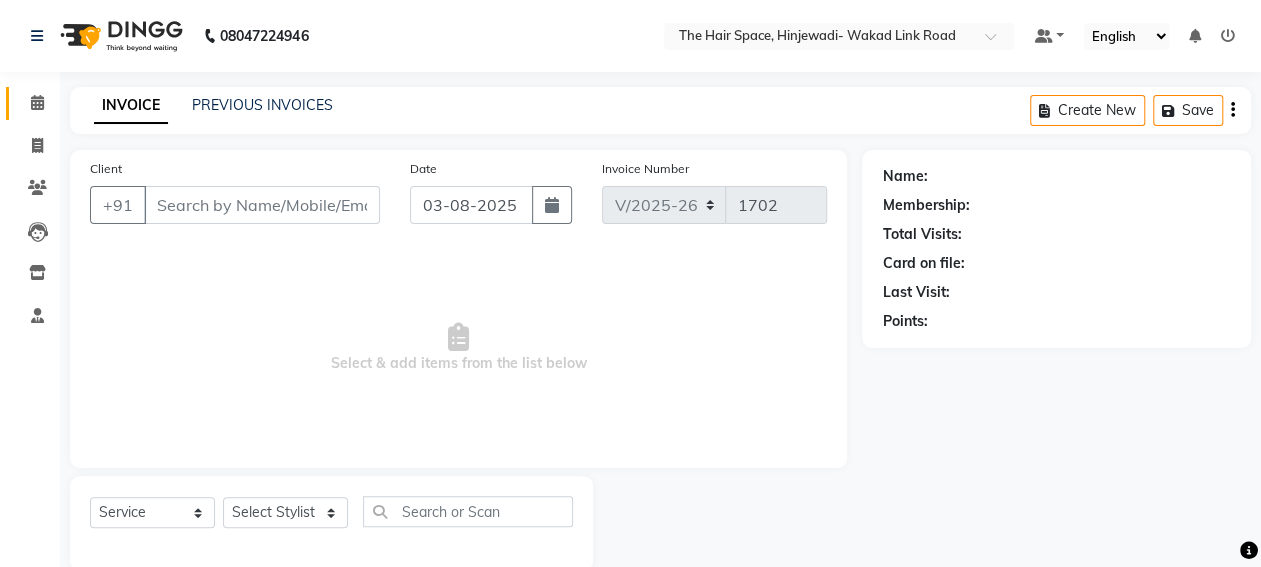 type on "[PHONE]" 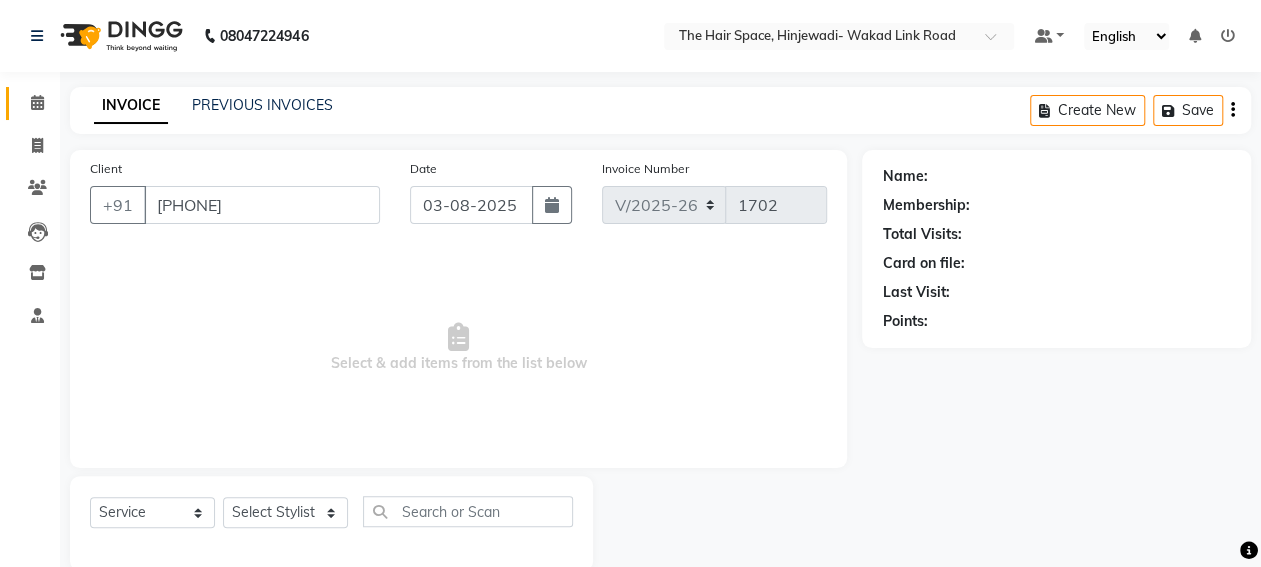 select on "52403" 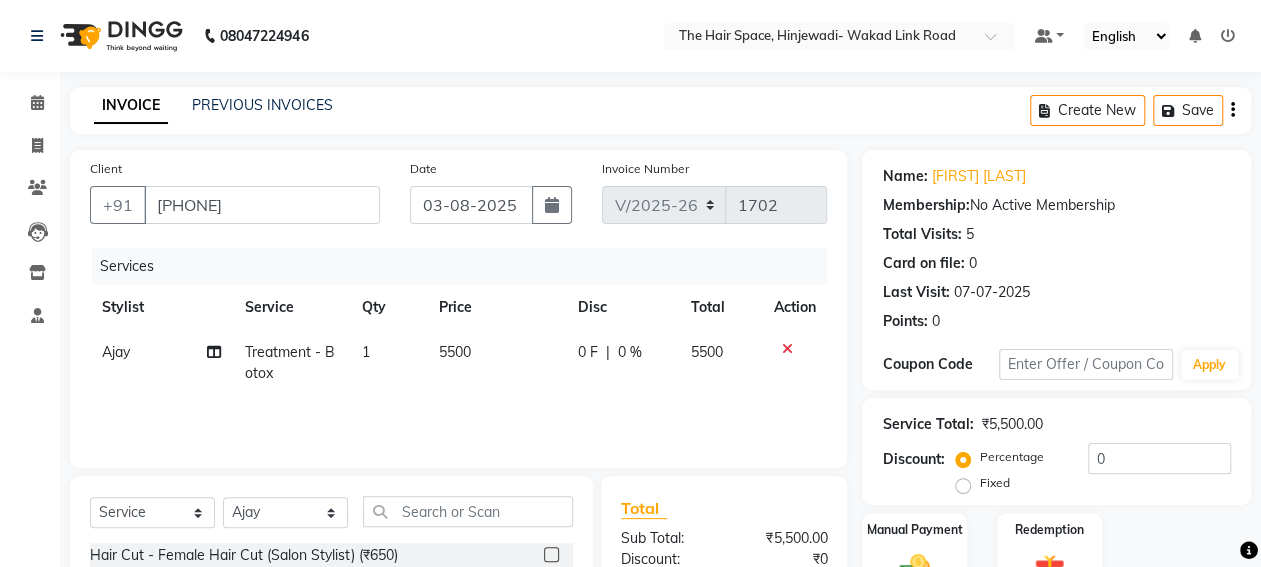 click on "5500" 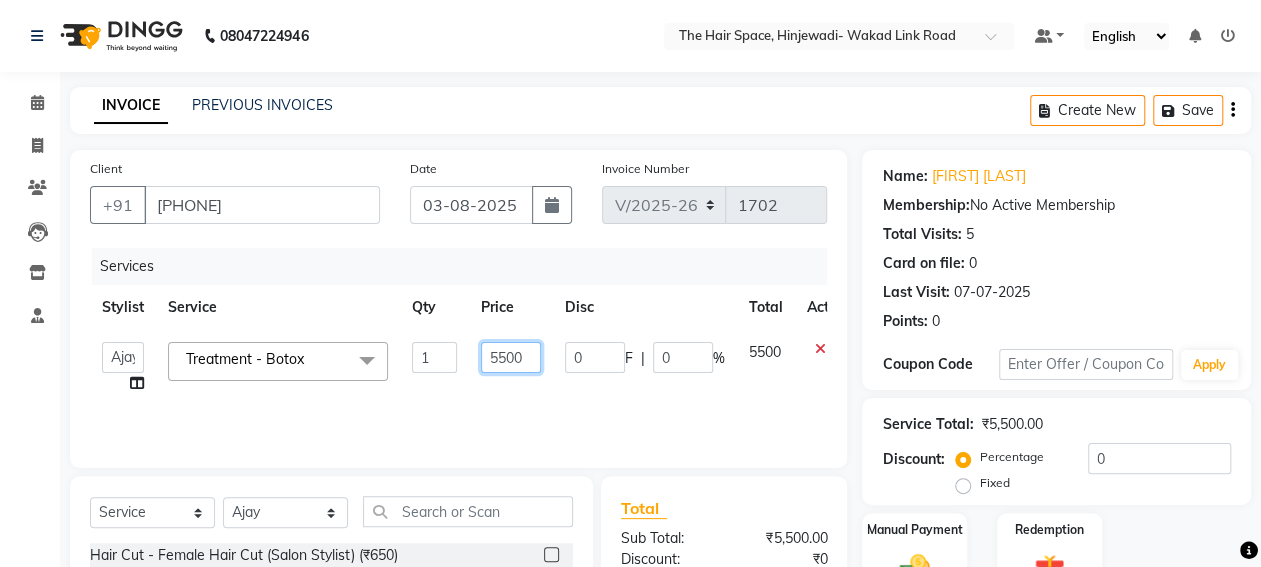 click on "5500" 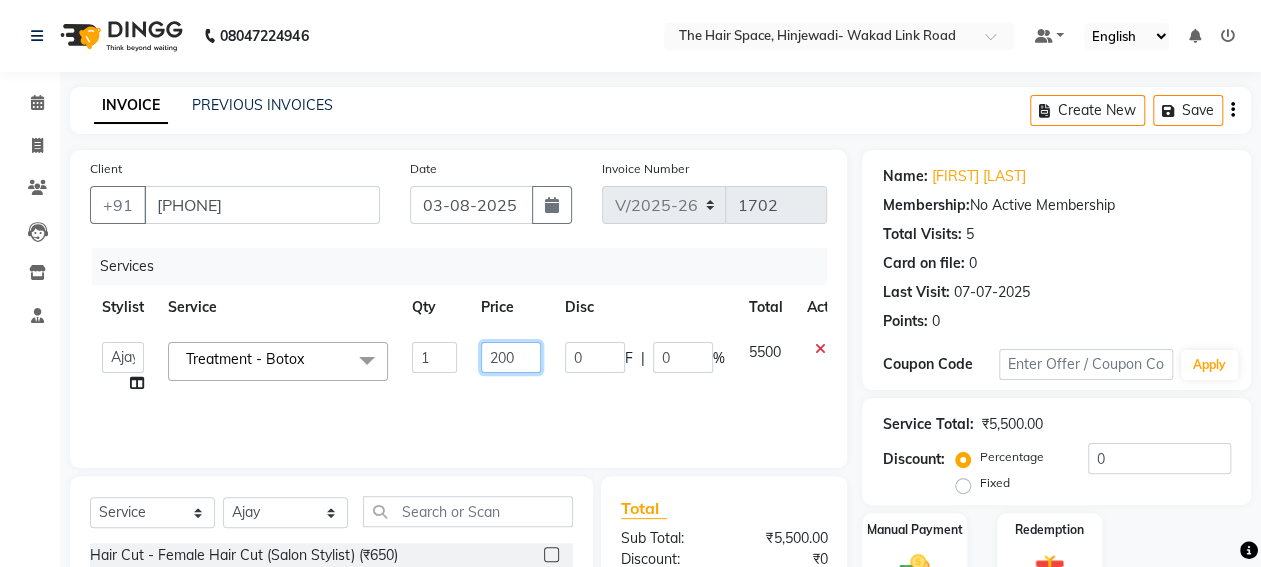 type on "2300" 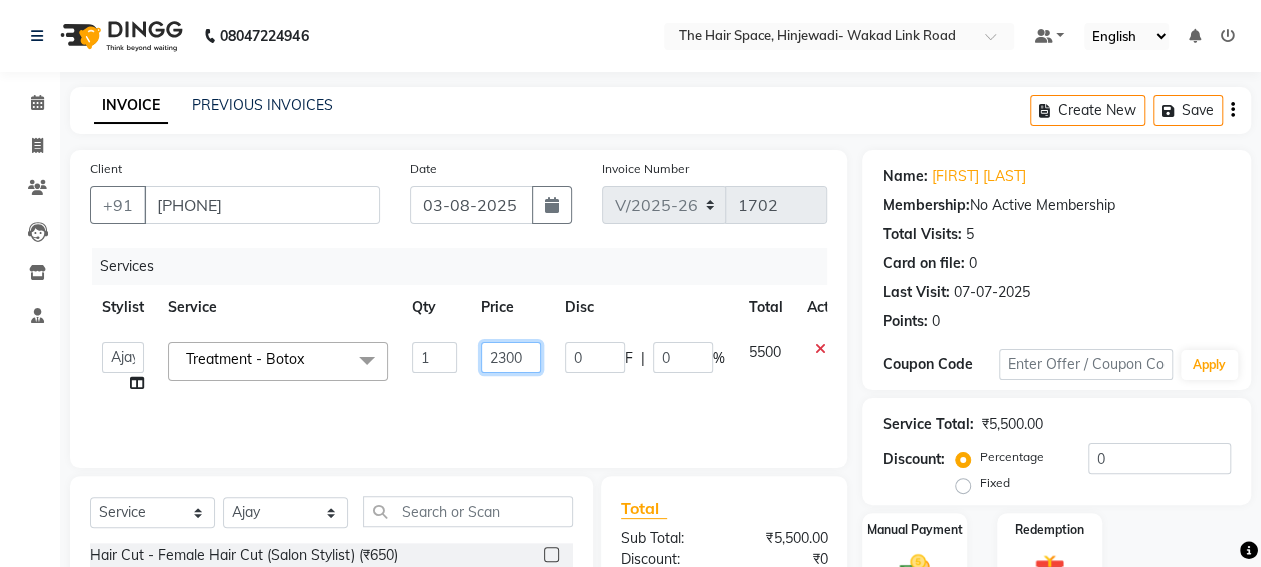 scroll, scrollTop: 233, scrollLeft: 0, axis: vertical 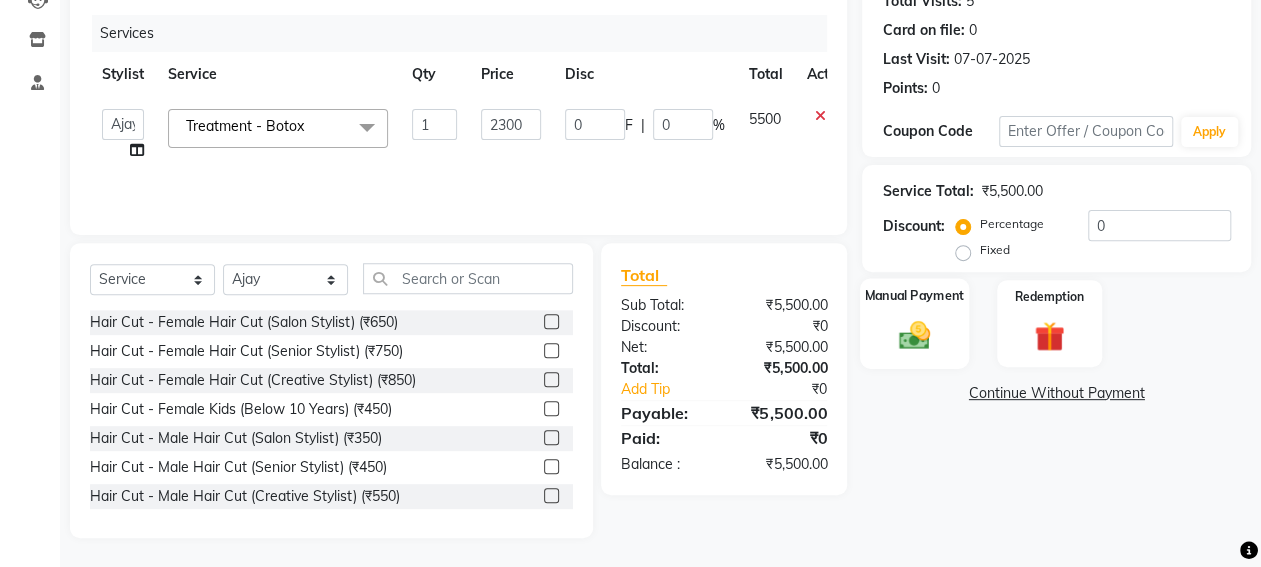 click on "Manual Payment" 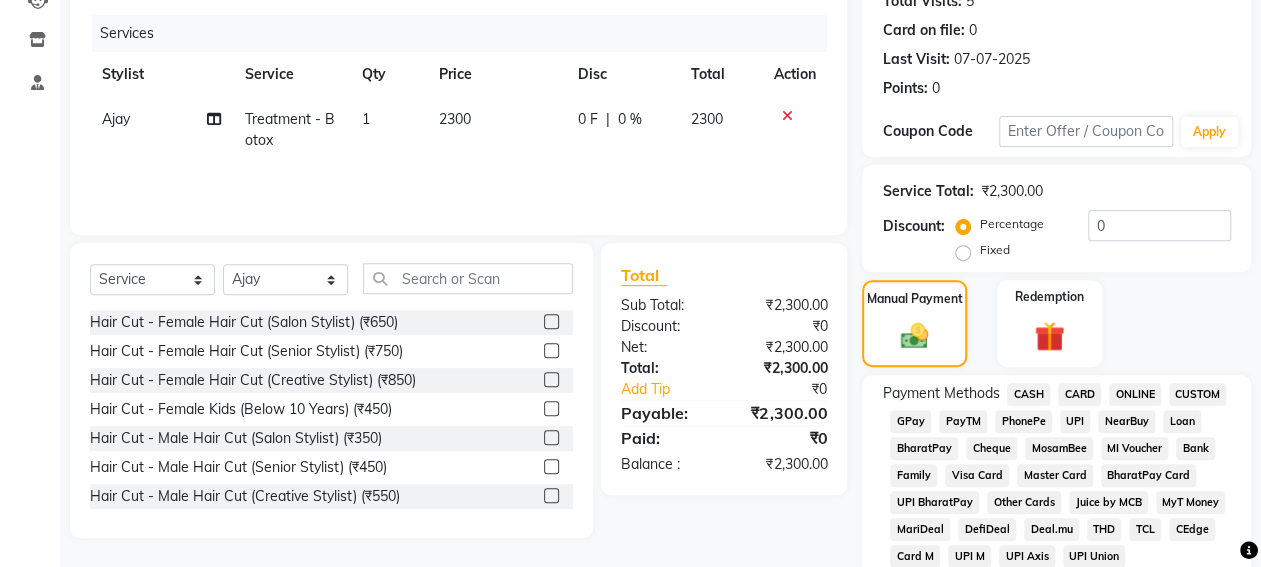 click on "GPay" 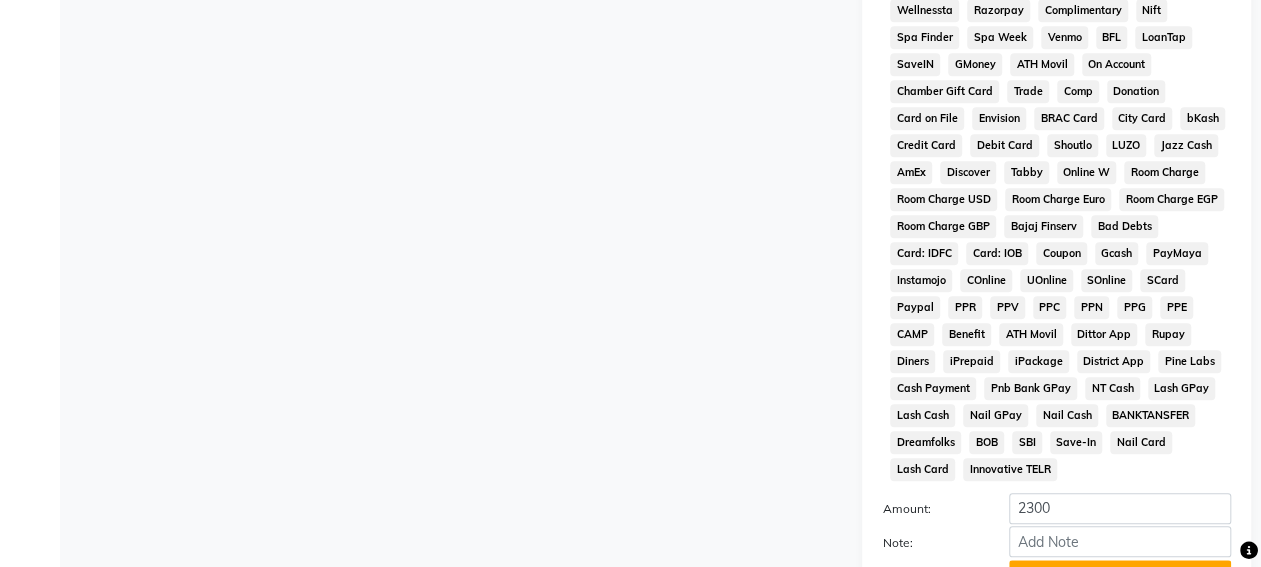 scroll, scrollTop: 1017, scrollLeft: 0, axis: vertical 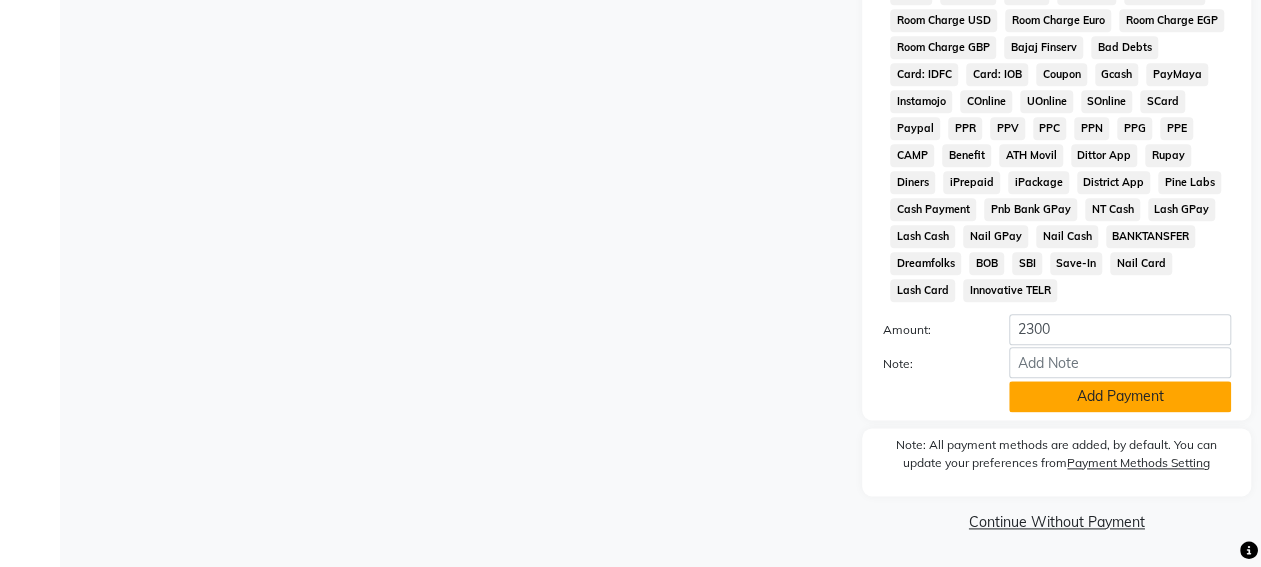 click on "Add Payment" 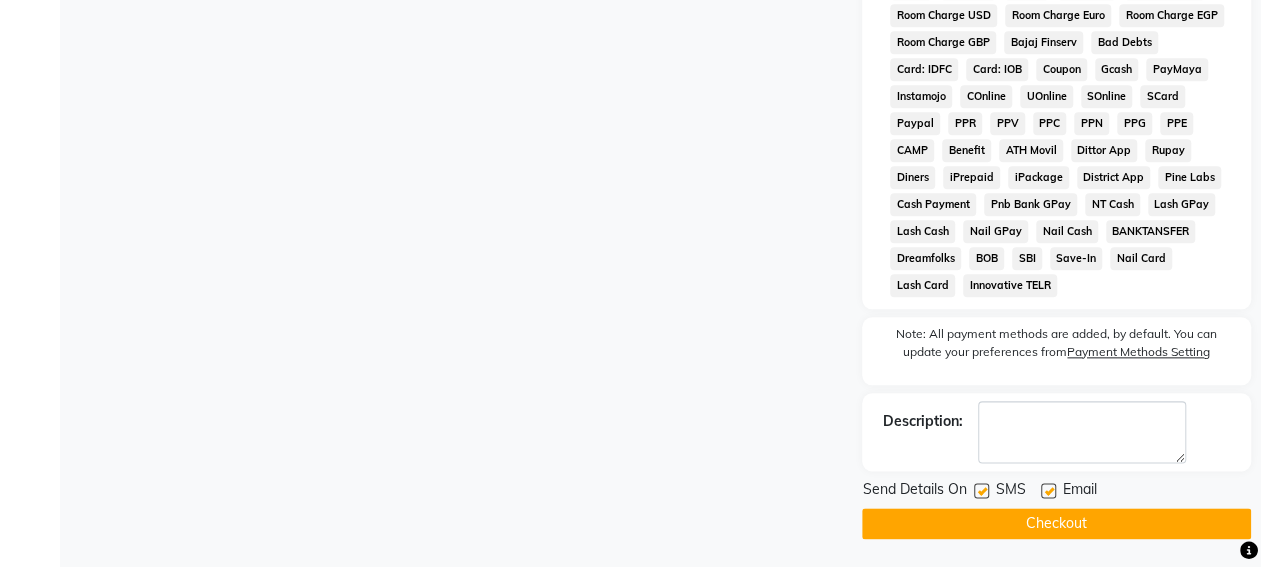 scroll, scrollTop: 1023, scrollLeft: 0, axis: vertical 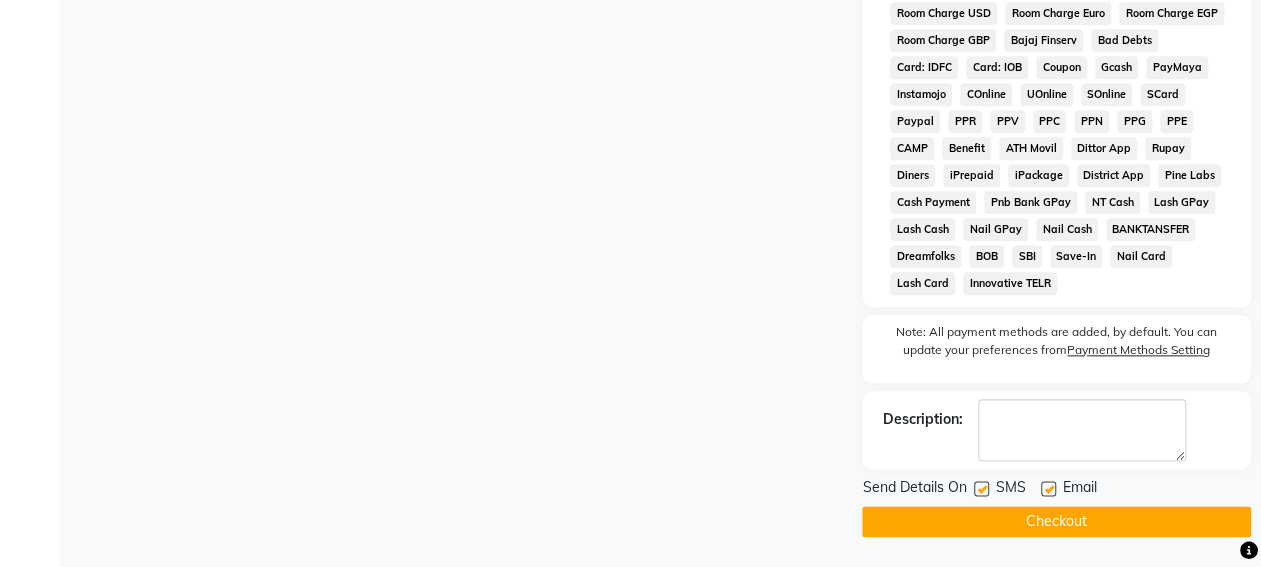 click 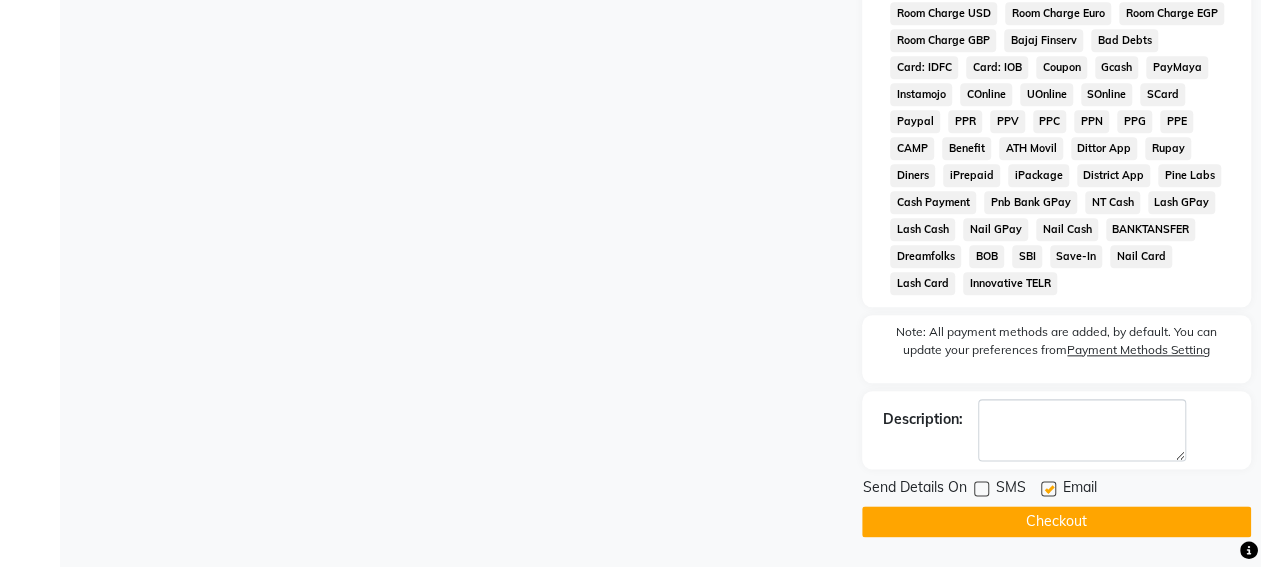 click 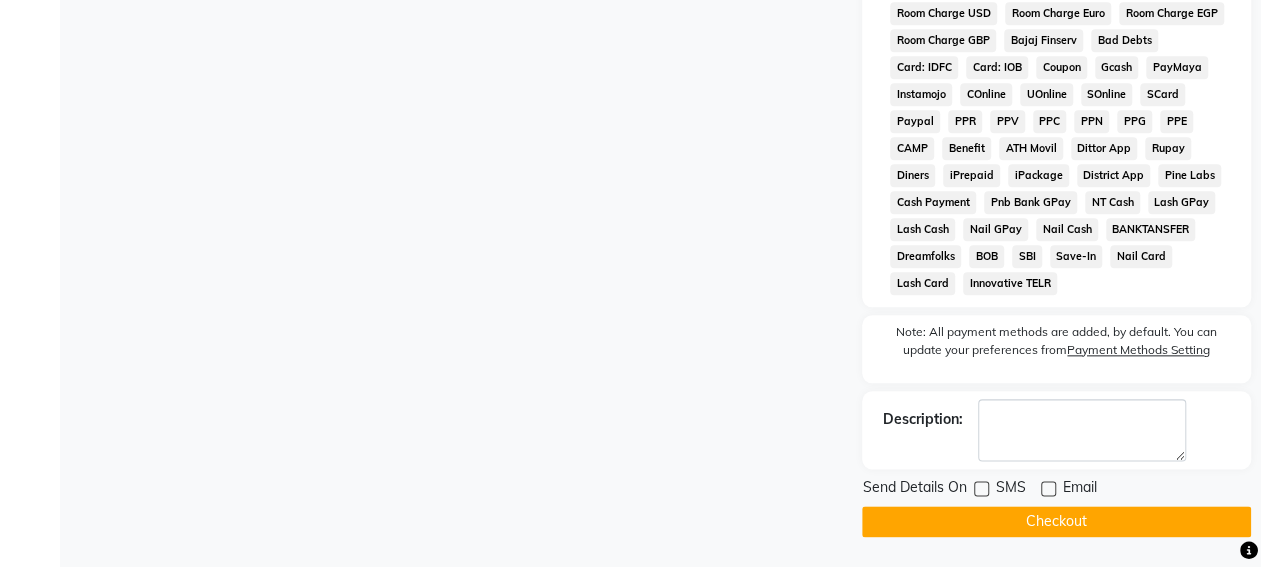click on "Checkout" 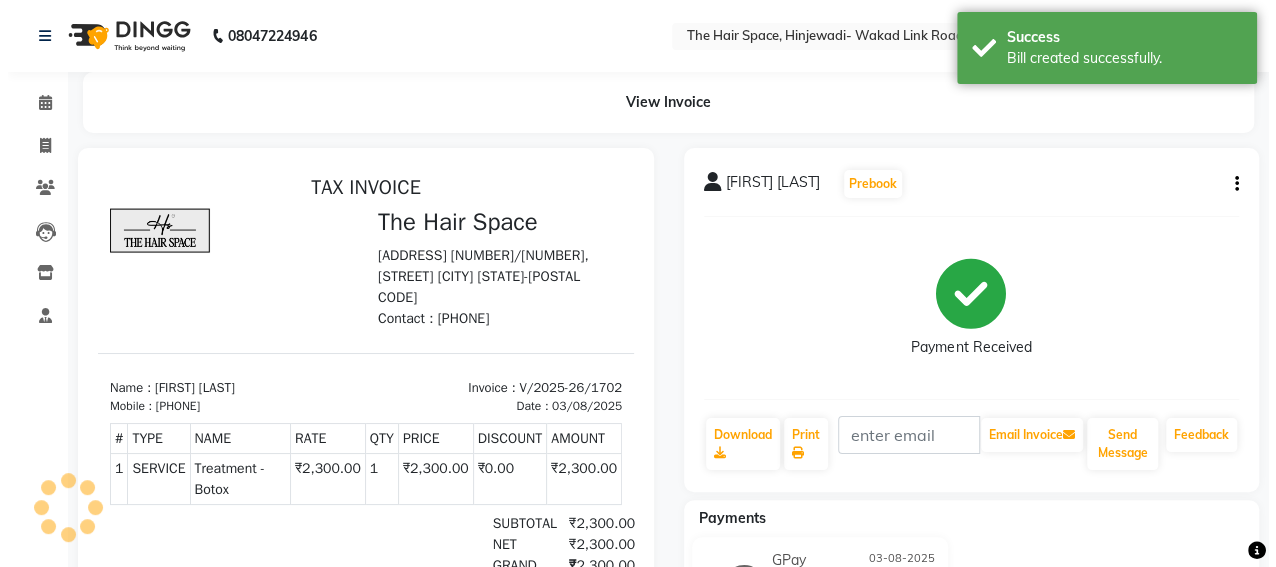 scroll, scrollTop: 0, scrollLeft: 0, axis: both 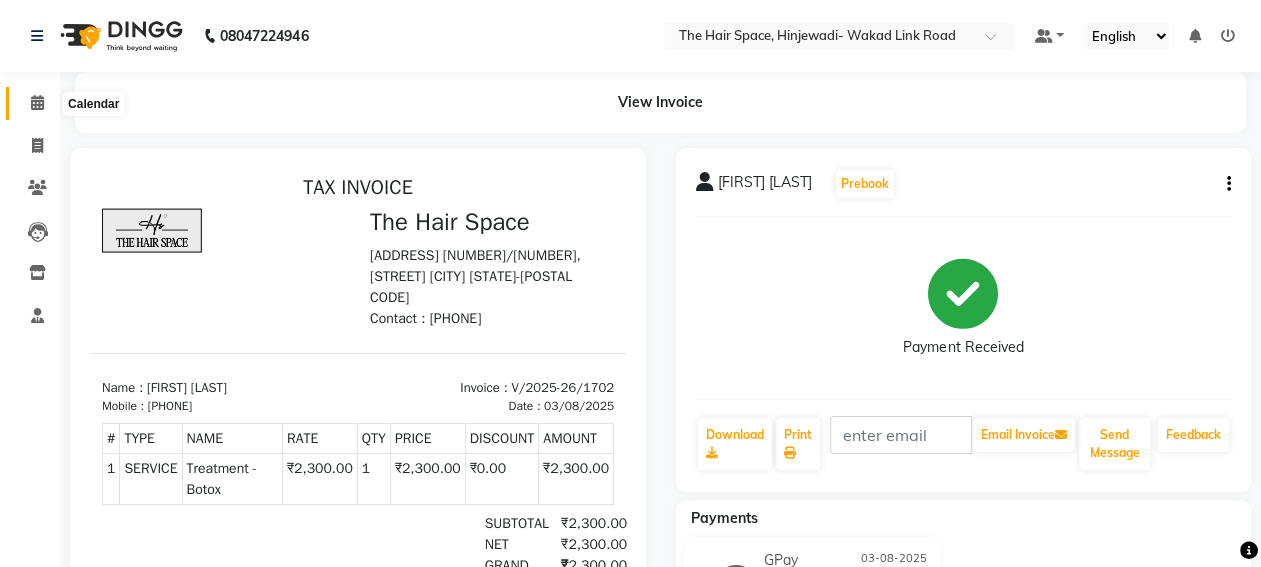click 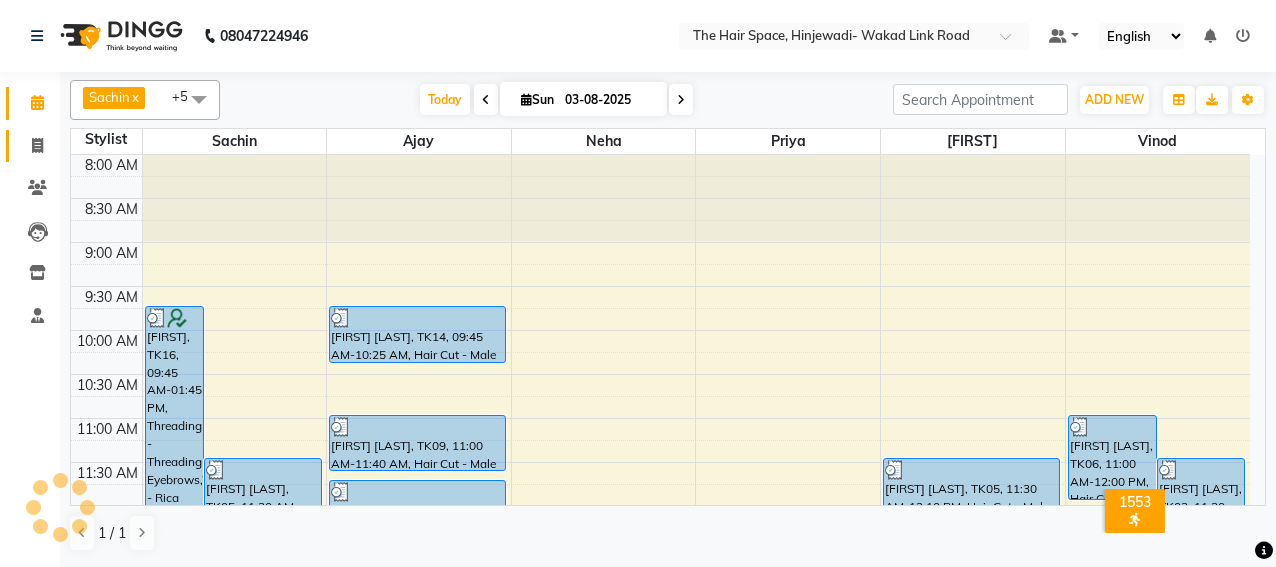 scroll, scrollTop: 0, scrollLeft: 0, axis: both 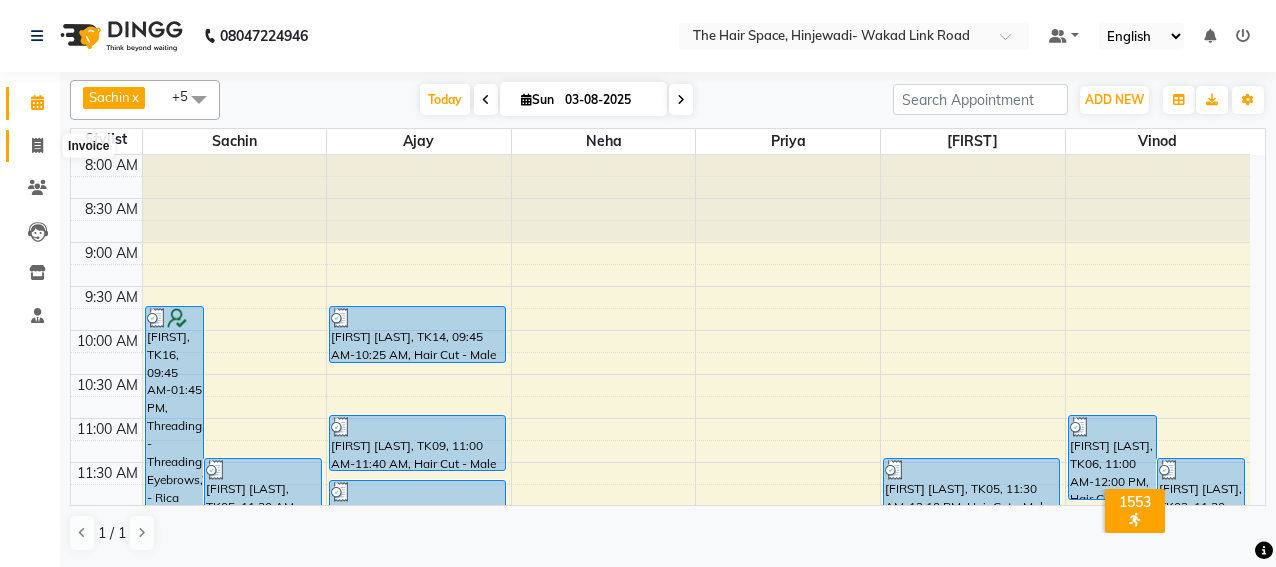 click 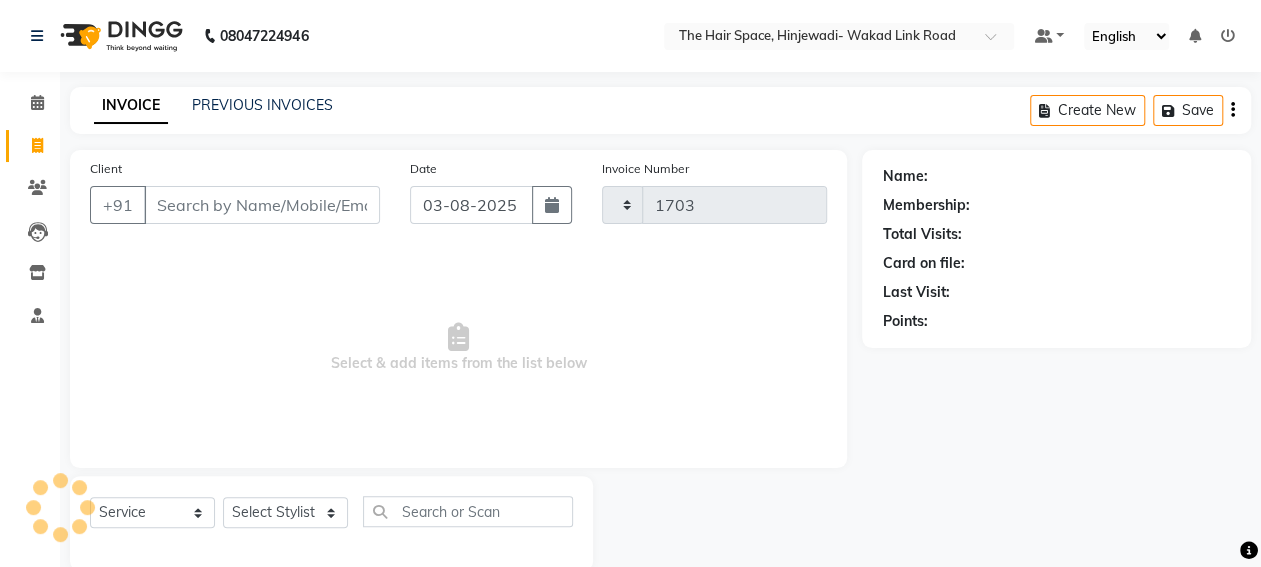 select on "6697" 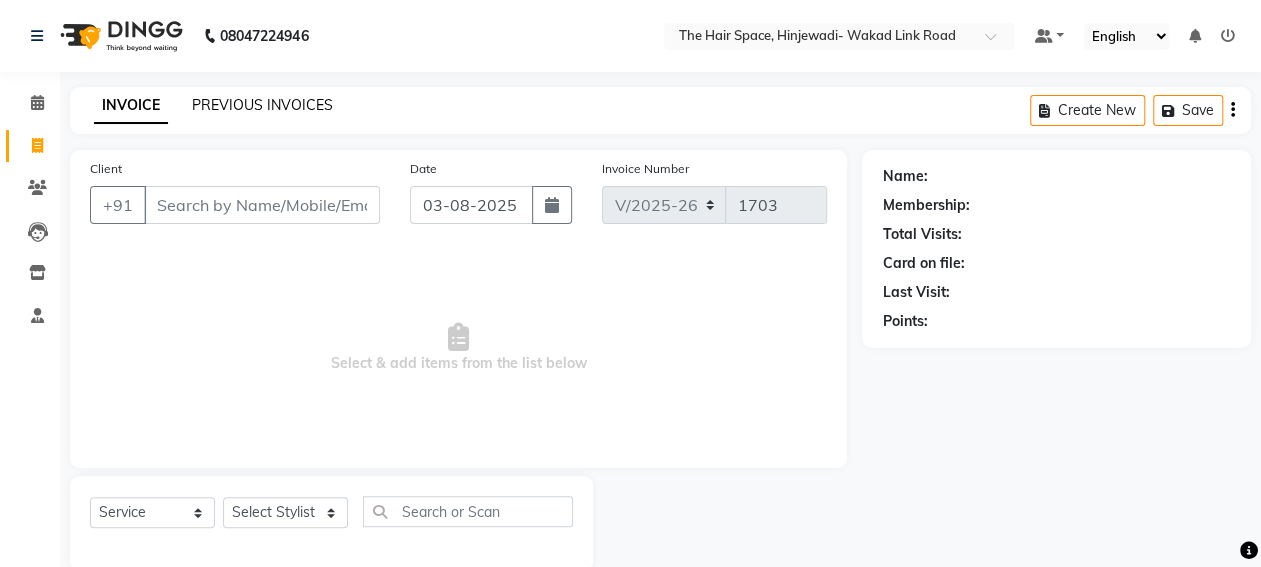 click on "PREVIOUS INVOICES" 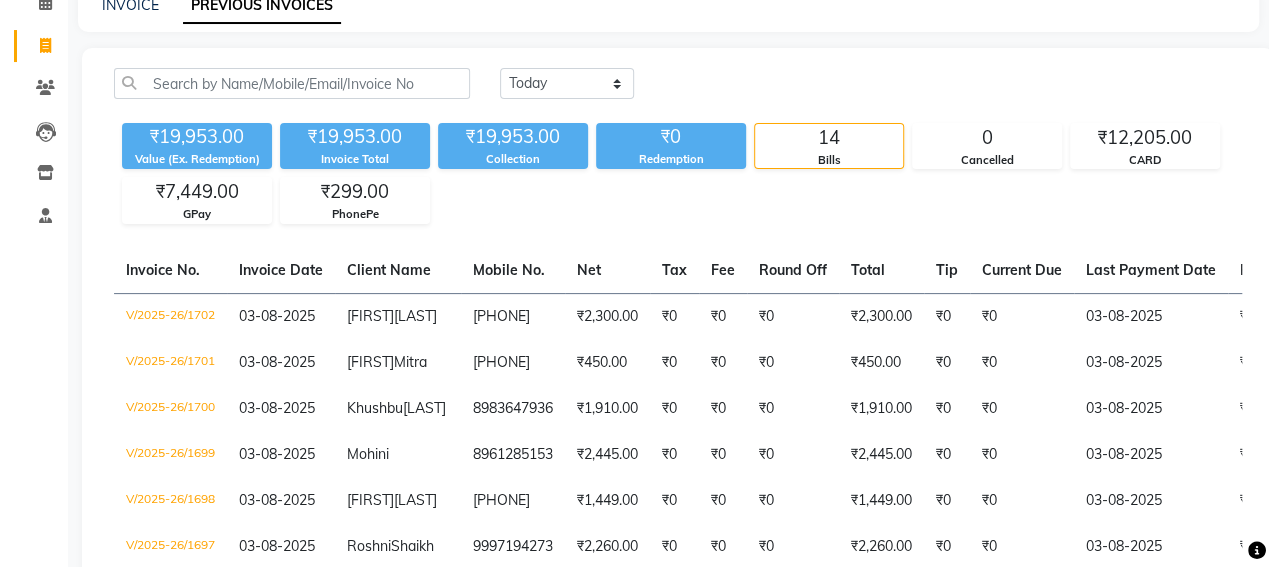 scroll, scrollTop: 0, scrollLeft: 0, axis: both 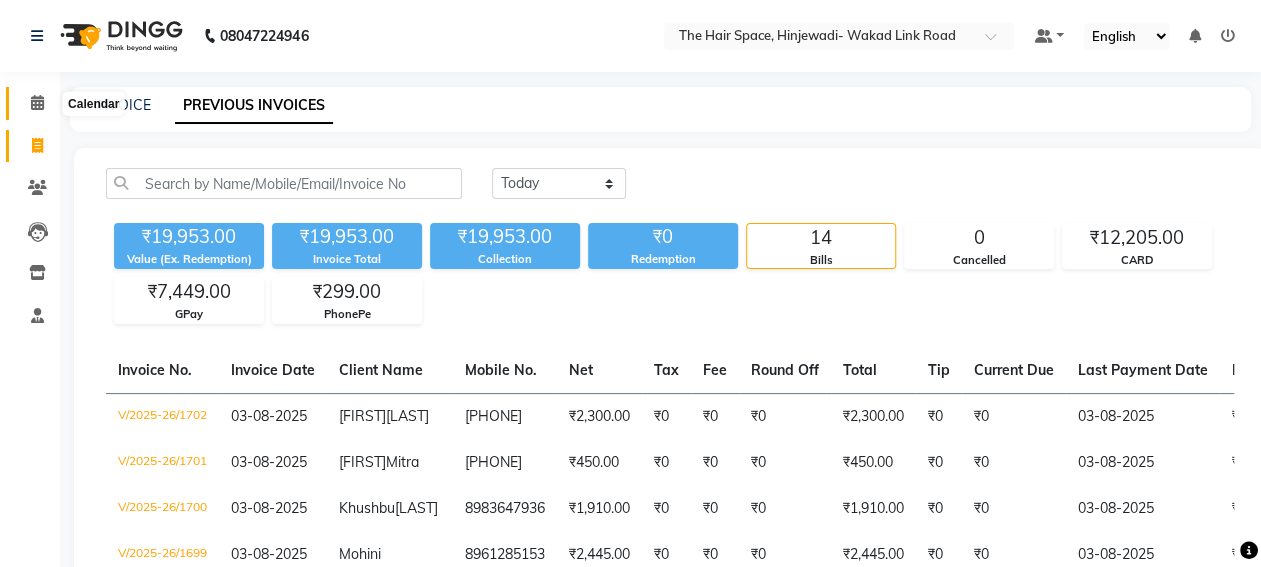 click 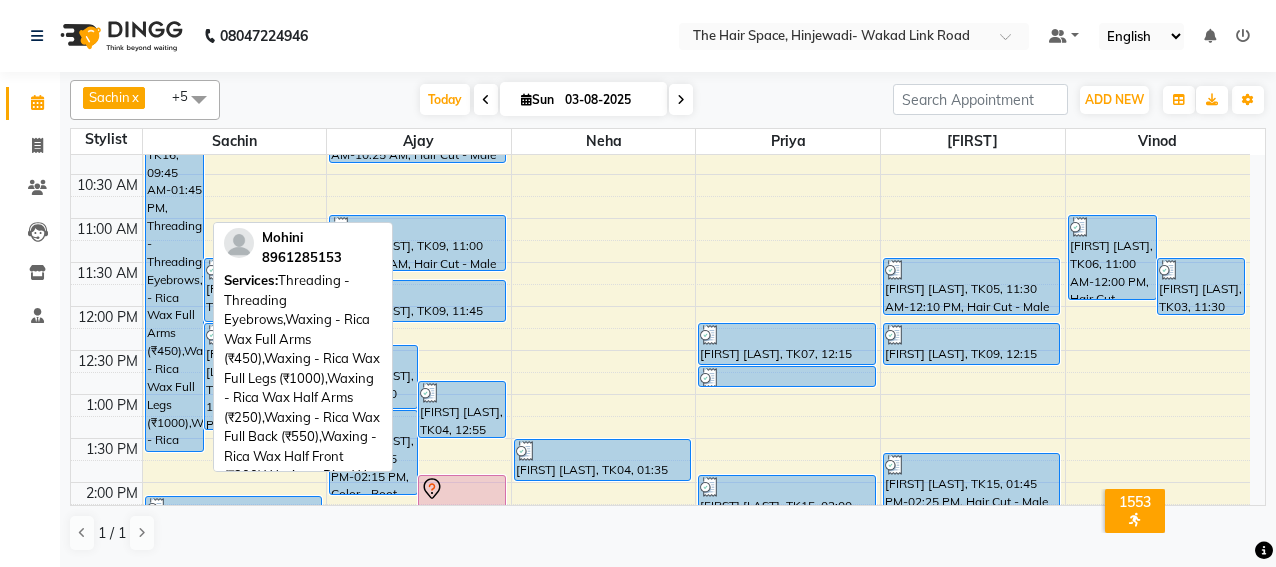 scroll, scrollTop: 100, scrollLeft: 0, axis: vertical 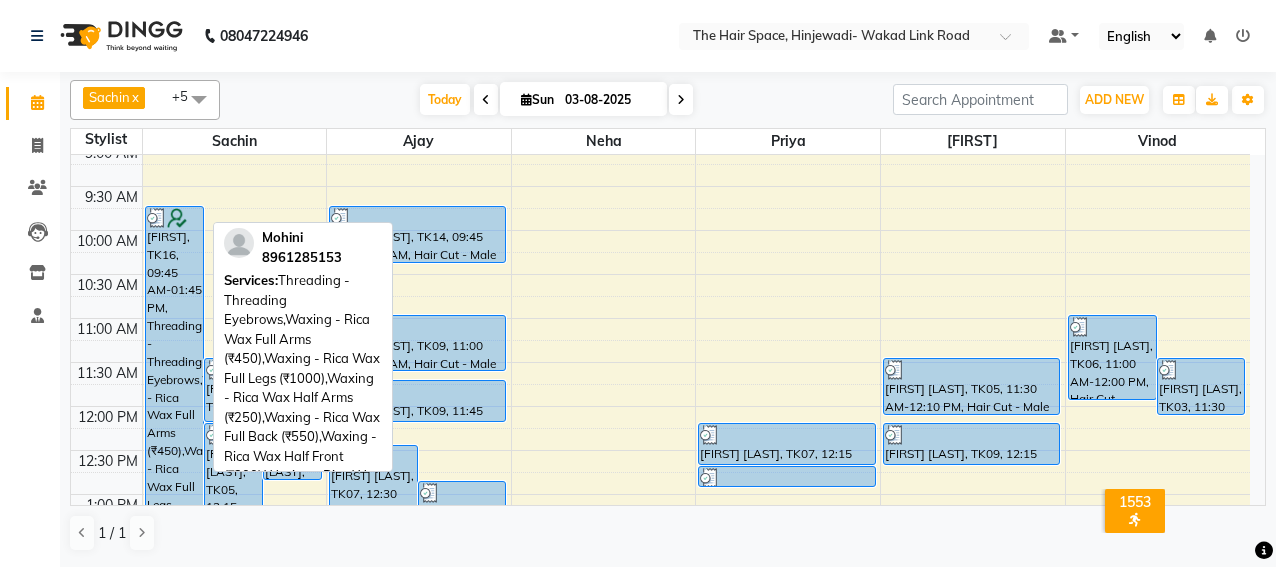 click on "[FIRST], TK16, 09:45 AM-01:45 PM, Threading - Threading Eyebrows,Waxing - Rica Wax Full Arms (₹450),Waxing - Rica Wax Full Legs (₹1000),Waxing - Rica Wax Half Arms (₹250),Waxing - Rica Wax Full Back (₹550),Waxing - Rica Wax Half Front (₹300),Waxing - Rica Wax Neck (₹200)" at bounding box center (174, 379) 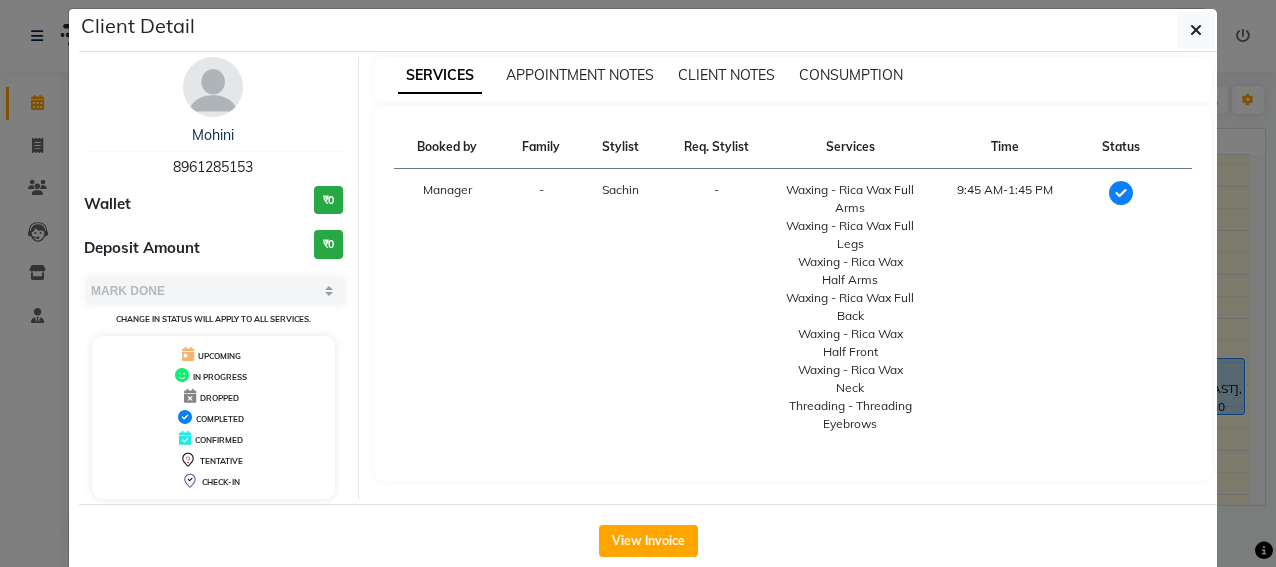scroll, scrollTop: 0, scrollLeft: 0, axis: both 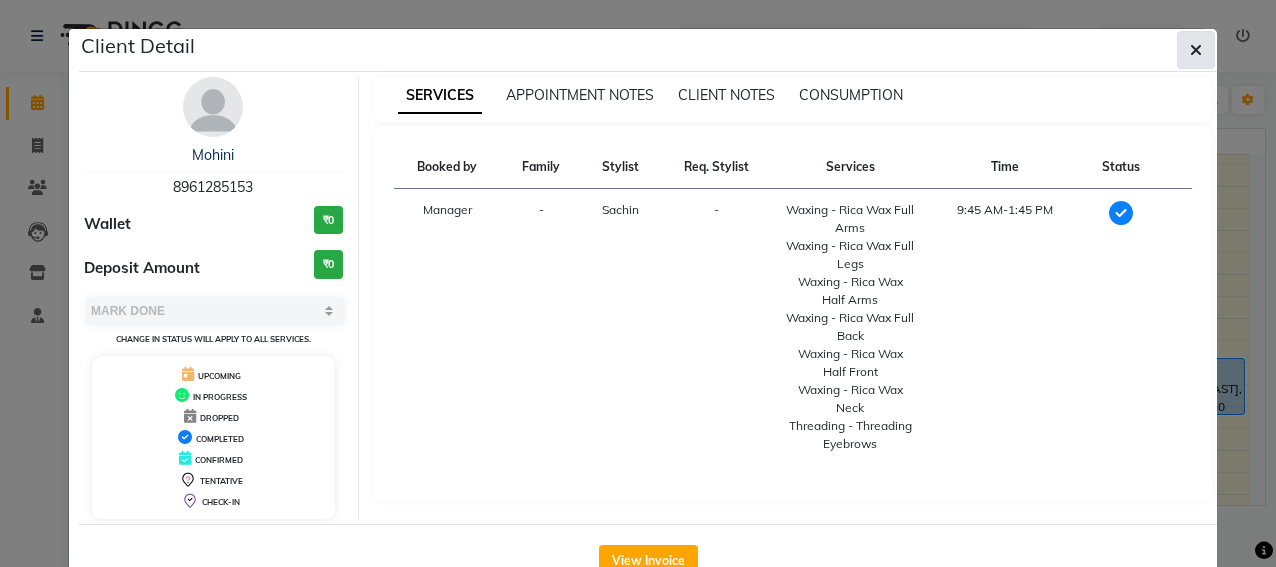 click 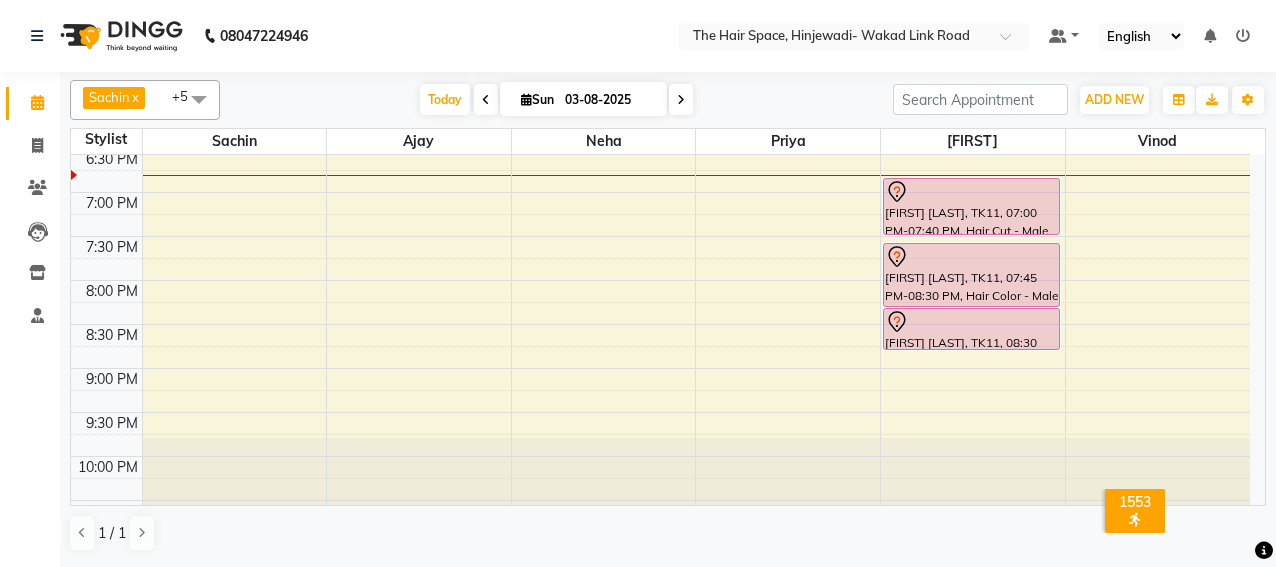 scroll, scrollTop: 947, scrollLeft: 0, axis: vertical 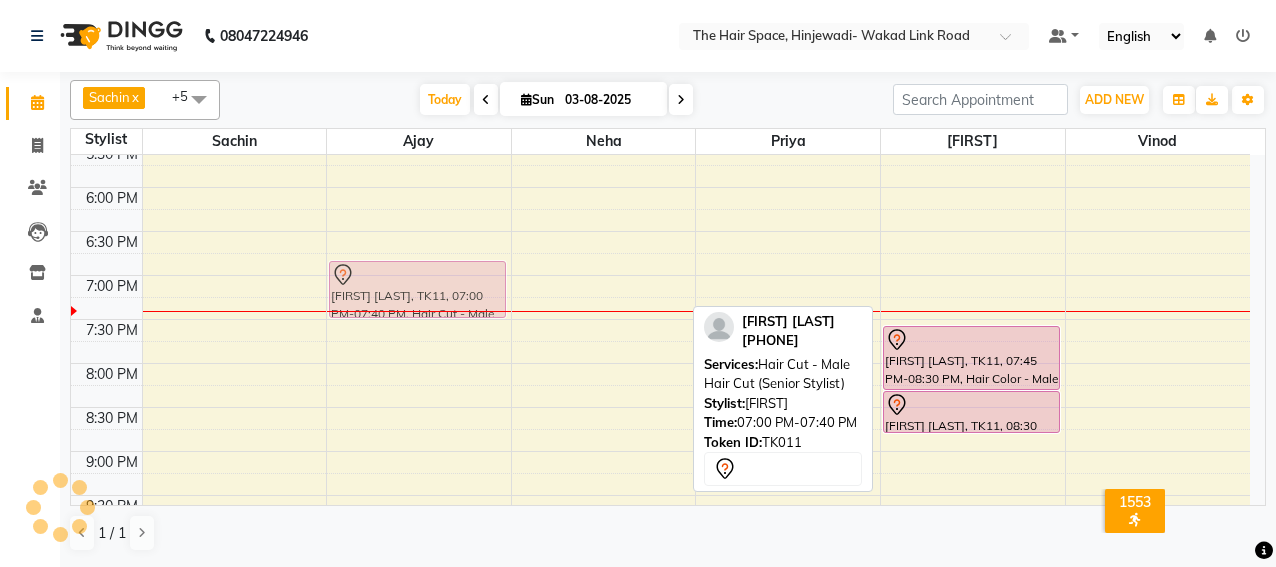 drag, startPoint x: 934, startPoint y: 286, endPoint x: 404, endPoint y: 292, distance: 530.03394 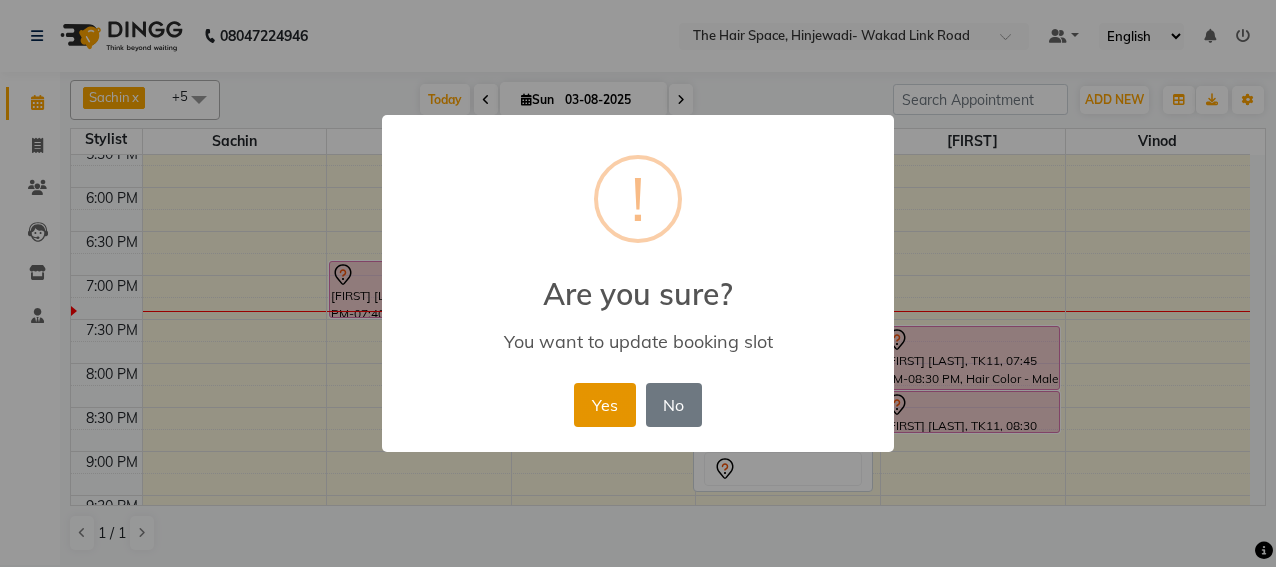 click on "Yes" at bounding box center (604, 405) 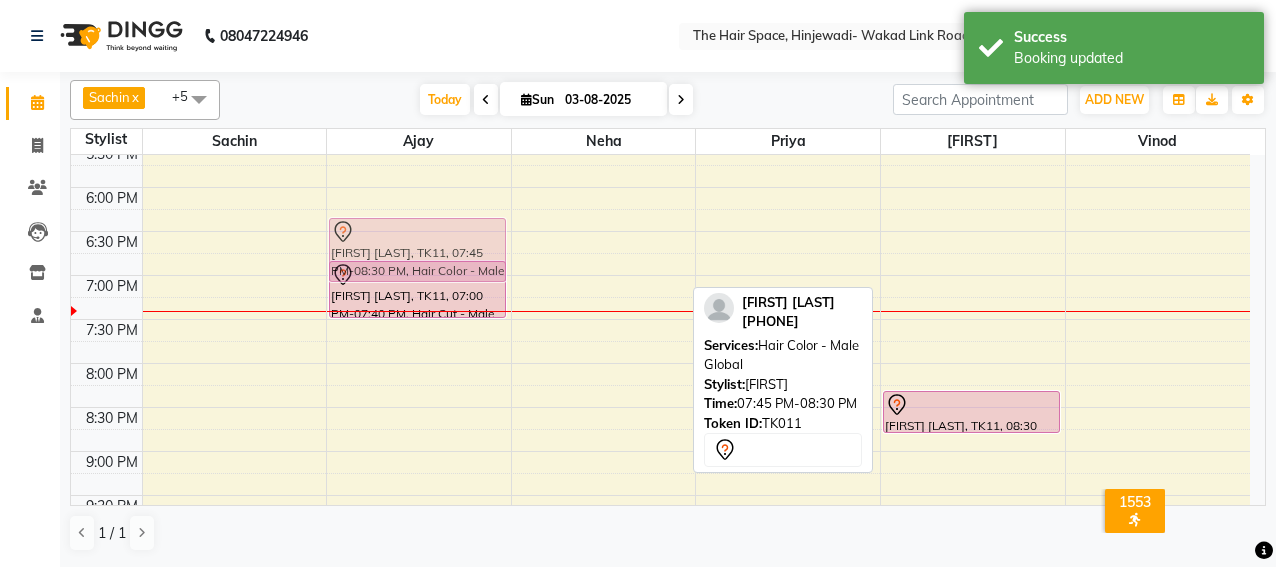 drag, startPoint x: 934, startPoint y: 357, endPoint x: 370, endPoint y: 252, distance: 573.6907 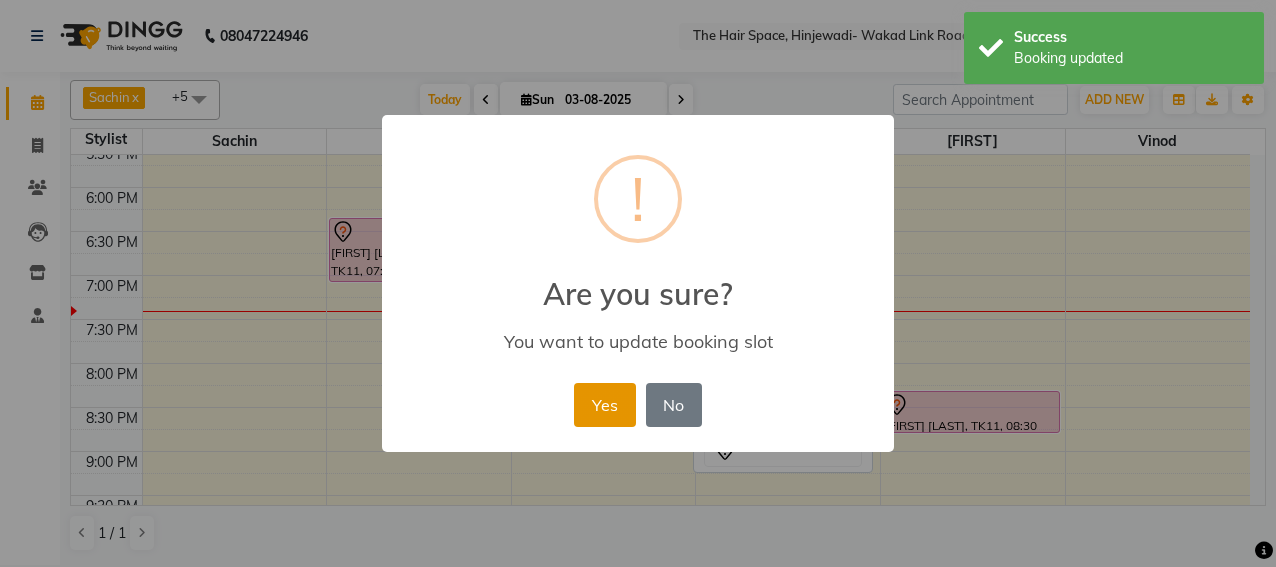 click on "Yes" at bounding box center [604, 405] 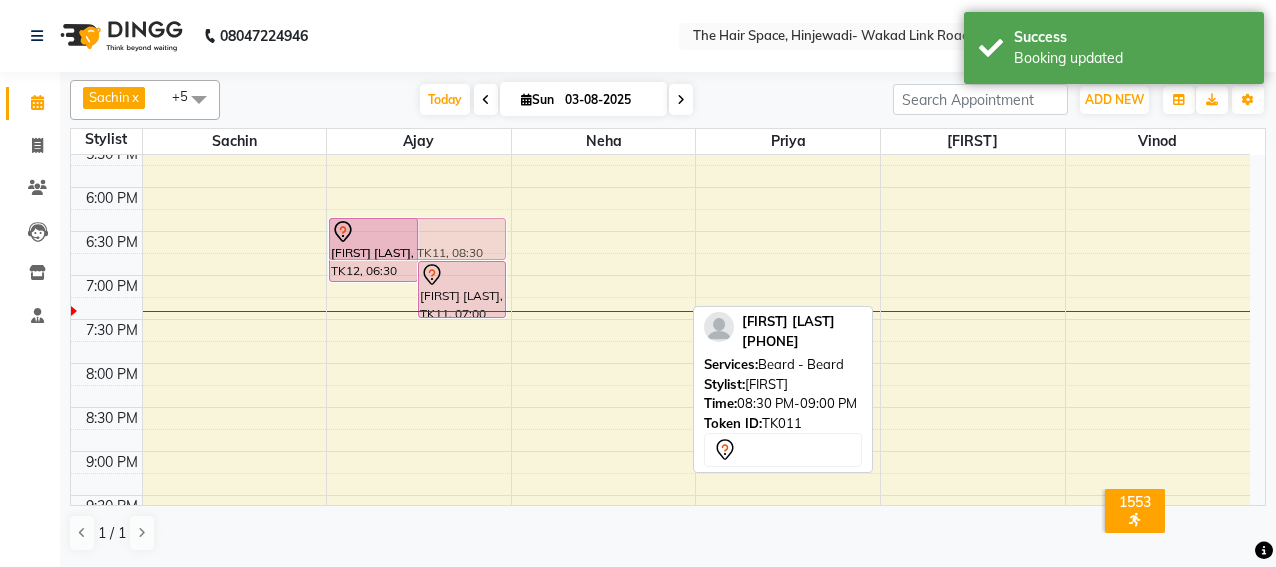 drag, startPoint x: 1012, startPoint y: 392, endPoint x: 450, endPoint y: 224, distance: 586.5731 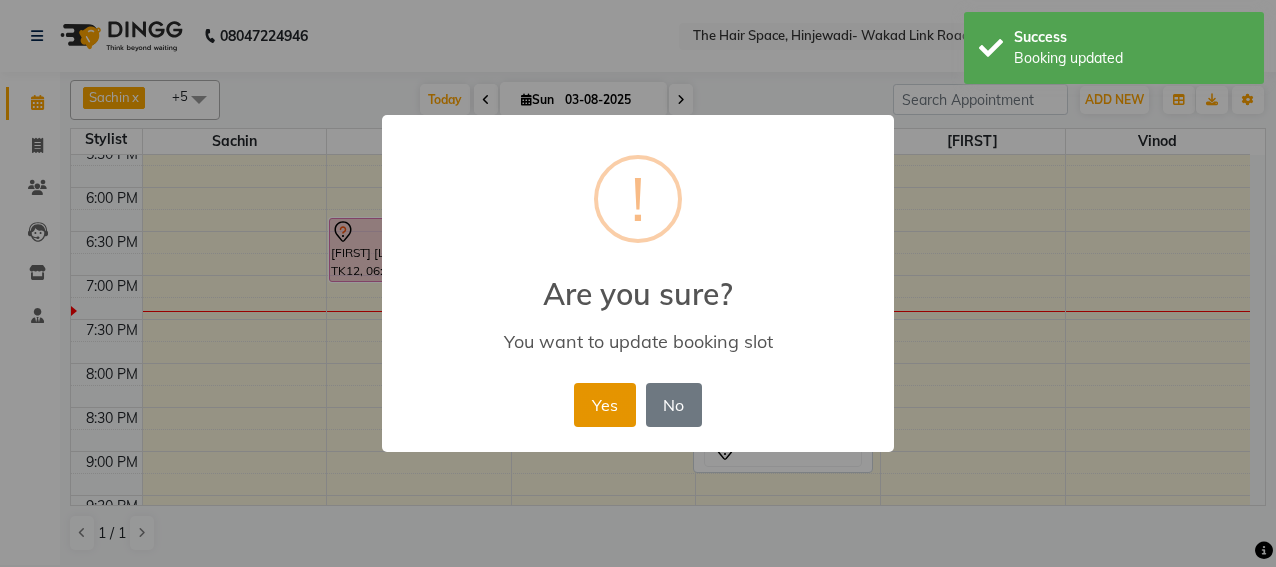 drag, startPoint x: 630, startPoint y: 406, endPoint x: 610, endPoint y: 405, distance: 20.024984 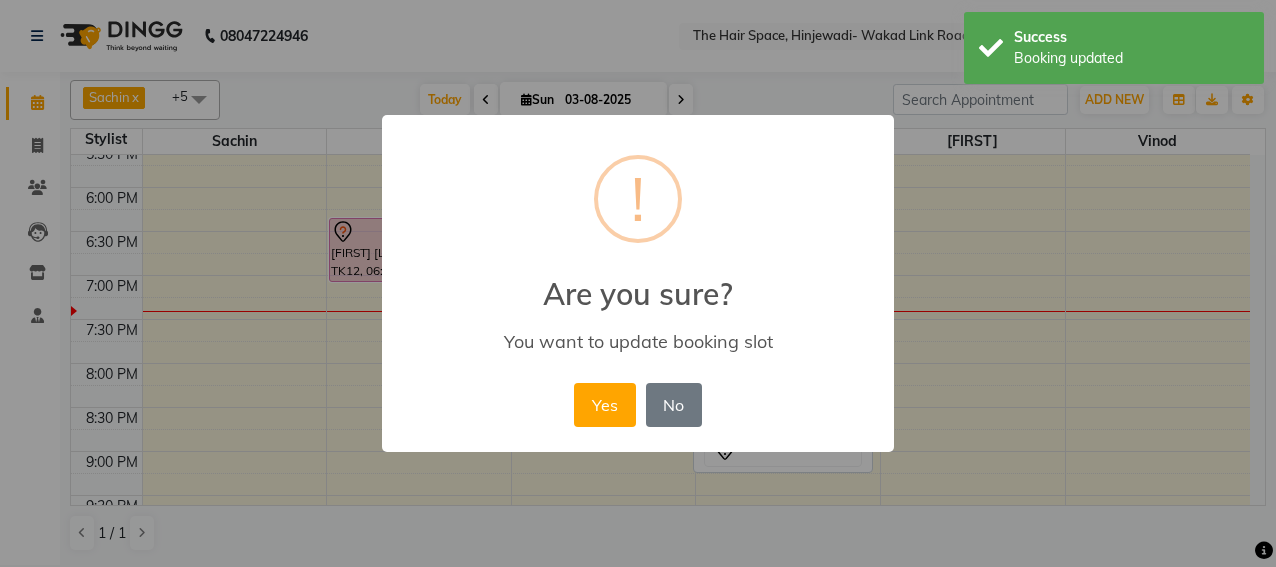 click on "Yes" at bounding box center (604, 405) 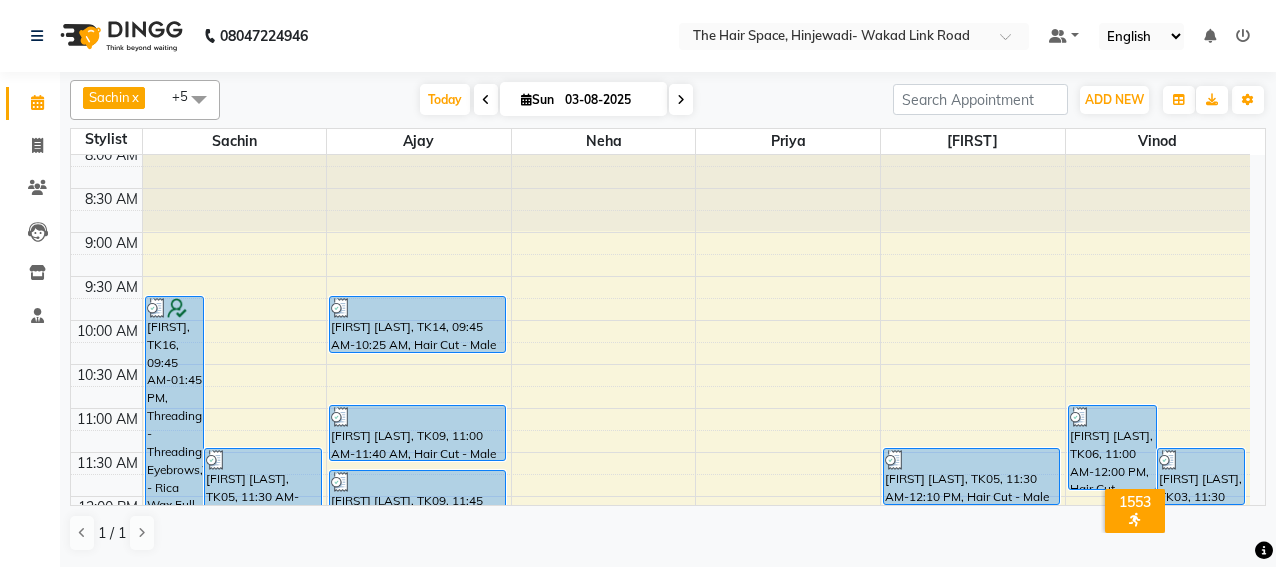 scroll, scrollTop: 0, scrollLeft: 0, axis: both 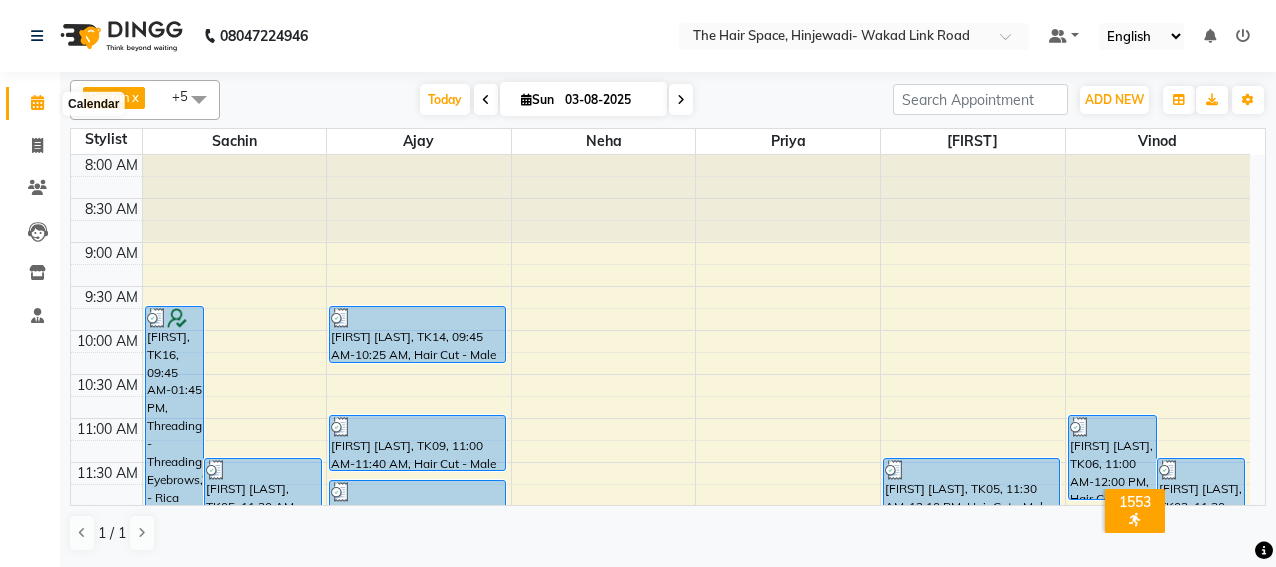 click 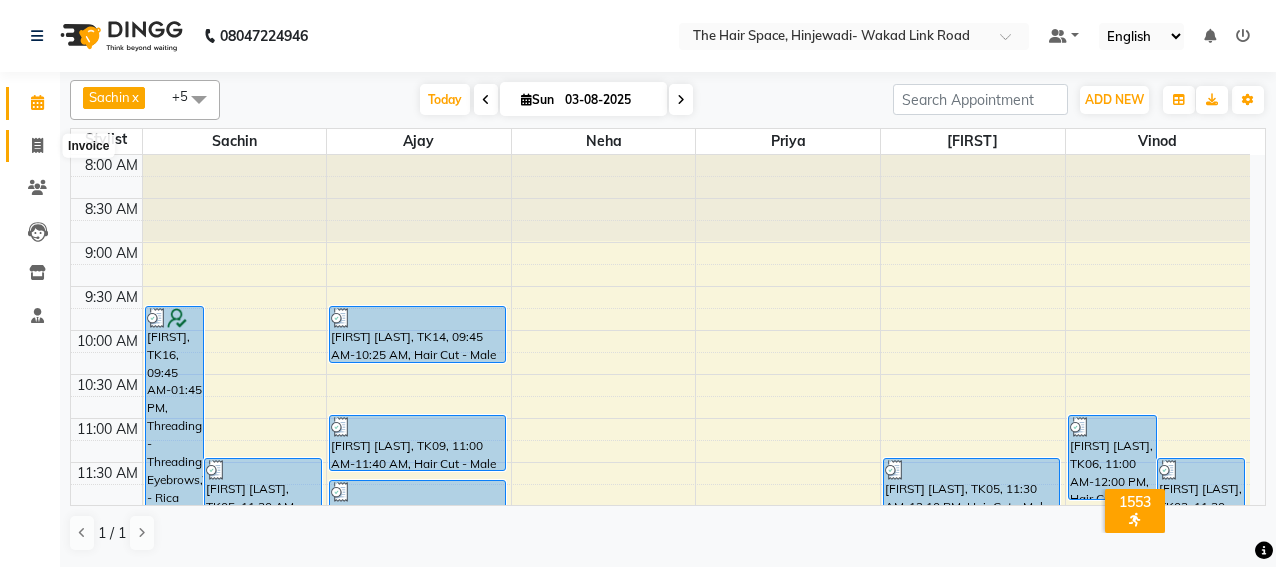click 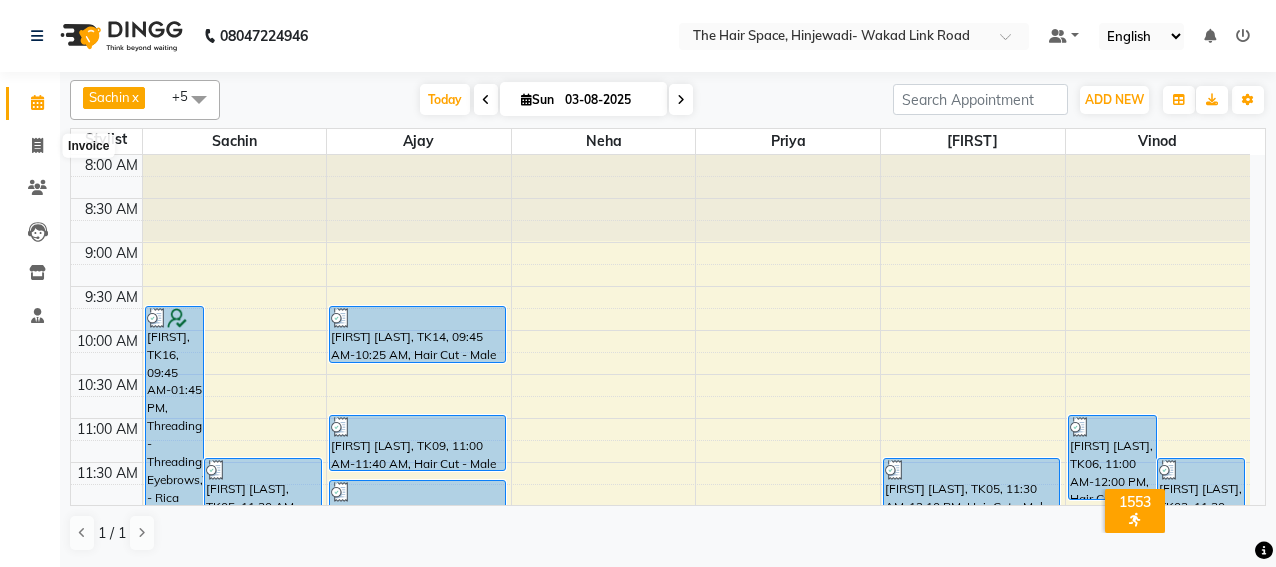 select on "service" 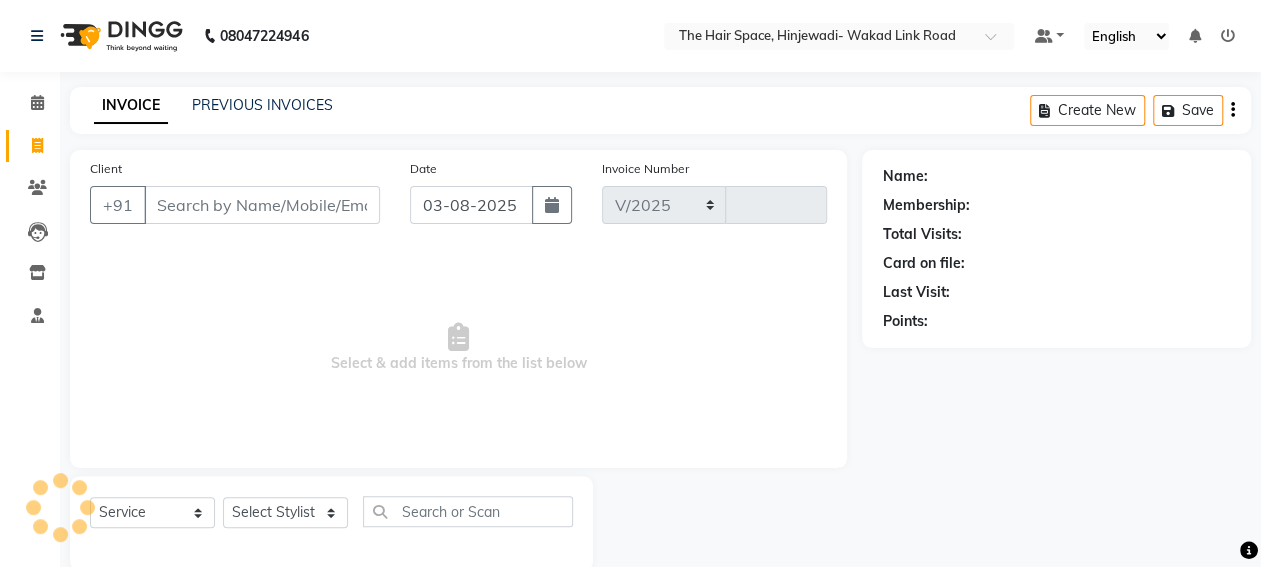 select on "6697" 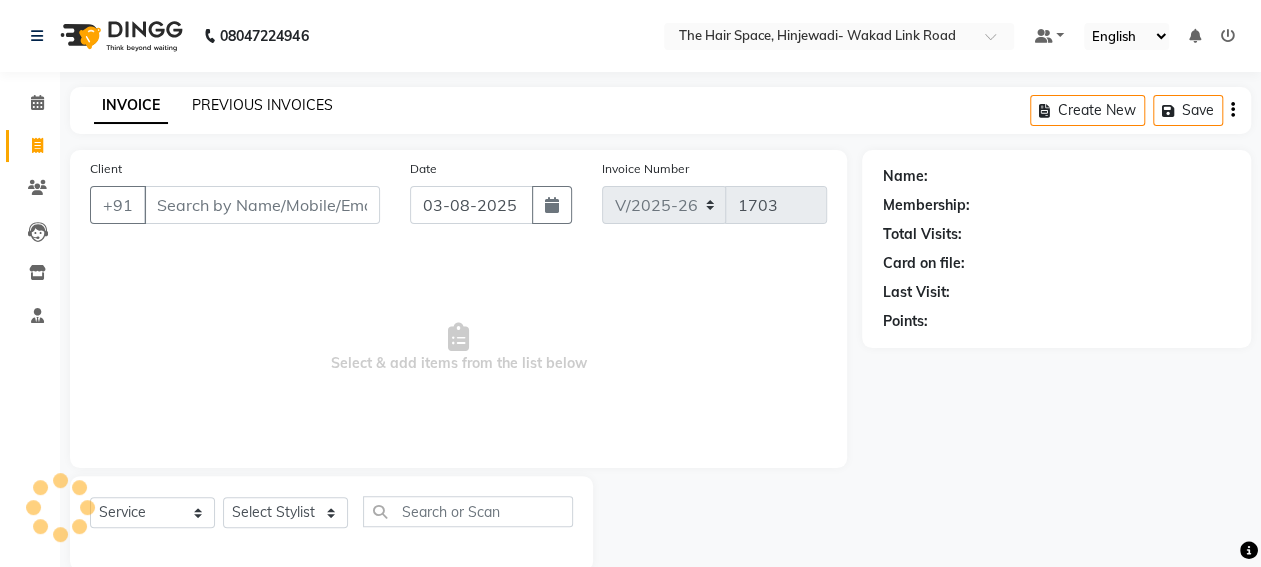 click on "PREVIOUS INVOICES" 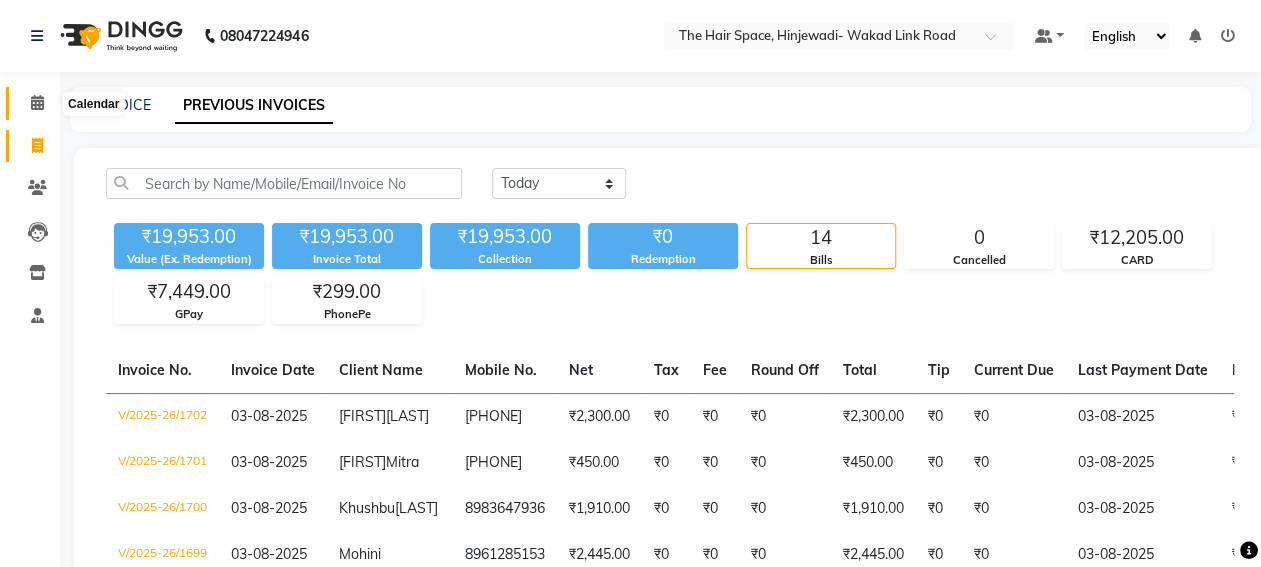 click 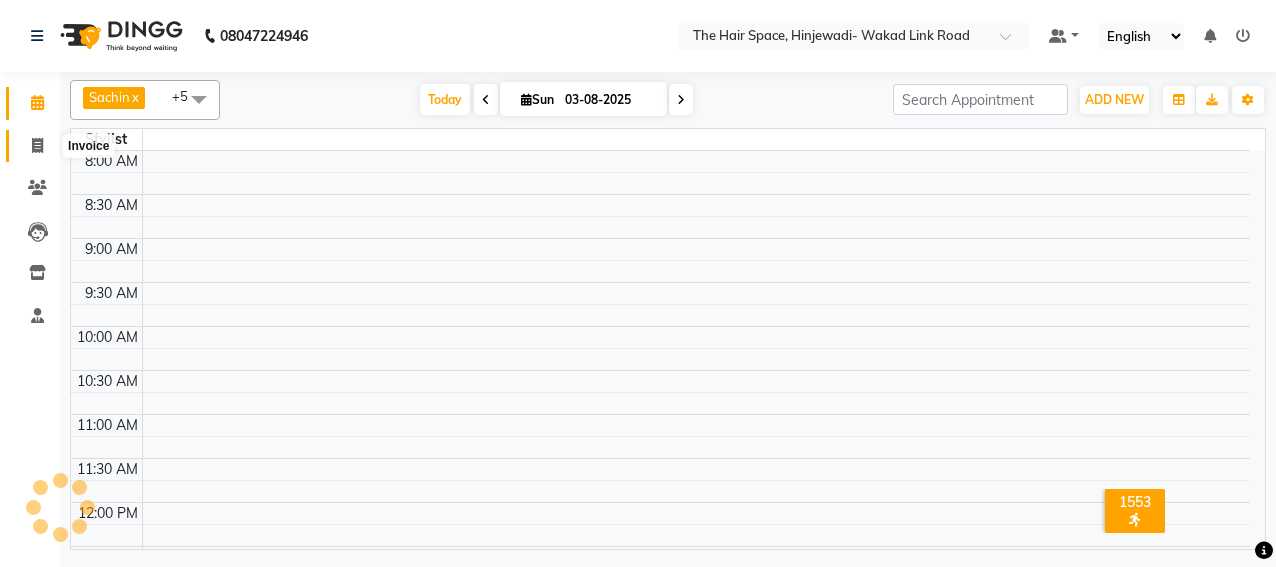 click 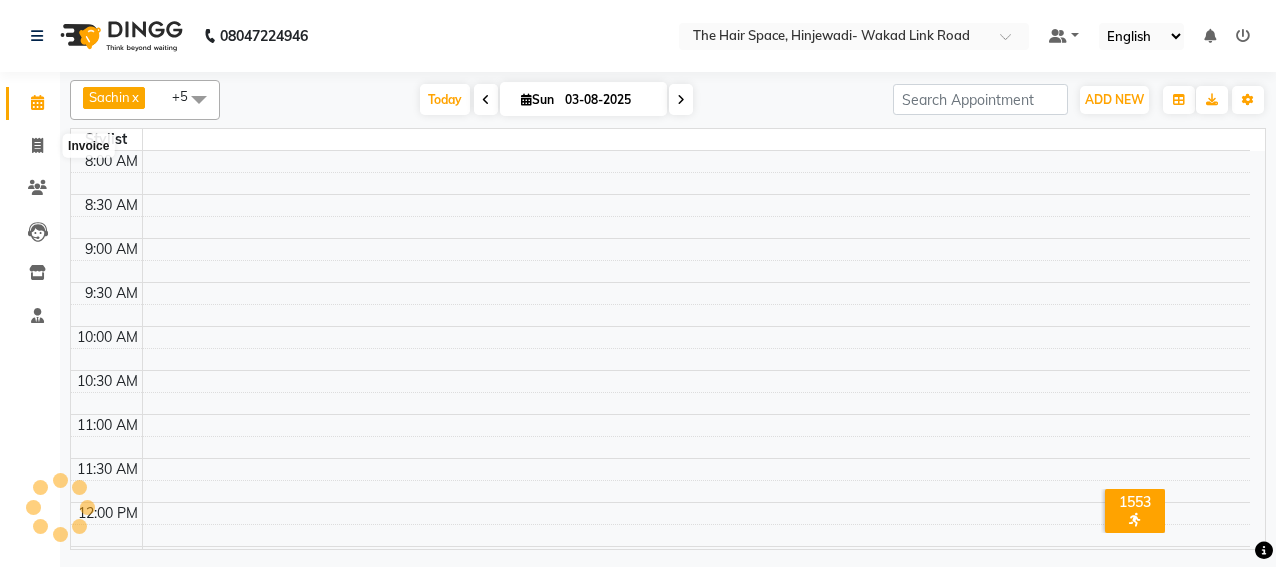 select on "6697" 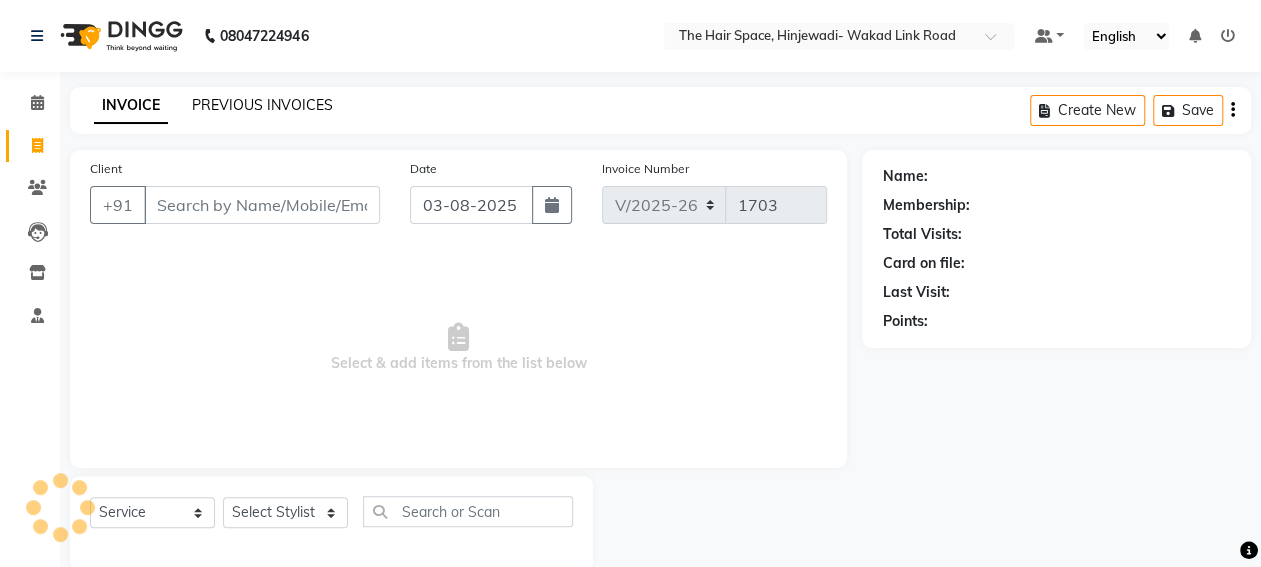 click on "PREVIOUS INVOICES" 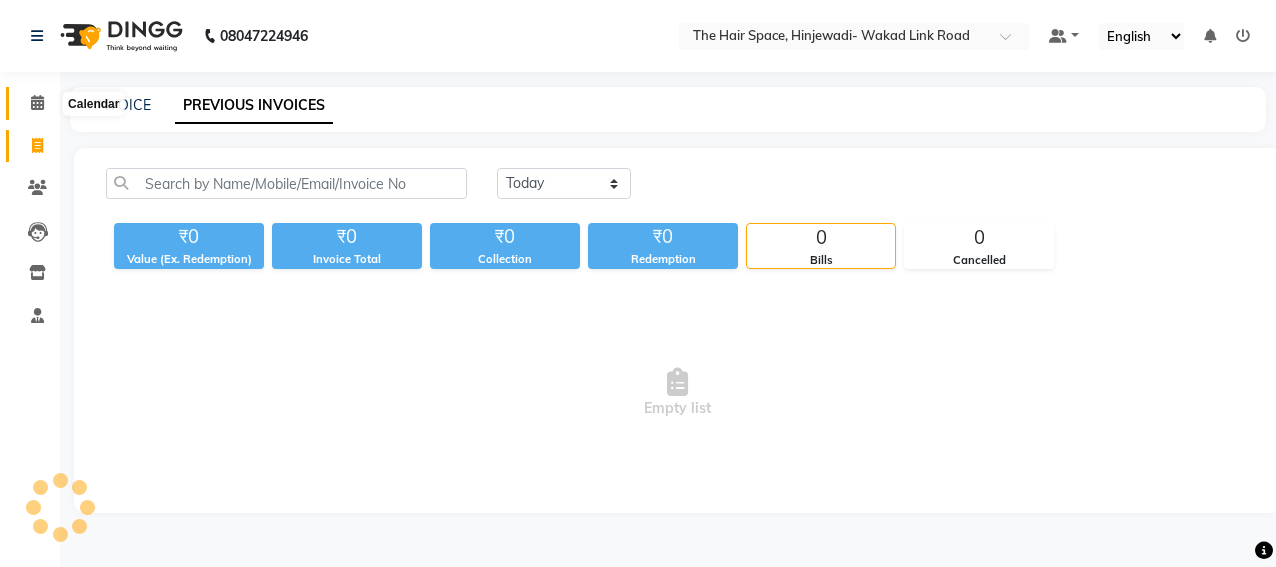 click 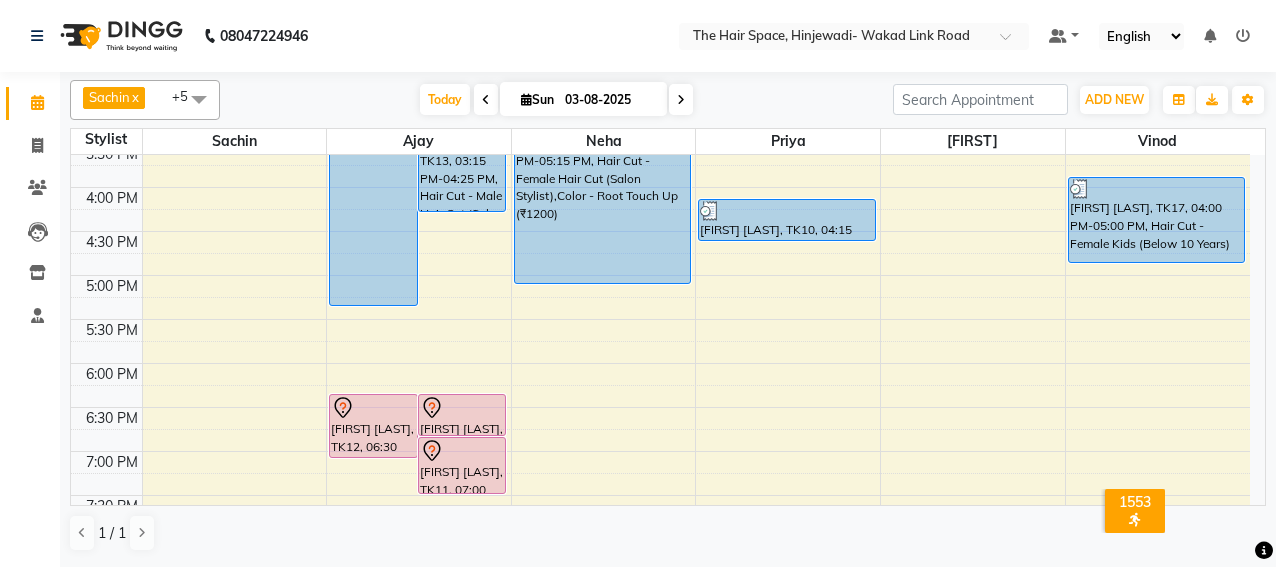scroll, scrollTop: 700, scrollLeft: 0, axis: vertical 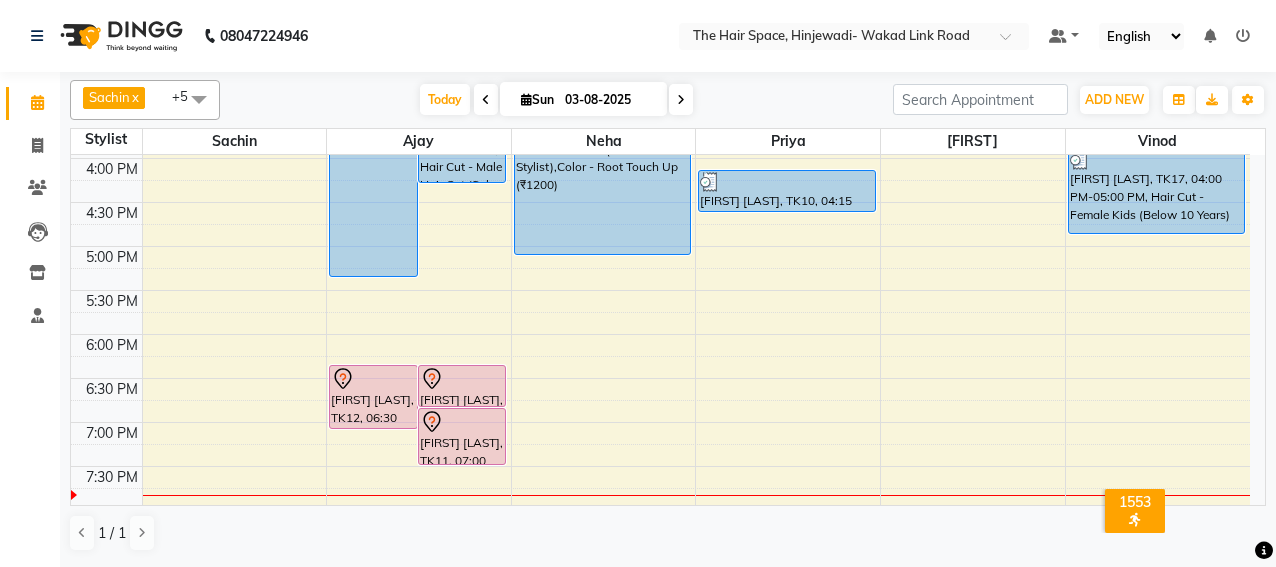 click on "8:00 AM 8:30 AM 9:00 AM 9:30 AM 10:00 AM 10:30 AM 11:00 AM 11:30 AM 12:00 PM 12:30 PM 1:00 PM 1:30 PM 2:00 PM 2:30 PM 3:00 PM 3:30 PM 4:00 PM 4:30 PM 5:00 PM 5:30 PM 6:00 PM 6:30 PM 7:00 PM 7:30 PM 8:00 PM 8:30 PM 9:00 PM 9:30 PM 10:00 PM 10:30 PM     [FIRST], TK16, 09:45 AM-01:45 PM, Threading - Threading Eyebrows,Waxing - Rica Wax Full Arms (₹450),Waxing - Rica Wax Full Legs (₹1000),Waxing - Rica Wax Half Arms (₹250),Waxing - Rica Wax Full Back (₹550),Waxing - Rica Wax Half Front (₹300),Waxing - Rica Wax Neck (₹200)     [FIRST] [LAST], TK05, 12:15 PM-01:30 PM, Facials - Facials Advance Facial     [FIRST] [LAST], TK04, 12:15 PM-12:55 PM, Hair Cut - Male Hair Cut (Senior Stylist)     [FIRST] [LAST], TK05, 11:30 AM-12:15 PM, D-Tan - D-Tan Face-Neck     [FIRST] [LAST], TK12, 02:15 PM-02:45 PM, Waxing - Rica Wax Full Arms     [FIRST] [LAST], TK12, 02:45 PM-03:45 PM, Waxing - Rica Wax Under Arms,Waxing - Rica Wax Full Arms,Threading - Threading Eyebrows (₹60)" at bounding box center [660, 114] 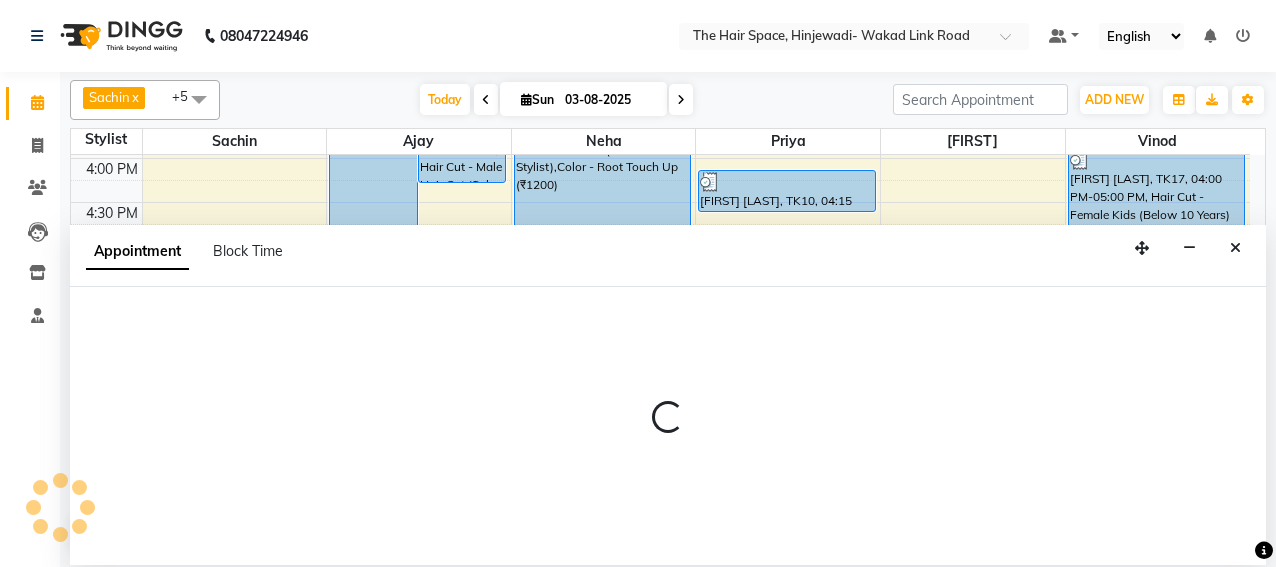 select on "84667" 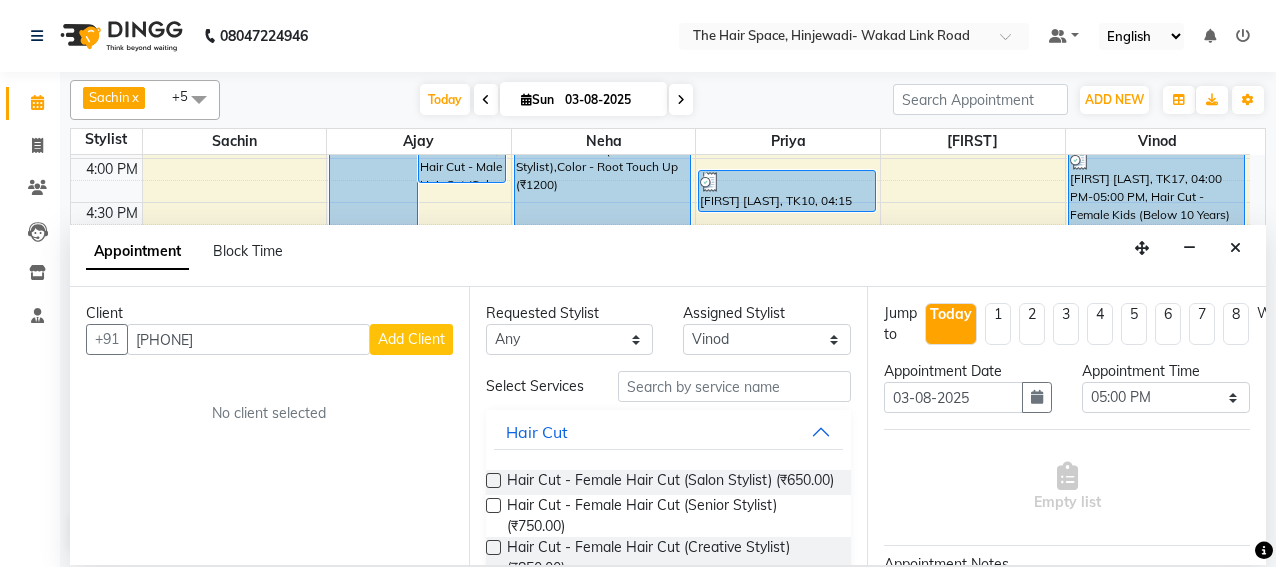 type on "[PHONE]" 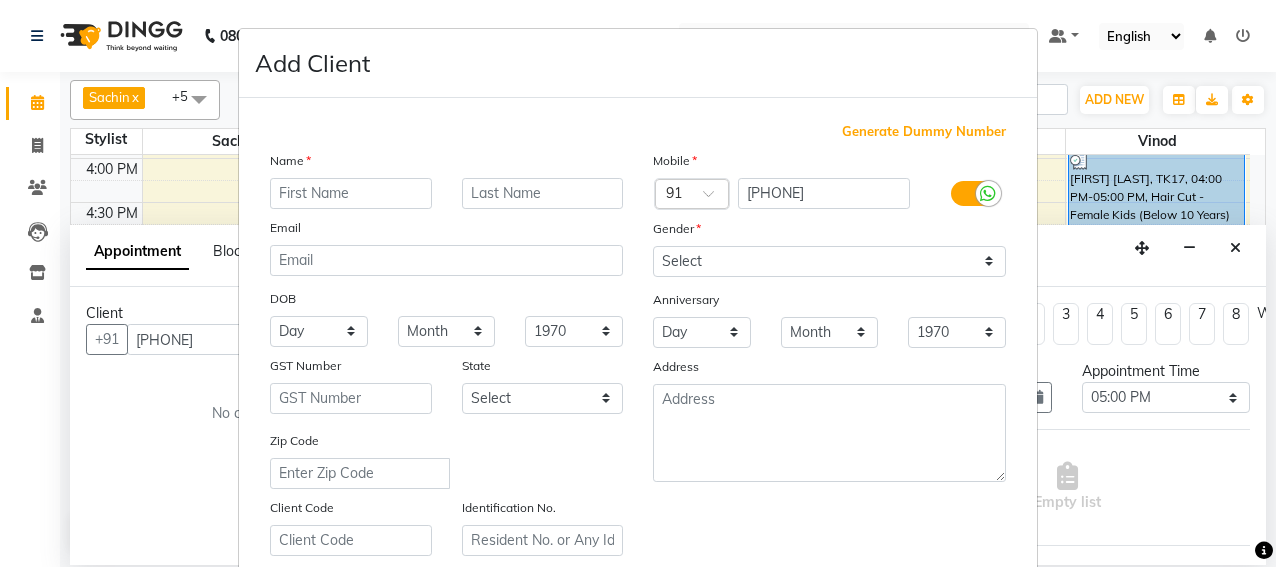 click at bounding box center [351, 193] 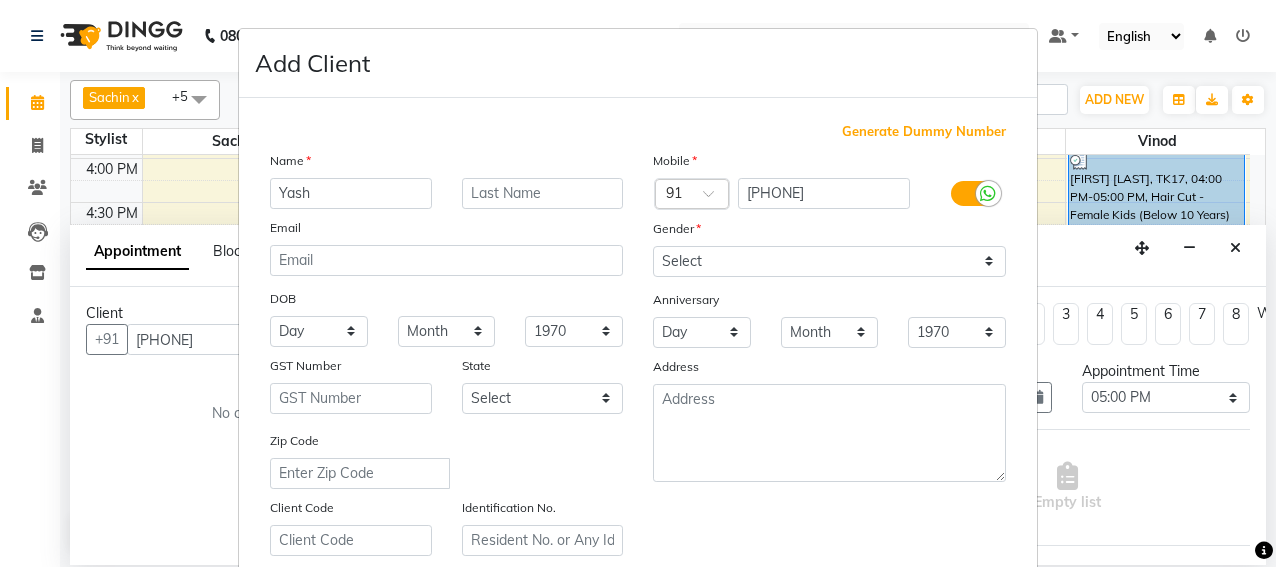 type on "Yash" 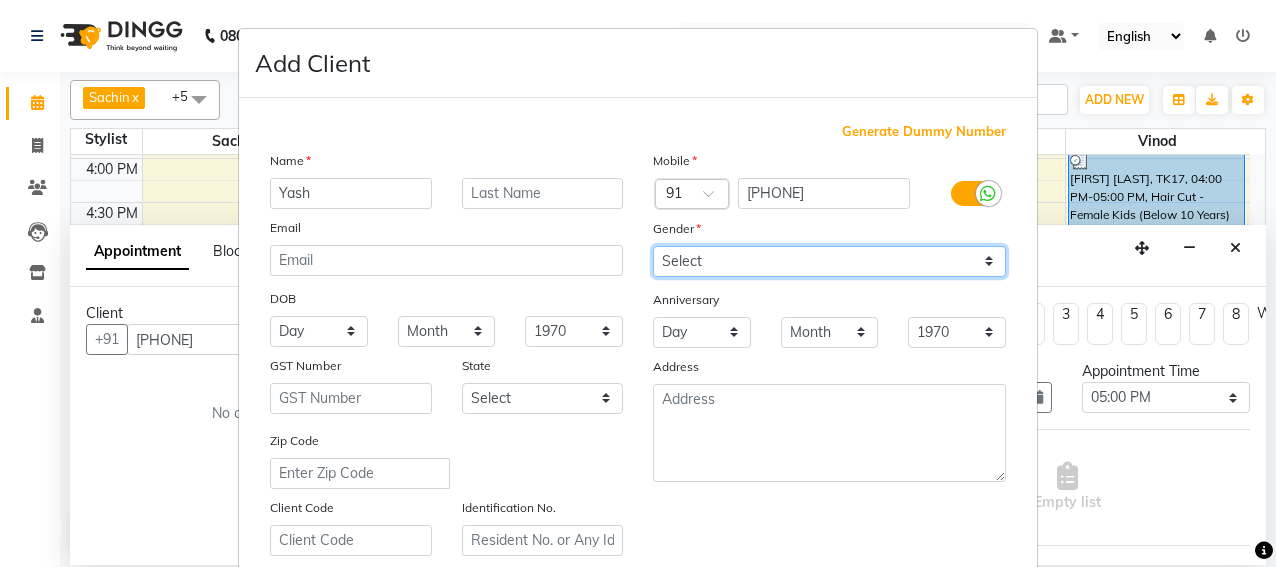 click on "Select Male Female Other Prefer Not To Say" at bounding box center [829, 261] 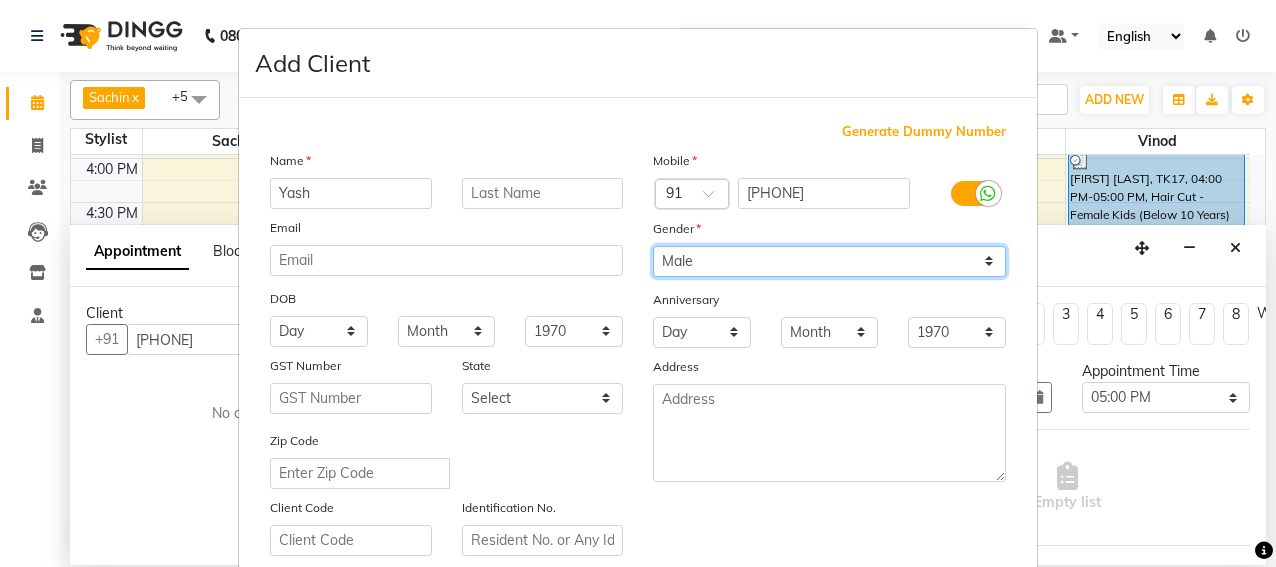 click on "Select Male Female Other Prefer Not To Say" at bounding box center (829, 261) 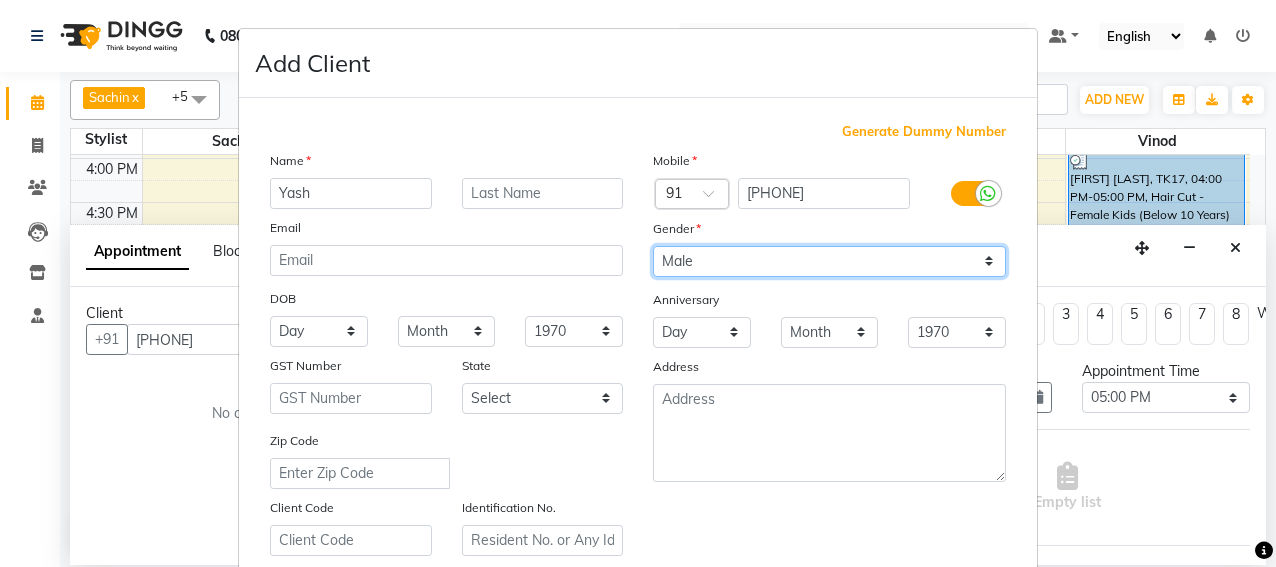 scroll, scrollTop: 352, scrollLeft: 0, axis: vertical 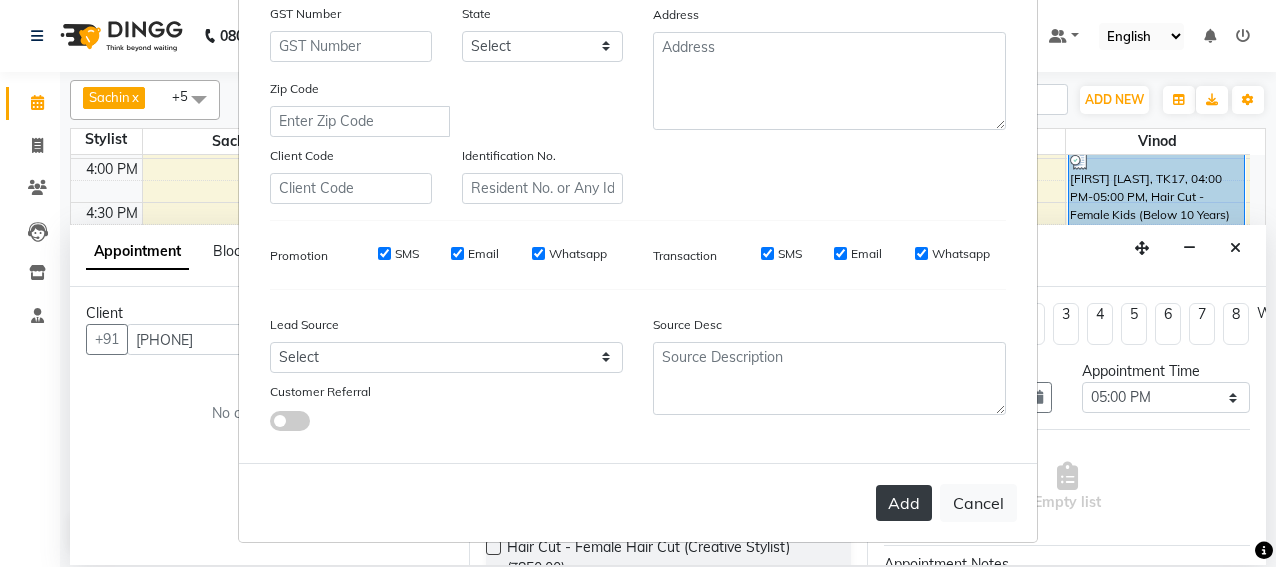 click on "Add" at bounding box center [904, 503] 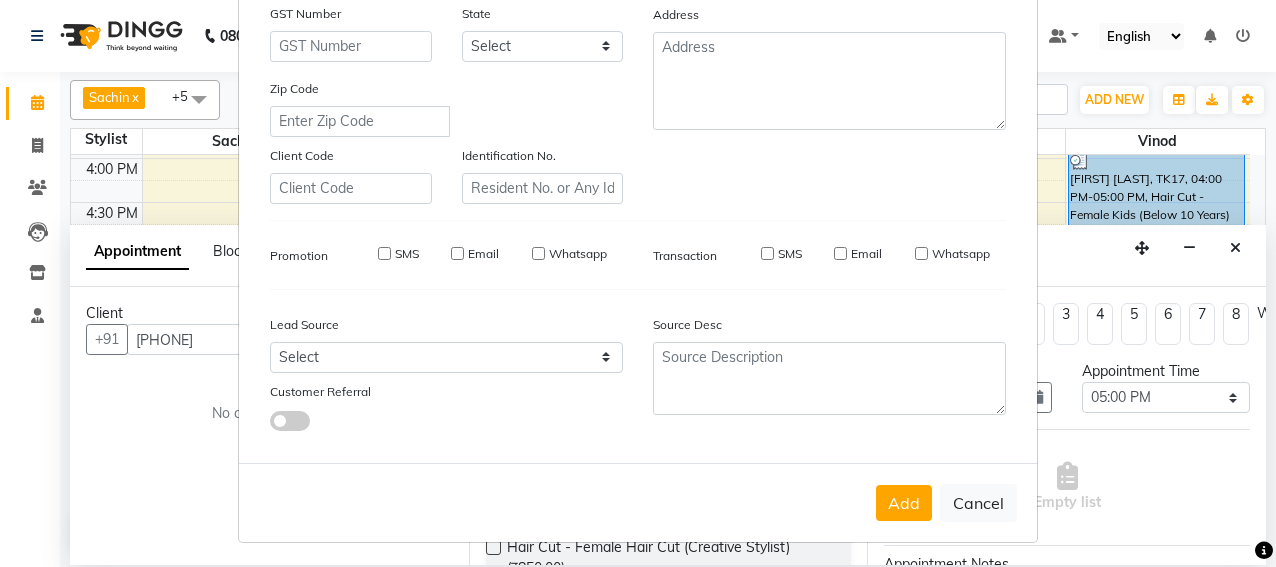 type 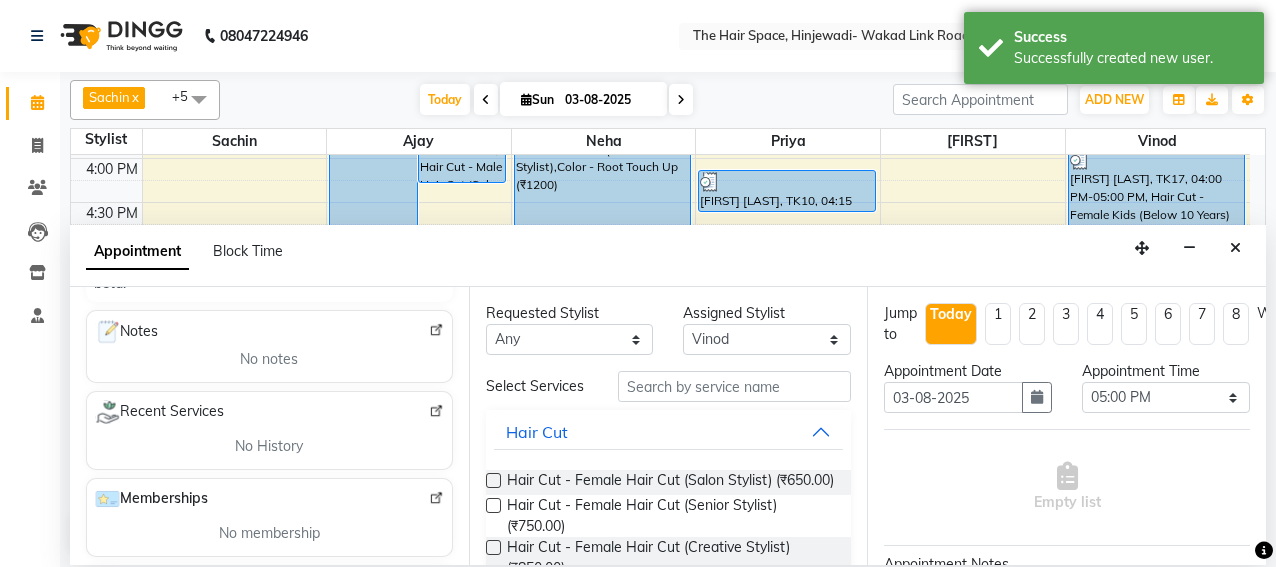 scroll, scrollTop: 300, scrollLeft: 0, axis: vertical 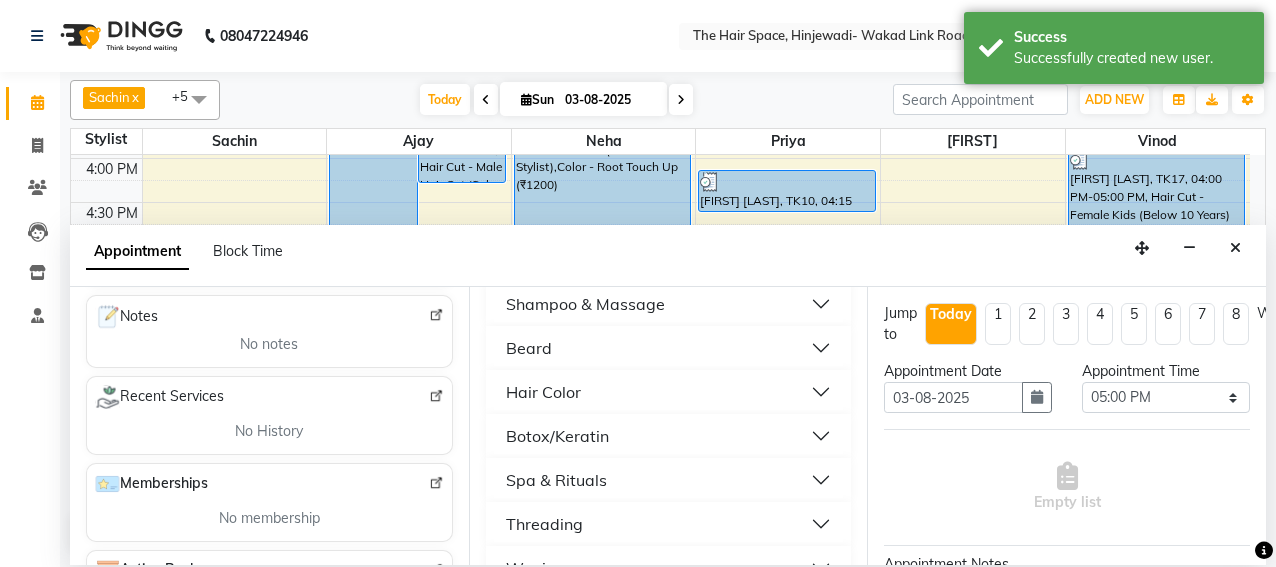 click on "Beard" at bounding box center (529, 348) 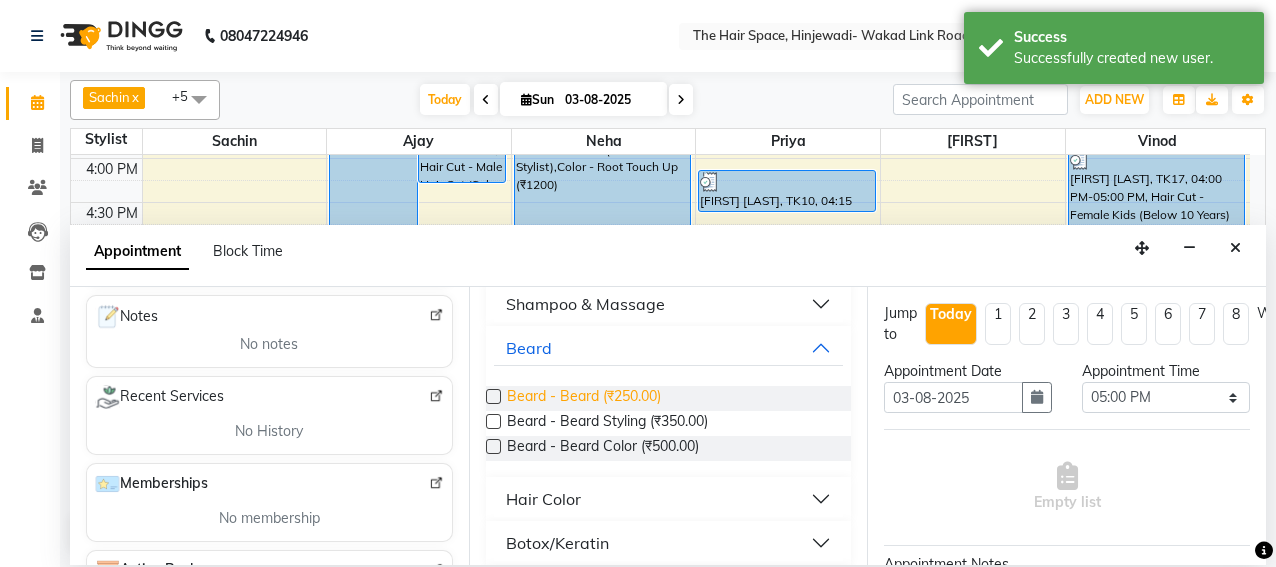 click on "Beard - Beard (₹250.00)" at bounding box center (584, 398) 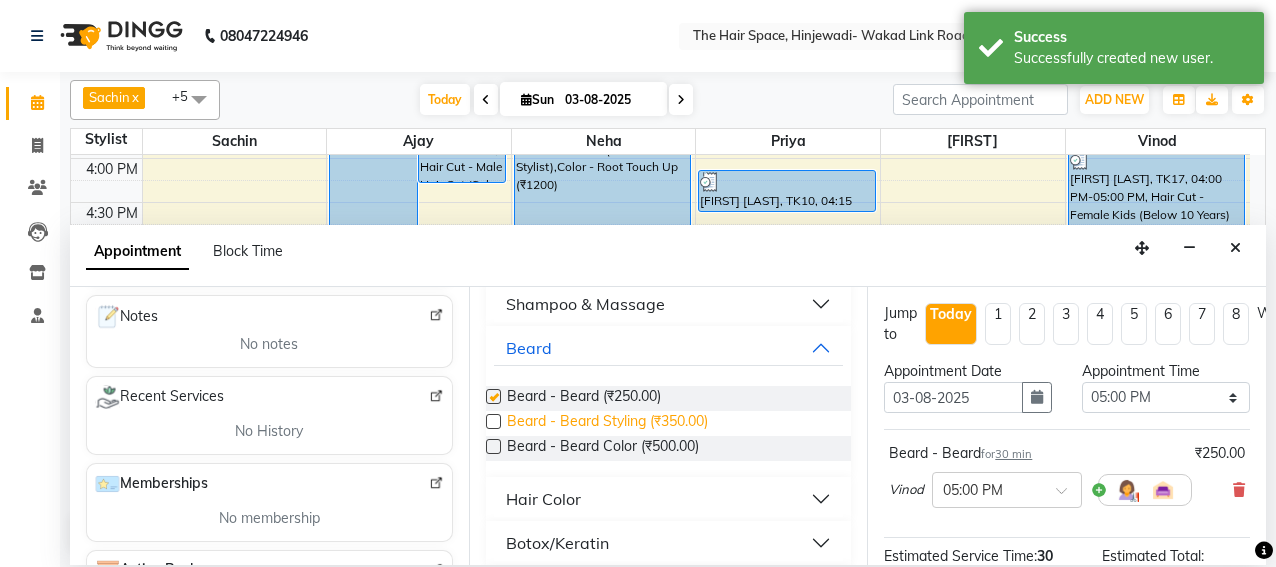 checkbox on "false" 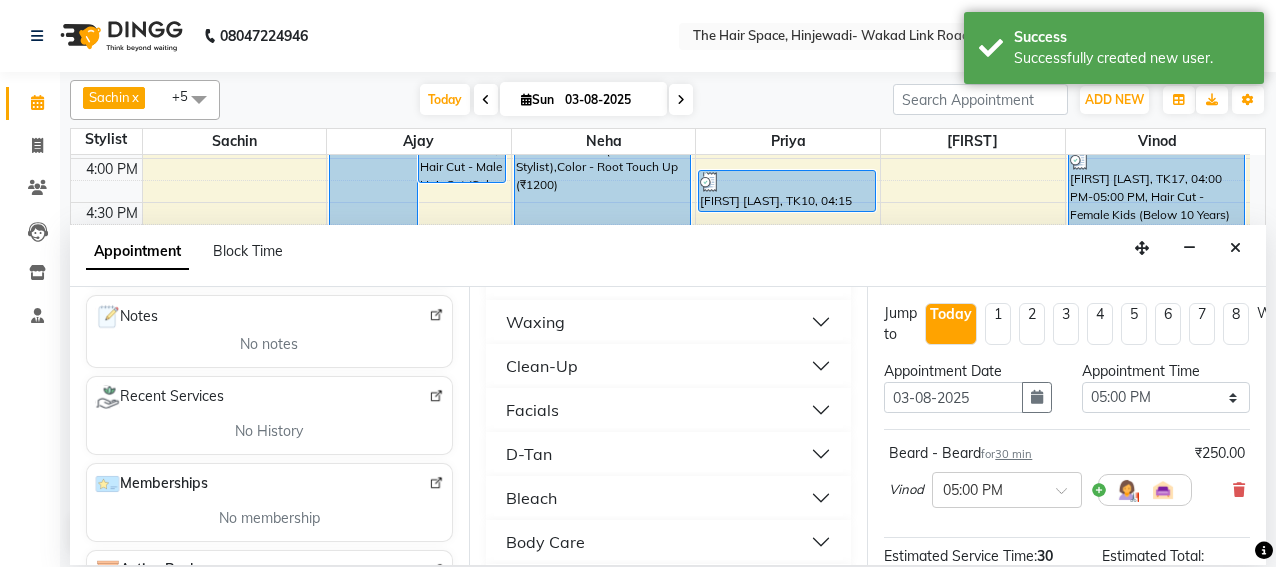 scroll, scrollTop: 1100, scrollLeft: 0, axis: vertical 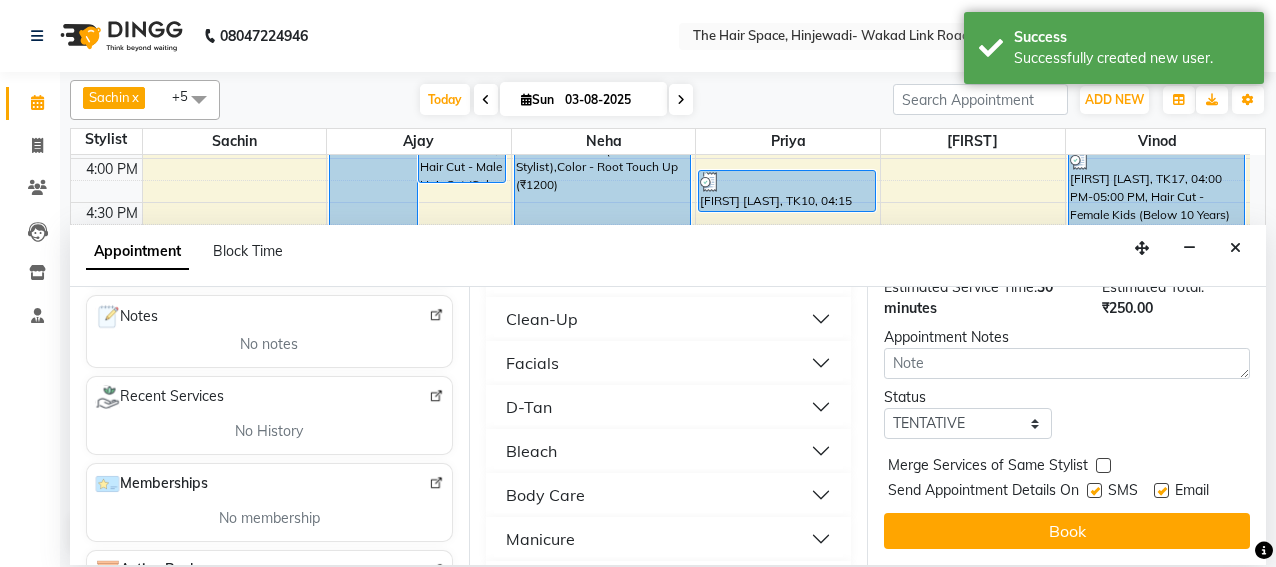 click at bounding box center (1094, 490) 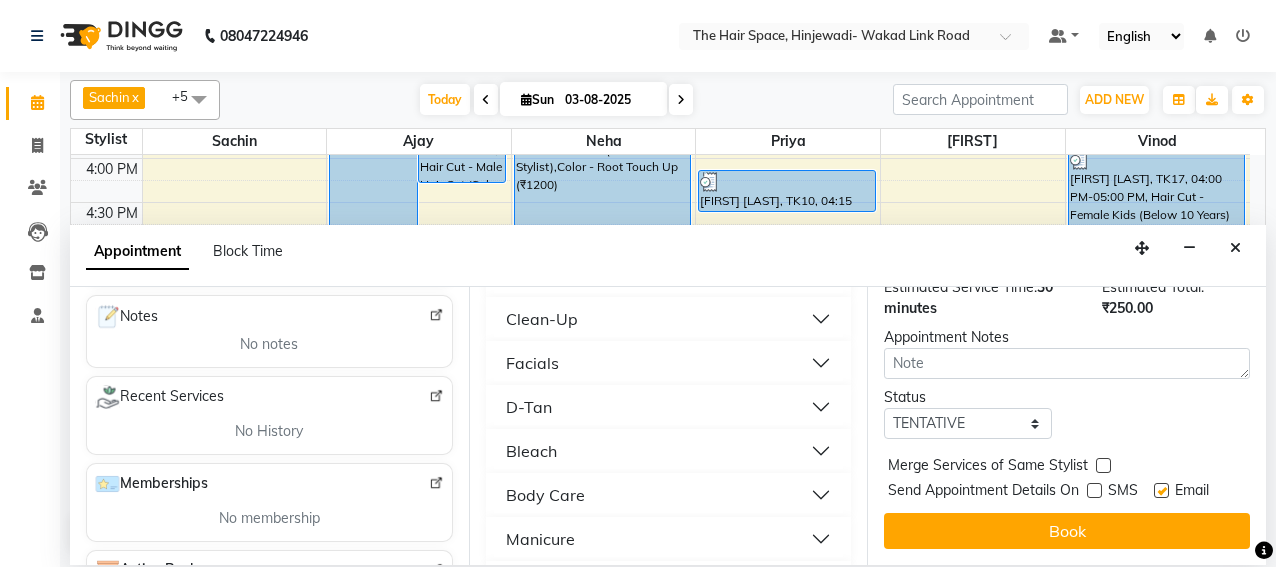 click at bounding box center (1161, 490) 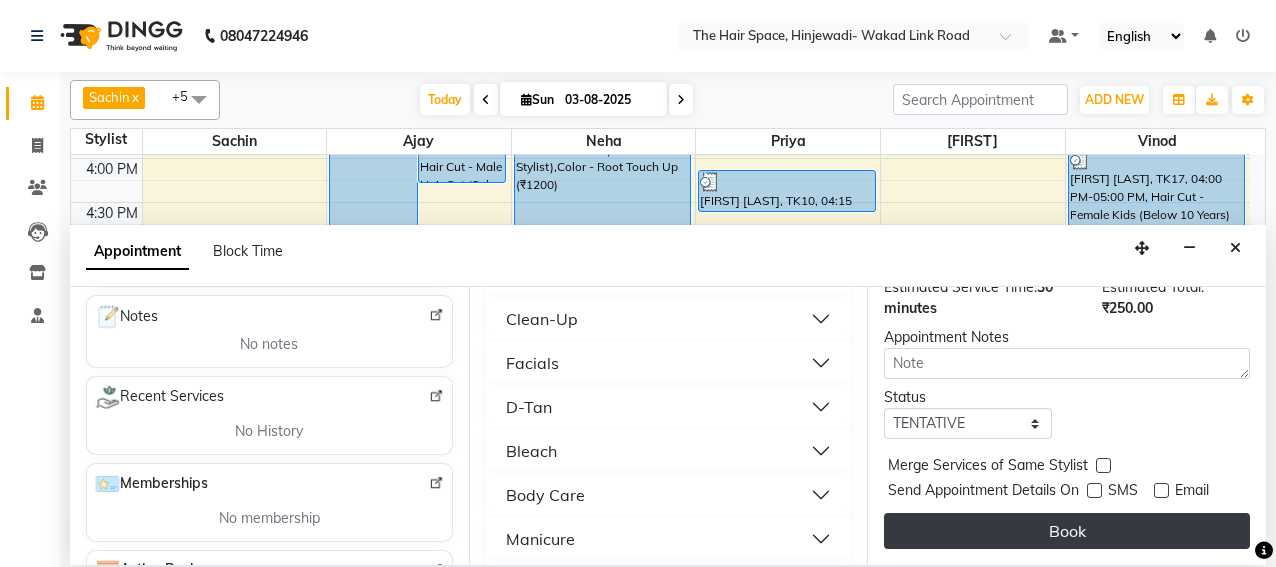 click on "Book" at bounding box center [1067, 531] 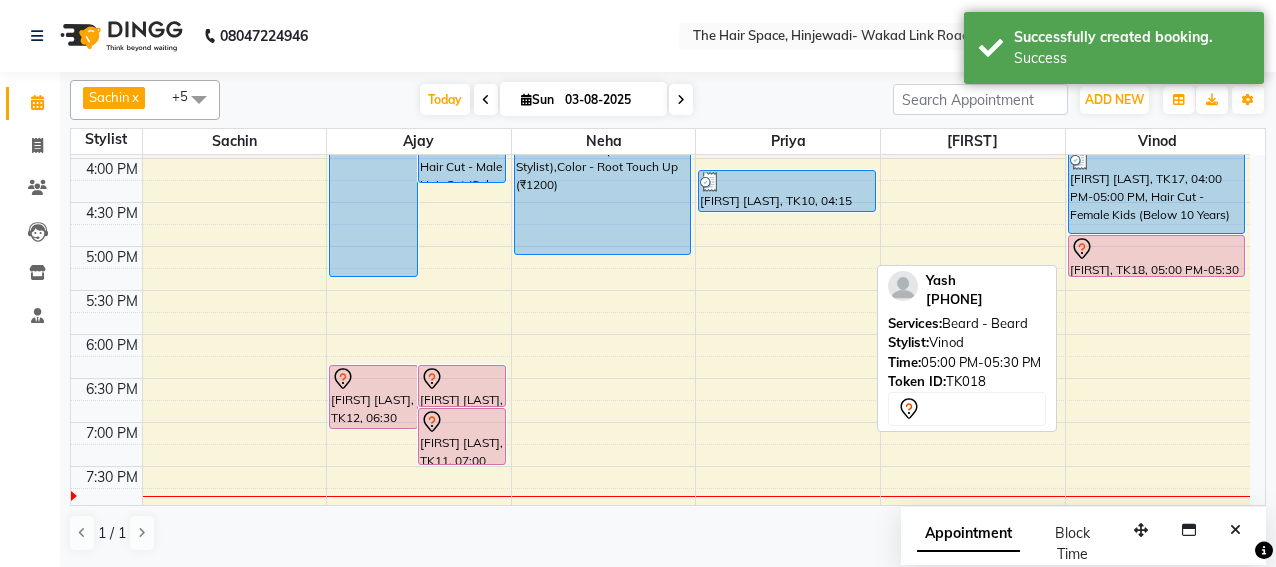 click on "[FIRST], TK18, 05:00 PM-05:30 PM, Beard - Beard" at bounding box center [1157, 256] 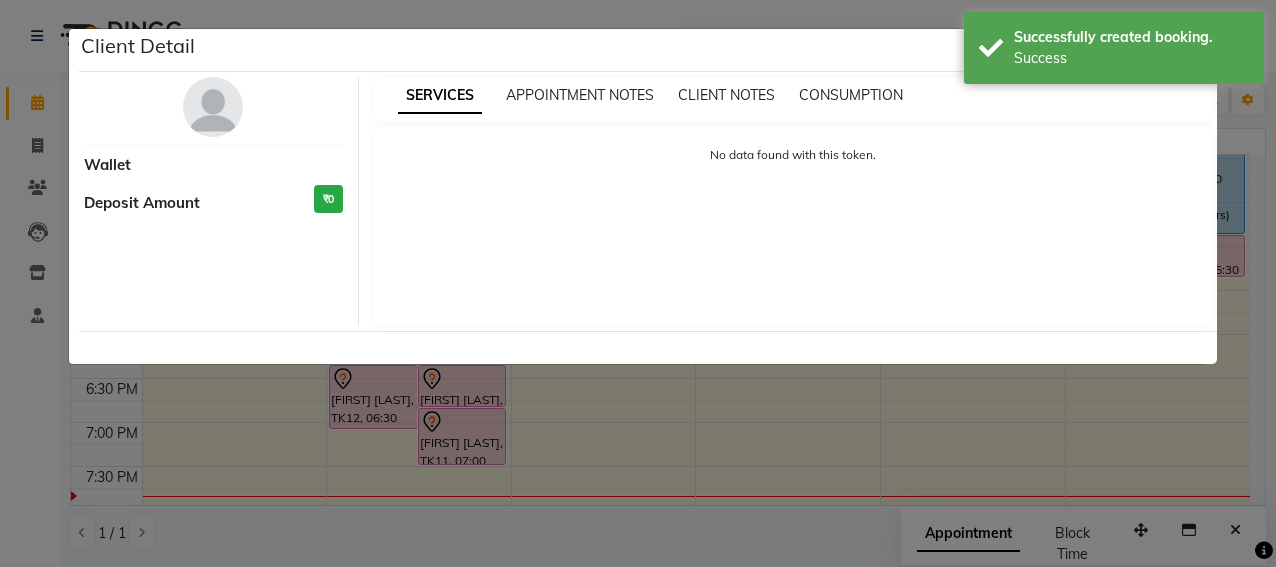 select on "7" 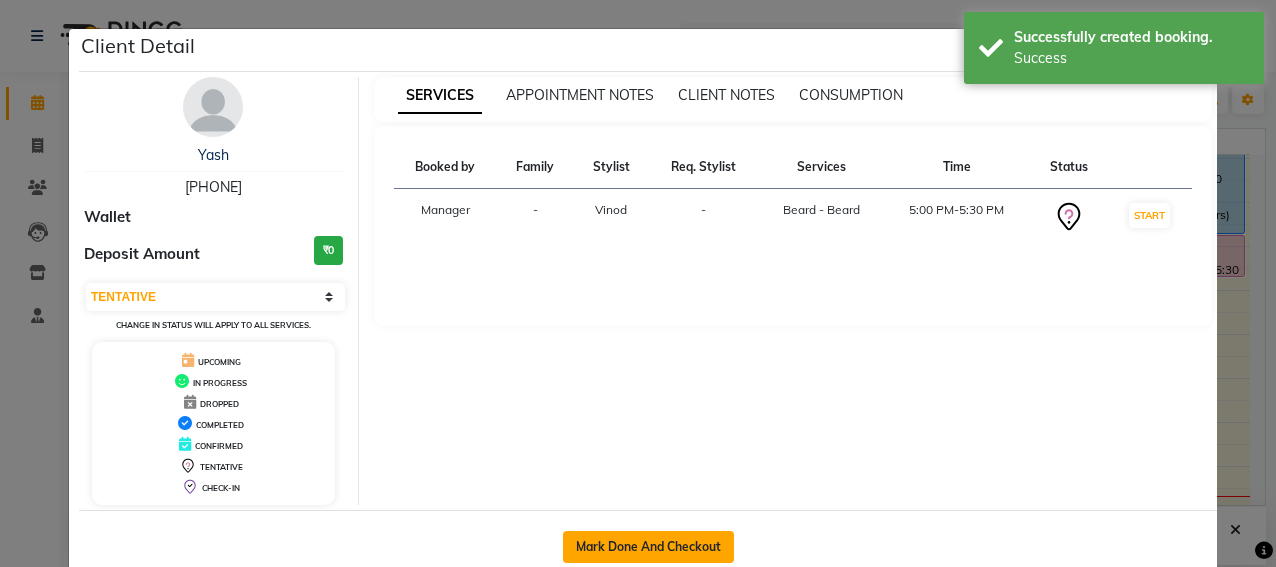 click on "Mark Done And Checkout" 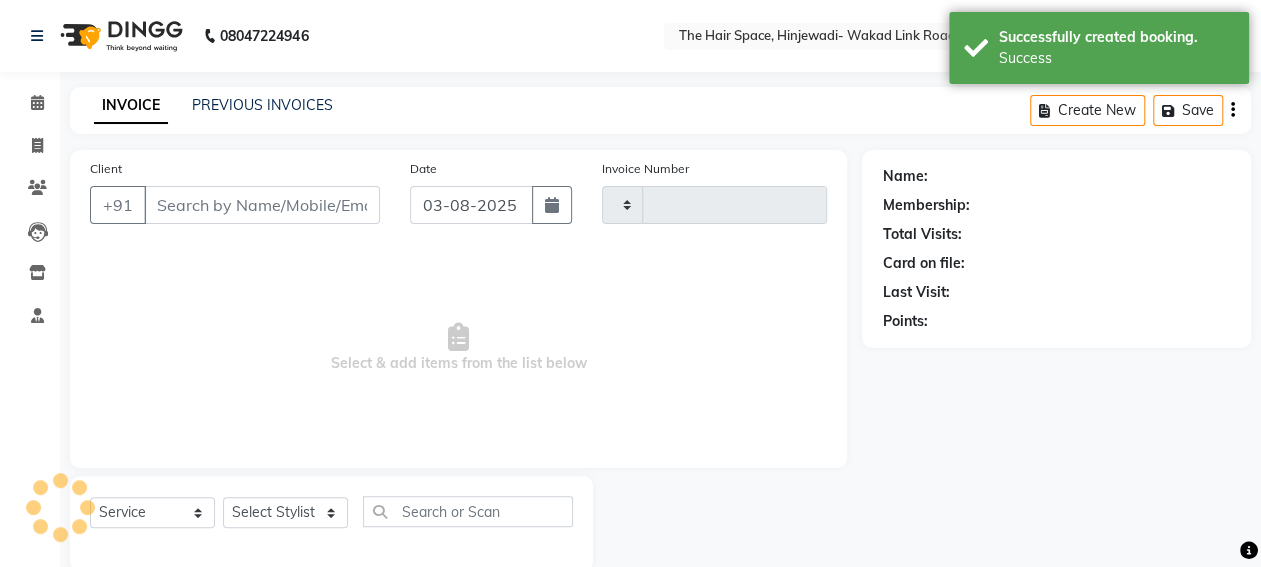 type on "1703" 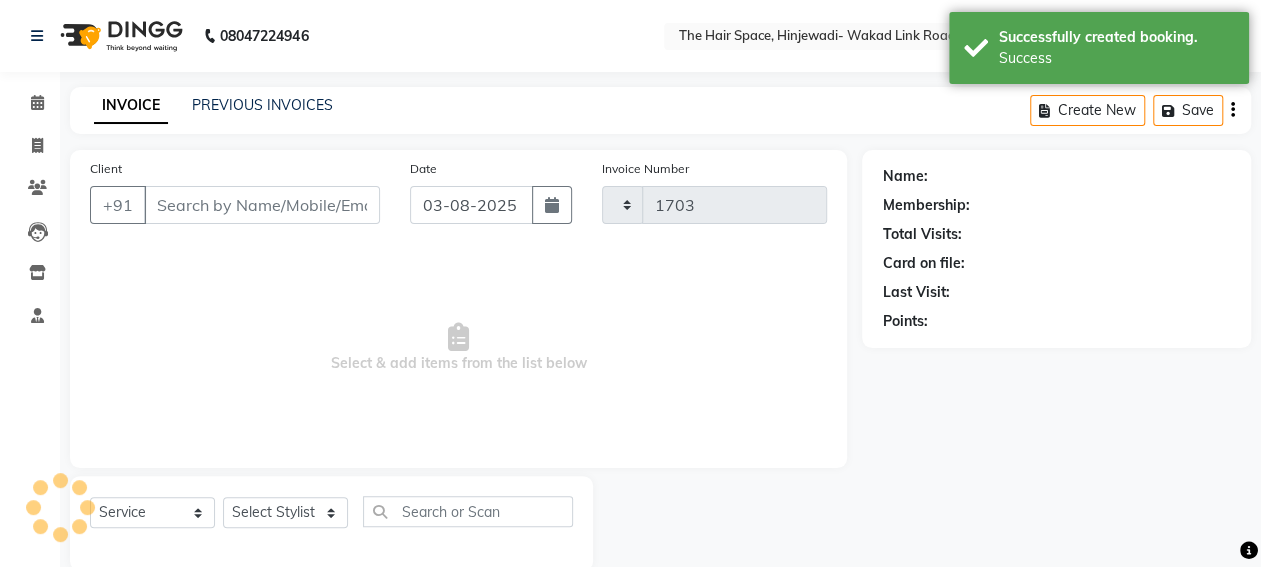 select on "6697" 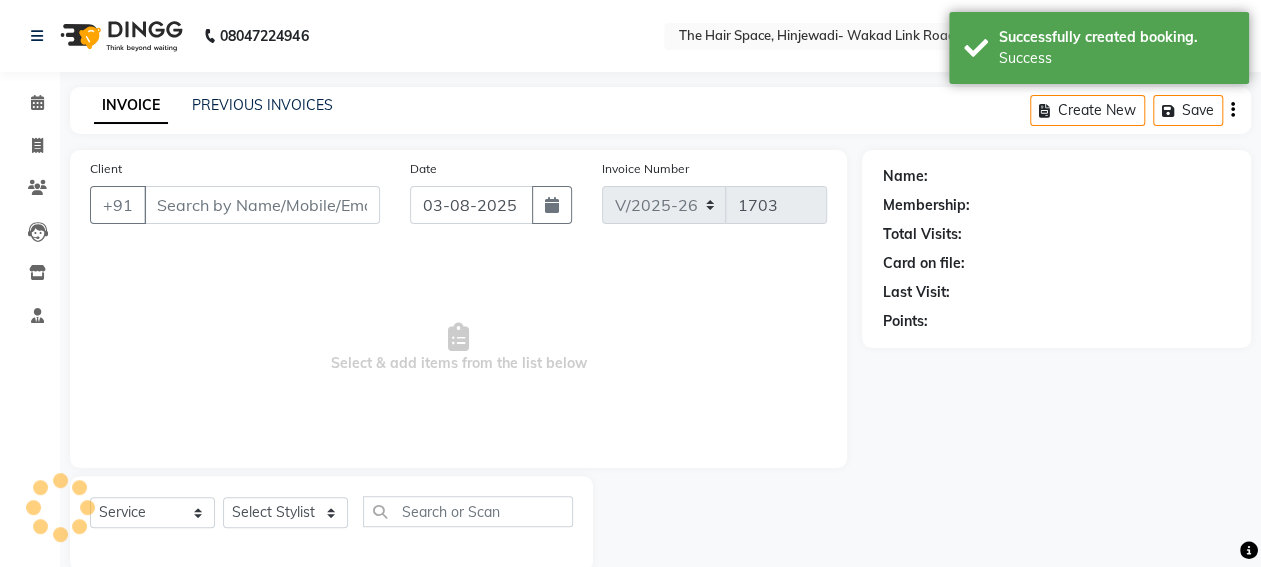 type on "[PHONE]" 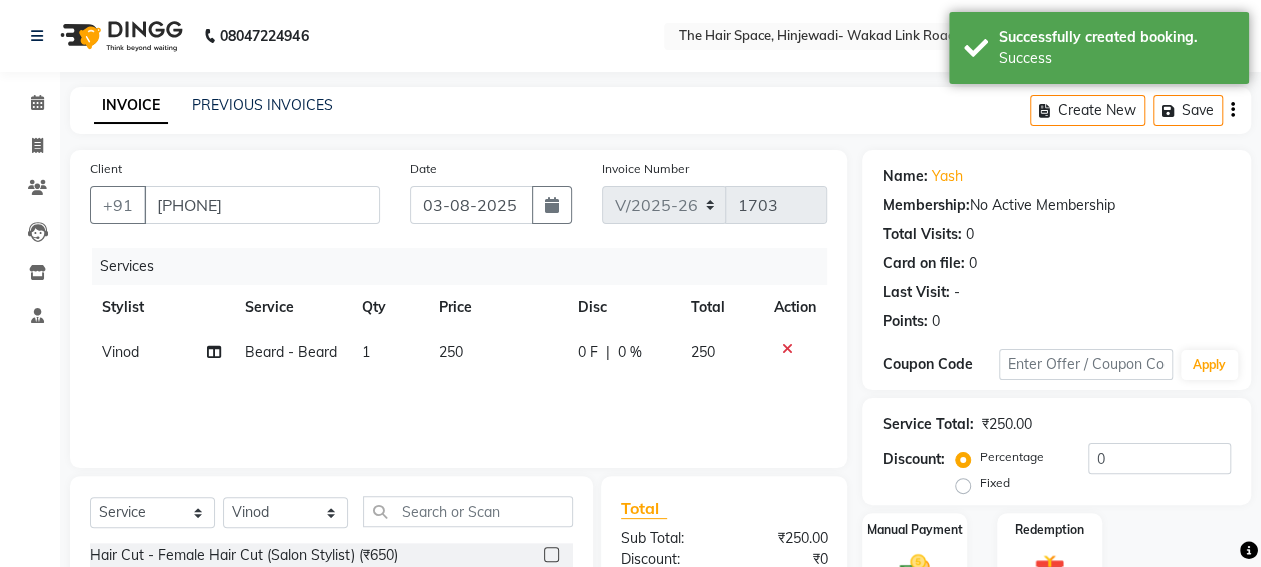 scroll, scrollTop: 233, scrollLeft: 0, axis: vertical 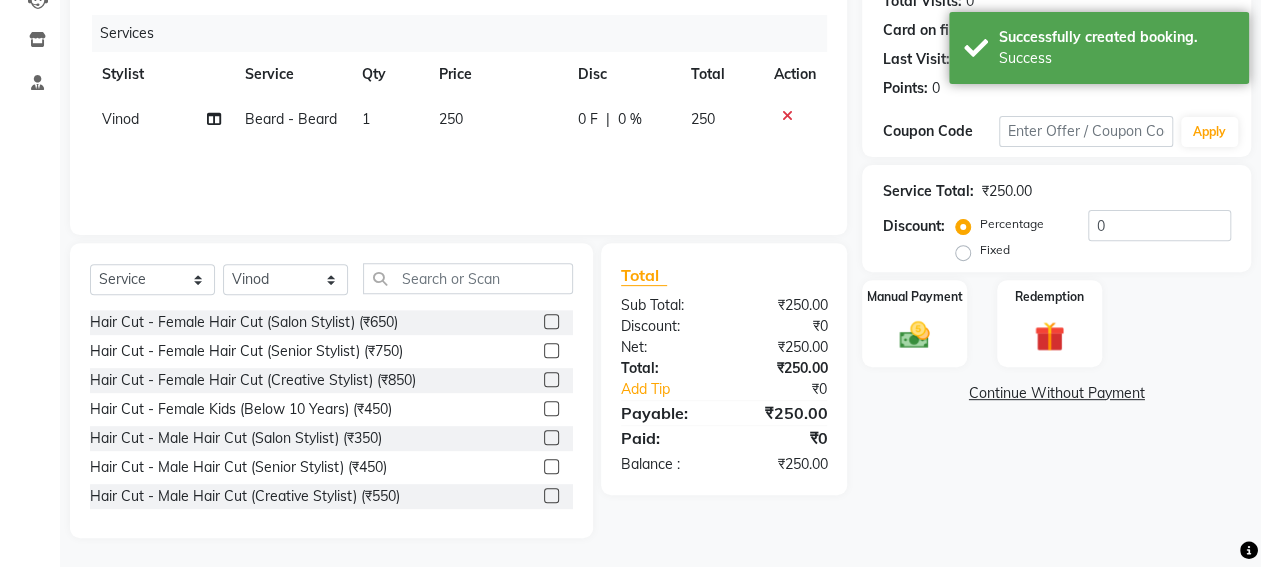 click on "Name: [FIRST]  Membership:  No Active Membership  Total Visits:  0 Card on file:  0 Last Visit:   - Points:   0  Coupon Code Apply Service Total:  ₹250.00  Discount:  Percentage   Fixed  0 Manual Payment Redemption  Continue Without Payment" 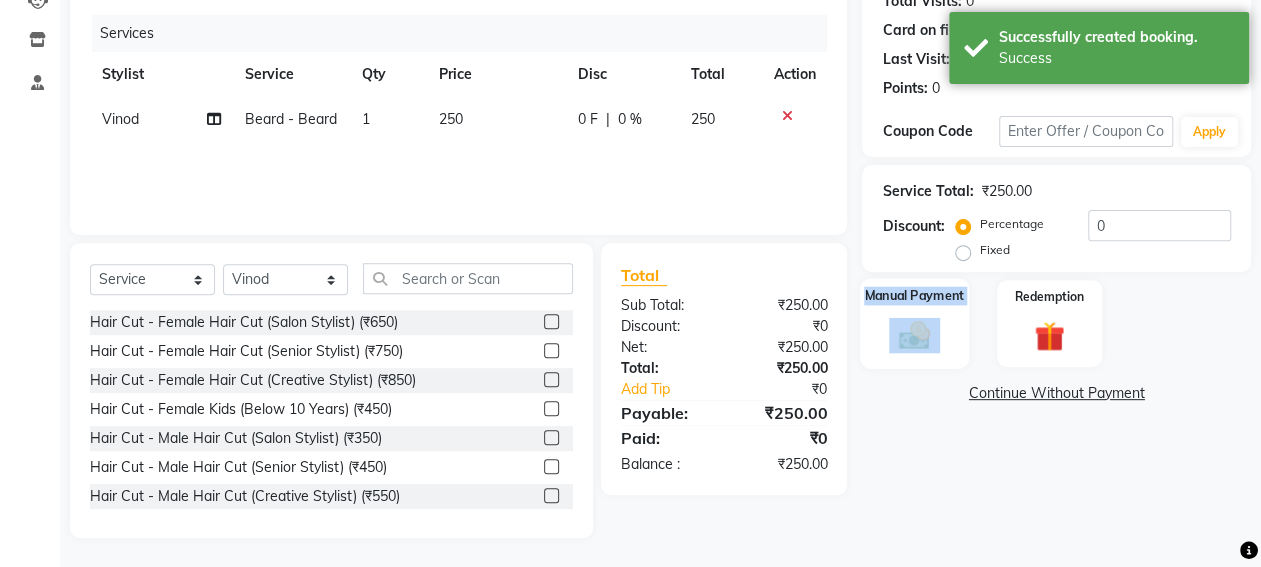 click on "Manual Payment" 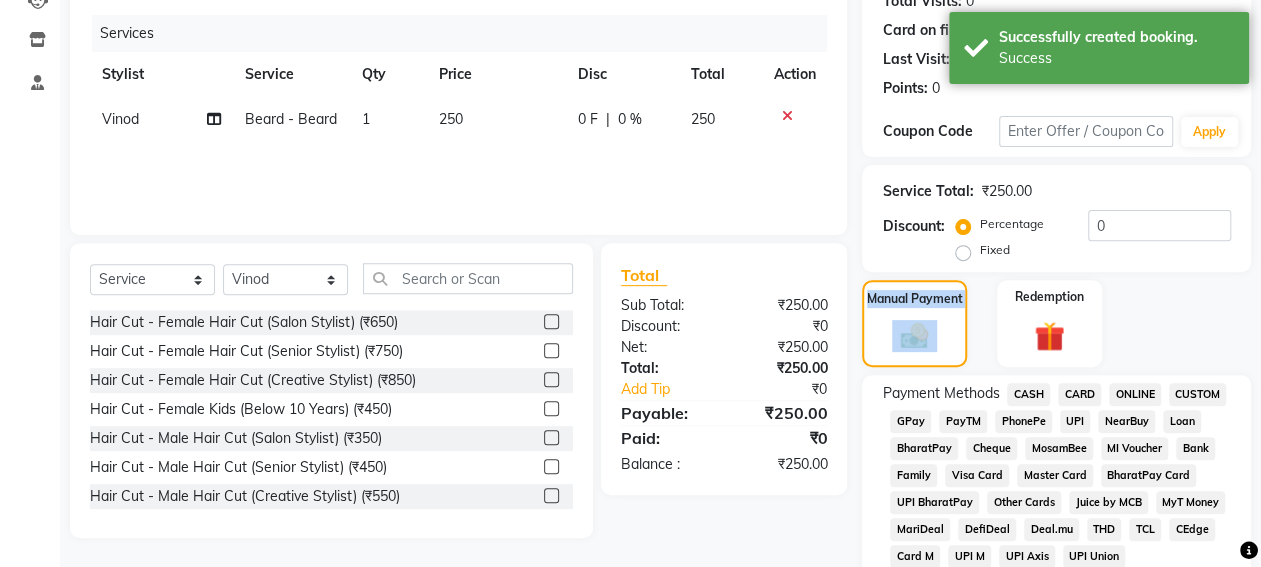 click on "GPay" 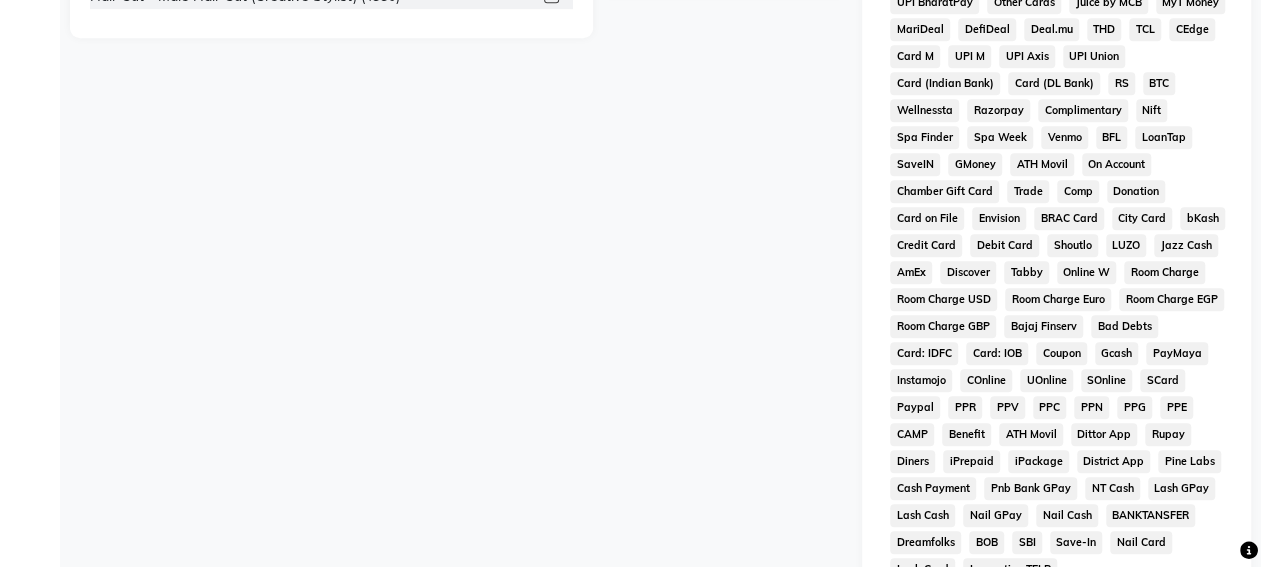 scroll, scrollTop: 1017, scrollLeft: 0, axis: vertical 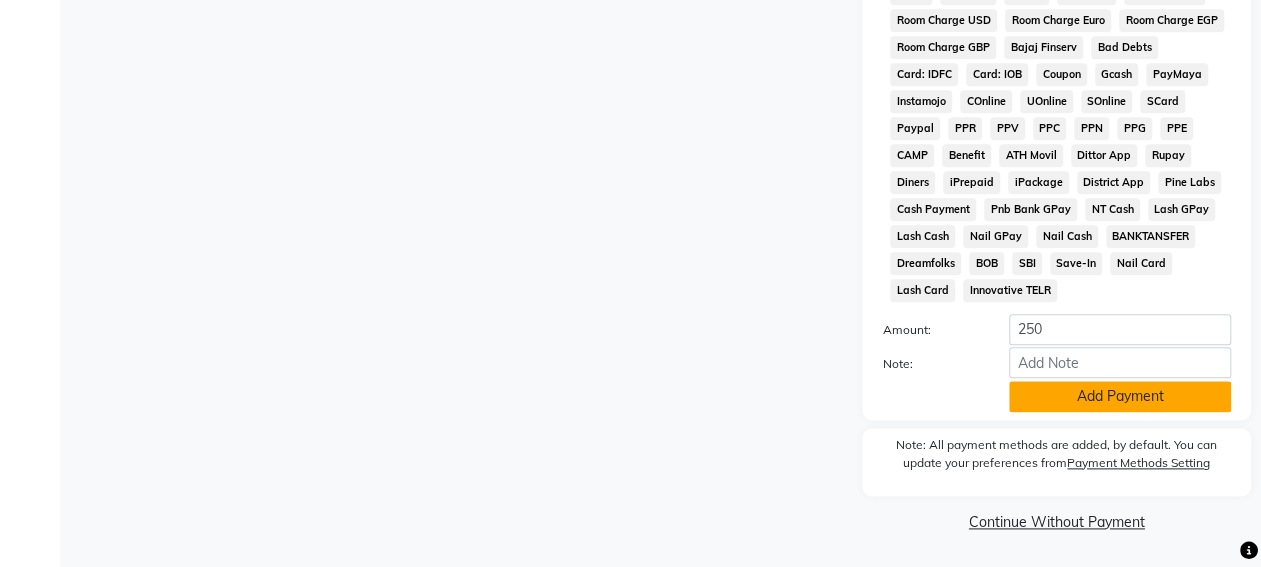 click on "Add Payment" 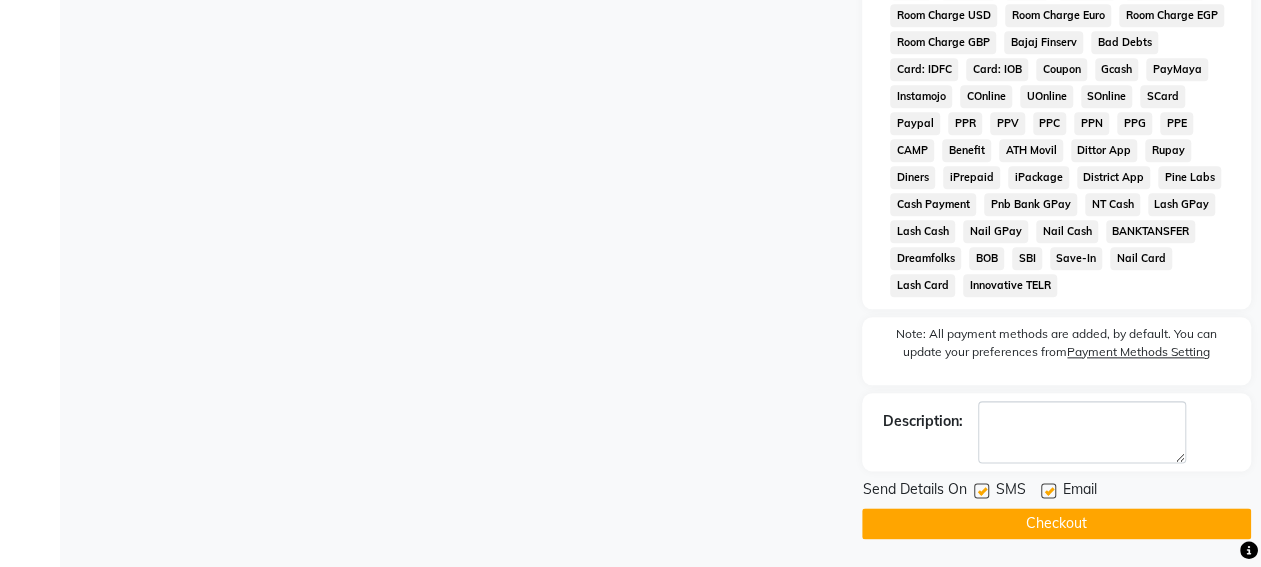 scroll, scrollTop: 1023, scrollLeft: 0, axis: vertical 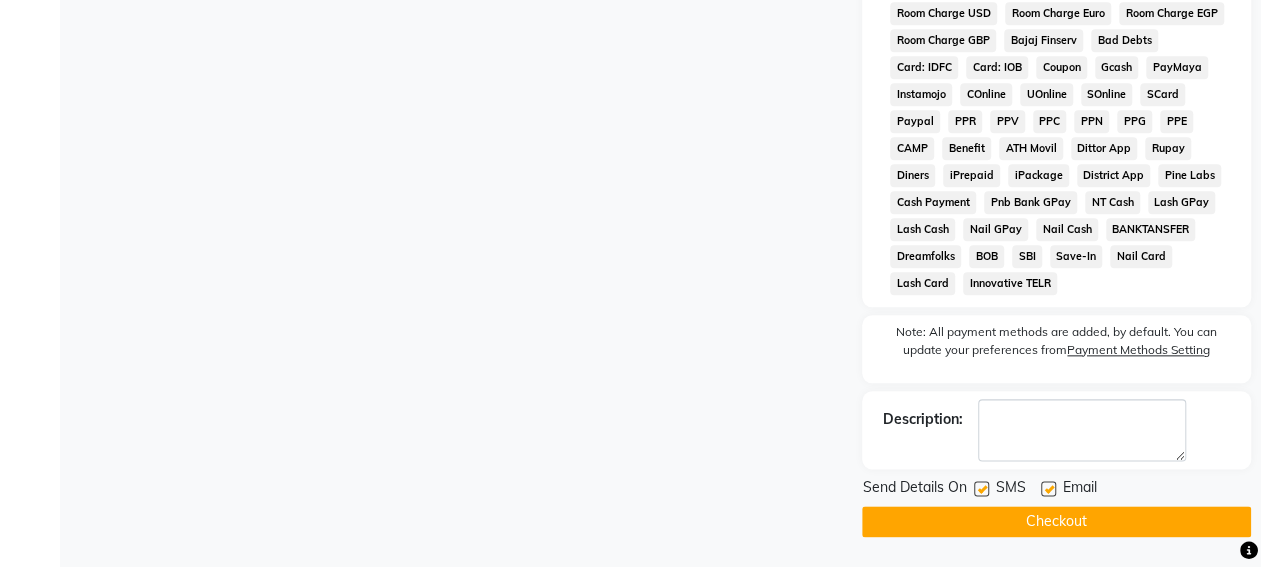 click 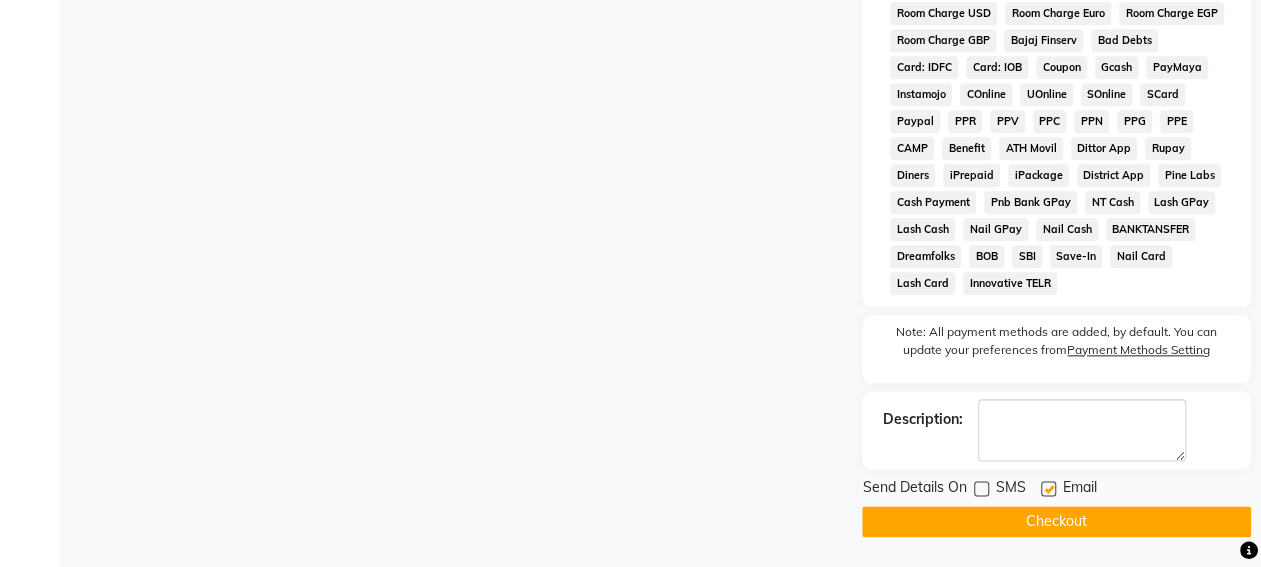 click 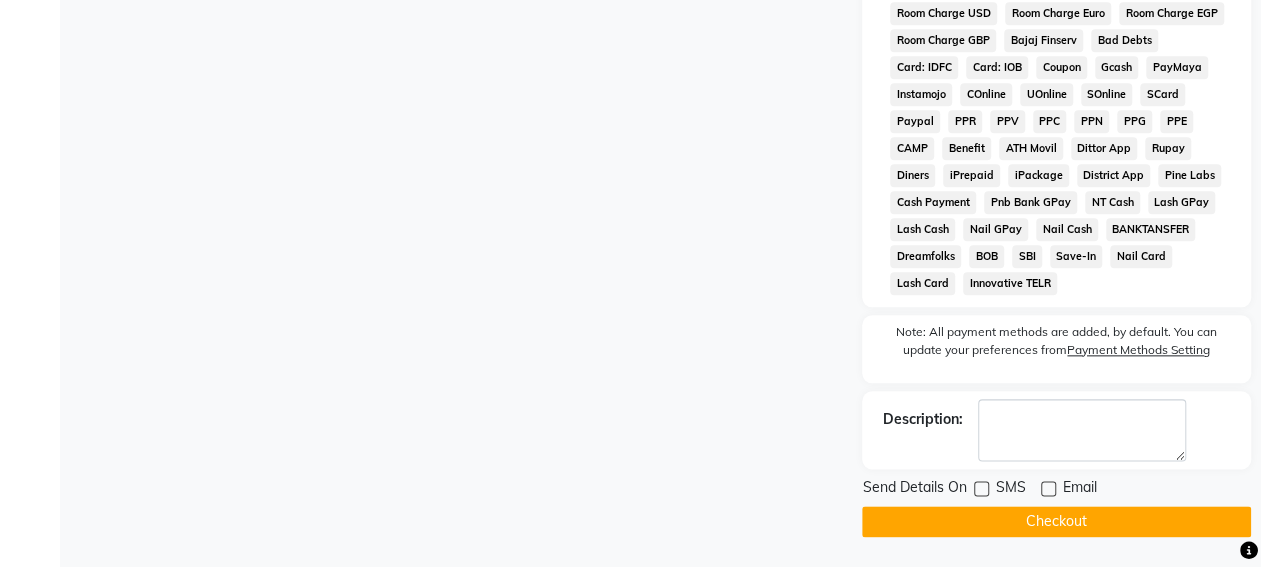 click on "Checkout" 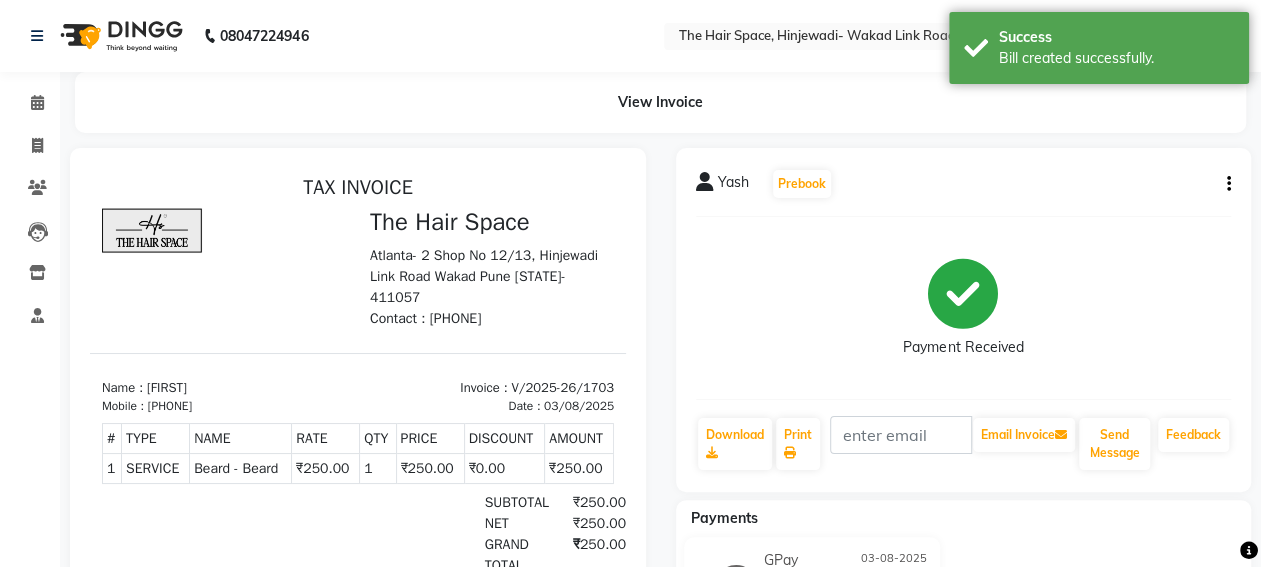 scroll, scrollTop: 0, scrollLeft: 0, axis: both 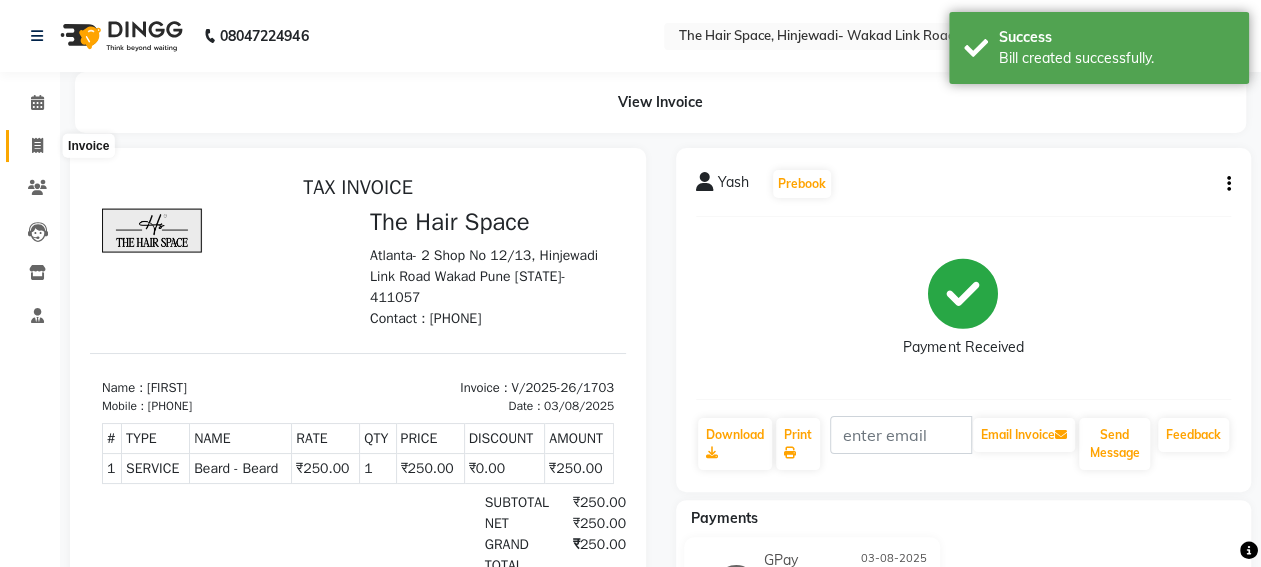 click 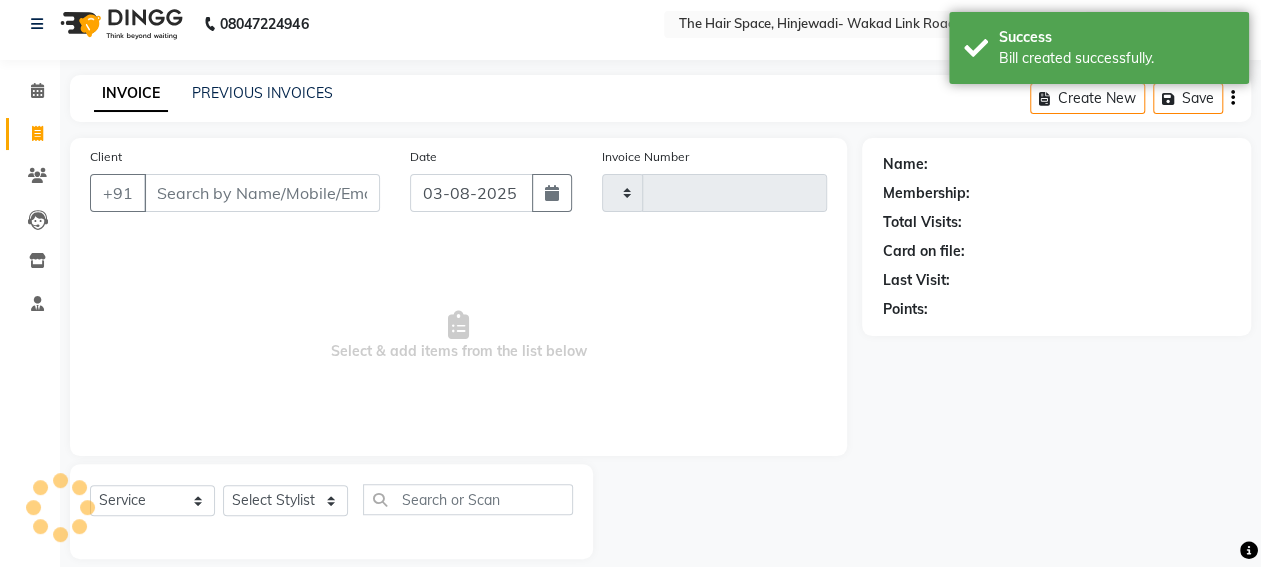 type on "1704" 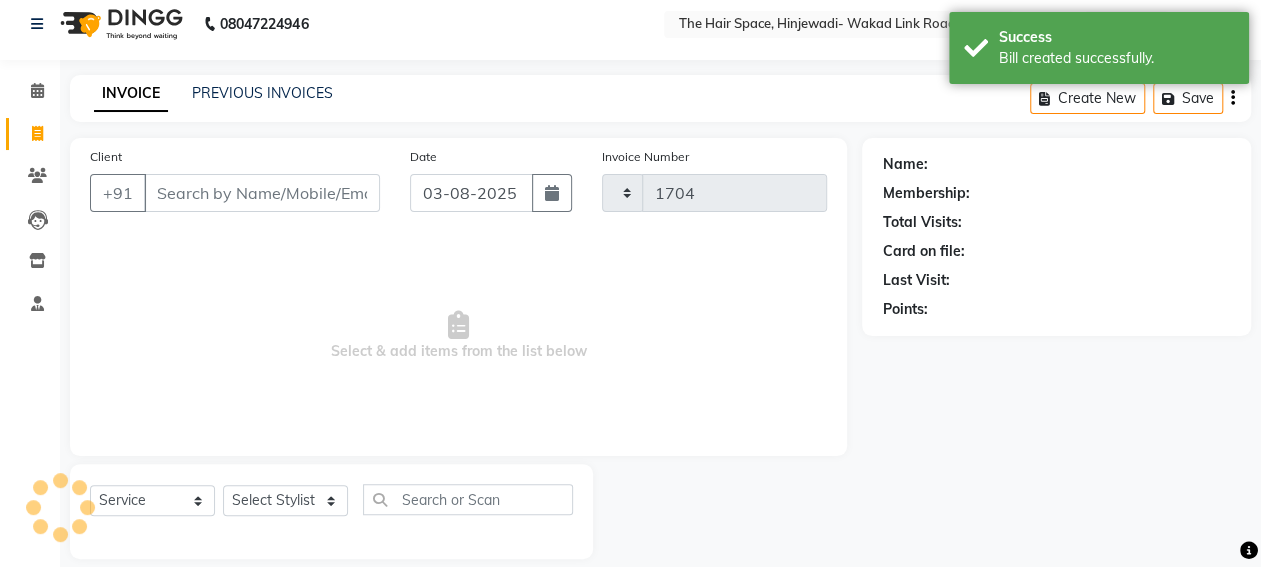 select on "6697" 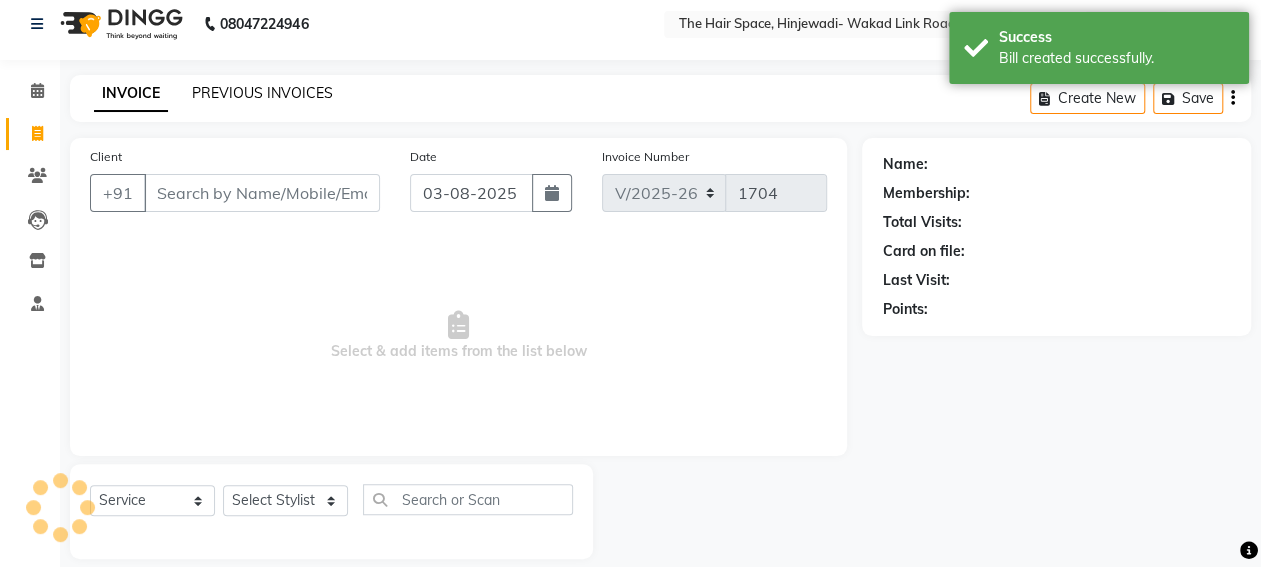 scroll, scrollTop: 33, scrollLeft: 0, axis: vertical 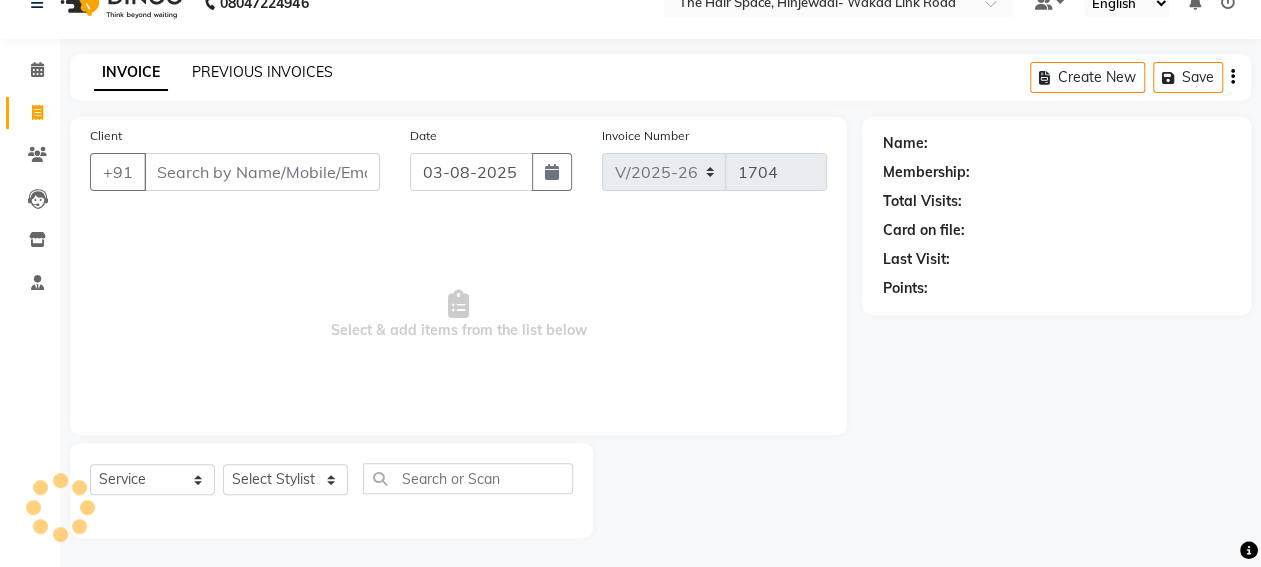 click on "PREVIOUS INVOICES" 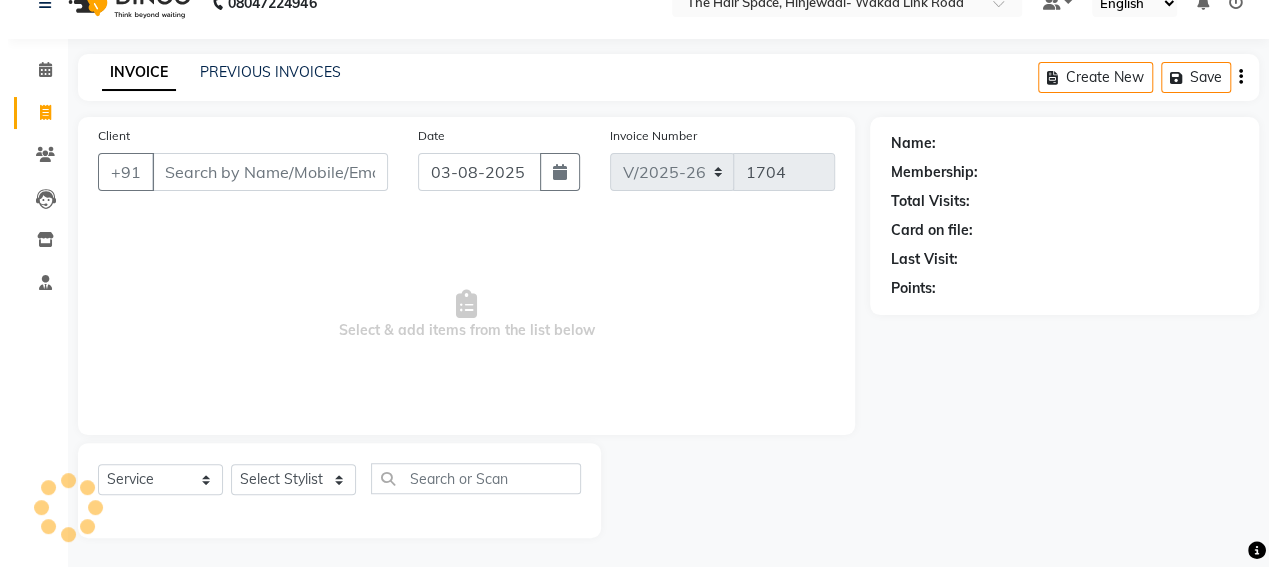 scroll, scrollTop: 0, scrollLeft: 0, axis: both 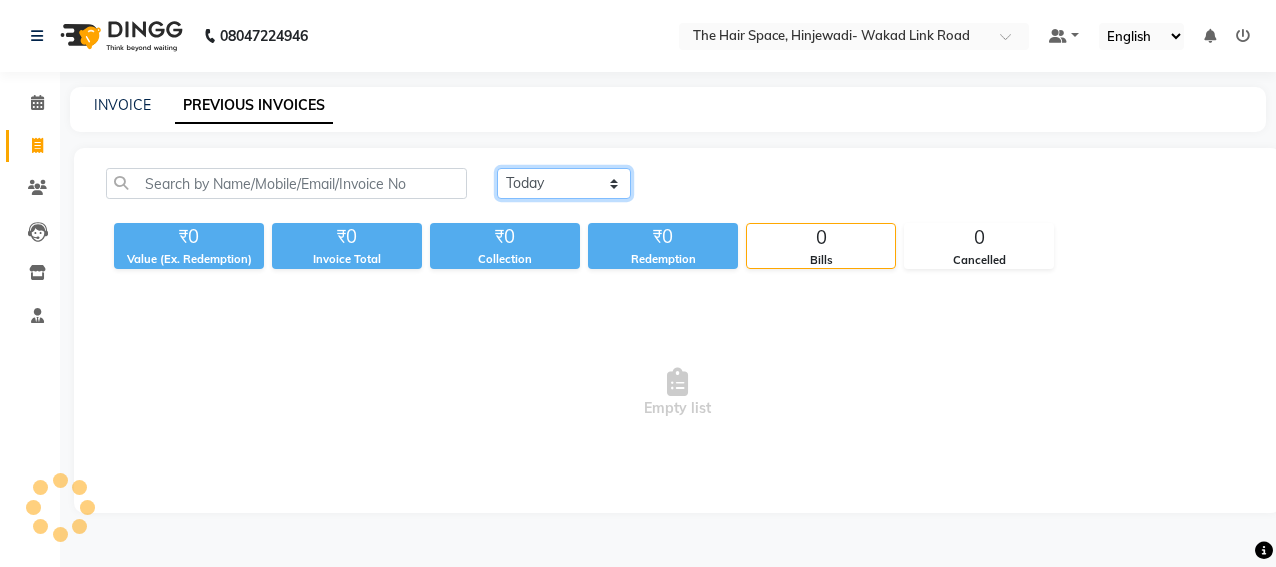 click on "Today Yesterday Custom Range" 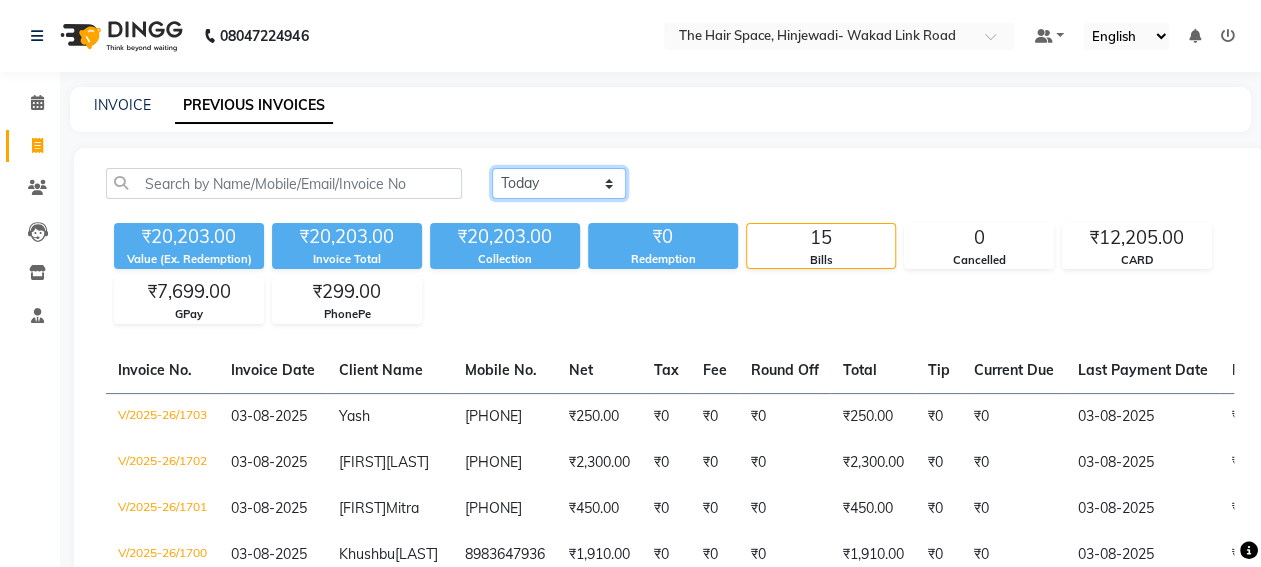select on "yesterday" 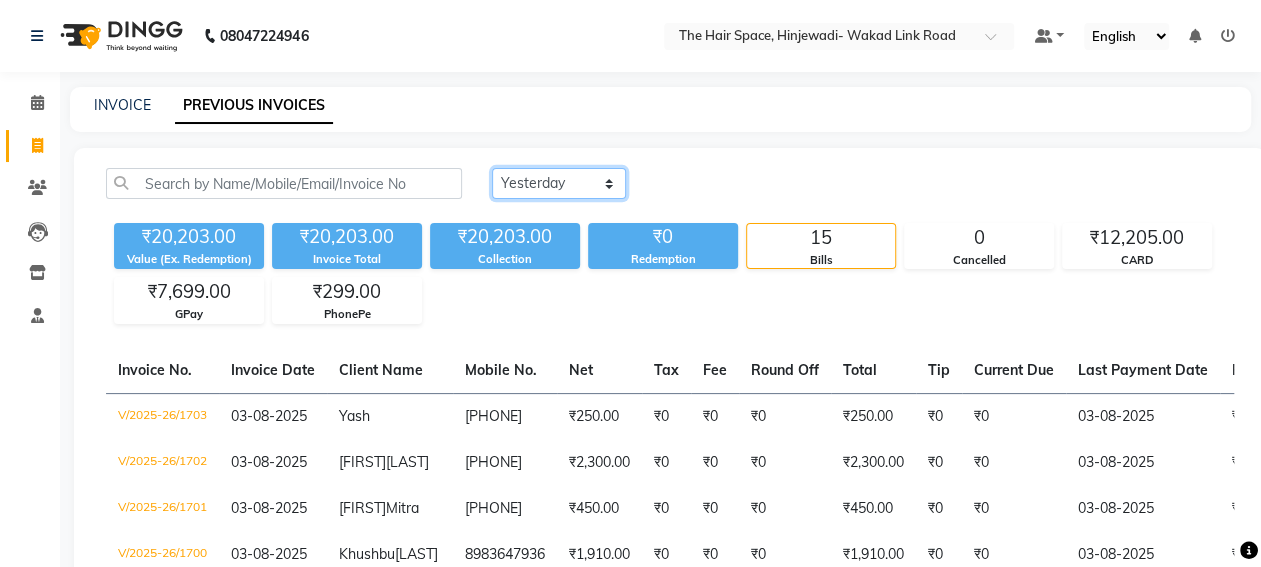 click on "Today Yesterday Custom Range" 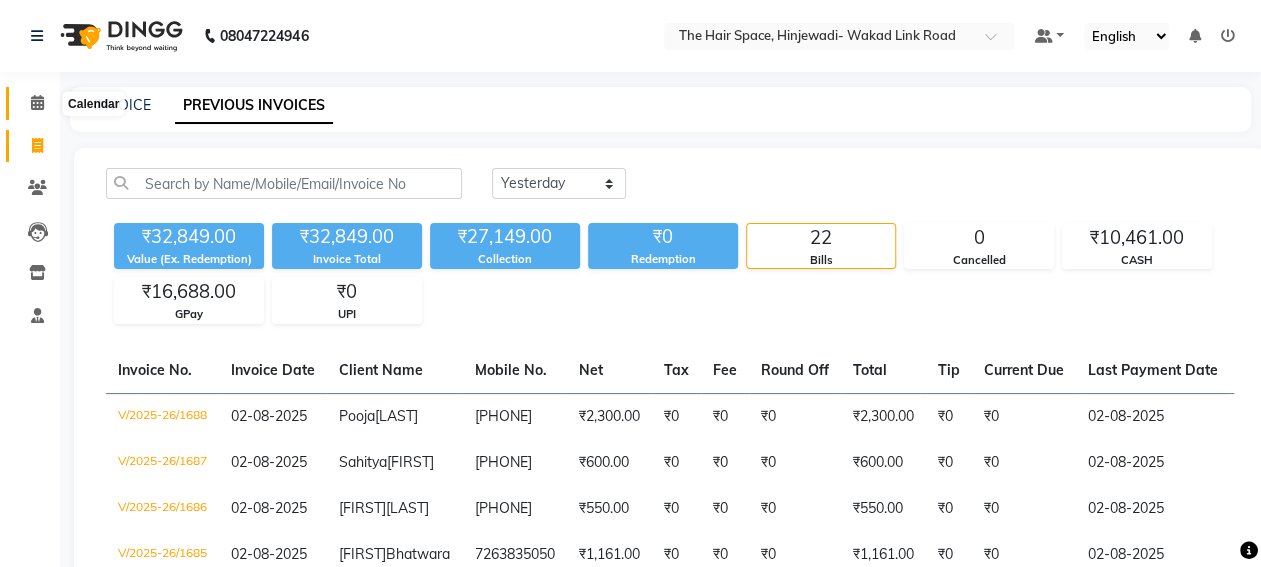 click 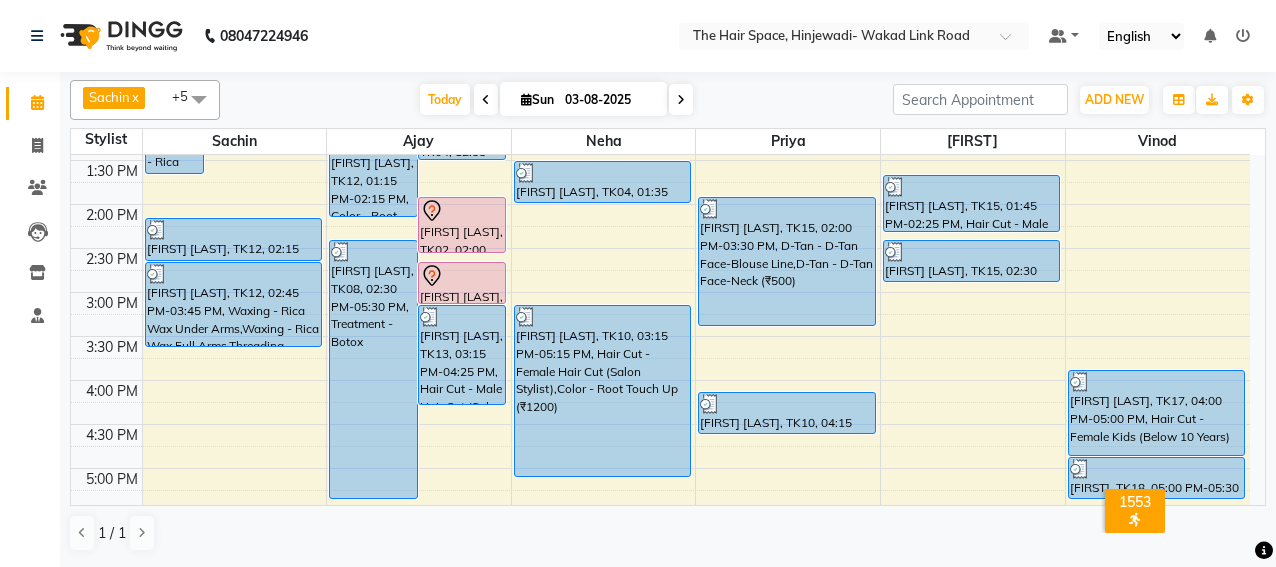 scroll, scrollTop: 447, scrollLeft: 0, axis: vertical 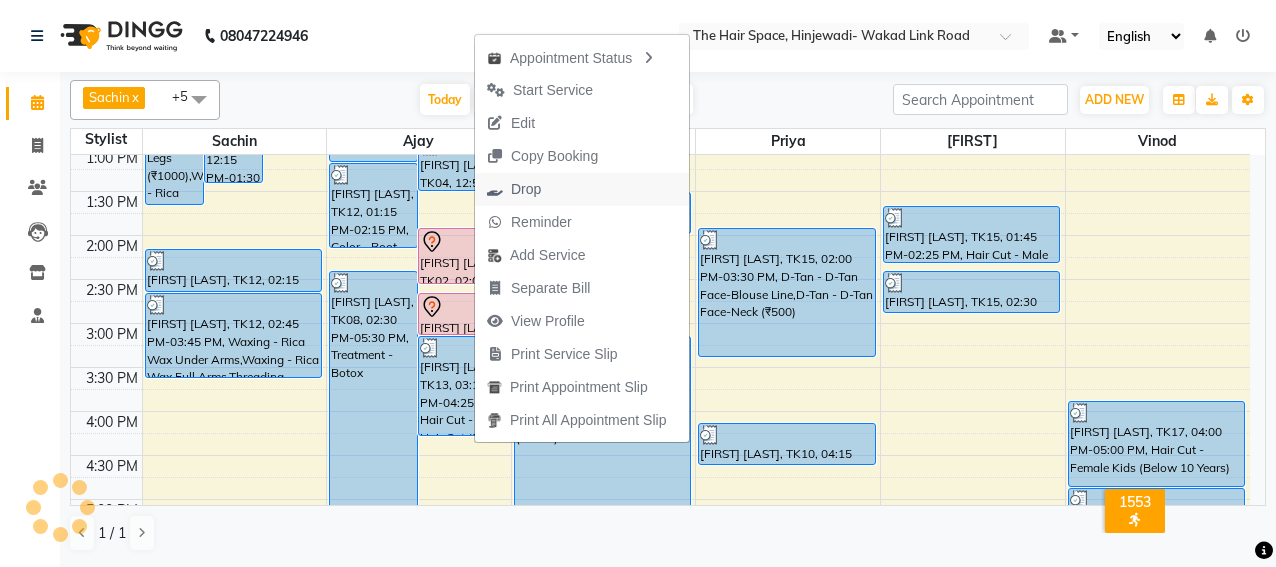 click on "Drop" at bounding box center (526, 189) 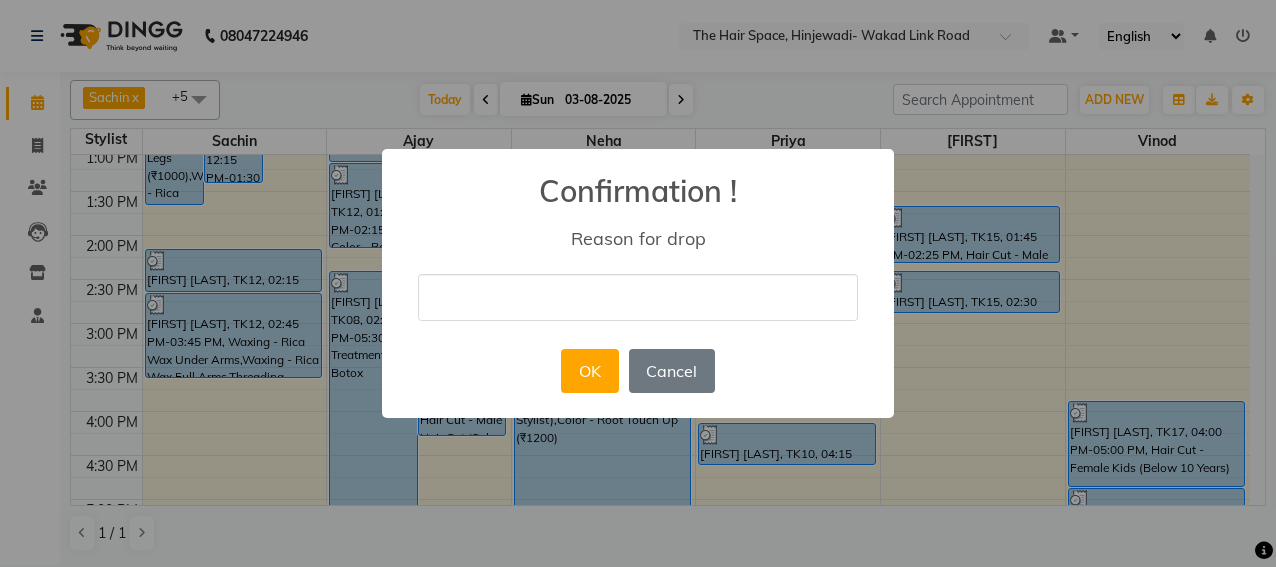 click at bounding box center [638, 297] 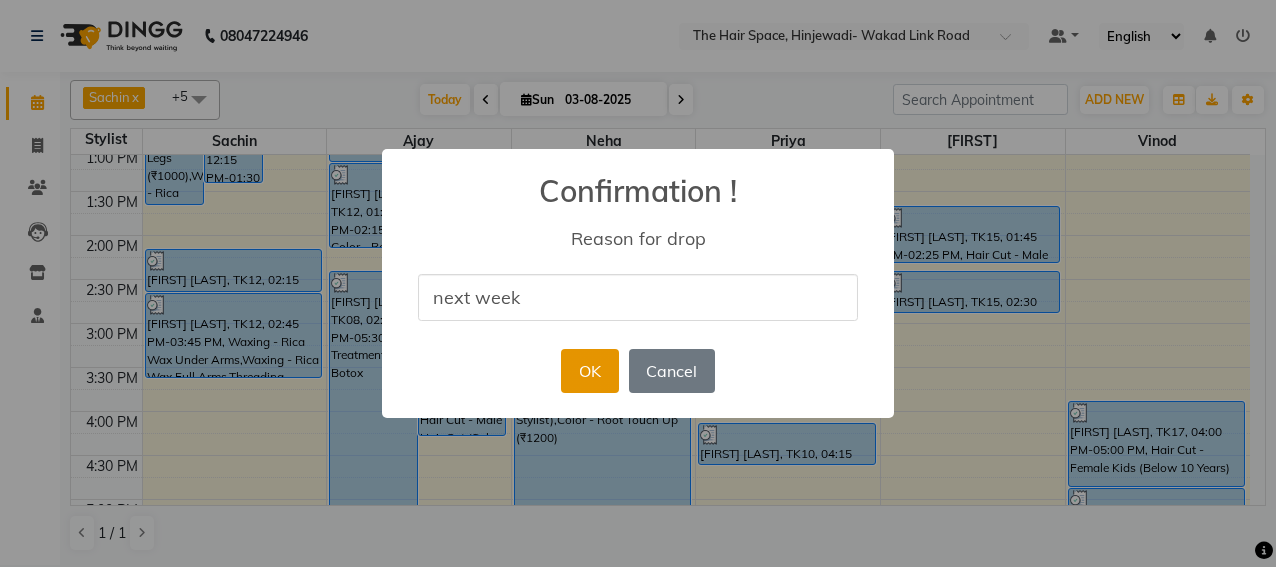 click on "OK" at bounding box center (589, 371) 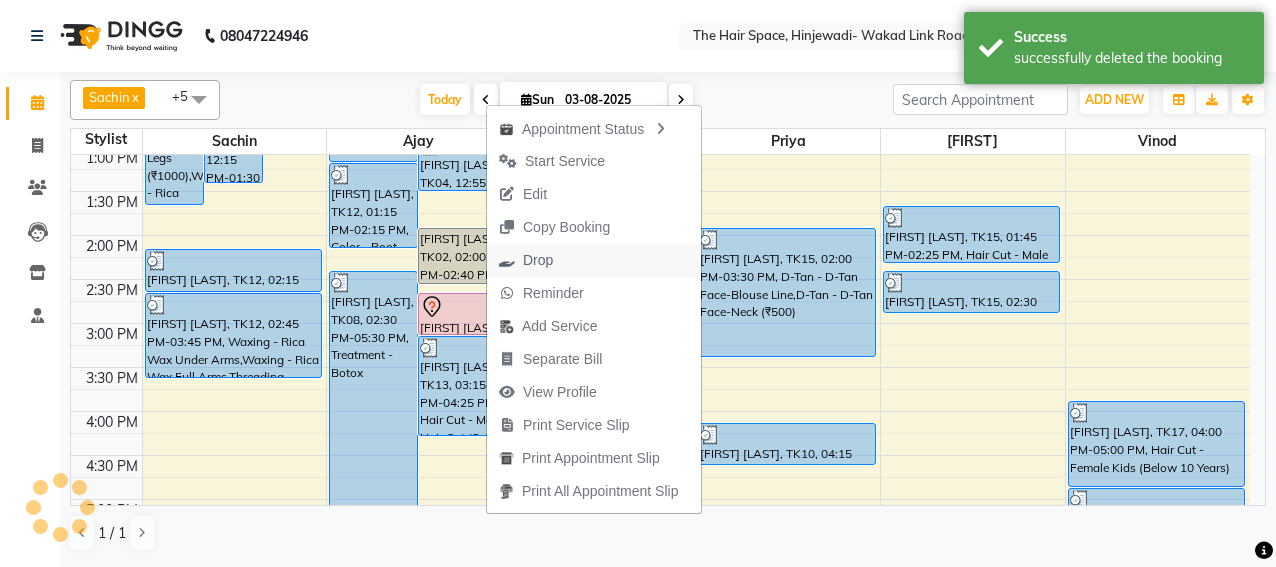 click on "Drop" at bounding box center (538, 260) 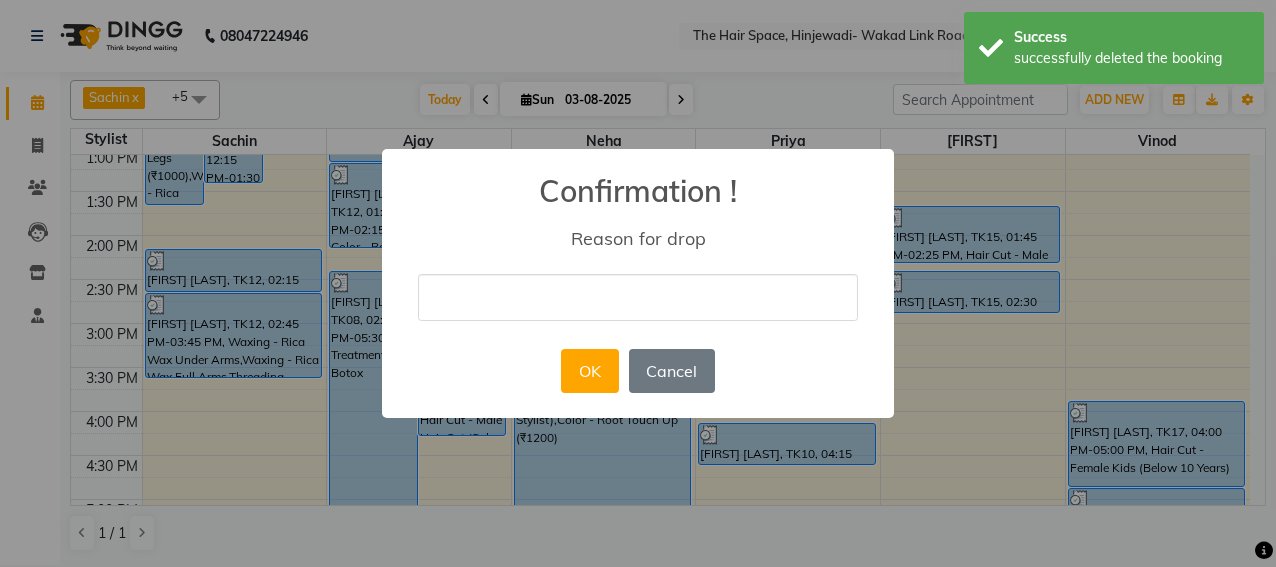 drag, startPoint x: 541, startPoint y: 280, endPoint x: 547, endPoint y: 314, distance: 34.525352 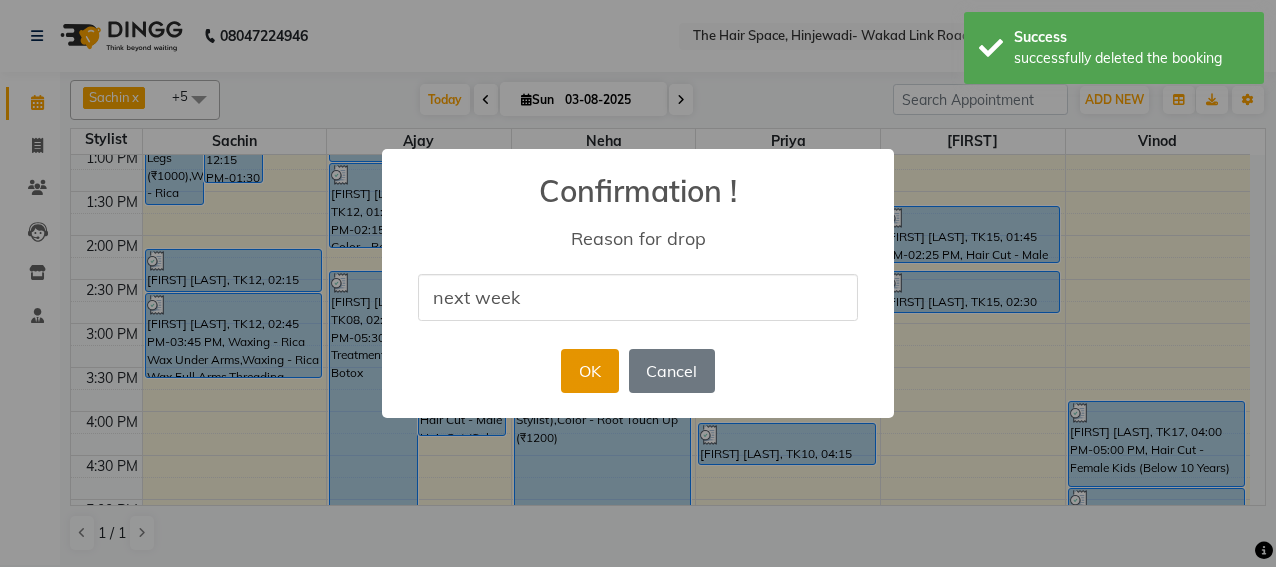 click on "OK" at bounding box center [589, 371] 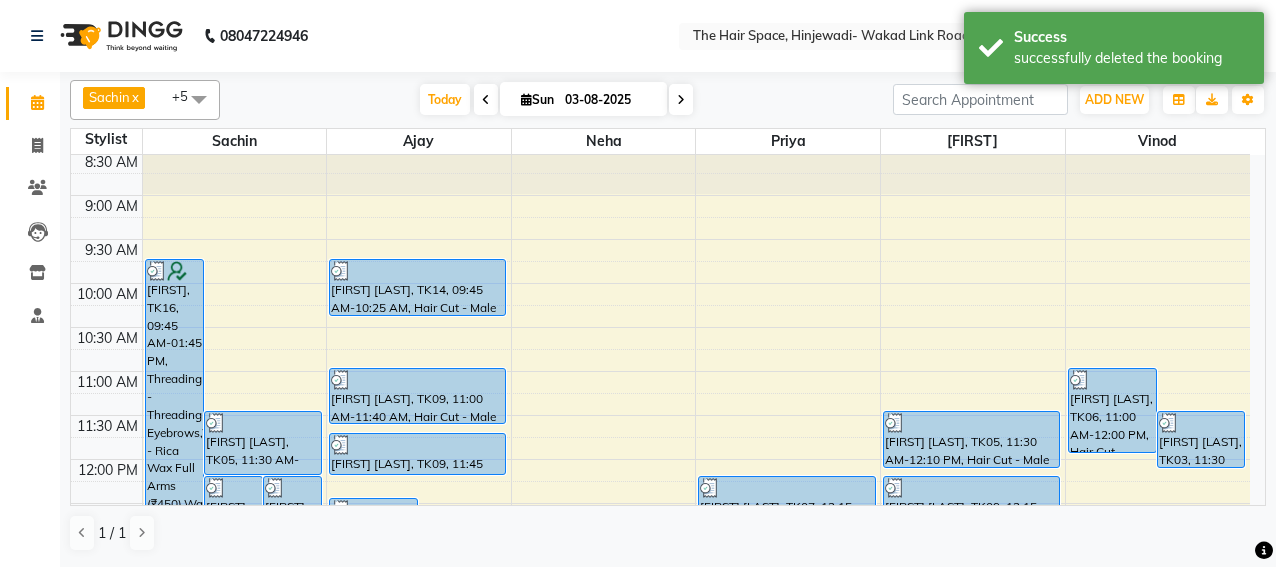 scroll, scrollTop: 0, scrollLeft: 0, axis: both 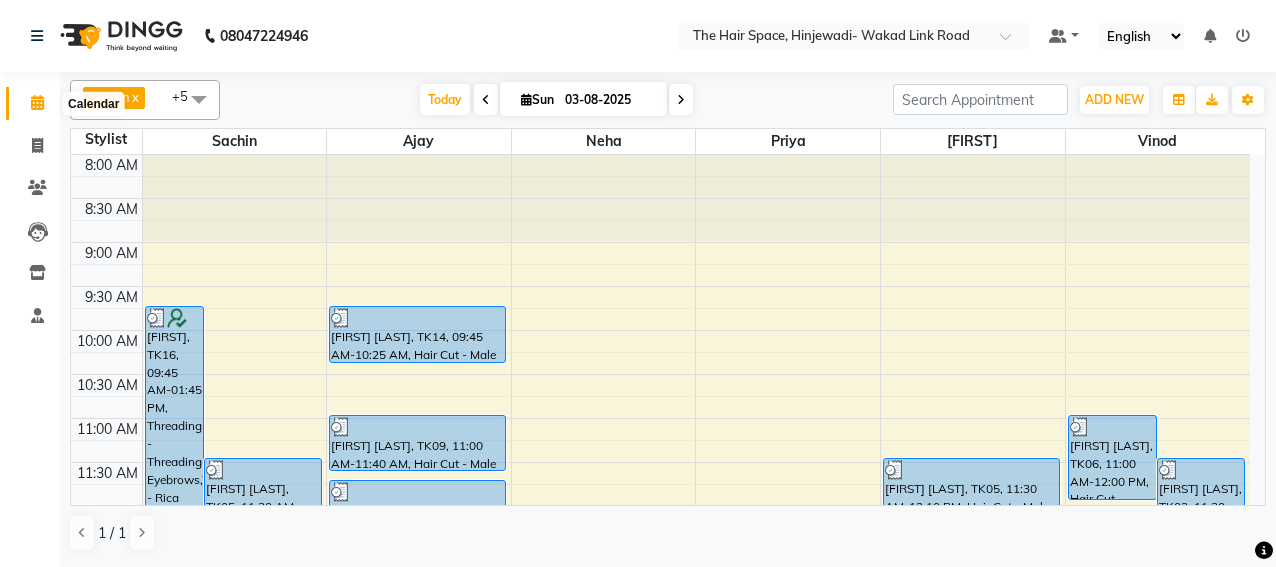 click 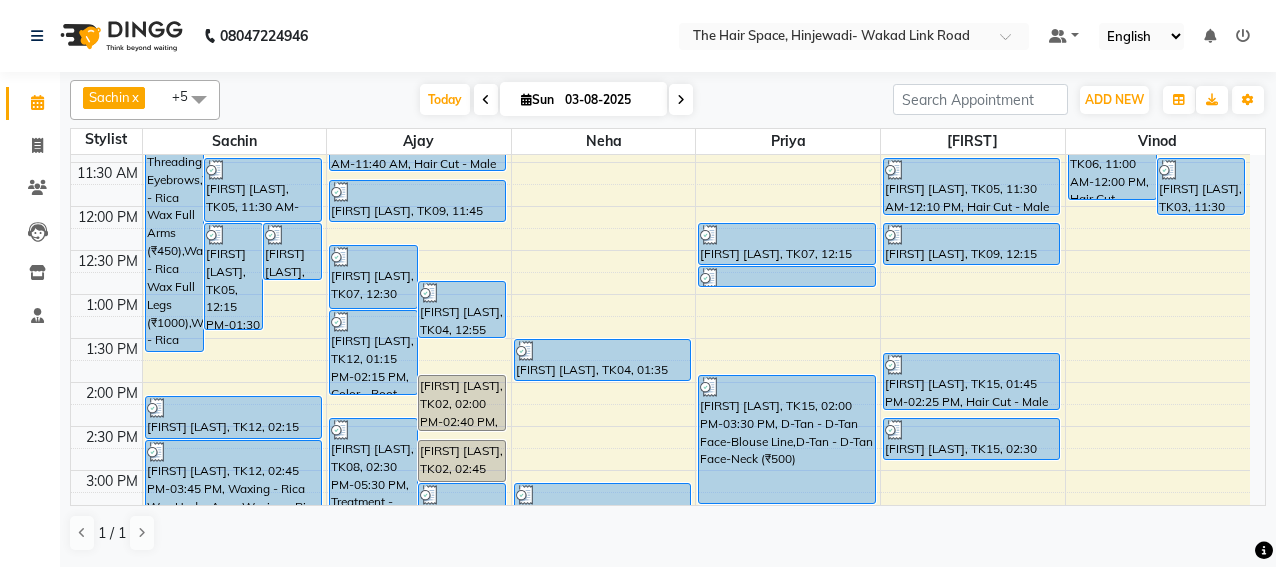 scroll, scrollTop: 600, scrollLeft: 0, axis: vertical 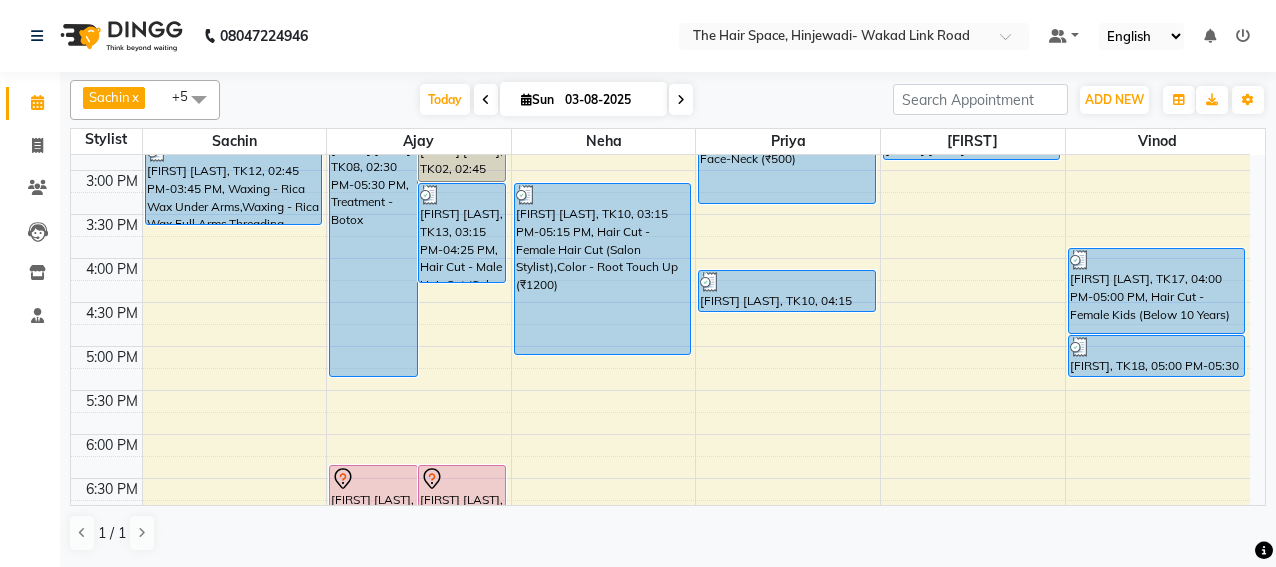 click at bounding box center [681, 100] 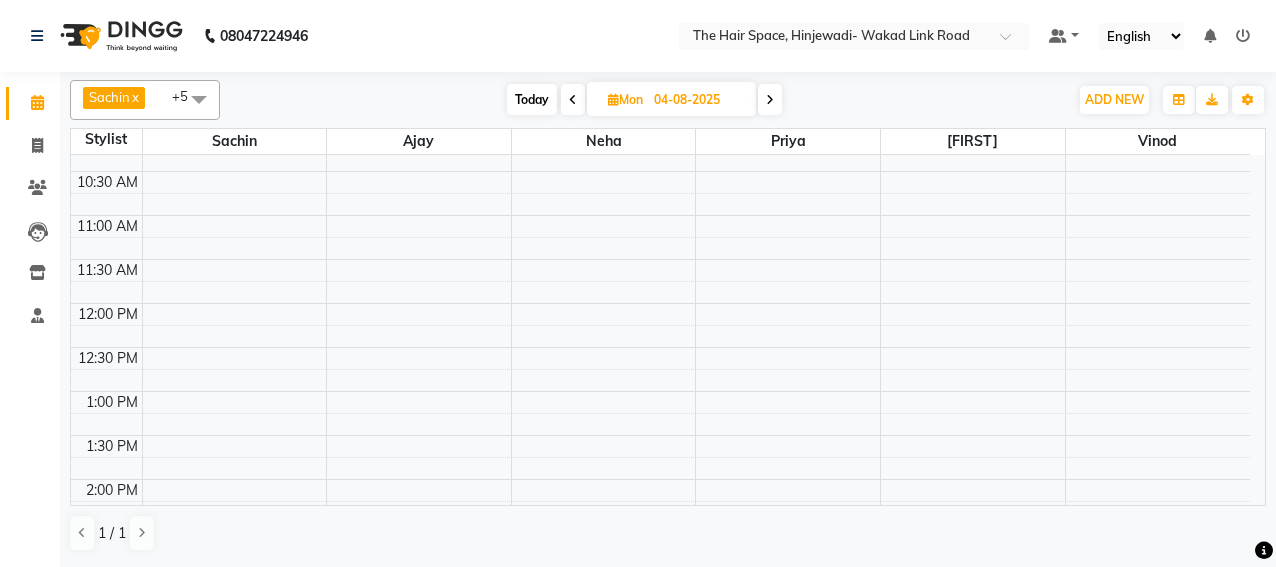scroll, scrollTop: 0, scrollLeft: 0, axis: both 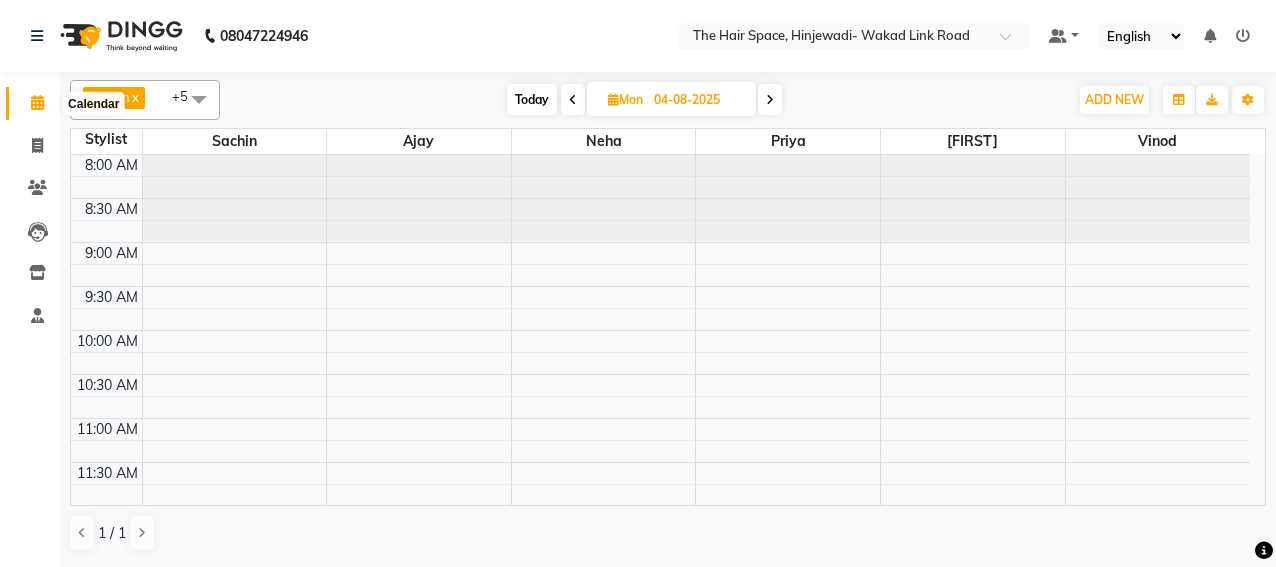 click 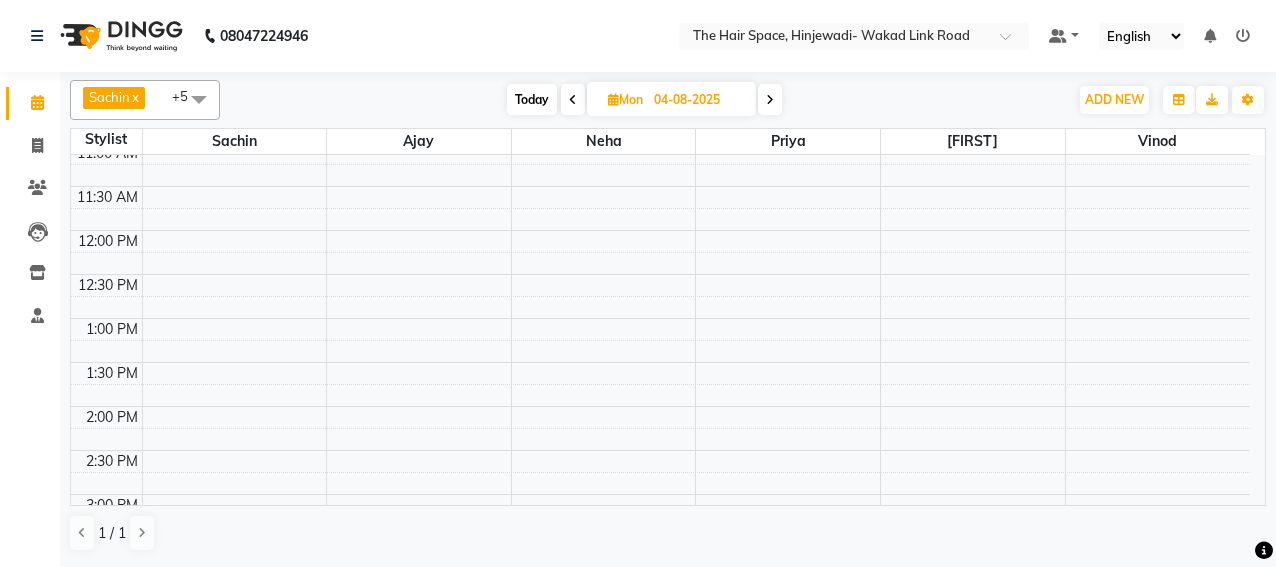 scroll, scrollTop: 400, scrollLeft: 0, axis: vertical 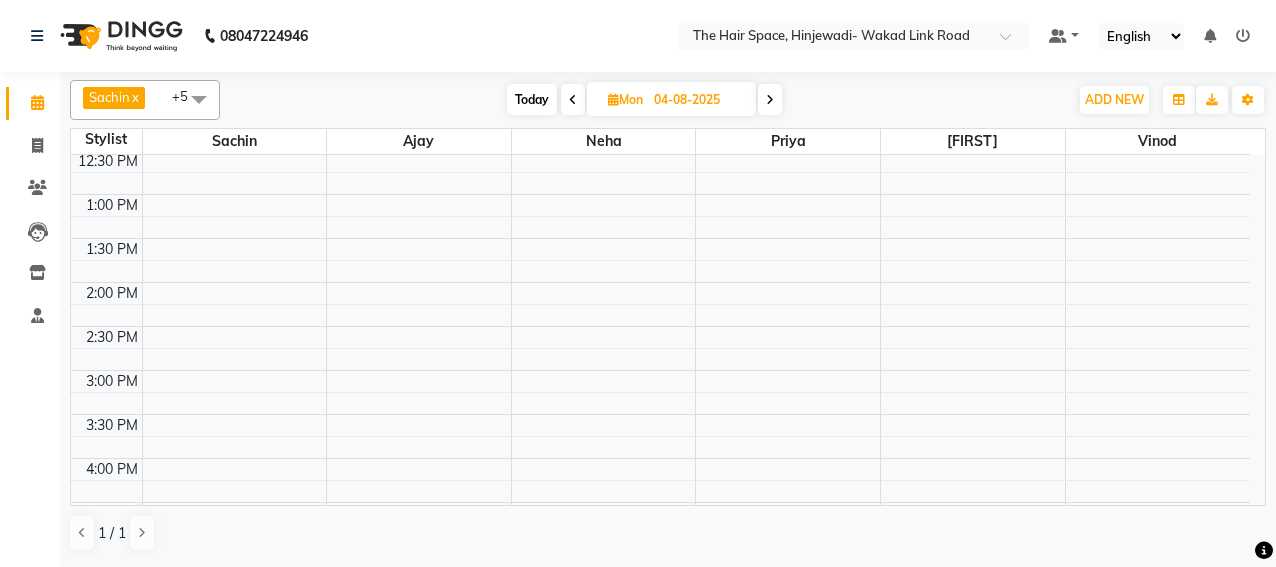 click on "Today" at bounding box center (532, 99) 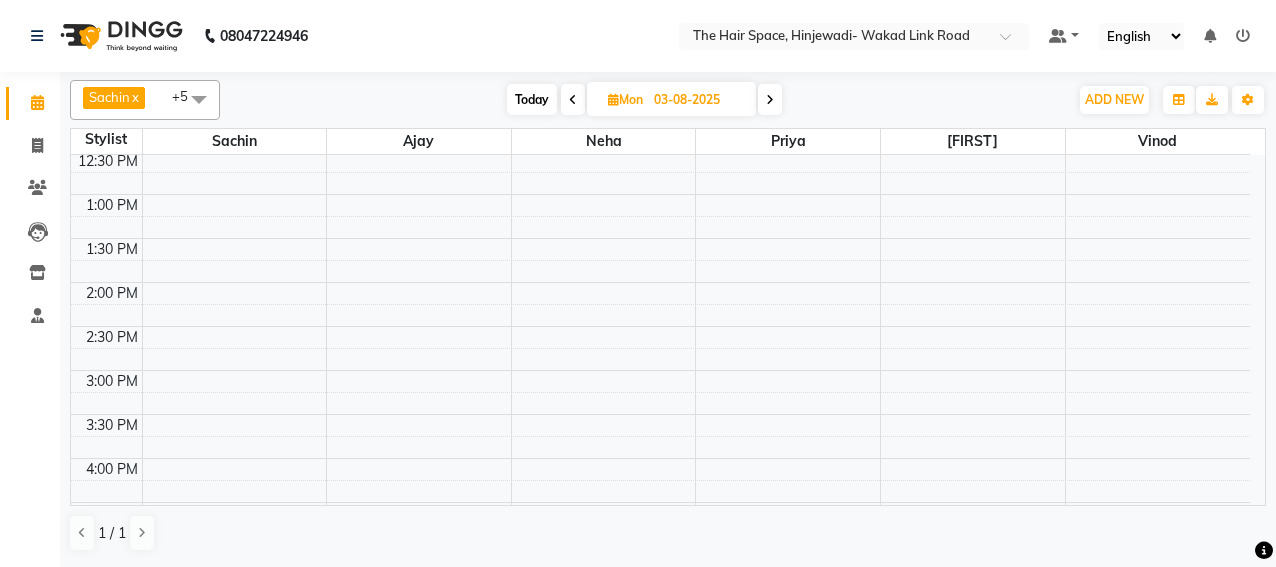 scroll, scrollTop: 0, scrollLeft: 0, axis: both 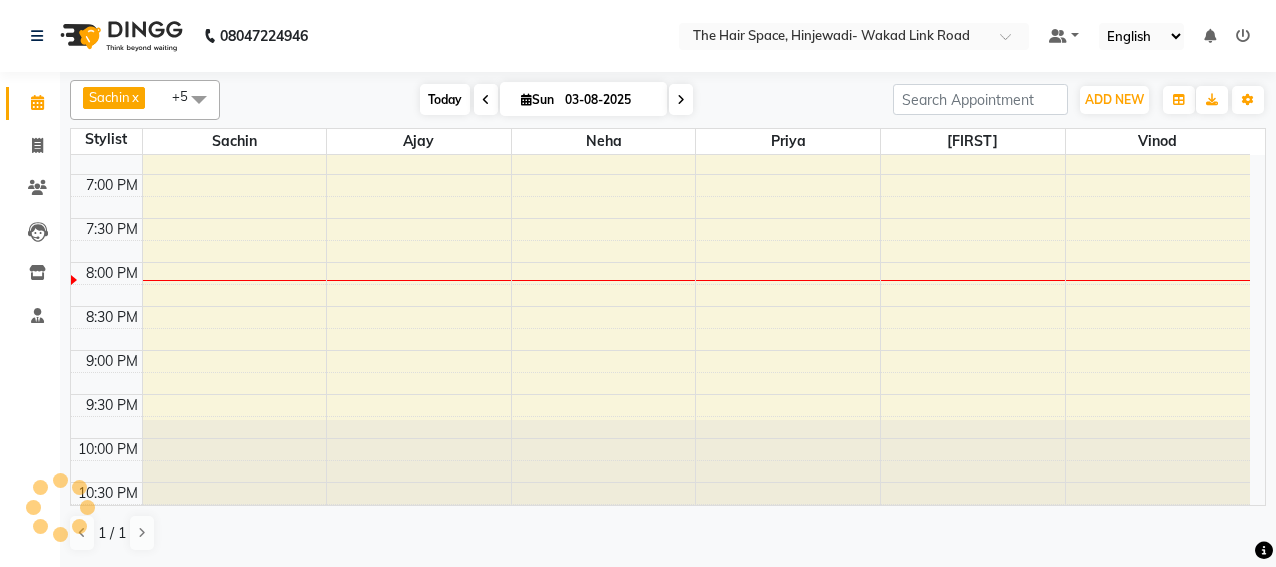 click on "Sun" at bounding box center [537, 99] 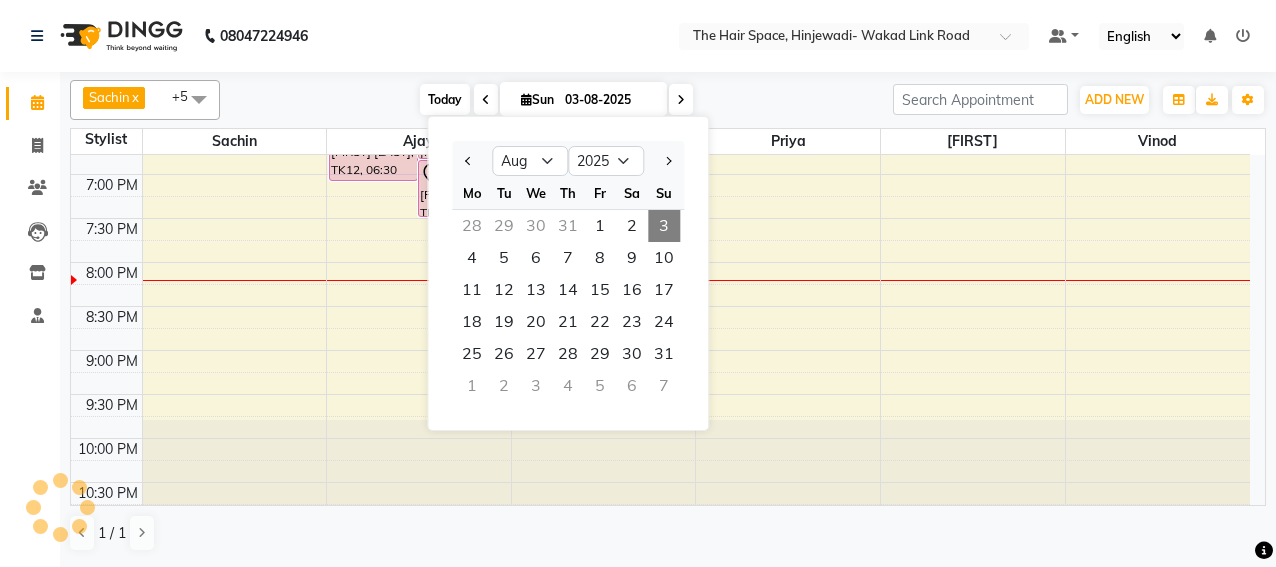 click on "Today" at bounding box center (445, 99) 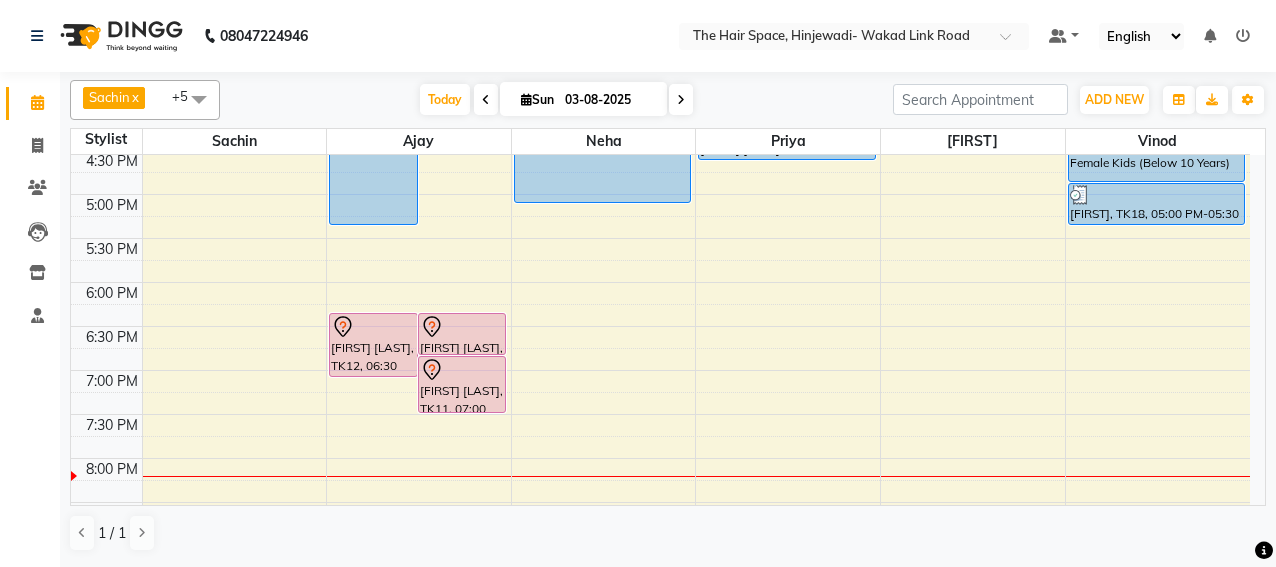 scroll, scrollTop: 748, scrollLeft: 0, axis: vertical 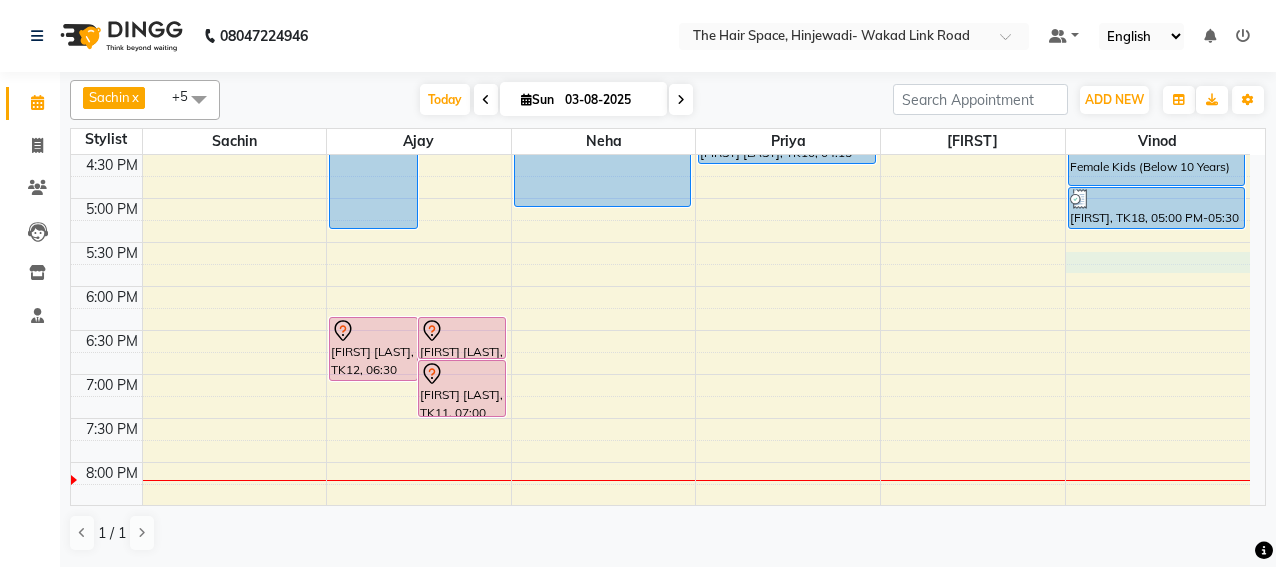 click on "8:00 AM 8:30 AM 9:00 AM 9:30 AM 10:00 AM 10:30 AM 11:00 AM 11:30 AM 12:00 PM 12:30 PM 1:00 PM 1:30 PM 2:00 PM 2:30 PM 3:00 PM 3:30 PM 4:00 PM 4:30 PM 5:00 PM 5:30 PM 6:00 PM 6:30 PM 7:00 PM 7:30 PM 8:00 PM 8:30 PM 9:00 PM 9:30 PM 10:00 PM 10:30 PM     [FIRST], TK16, 09:45 AM-01:45 PM, Threading - Threading Eyebrows,Waxing - Rica Wax Full Arms (₹450),Waxing - Rica Wax Full Legs (₹1000),Waxing - Rica Wax Half Arms (₹250),Waxing - Rica Wax Full Back (₹550),Waxing - Rica Wax Half Front (₹300),Waxing - Rica Wax Neck (₹200)     [FIRST] [LAST], TK05, 12:15 PM-01:30 PM, Facials - Facials Advance Facial     [FIRST] [LAST], TK04, 12:15 PM-12:55 PM, Hair Cut - Male Hair Cut (Senior Stylist)     [FIRST] [LAST], TK05, 11:30 AM-12:15 PM, D-Tan - D-Tan Face-Neck     [FIRST] [LAST], TK12, 02:15 PM-02:45 PM, Waxing - Rica Wax Full Arms     [FIRST] [LAST], TK12, 02:45 PM-03:45 PM, Waxing - Rica Wax Under Arms,Waxing - Rica Wax Full Arms,Threading - Threading Eyebrows (₹60)" at bounding box center (660, 66) 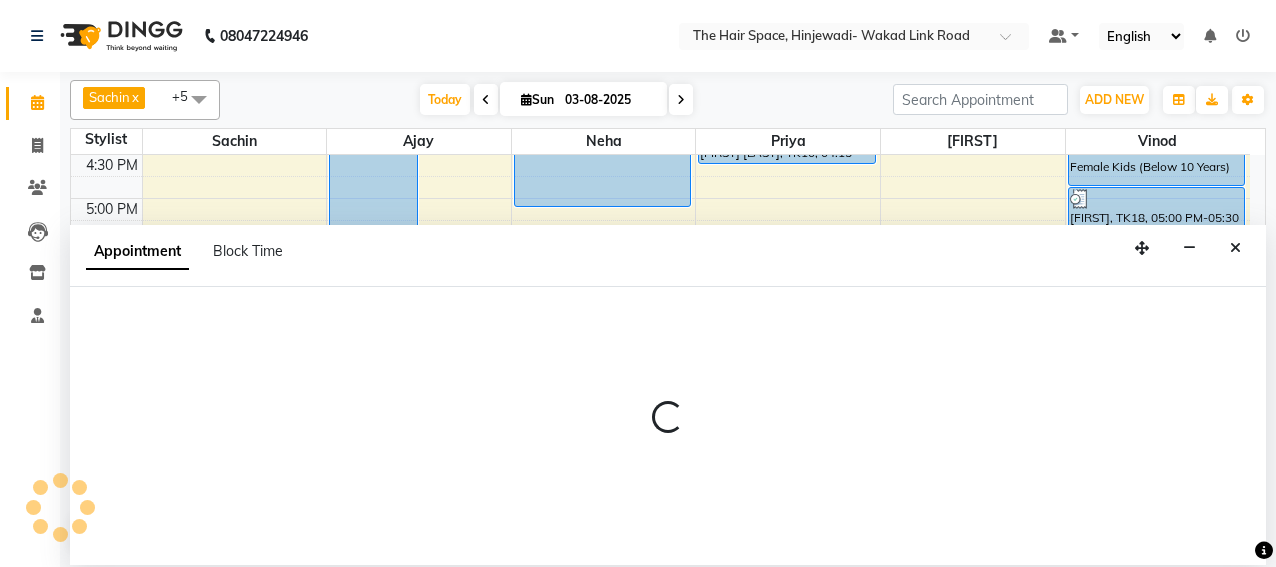select on "84667" 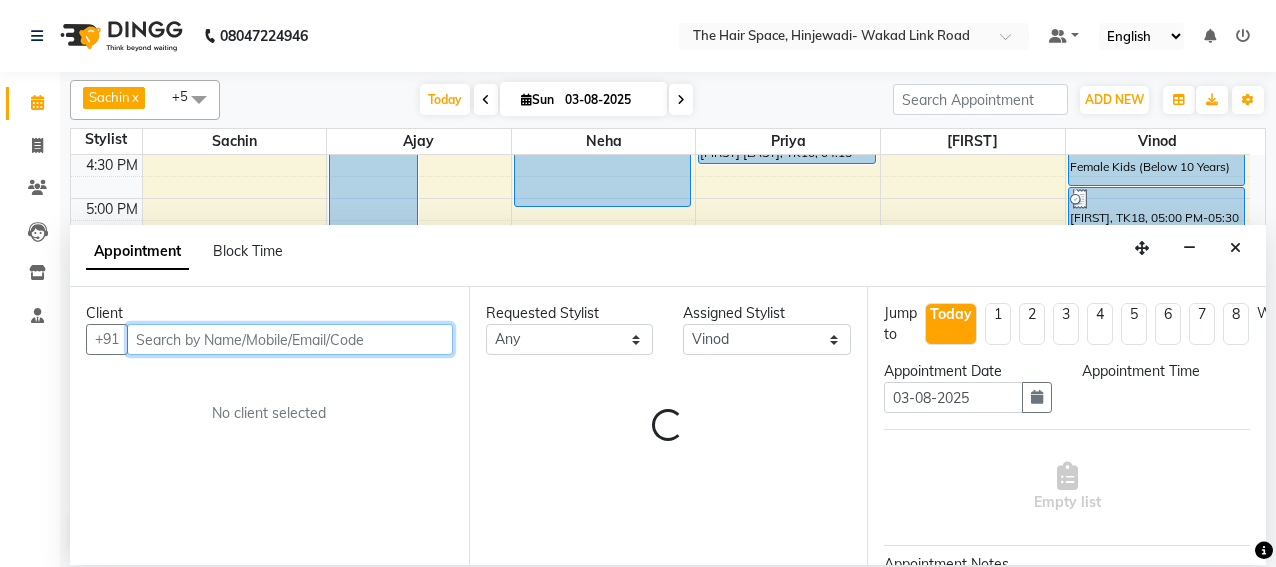 select on "1065" 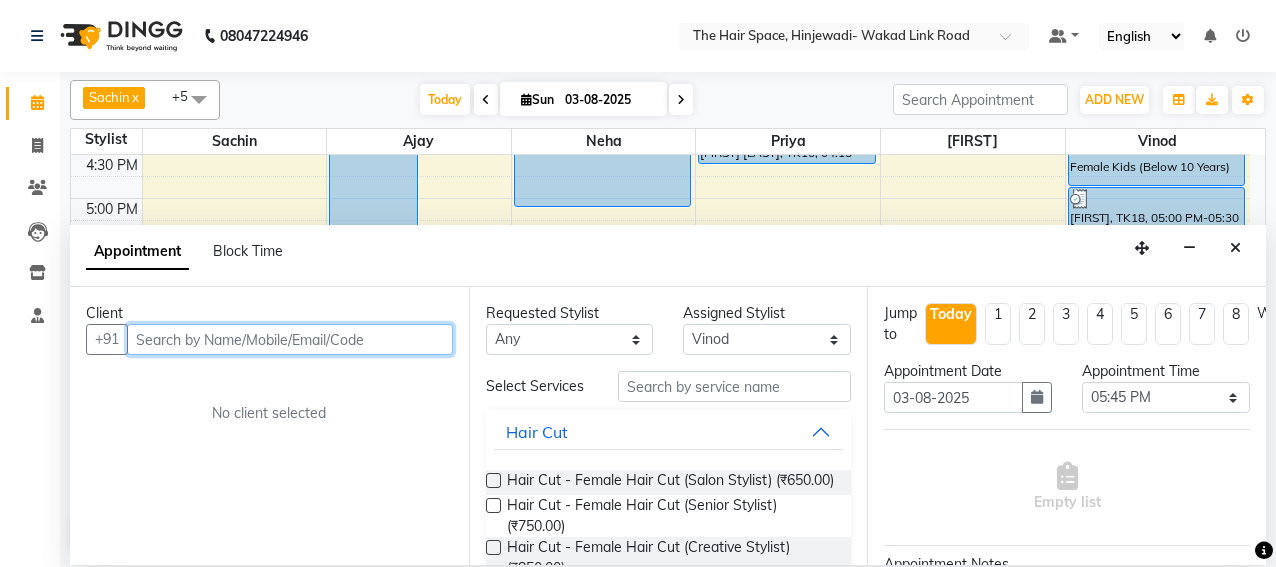 click at bounding box center [290, 339] 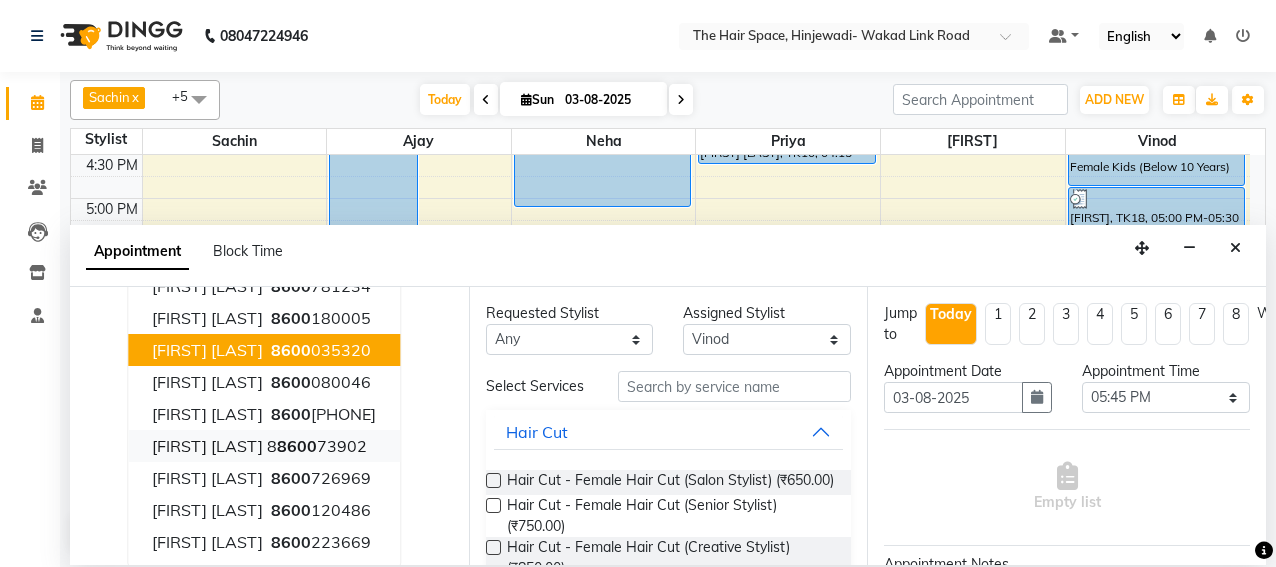 scroll, scrollTop: 128, scrollLeft: 0, axis: vertical 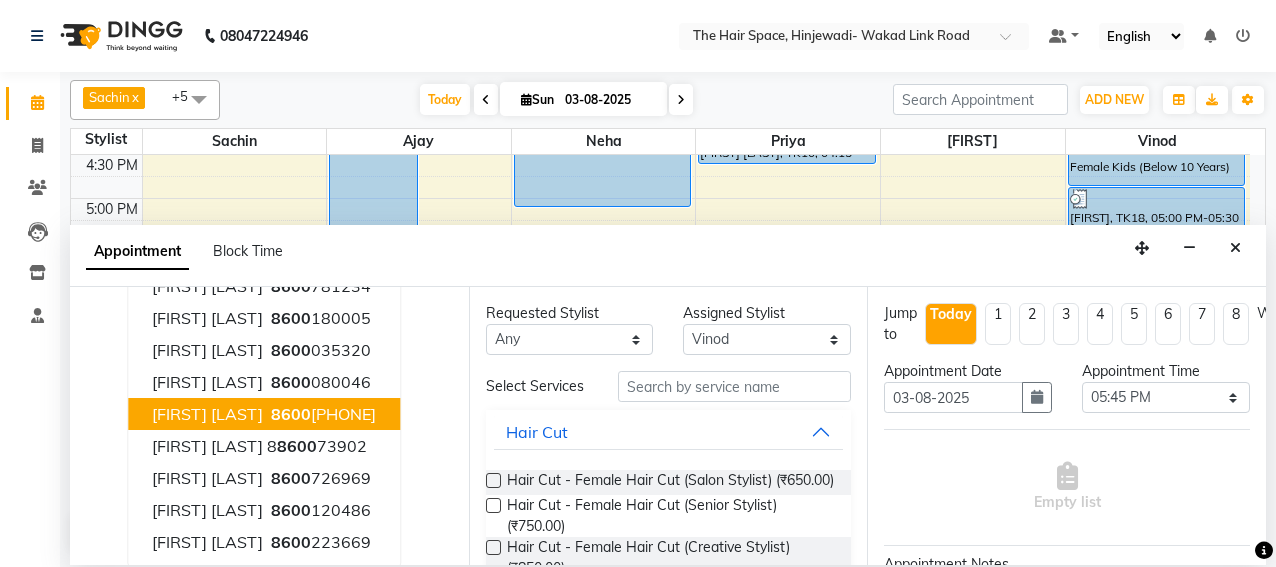 click on "[FIRST] [LAST]   [PHONE]" at bounding box center [264, 414] 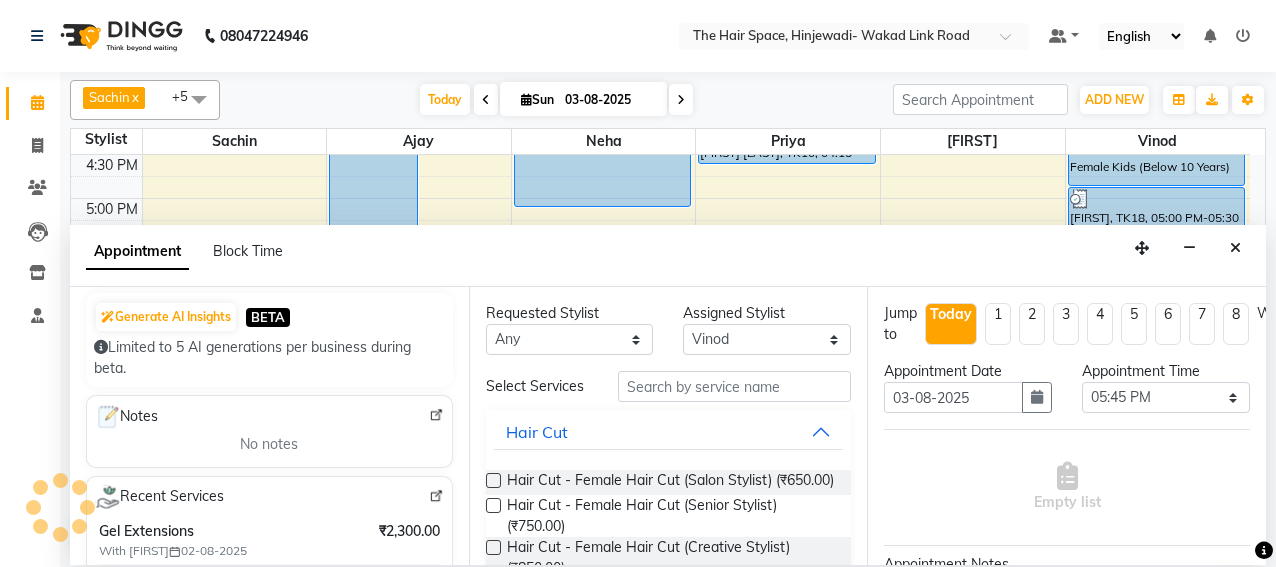 scroll, scrollTop: 0, scrollLeft: 0, axis: both 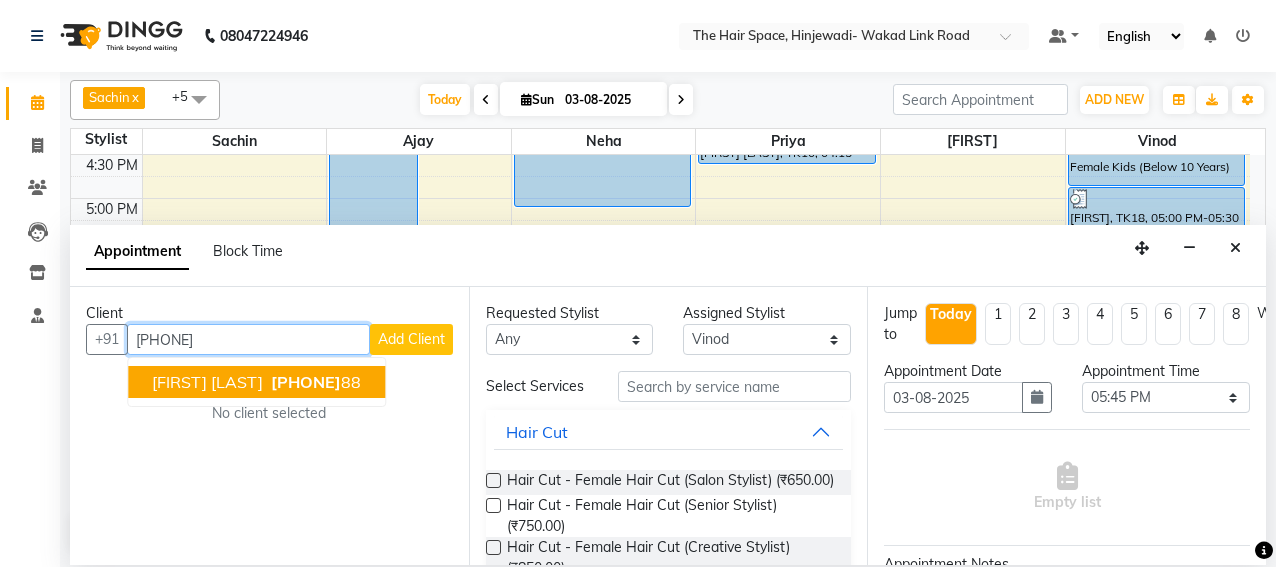 click on "[PHONE] [NUMBER]" at bounding box center (314, 382) 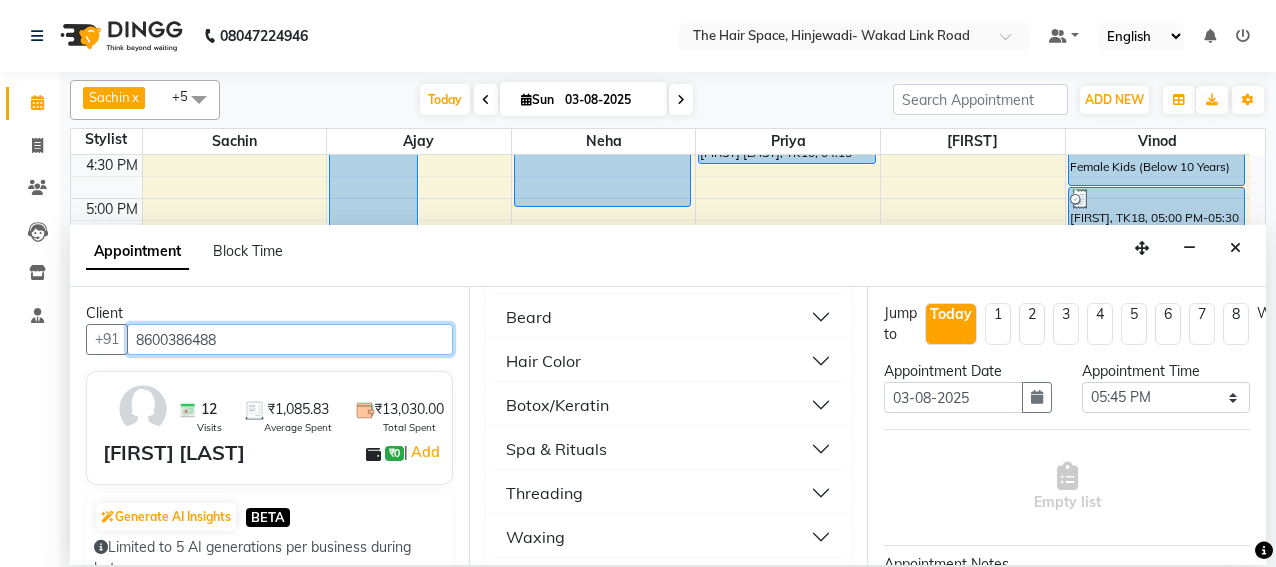 scroll, scrollTop: 700, scrollLeft: 0, axis: vertical 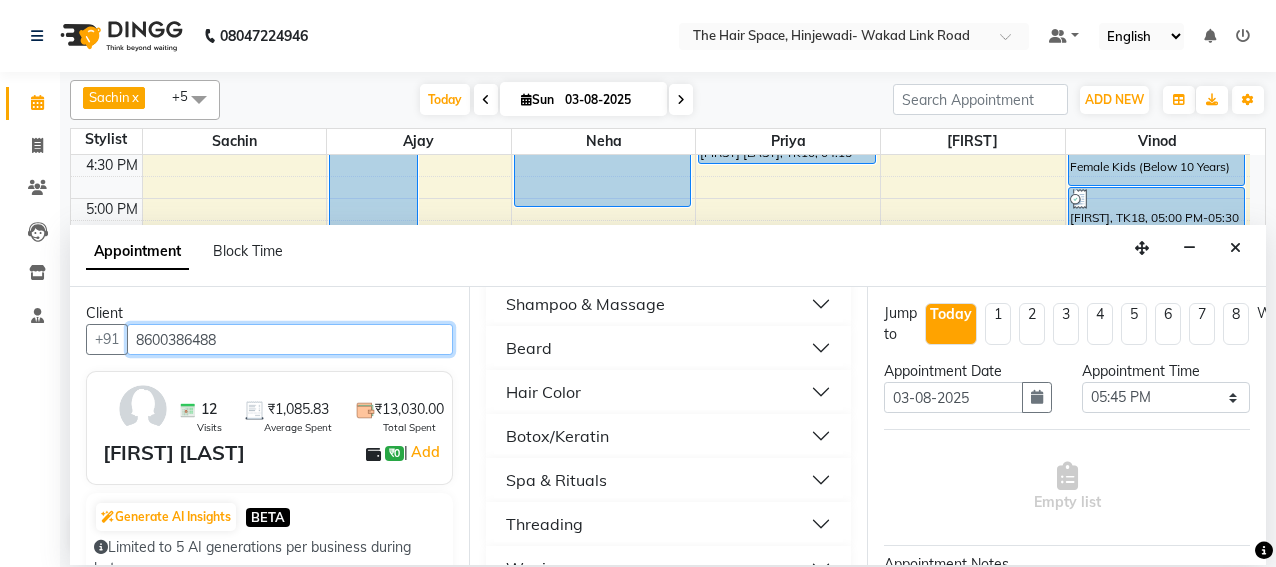 type on "8600386488" 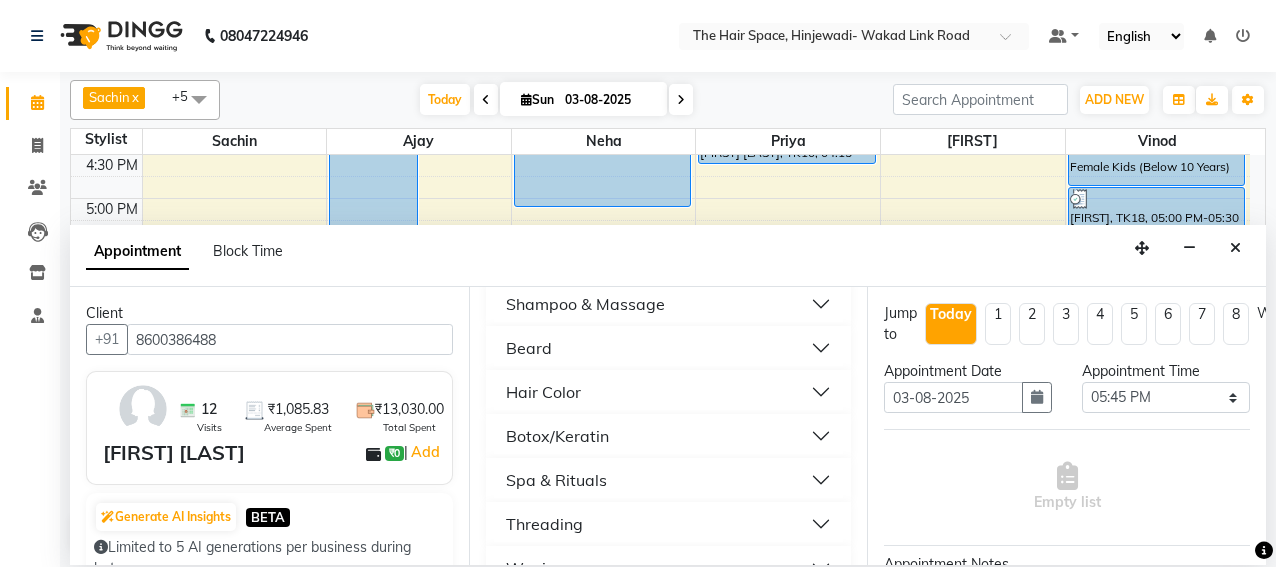 click on "Beard" at bounding box center [669, 348] 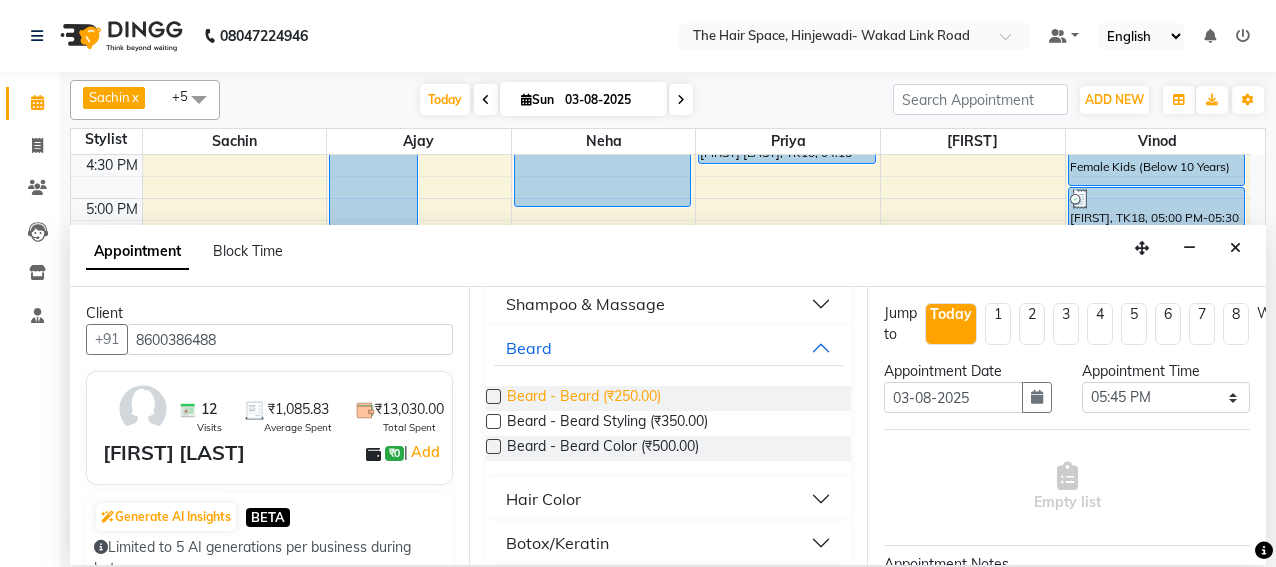 click on "Beard - Beard (₹250.00)" at bounding box center (584, 398) 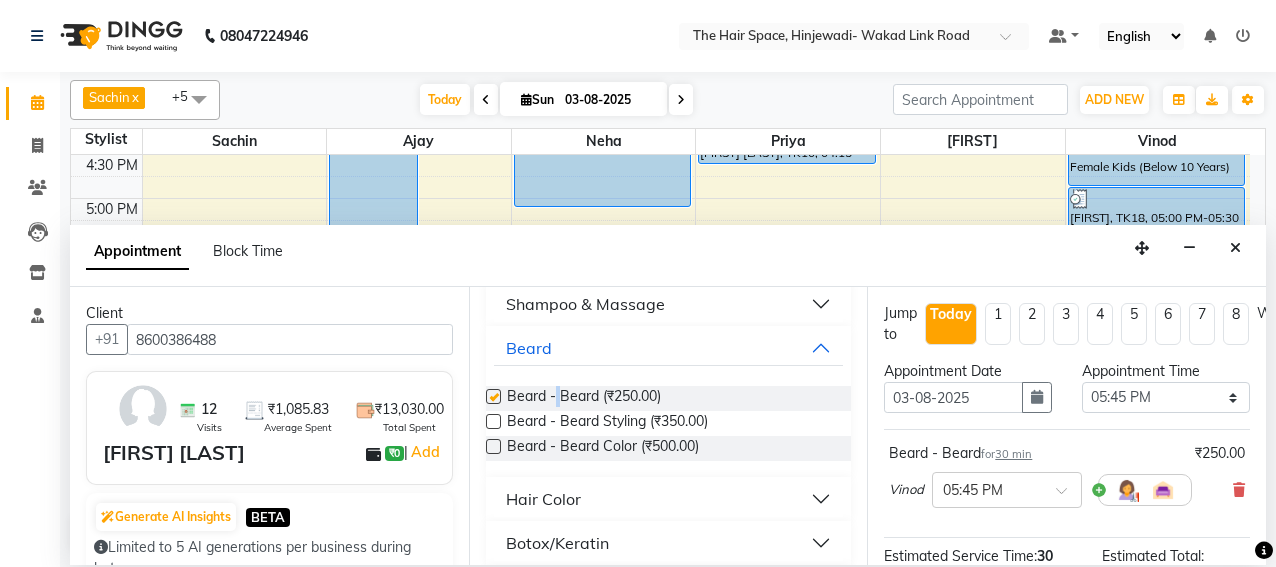 checkbox on "false" 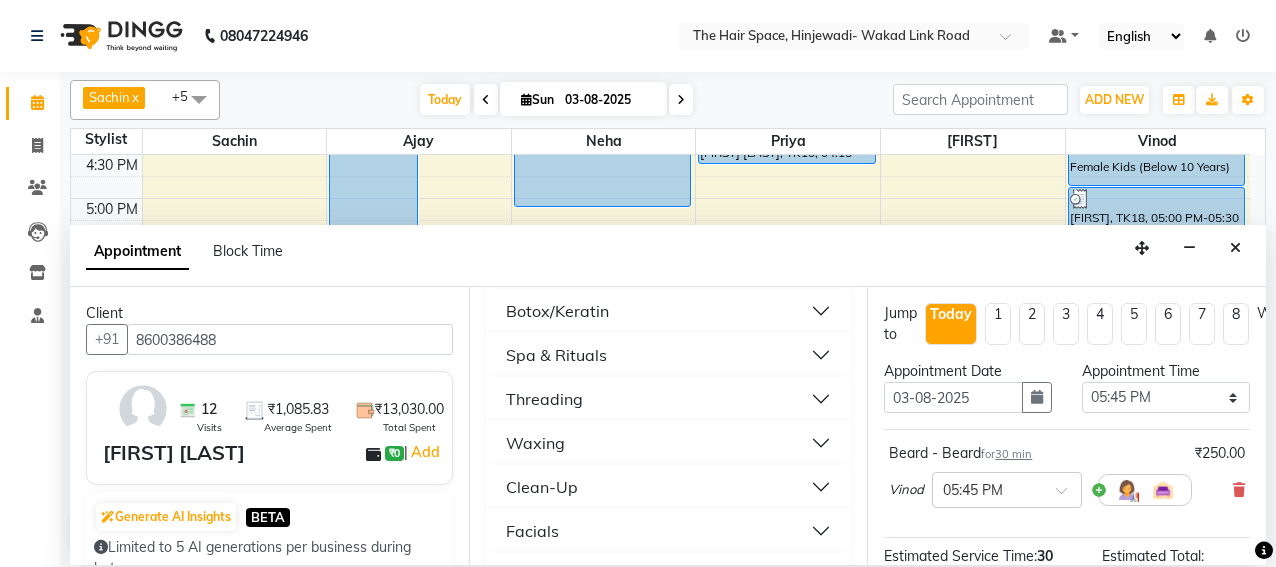 scroll, scrollTop: 1000, scrollLeft: 0, axis: vertical 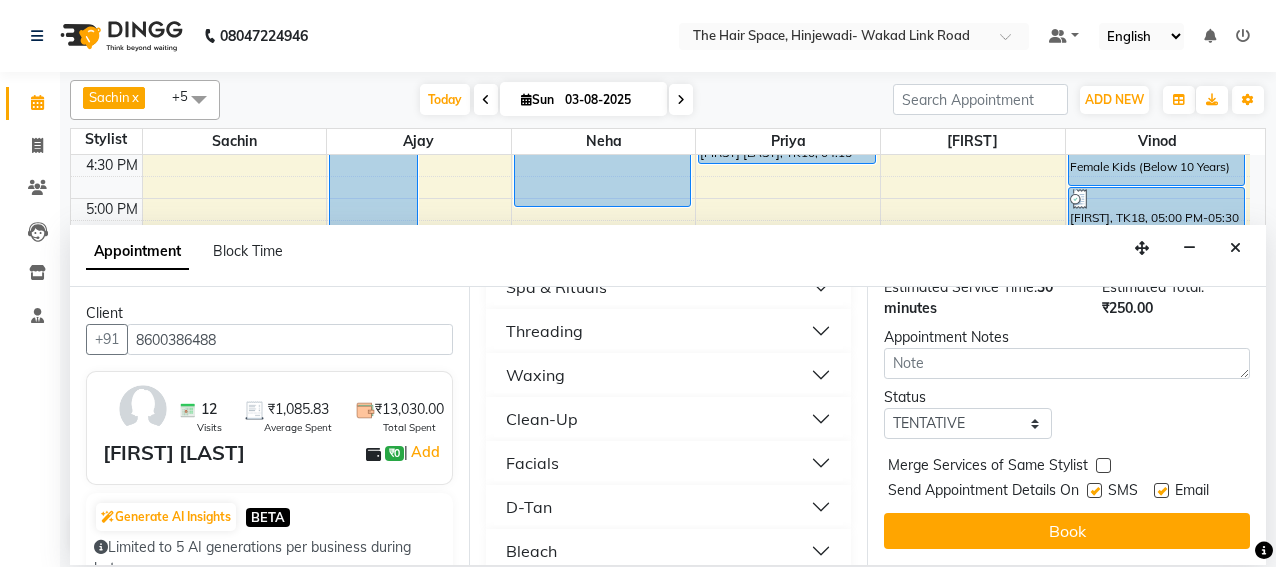 click at bounding box center (1094, 490) 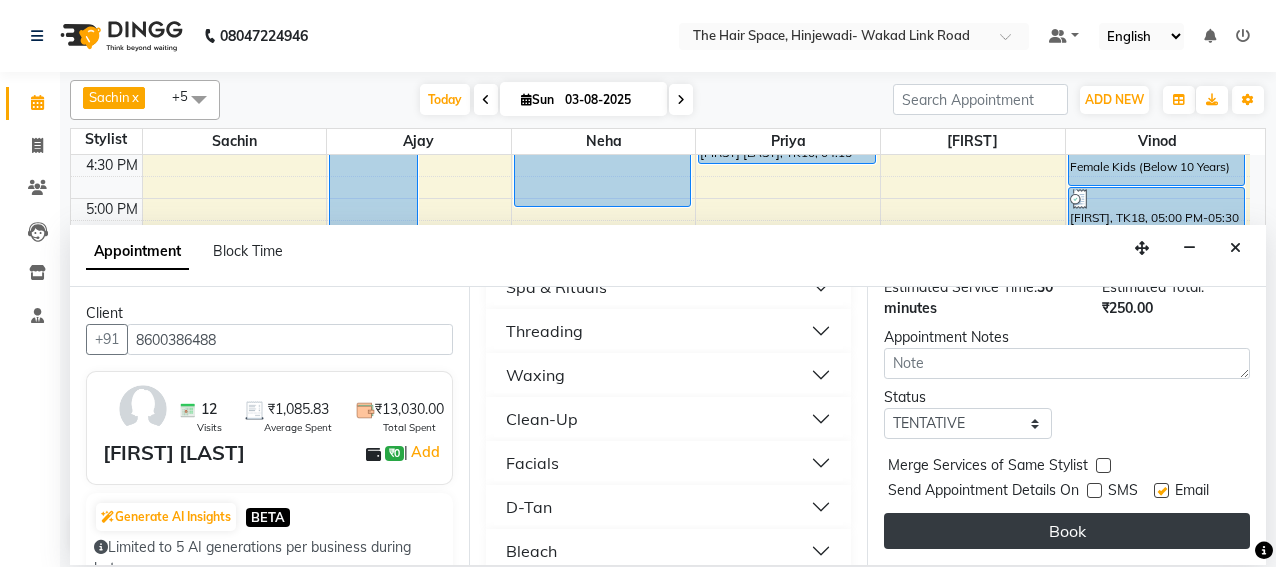 click on "Book" at bounding box center (1067, 531) 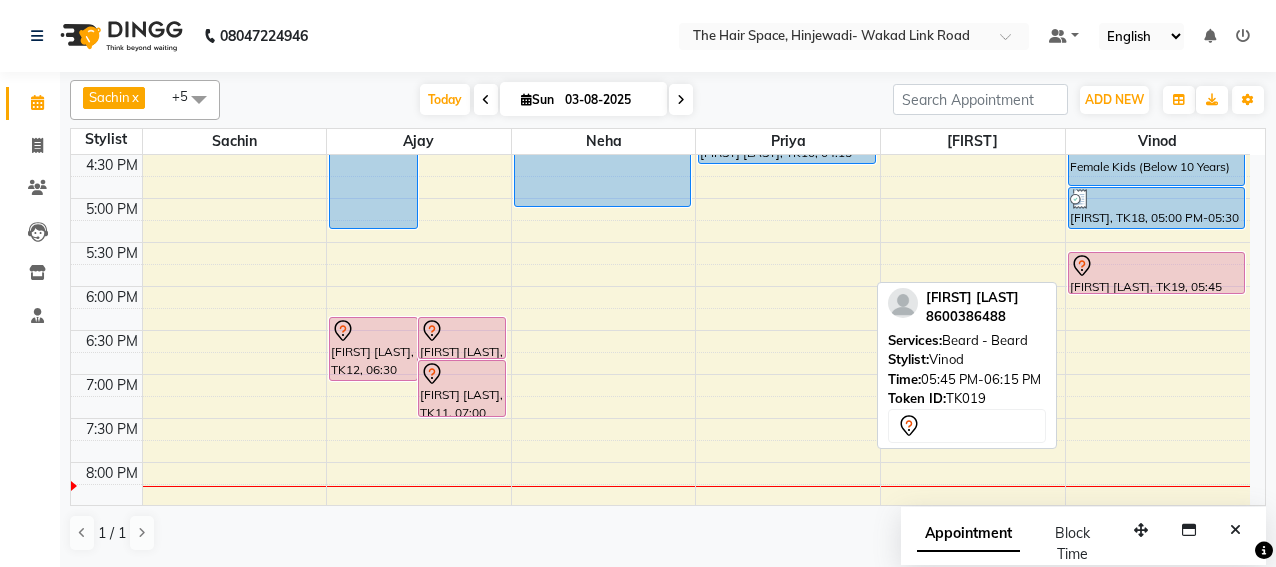 click at bounding box center (1157, 266) 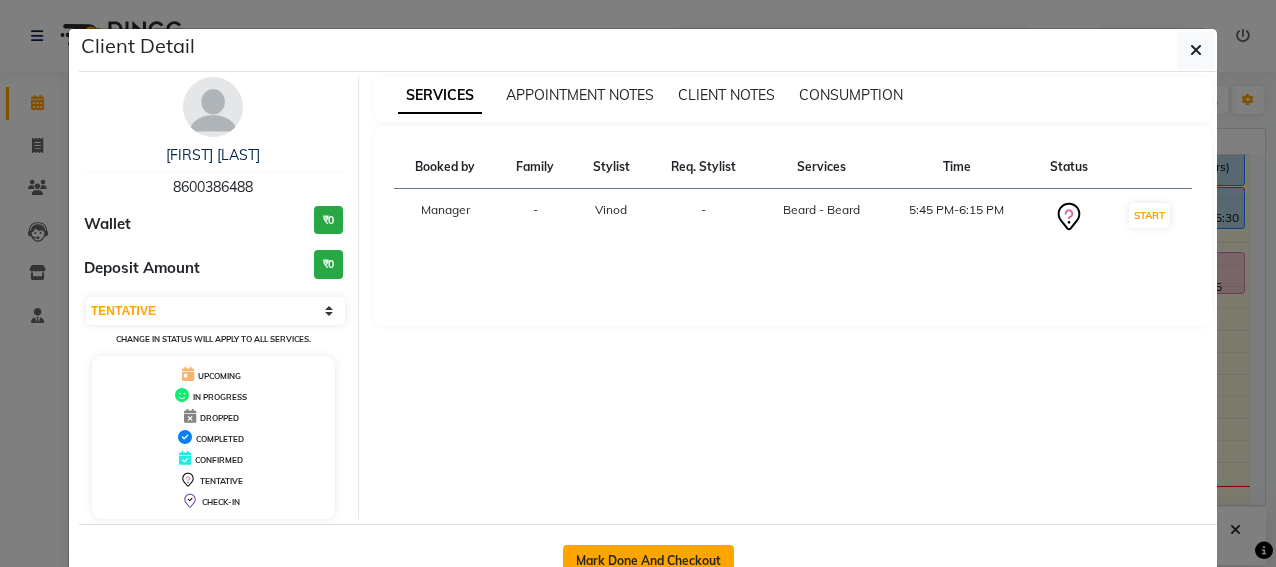 drag, startPoint x: 680, startPoint y: 545, endPoint x: 689, endPoint y: 539, distance: 10.816654 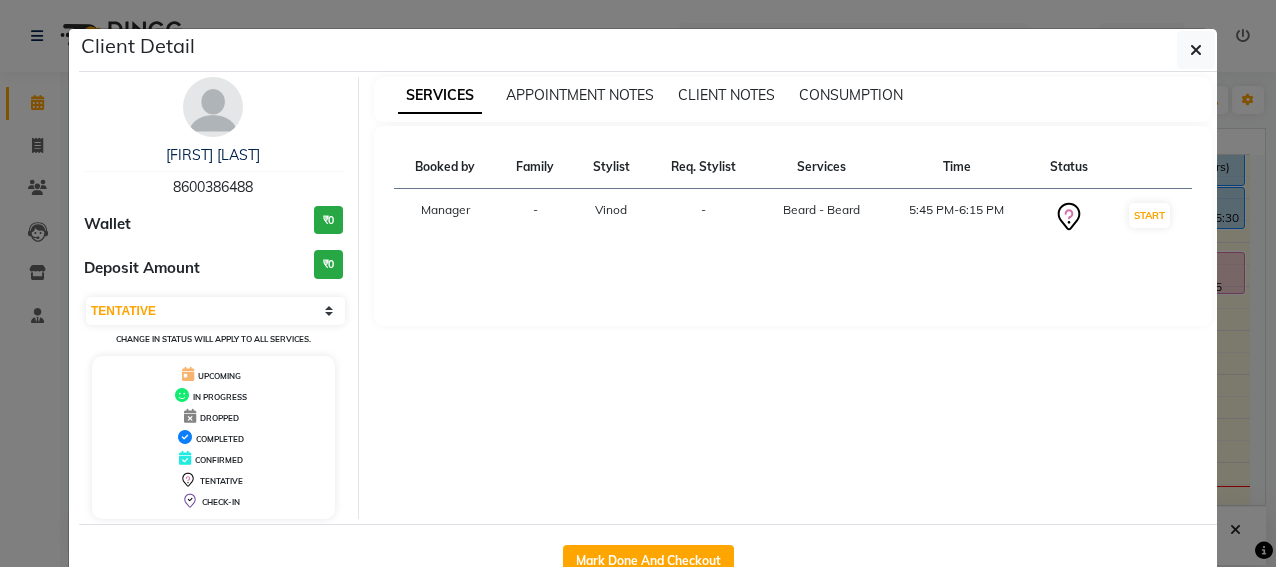click on "Mark Done And Checkout" 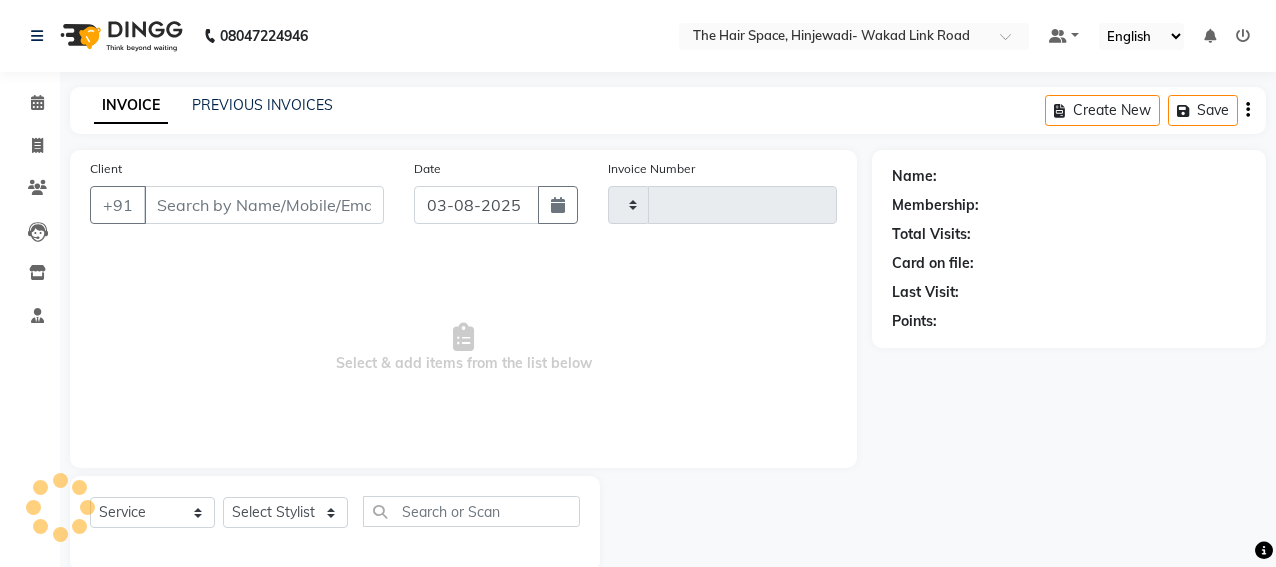 type on "1704" 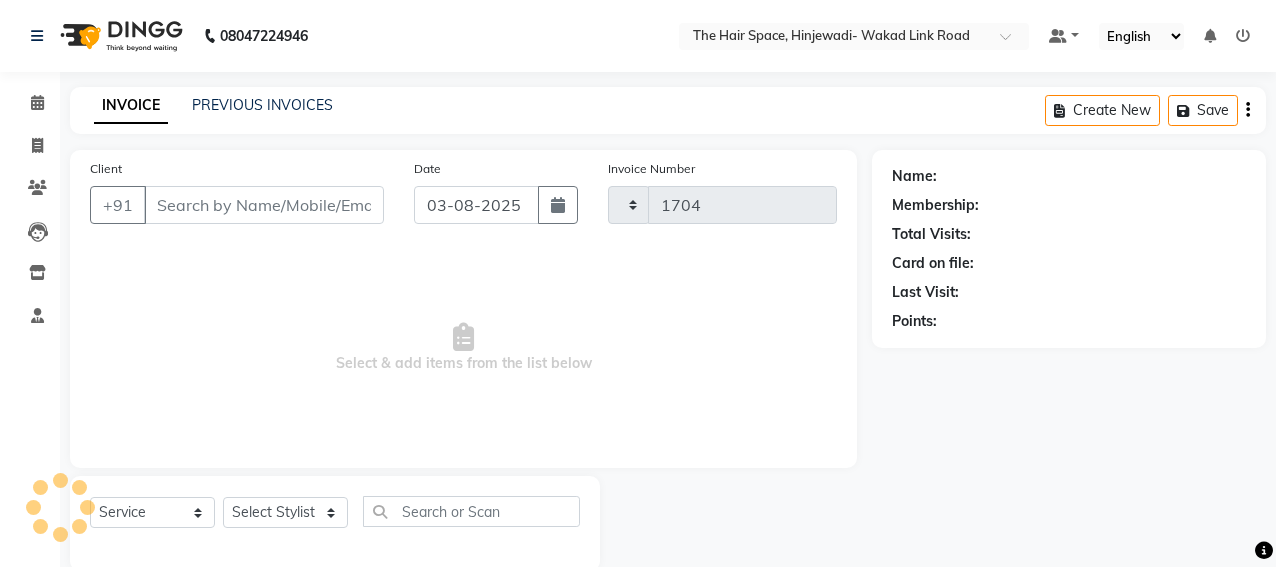 select on "6697" 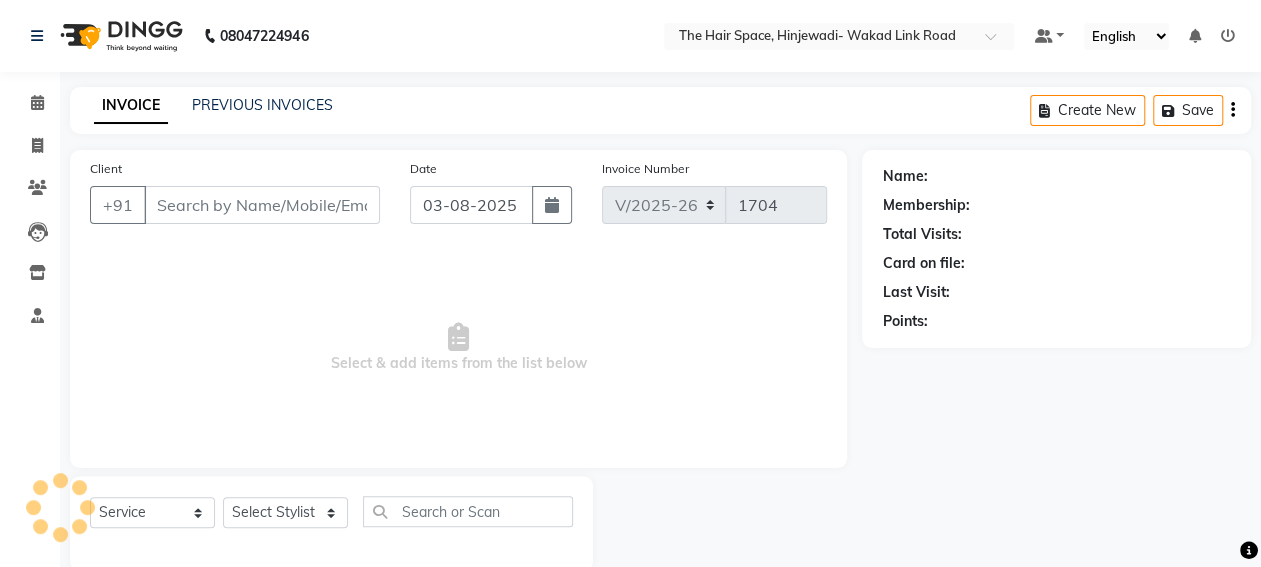 type on "8600386488" 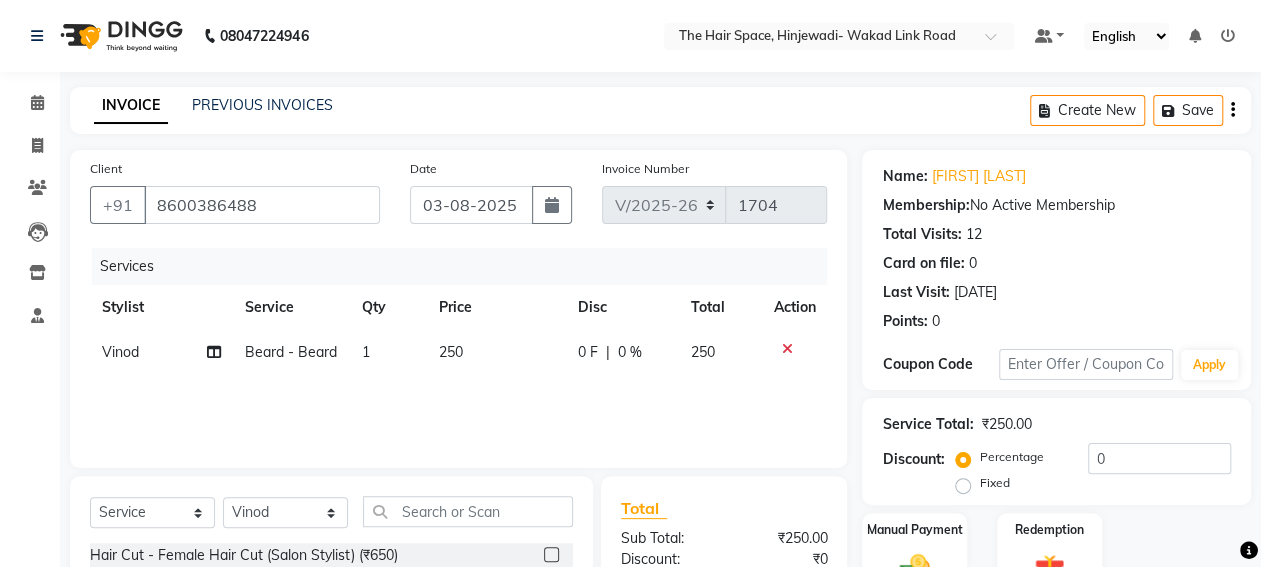 scroll, scrollTop: 233, scrollLeft: 0, axis: vertical 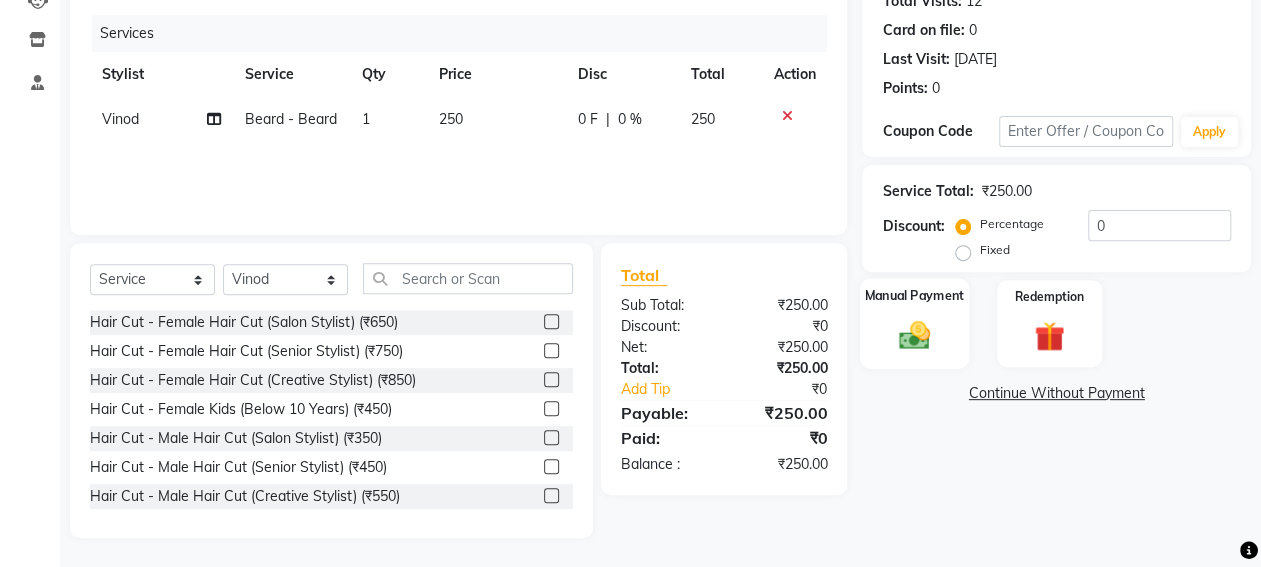 click 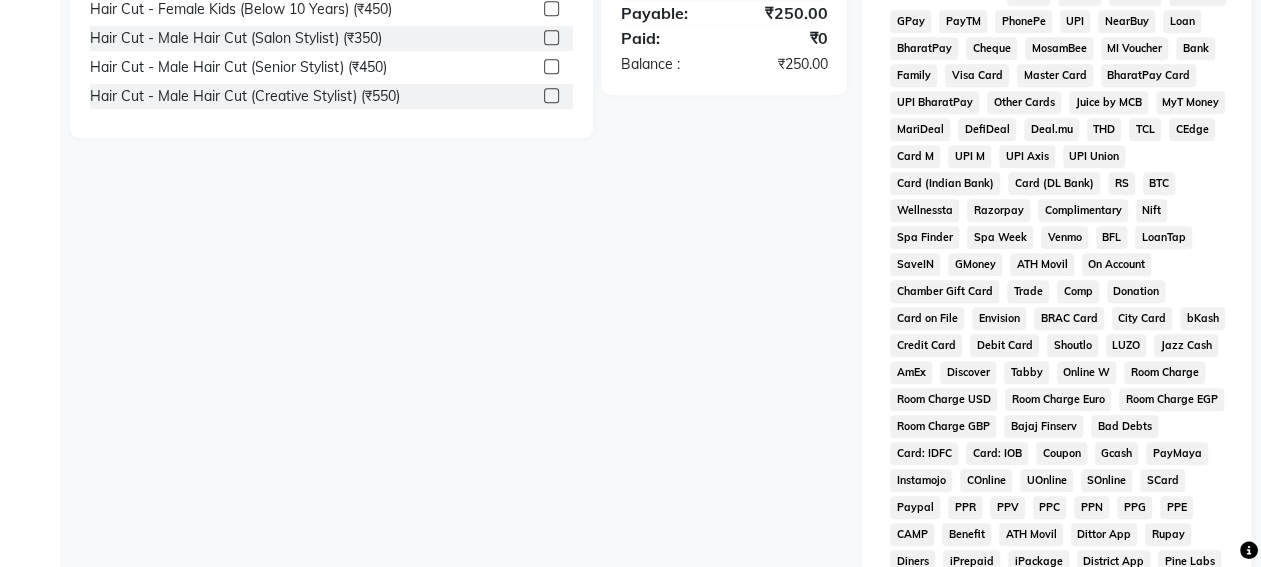 scroll, scrollTop: 533, scrollLeft: 0, axis: vertical 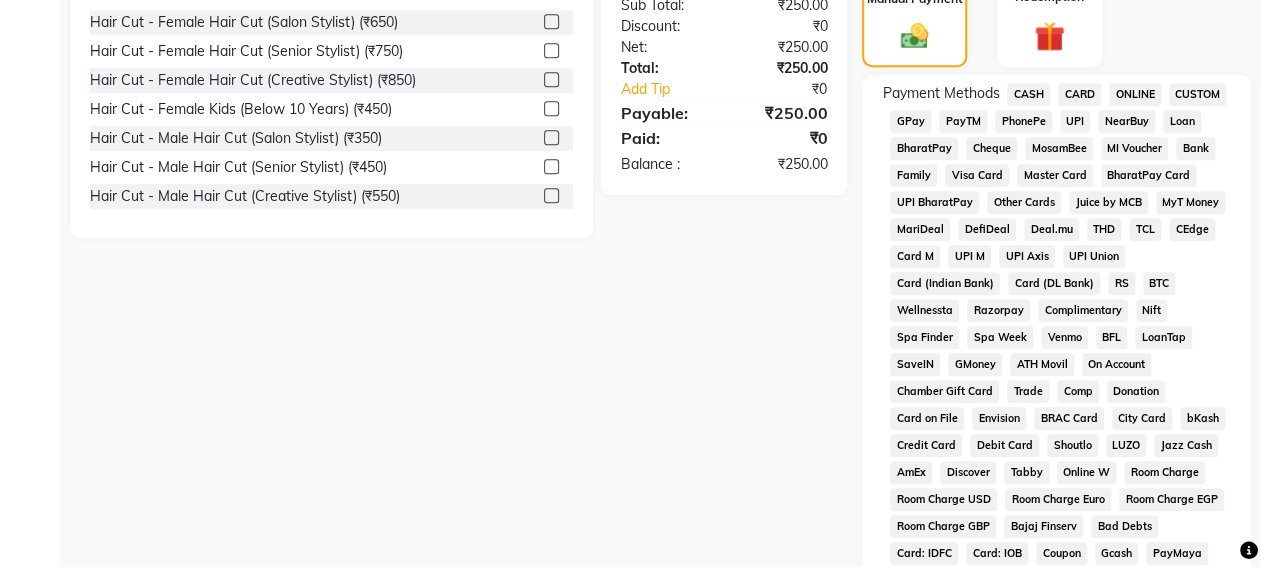 click on "CASH" 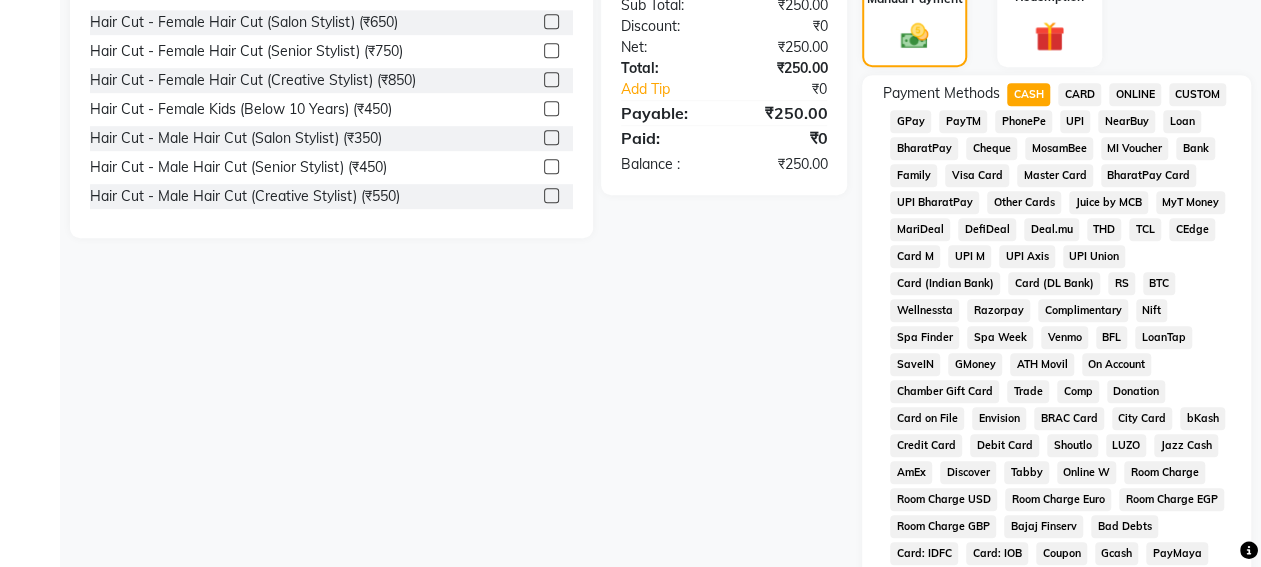 scroll, scrollTop: 1017, scrollLeft: 0, axis: vertical 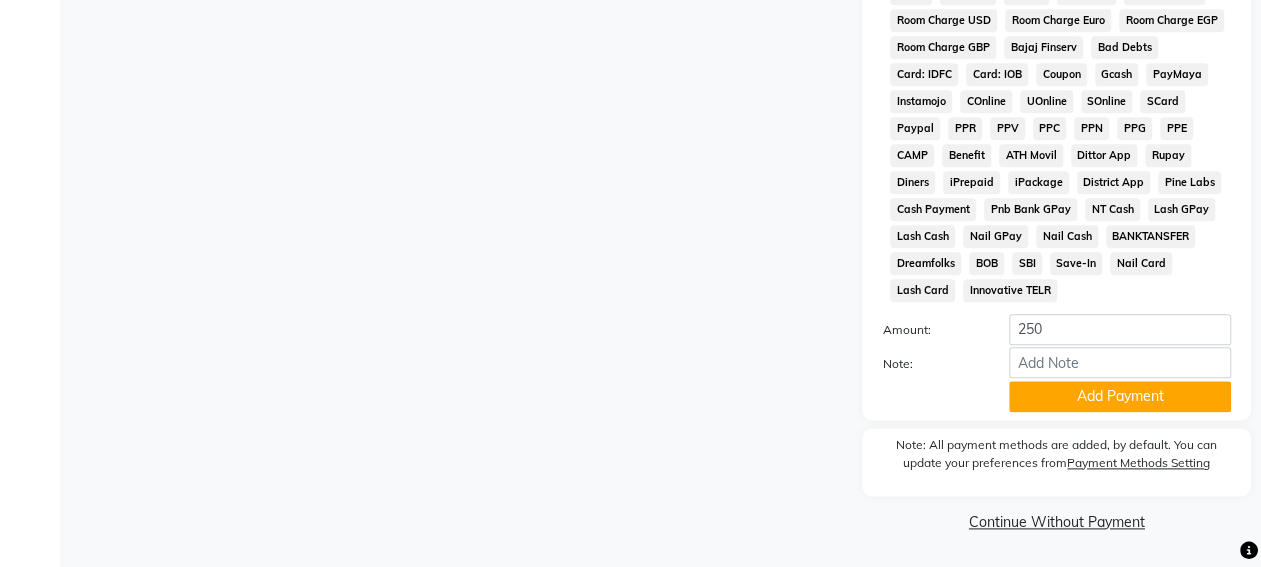 click on "Add Payment" 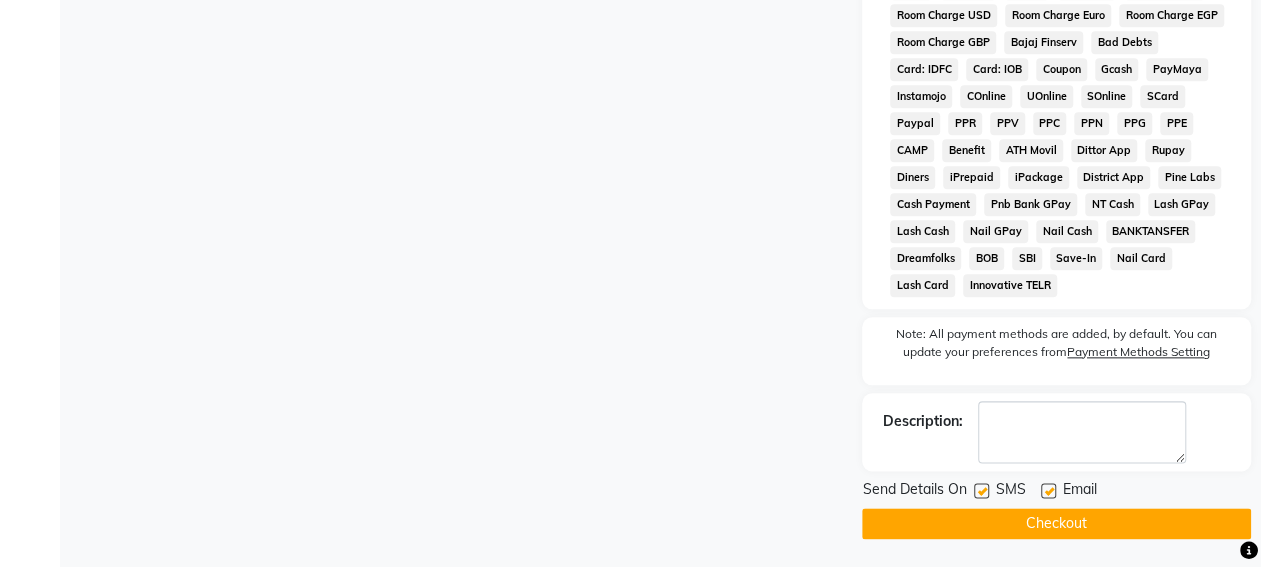 click 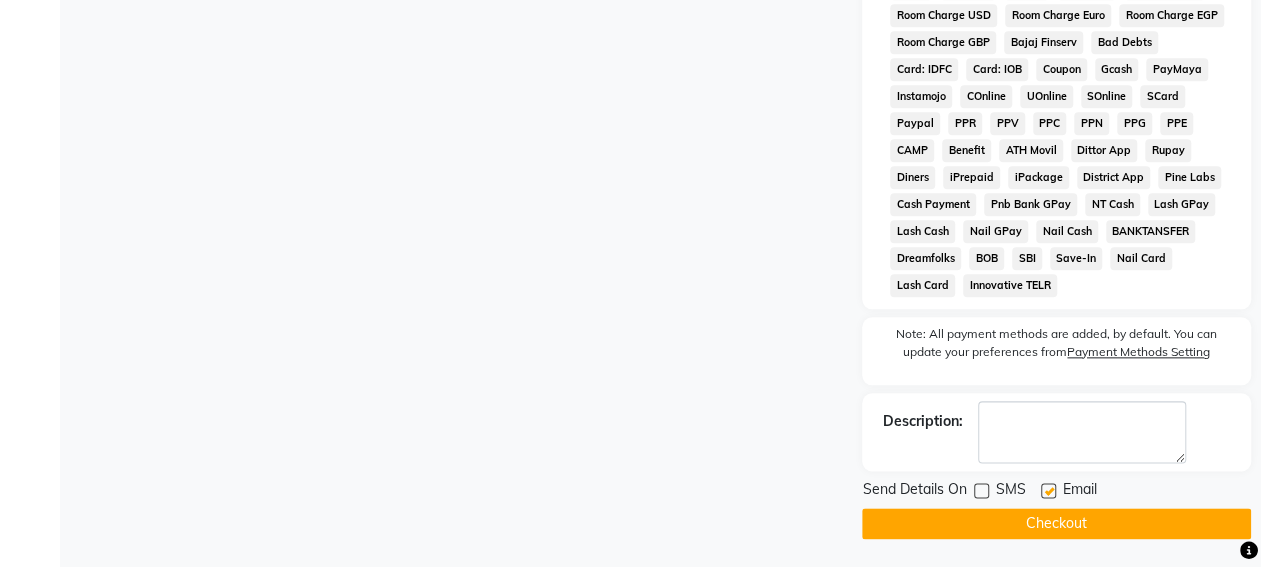 click on "Checkout" 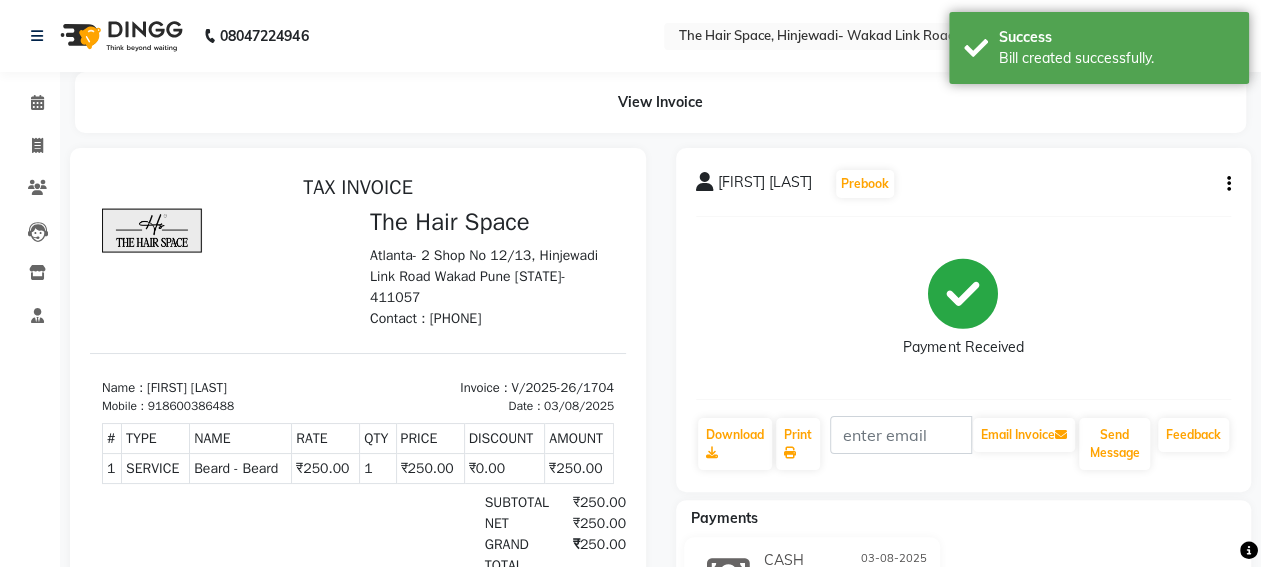 scroll, scrollTop: 0, scrollLeft: 0, axis: both 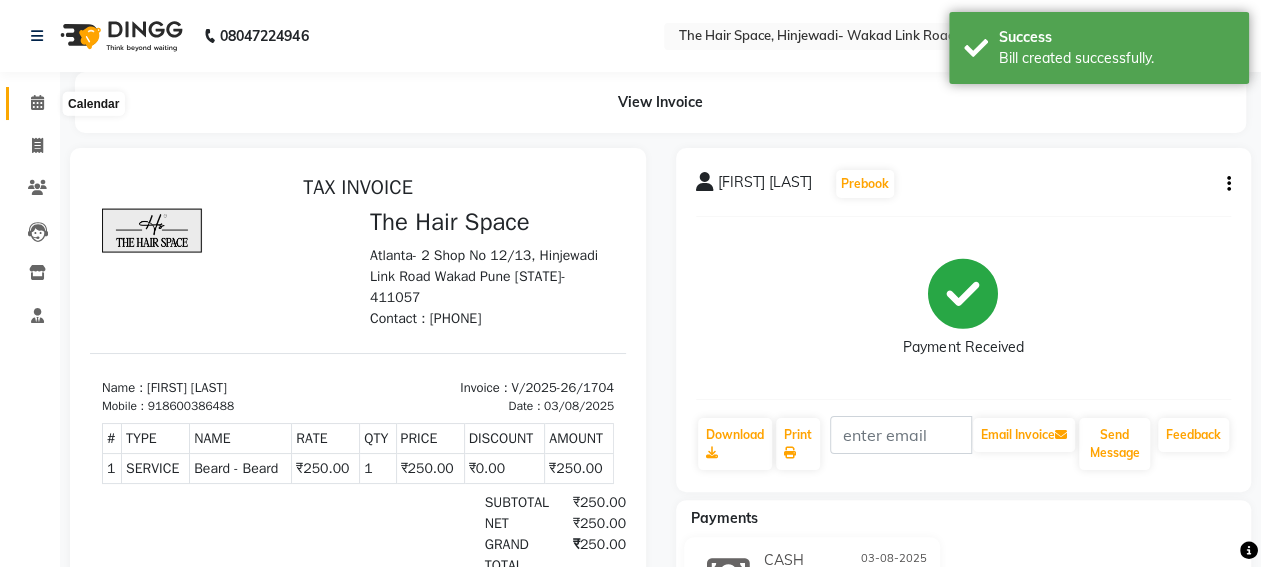drag, startPoint x: 41, startPoint y: 108, endPoint x: 78, endPoint y: 109, distance: 37.01351 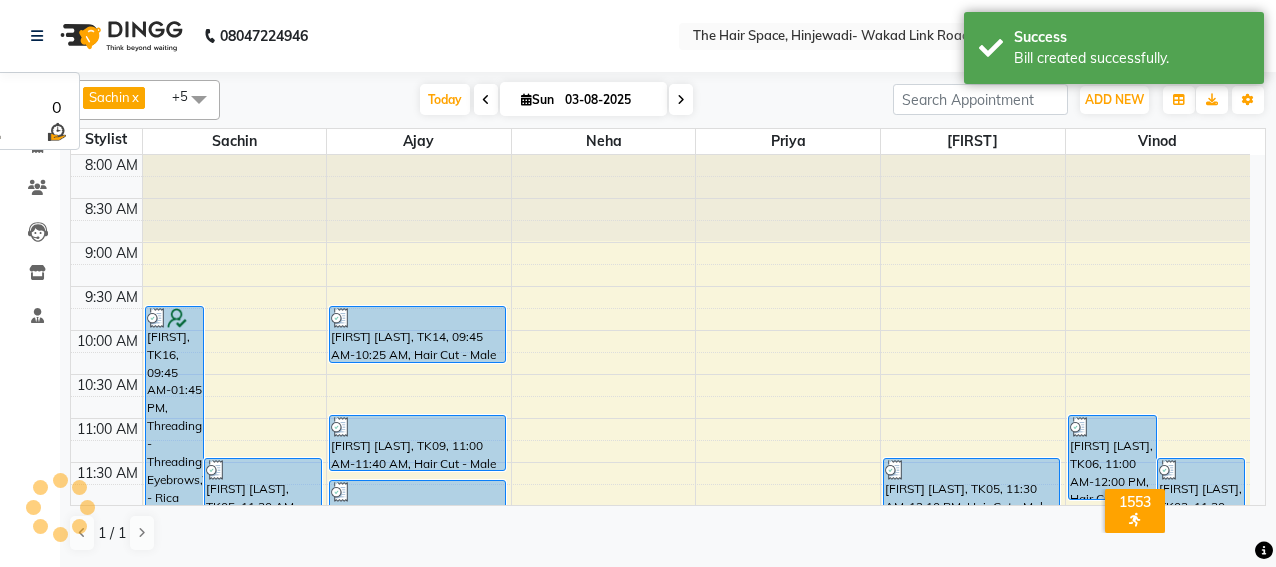 scroll, scrollTop: 910, scrollLeft: 0, axis: vertical 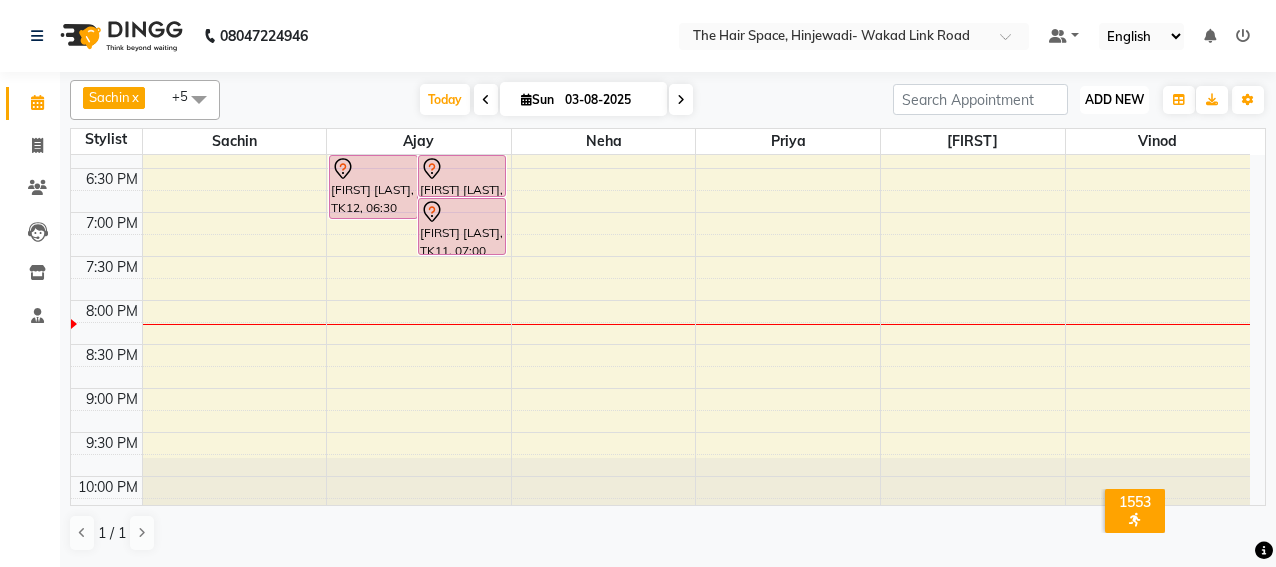click on "ADD NEW" at bounding box center [1114, 99] 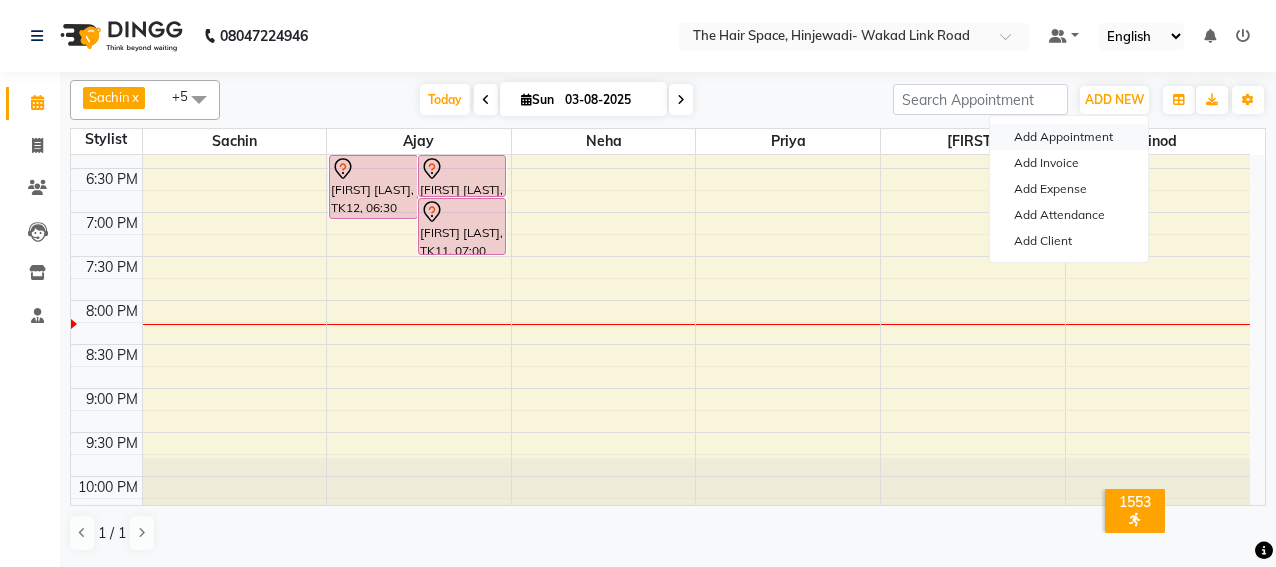 click on "Add Appointment" at bounding box center [1069, 137] 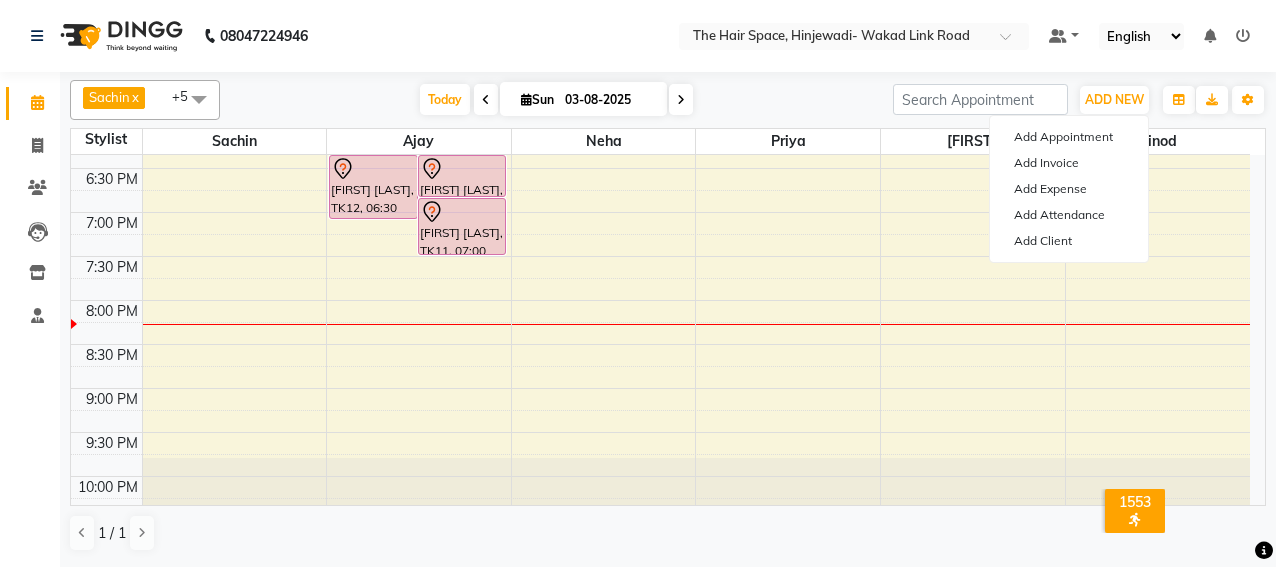 select on "tentative" 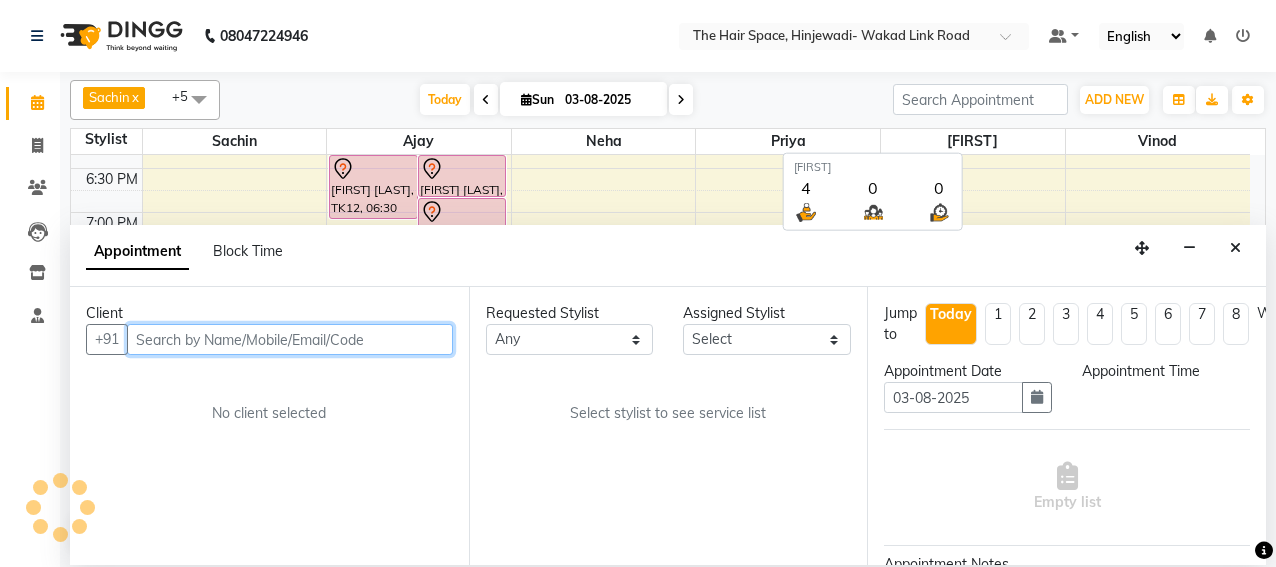 select on "540" 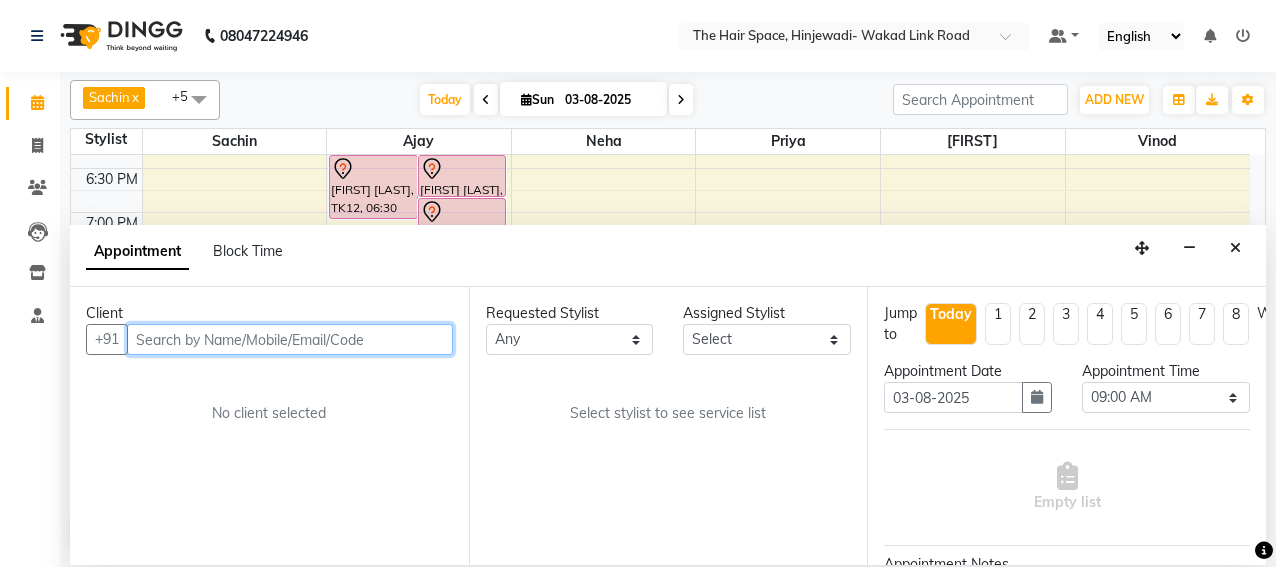 click at bounding box center (290, 339) 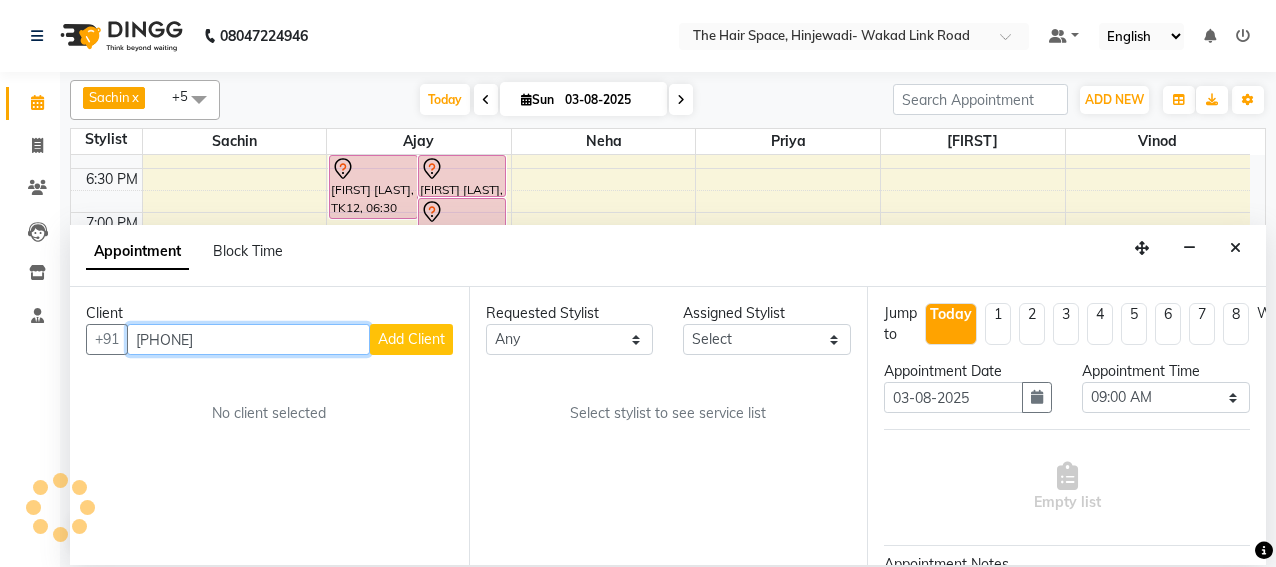 type on "[PHONE]" 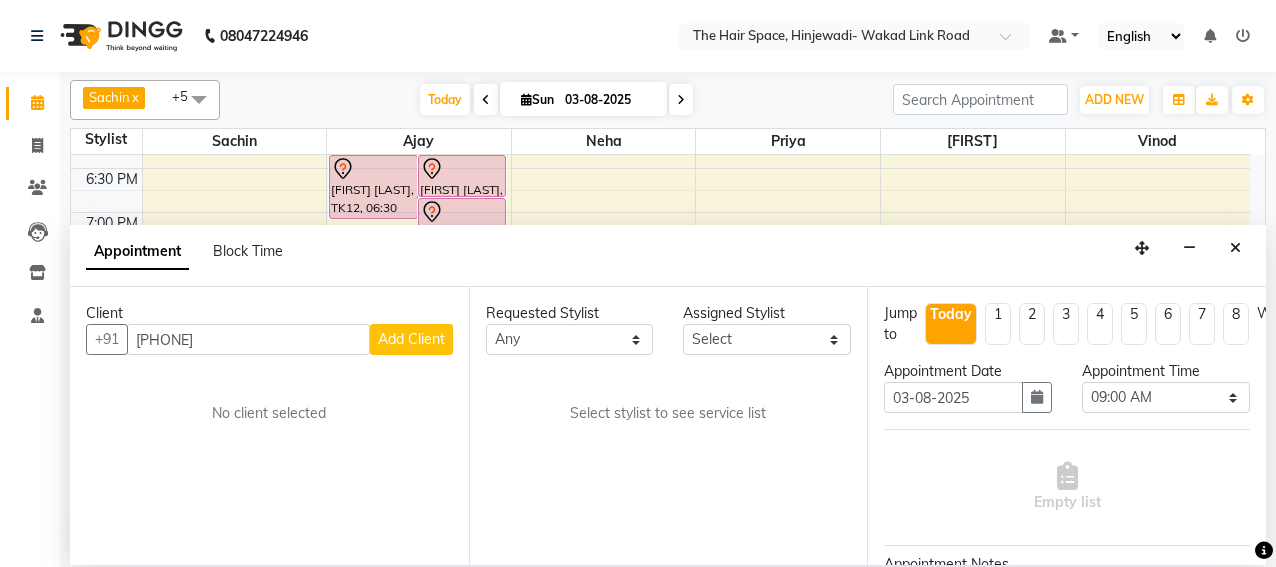 click on "Add Client" at bounding box center [411, 339] 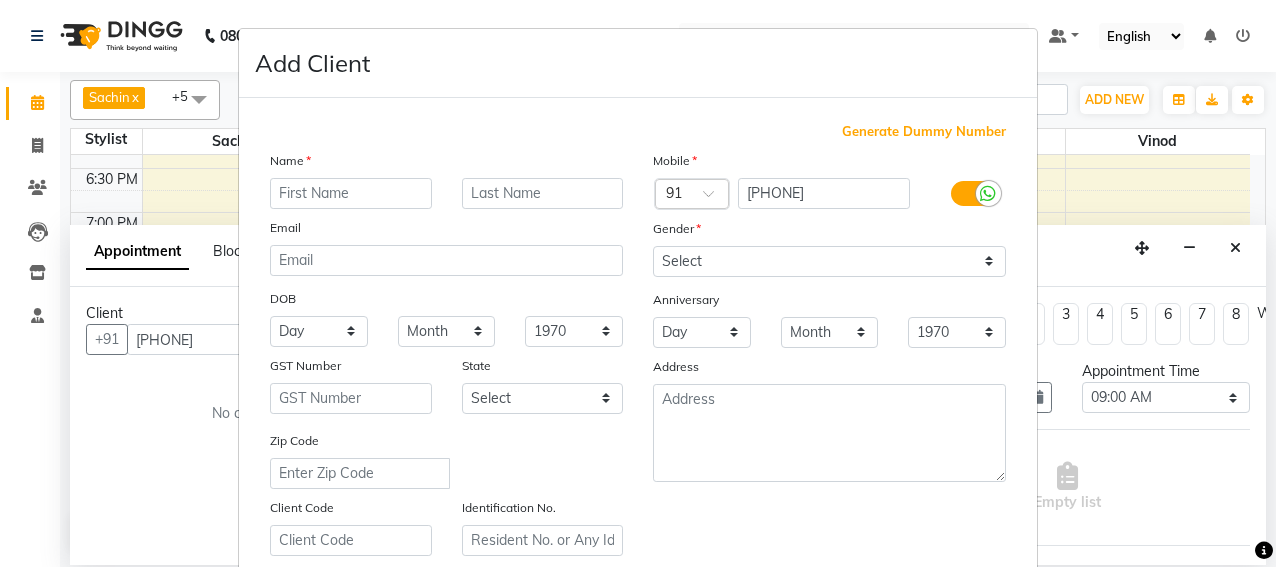 click at bounding box center (351, 193) 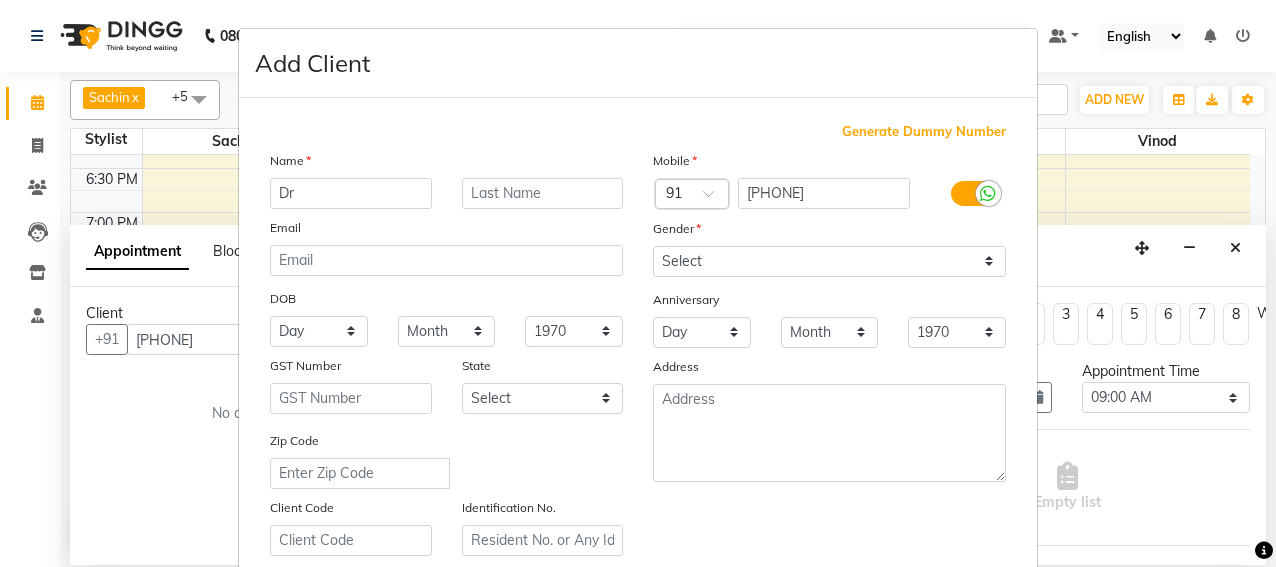type on "Dr" 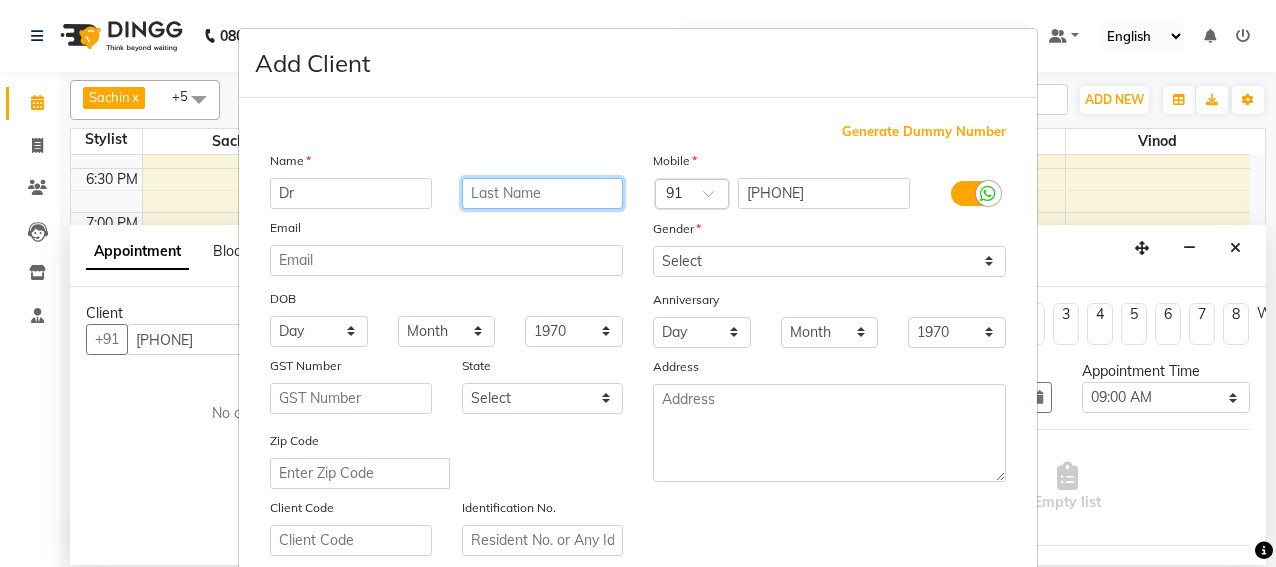 click at bounding box center (543, 193) 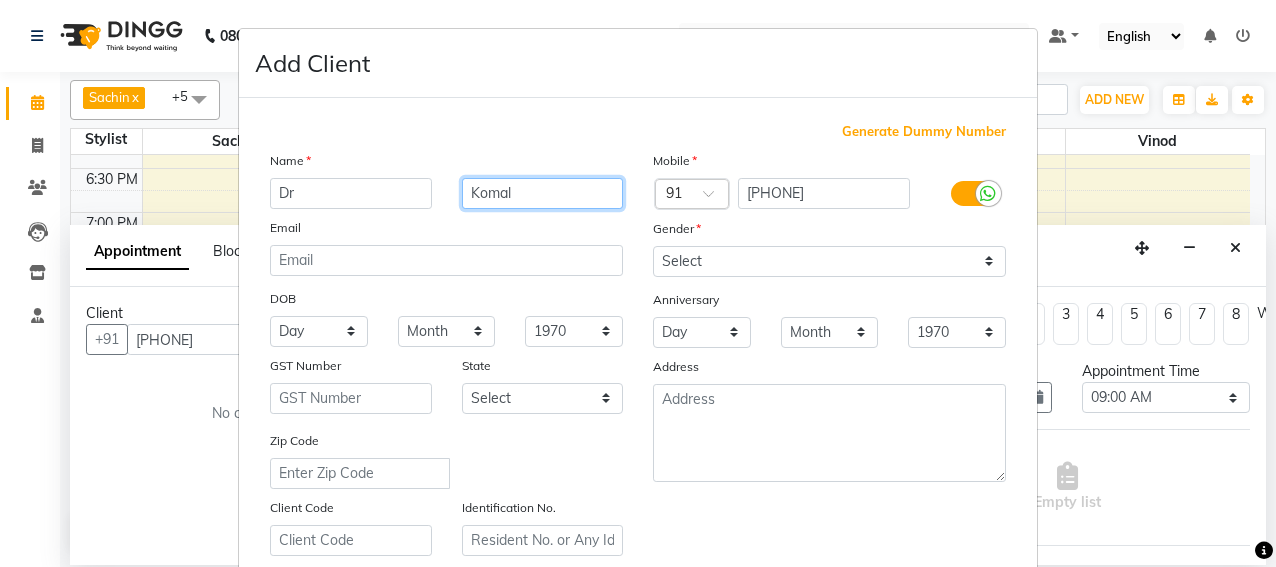 type on "Komal" 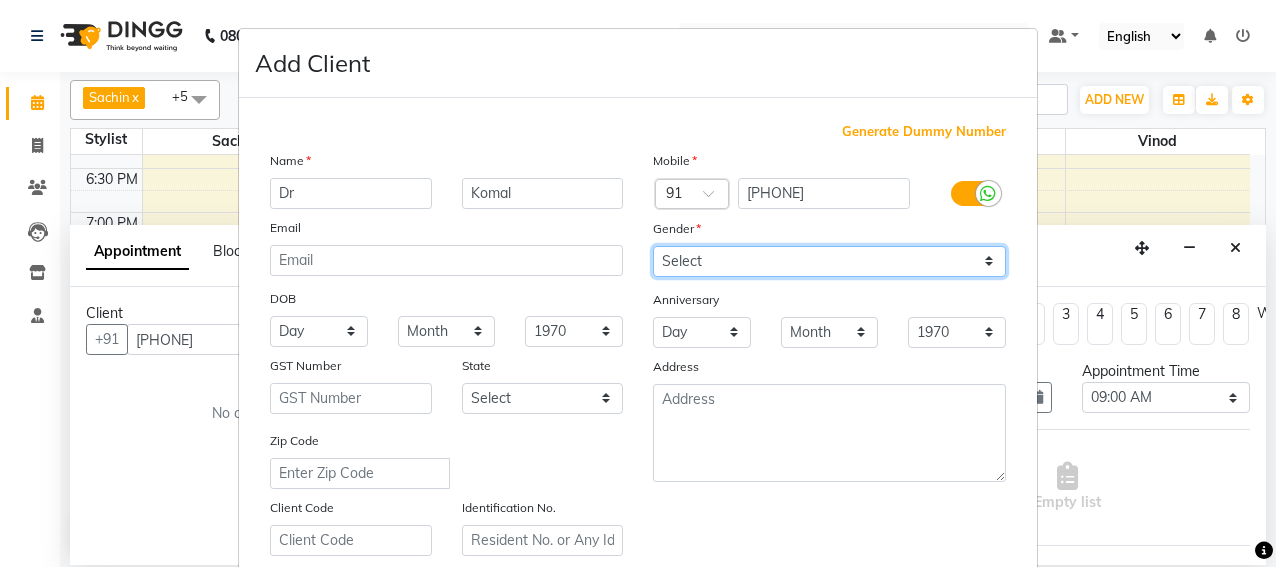 click on "Select Male Female Other Prefer Not To Say" at bounding box center (829, 261) 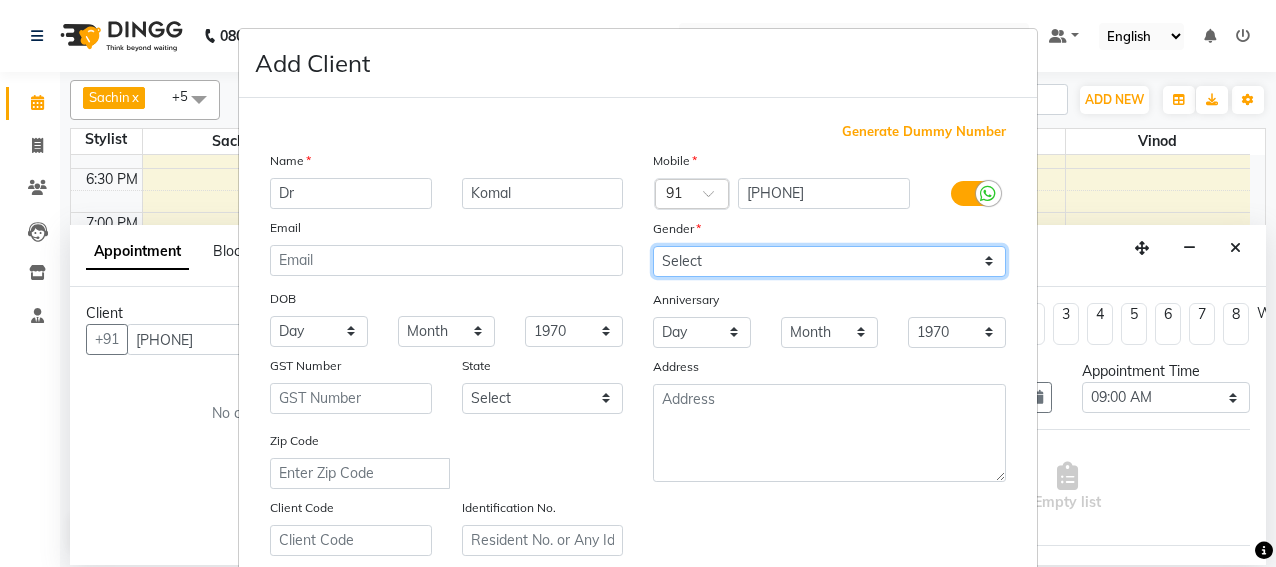 select on "female" 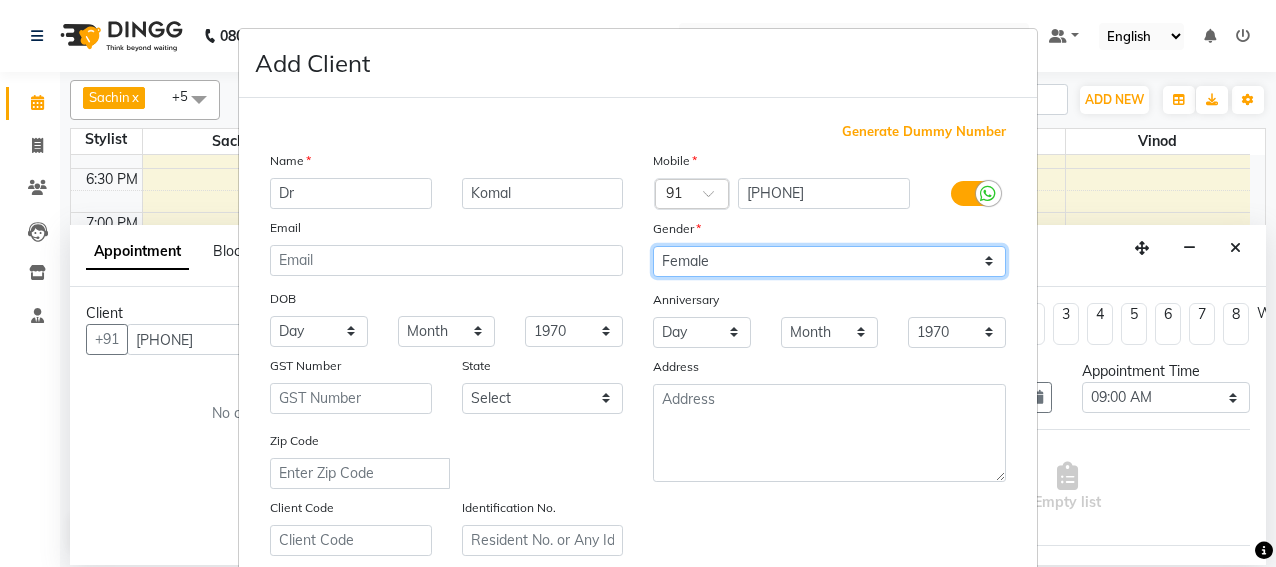 click on "Select Male Female Other Prefer Not To Say" at bounding box center (829, 261) 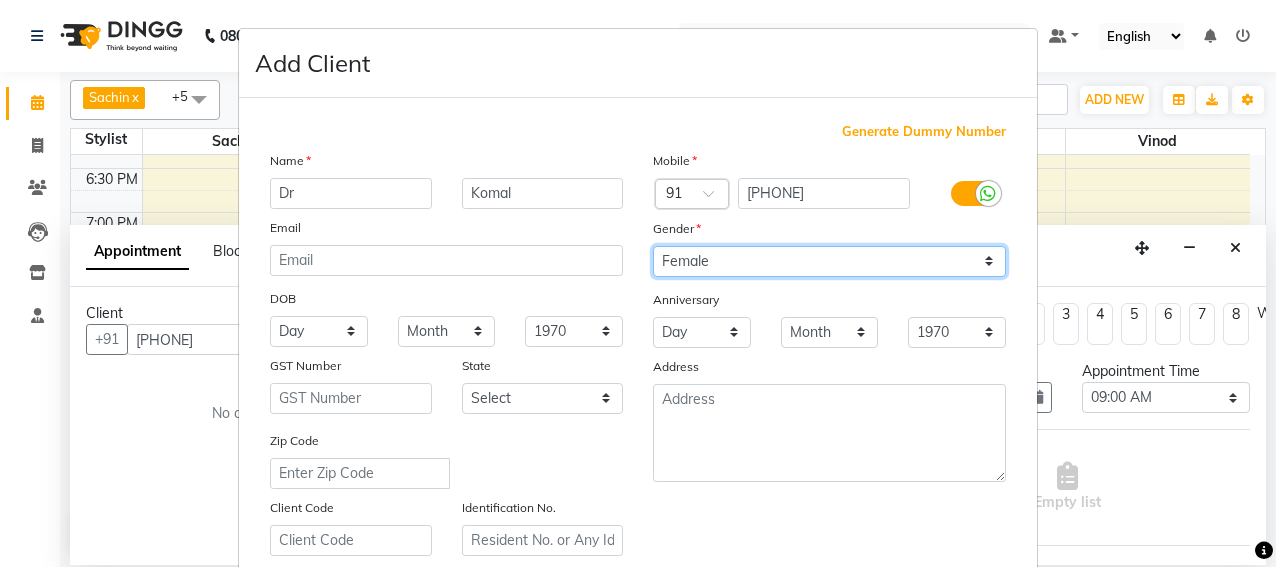 scroll, scrollTop: 352, scrollLeft: 0, axis: vertical 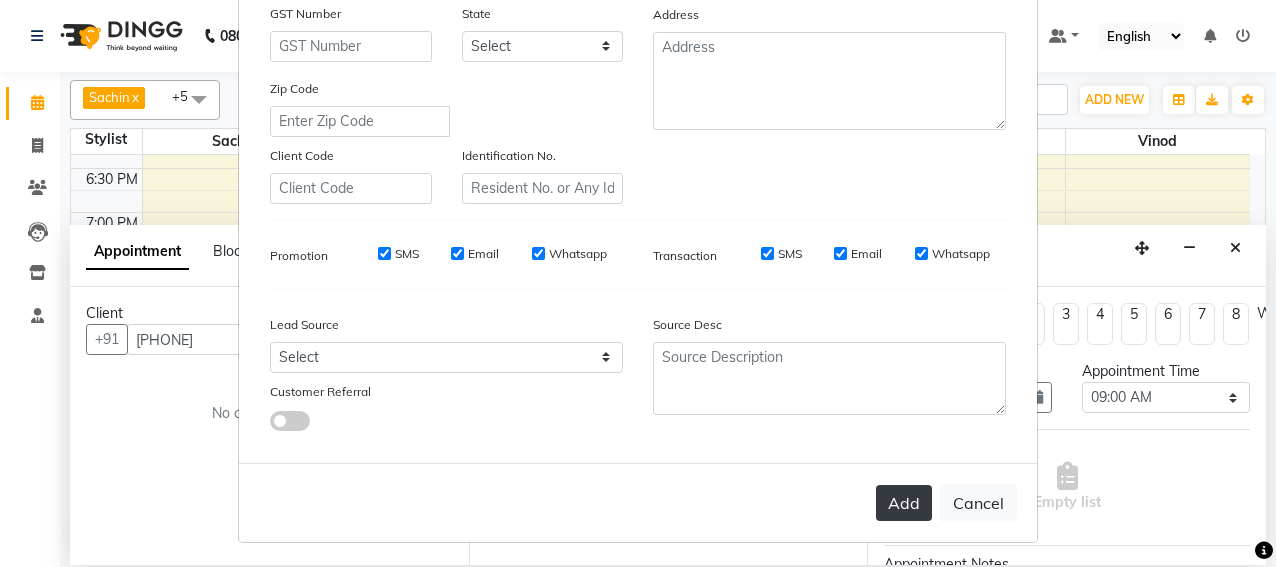 click on "Add" at bounding box center [904, 503] 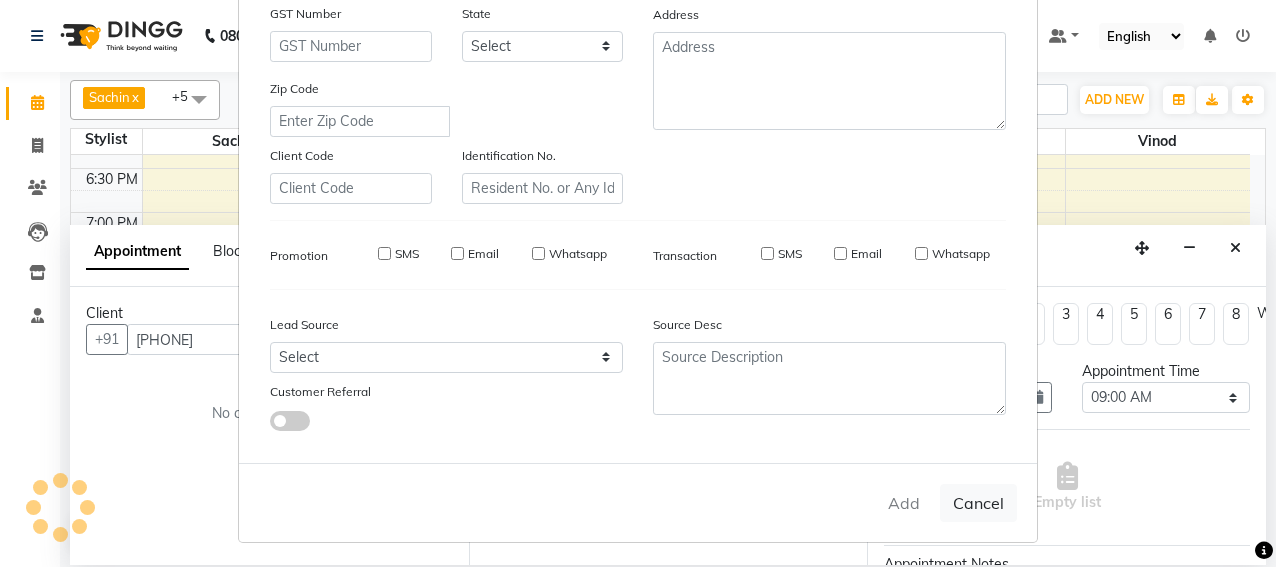 type 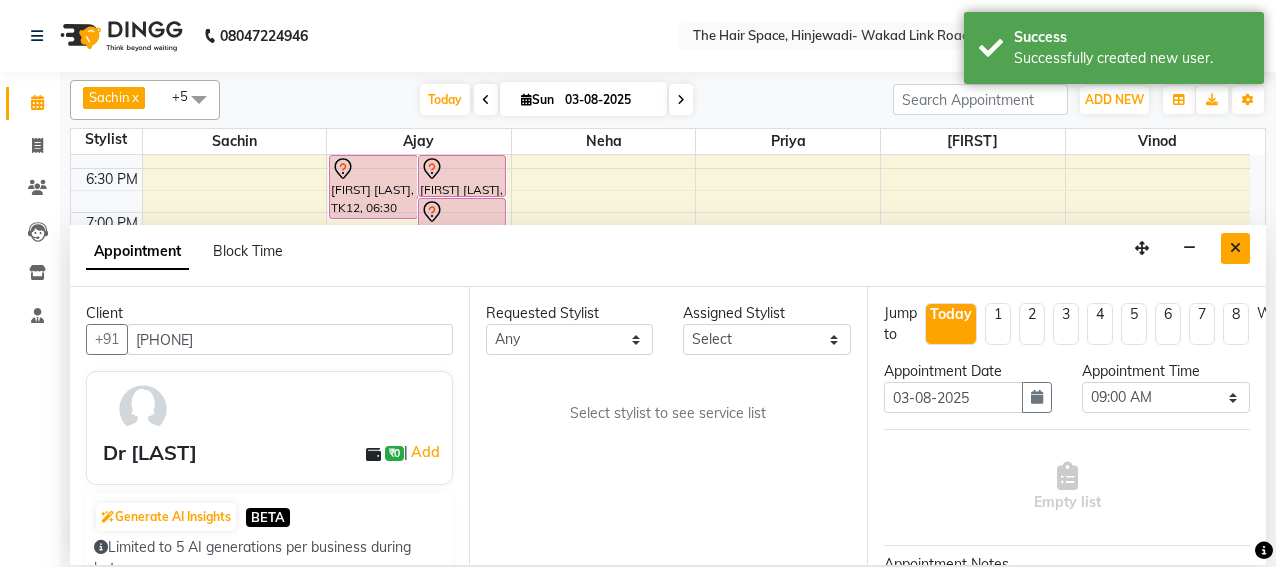click at bounding box center (1235, 248) 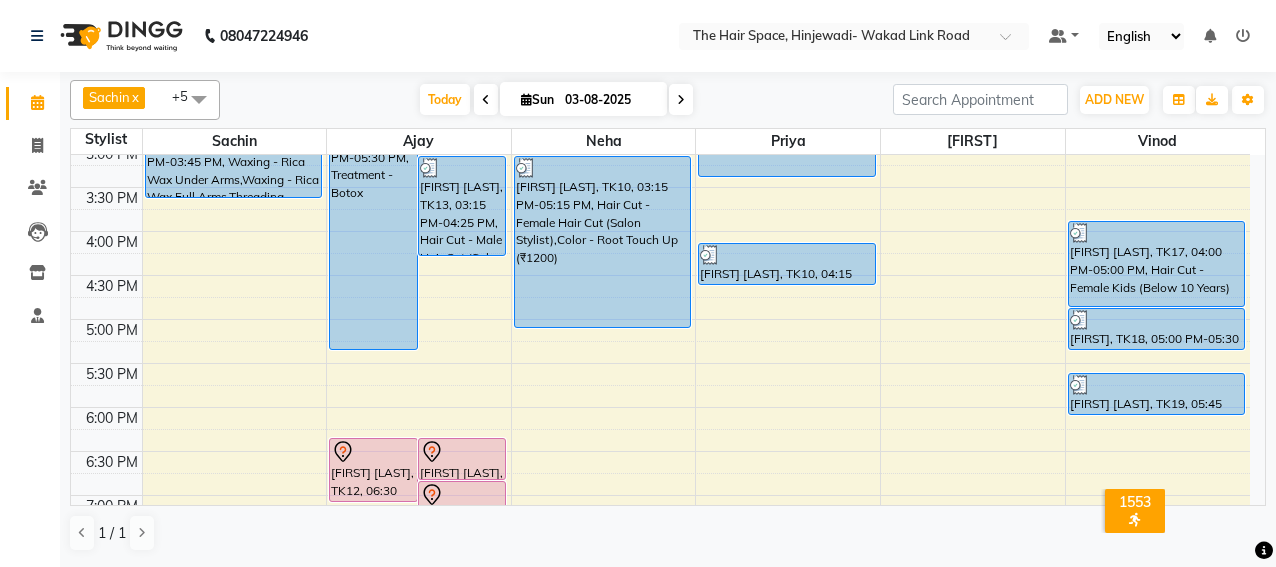 scroll, scrollTop: 810, scrollLeft: 0, axis: vertical 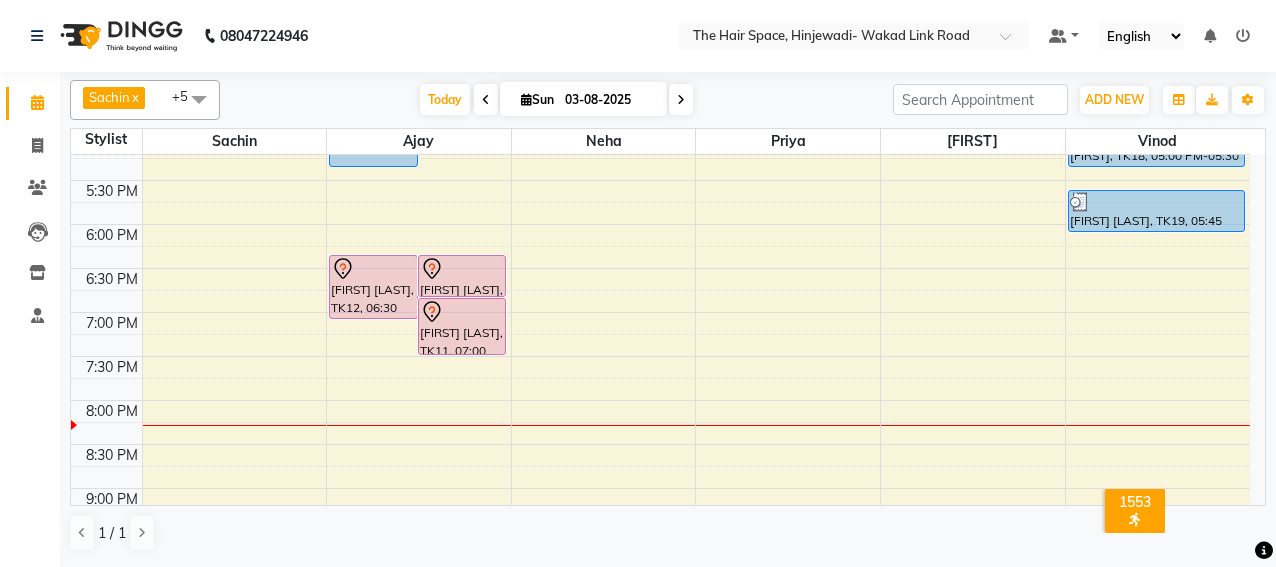click on "8:00 AM 8:30 AM 9:00 AM 9:30 AM 10:00 AM 10:30 AM 11:00 AM 11:30 AM 12:00 PM 12:30 PM 1:00 PM 1:30 PM 2:00 PM 2:30 PM 3:00 PM 3:30 PM 4:00 PM 4:30 PM 5:00 PM 5:30 PM 6:00 PM 6:30 PM 7:00 PM 7:30 PM 8:00 PM 8:30 PM 9:00 PM 9:30 PM 10:00 PM 10:30 PM     [FIRST], TK16, 09:45 AM-01:45 PM, Threading - Threading Eyebrows,Waxing - Rica Wax Full Arms (₹450),Waxing - Rica Wax Full Legs (₹1000),Waxing - Rica Wax Half Arms (₹250),Waxing - Rica Wax Full Back (₹550),Waxing - Rica Wax Half Front (₹300),Waxing - Rica Wax Neck (₹200)     [FIRST] [LAST], TK05, 12:15 PM-01:30 PM, Facials - Facials Advance Facial     [FIRST] [LAST], TK04, 12:15 PM-12:55 PM, Hair Cut - Male Hair Cut (Senior Stylist)     [FIRST] [LAST], TK05, 11:30 AM-12:15 PM, D-Tan - D-Tan Face-Neck     [FIRST] [LAST], TK12, 02:15 PM-02:45 PM, Waxing - Rica Wax Full Arms     [FIRST] [LAST], TK12, 02:45 PM-03:45 PM, Waxing - Rica Wax Under Arms,Waxing - Rica Wax Full Arms,Threading - Threading Eyebrows (₹60)" at bounding box center [660, 4] 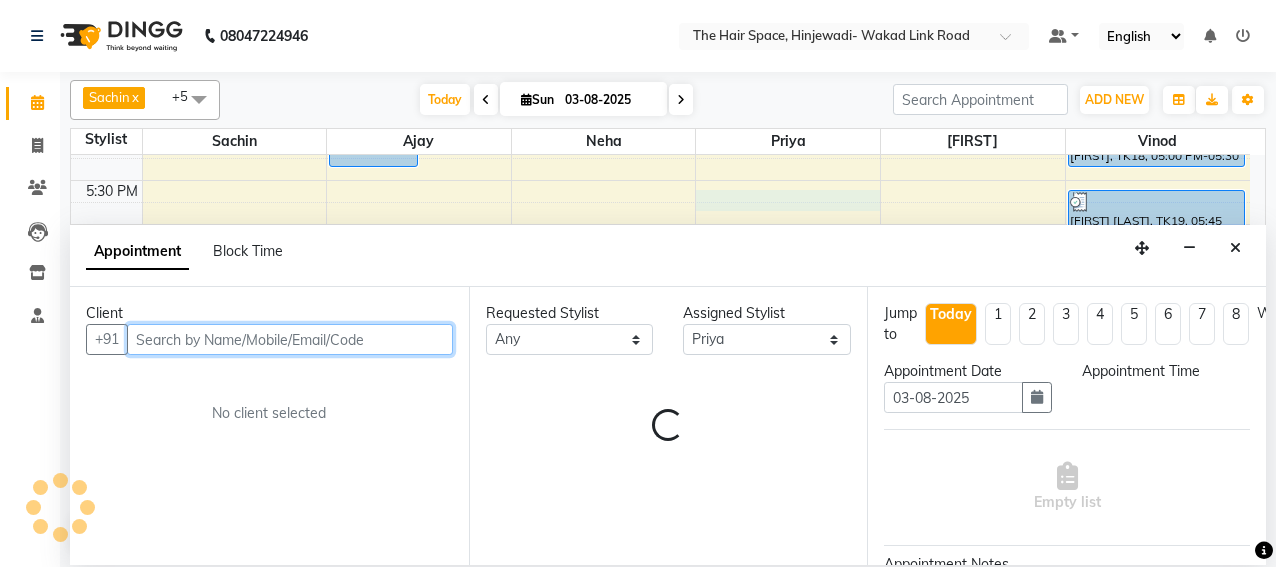 select on "1065" 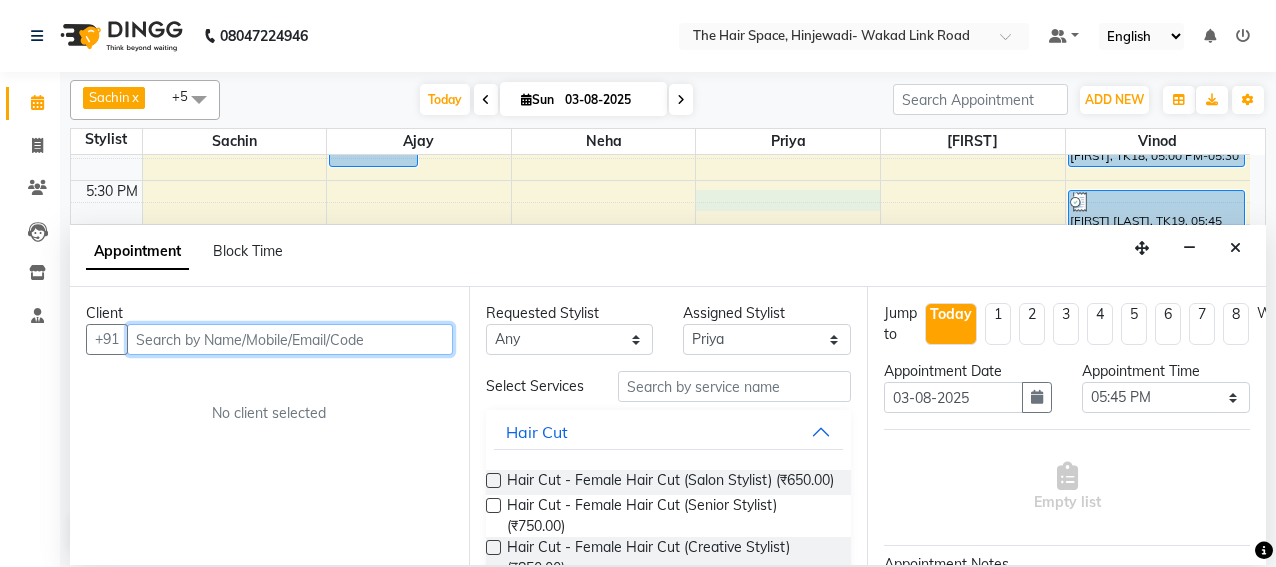 click at bounding box center (290, 339) 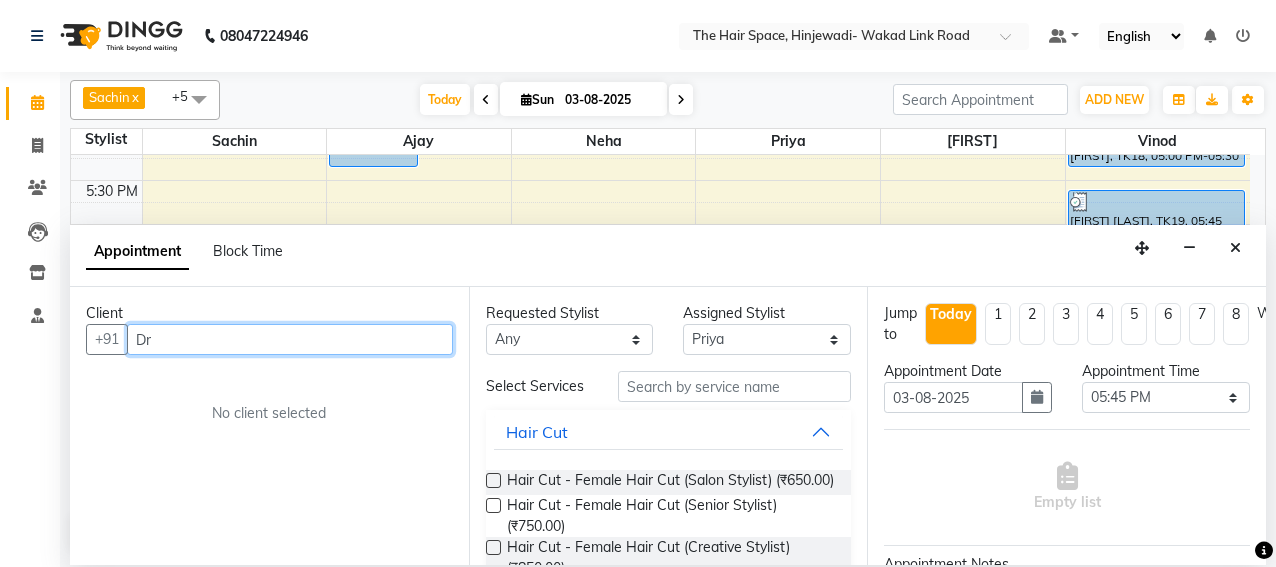 click on "Dr" at bounding box center [290, 339] 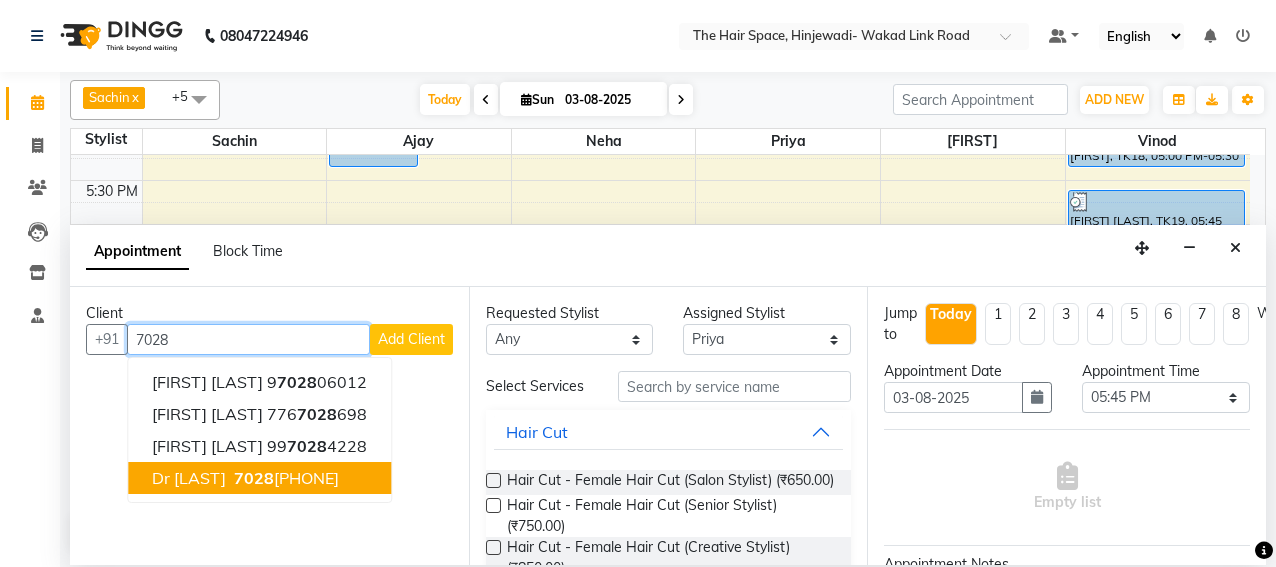 click on "[FIRST] [LAST]  [PHONE] [FIRST] [LAST]  [PHONE] [FIRST] [LAST]  [PHONE]" at bounding box center [259, 430] 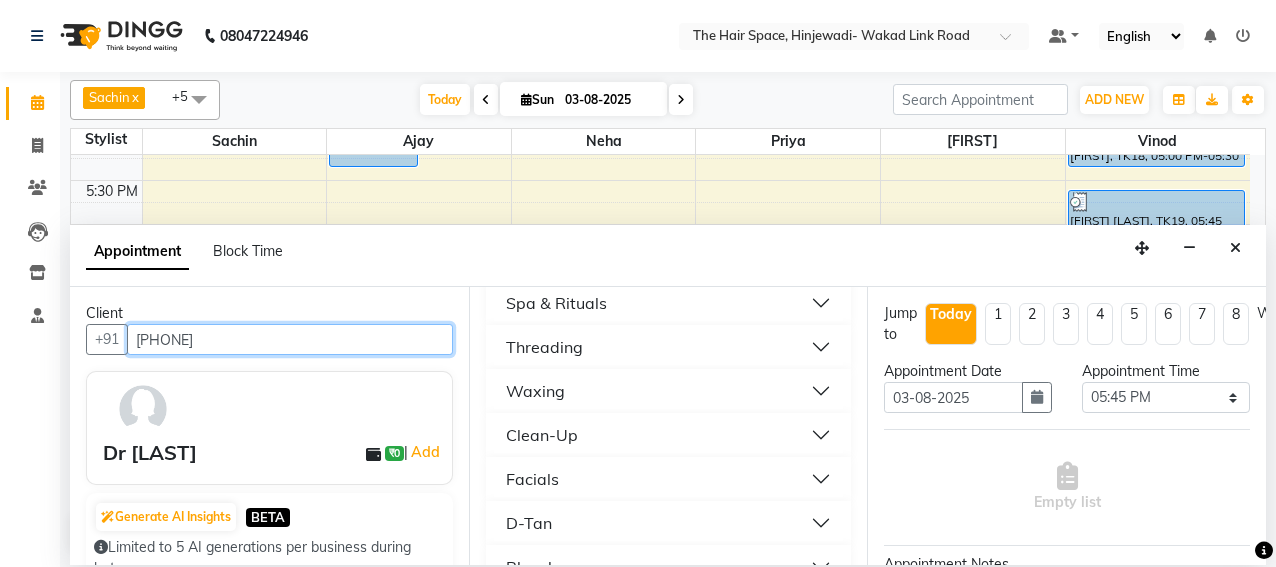 scroll, scrollTop: 900, scrollLeft: 0, axis: vertical 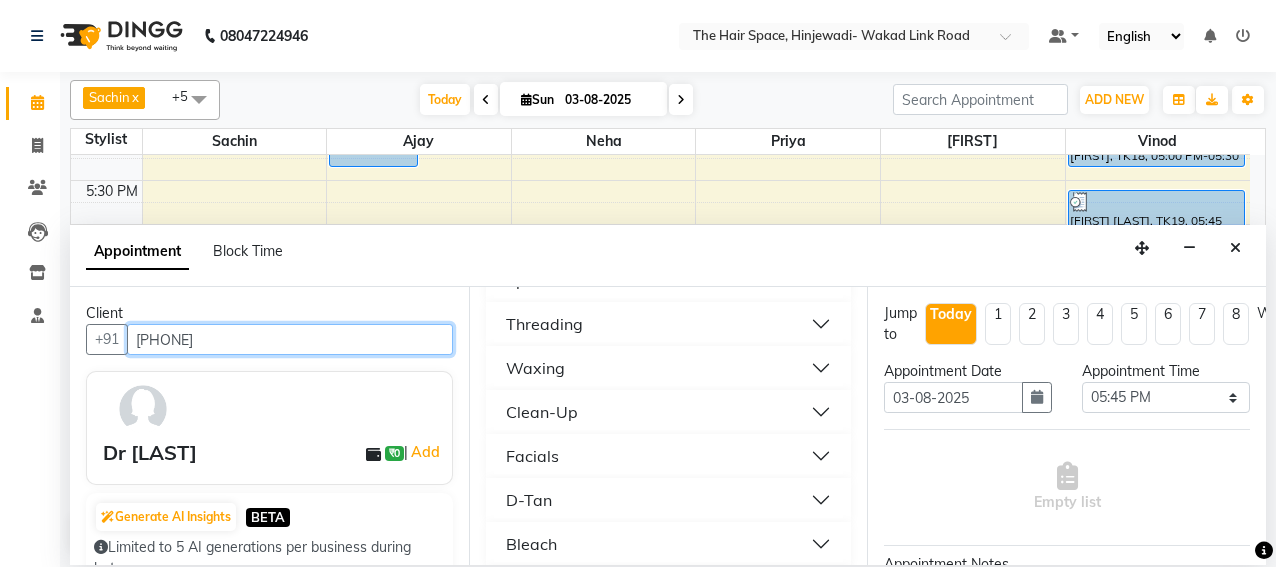 type on "[PHONE]" 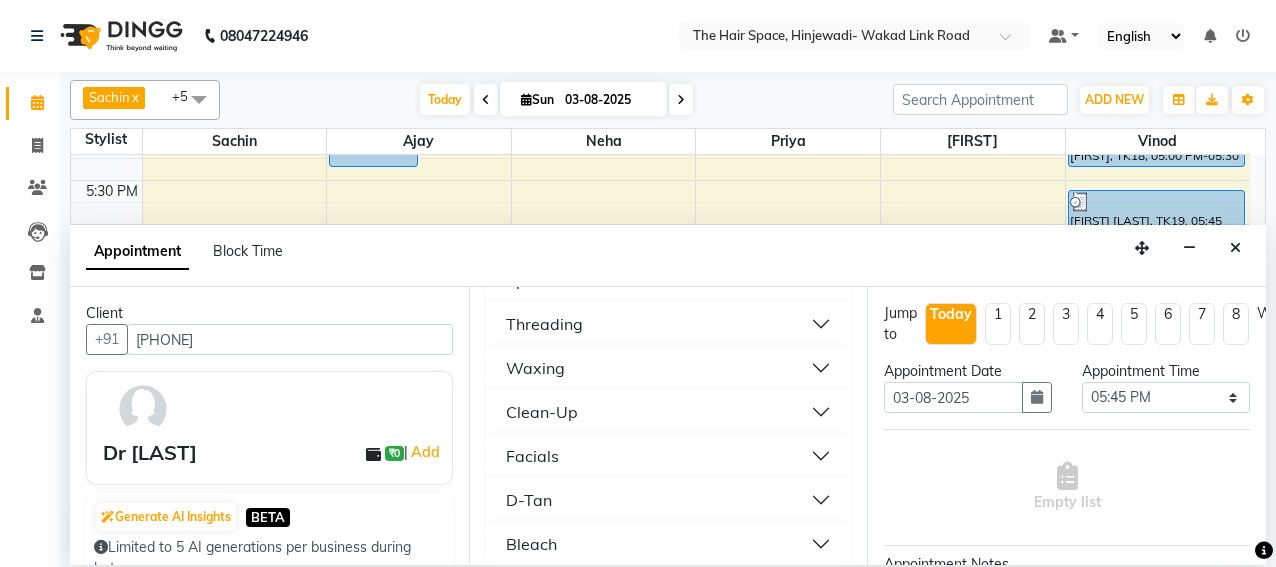 click on "Waxing" at bounding box center [535, 368] 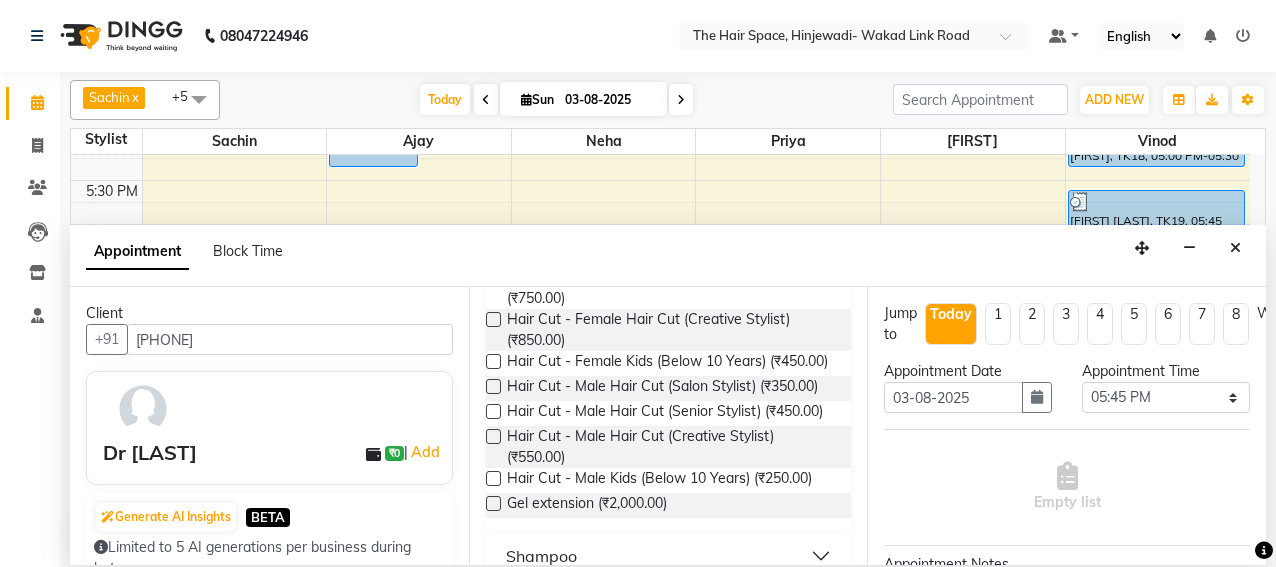 scroll, scrollTop: 0, scrollLeft: 0, axis: both 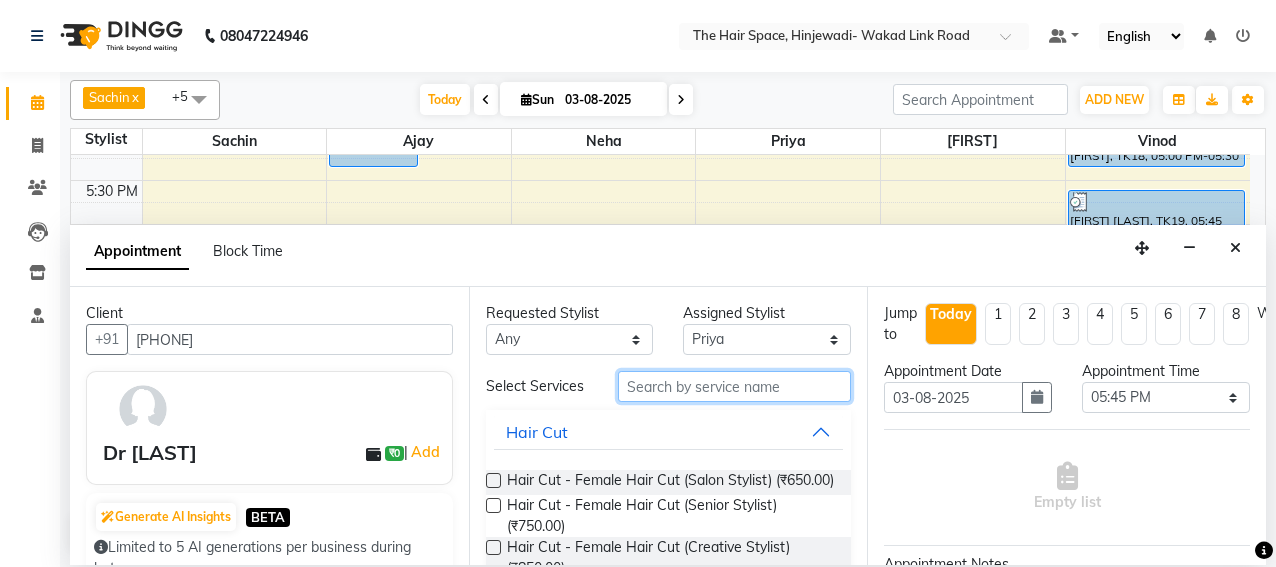 click at bounding box center [735, 386] 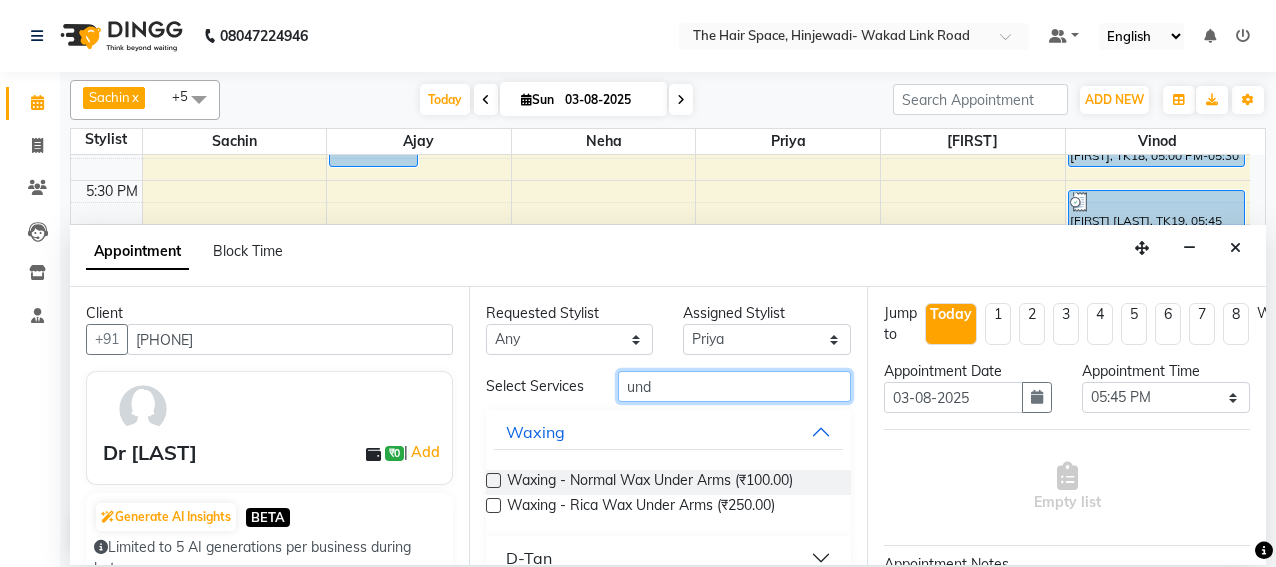 scroll, scrollTop: 74, scrollLeft: 0, axis: vertical 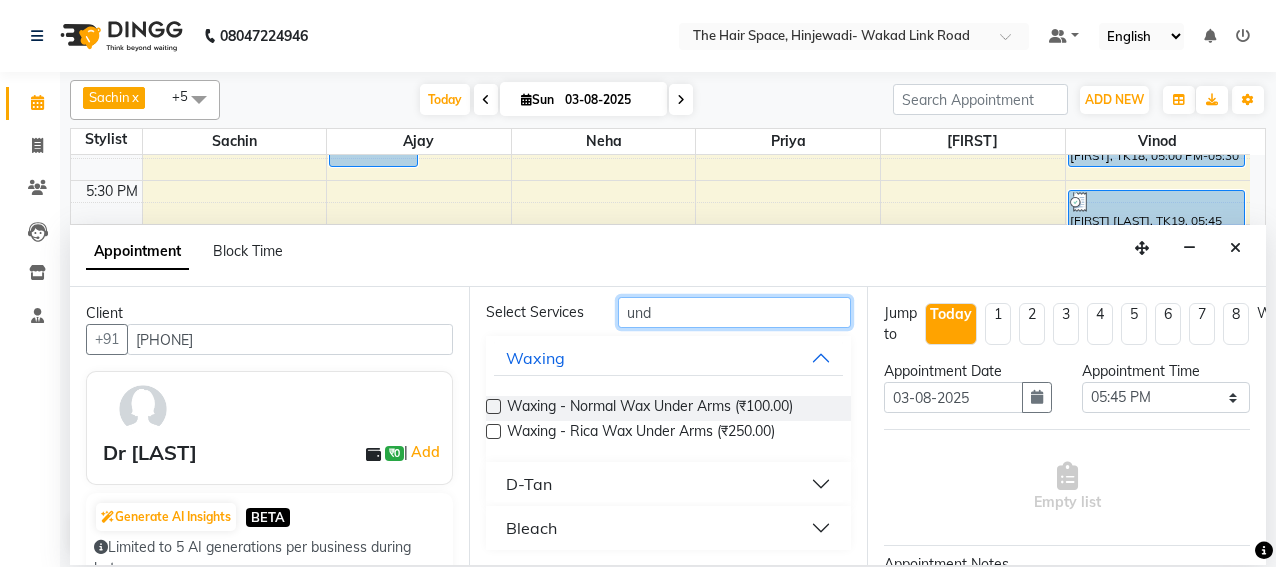 type on "und" 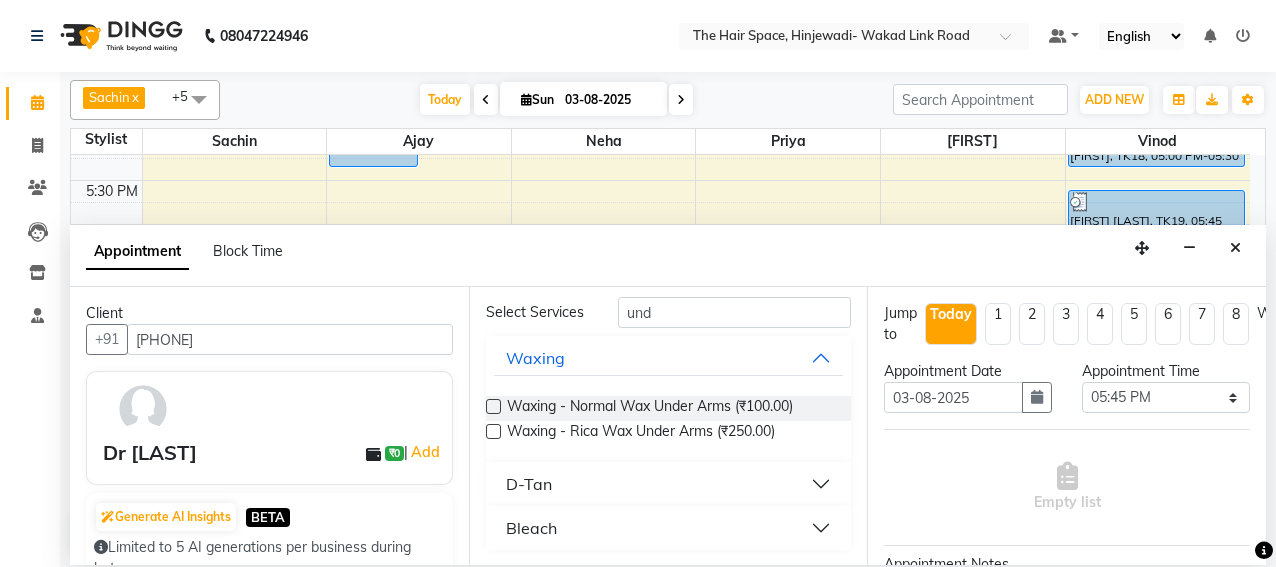 click on "Waxing - Normal Wax Under Arms (₹100.00) Waxing - Rica Wax Under Arms (₹250.00)" at bounding box center (669, 421) 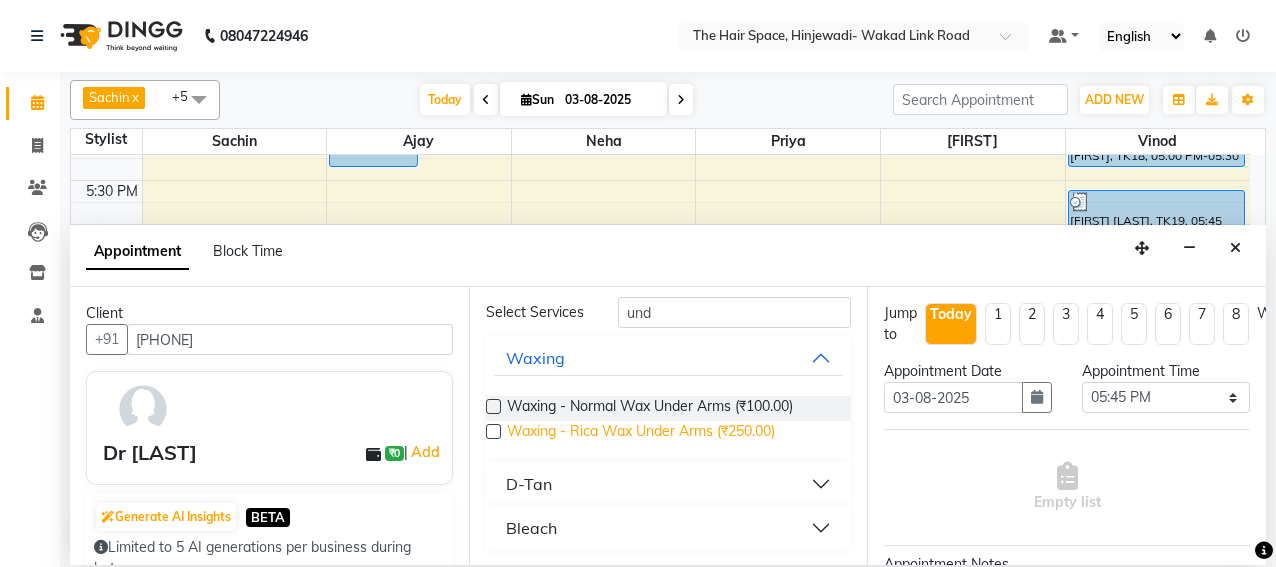 click on "Waxing - Rica Wax Under Arms (₹250.00)" at bounding box center [641, 433] 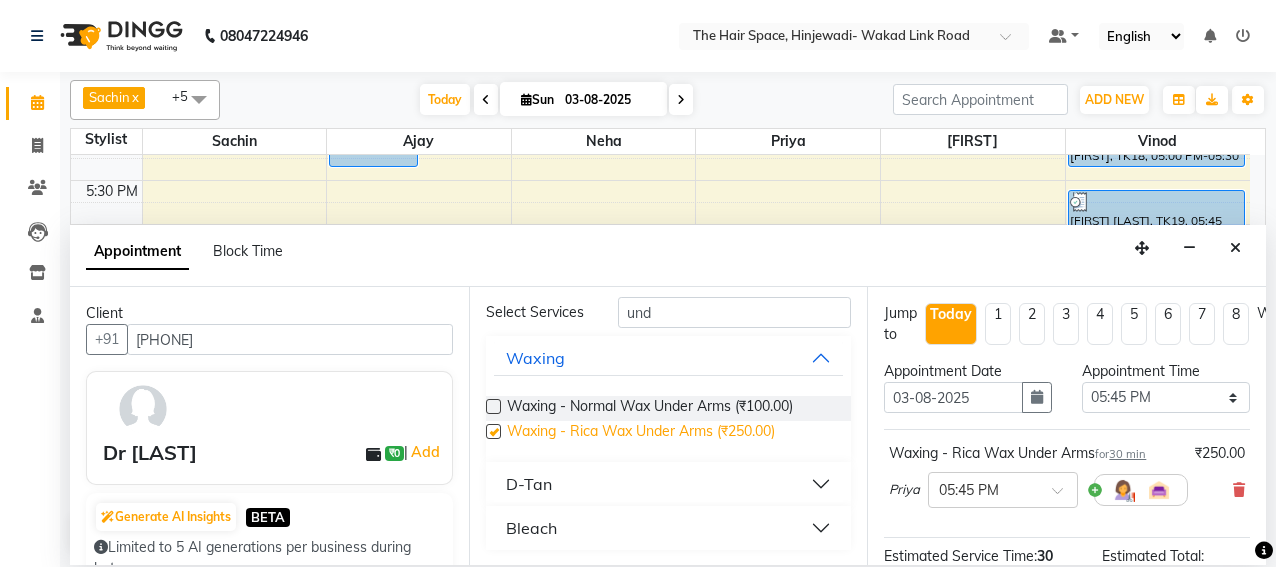 checkbox on "false" 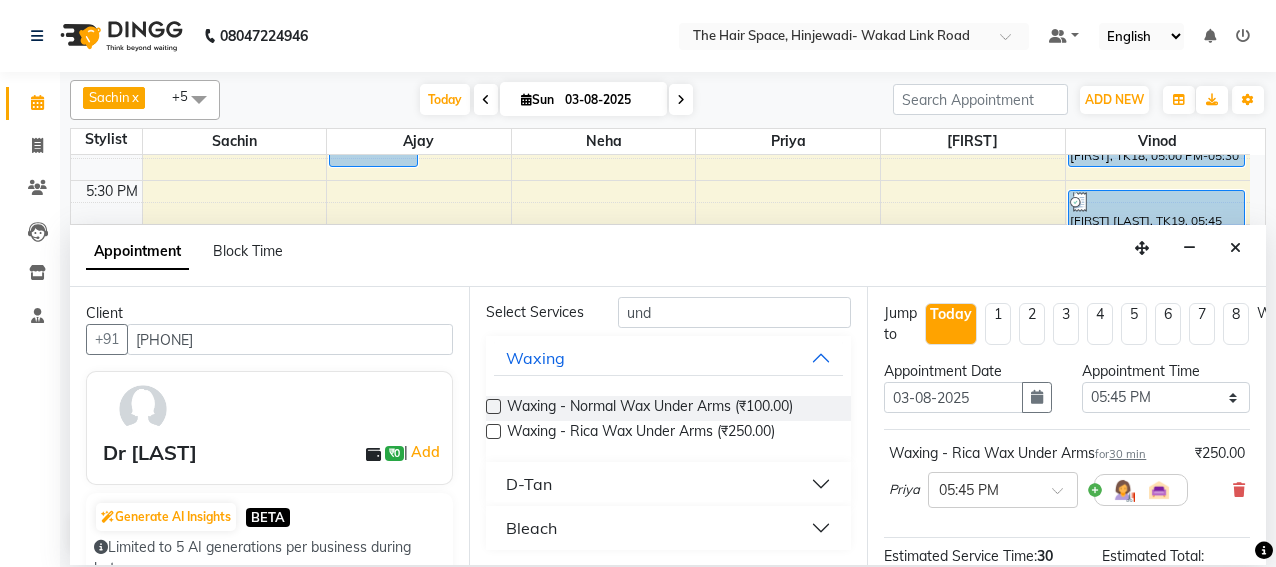 scroll, scrollTop: 200, scrollLeft: 0, axis: vertical 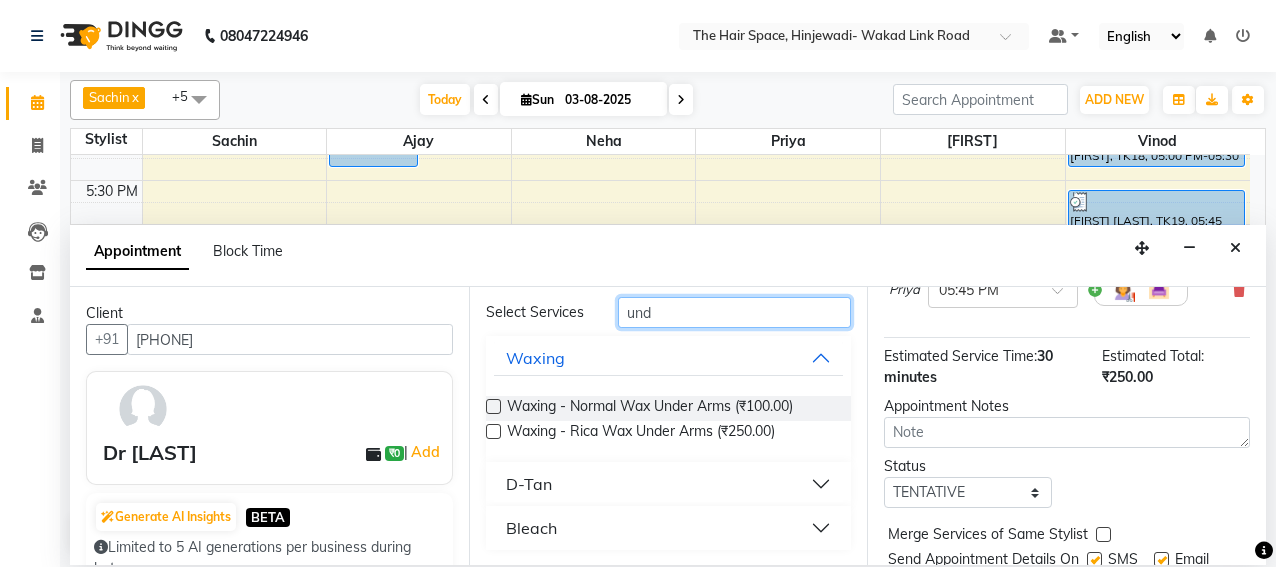 click on "und" at bounding box center [735, 312] 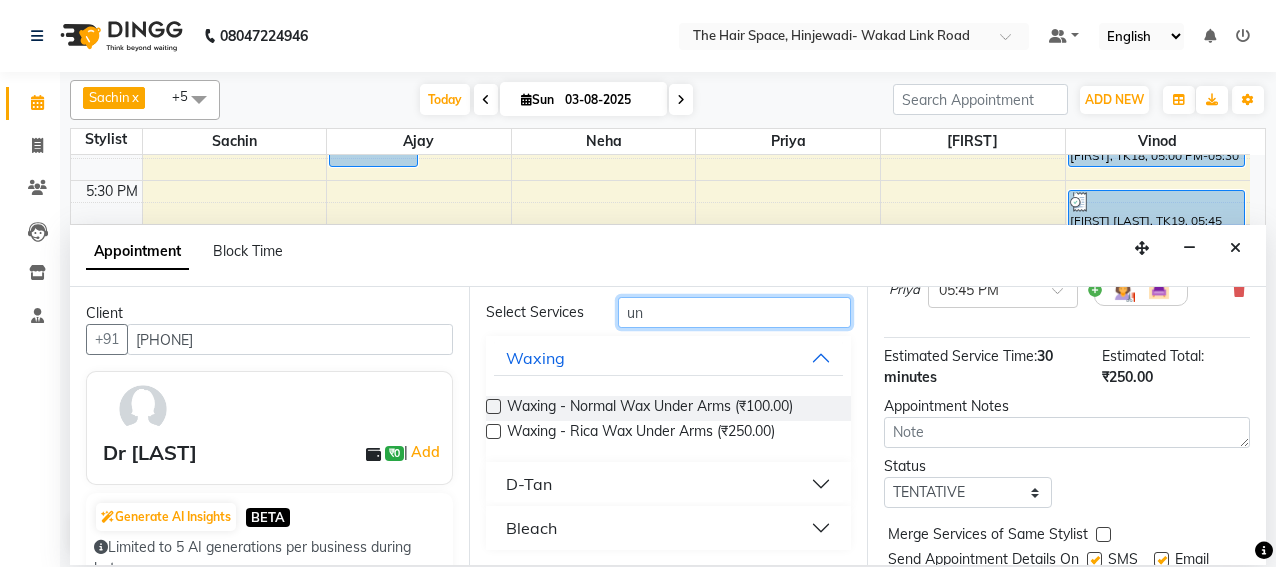 type on "u" 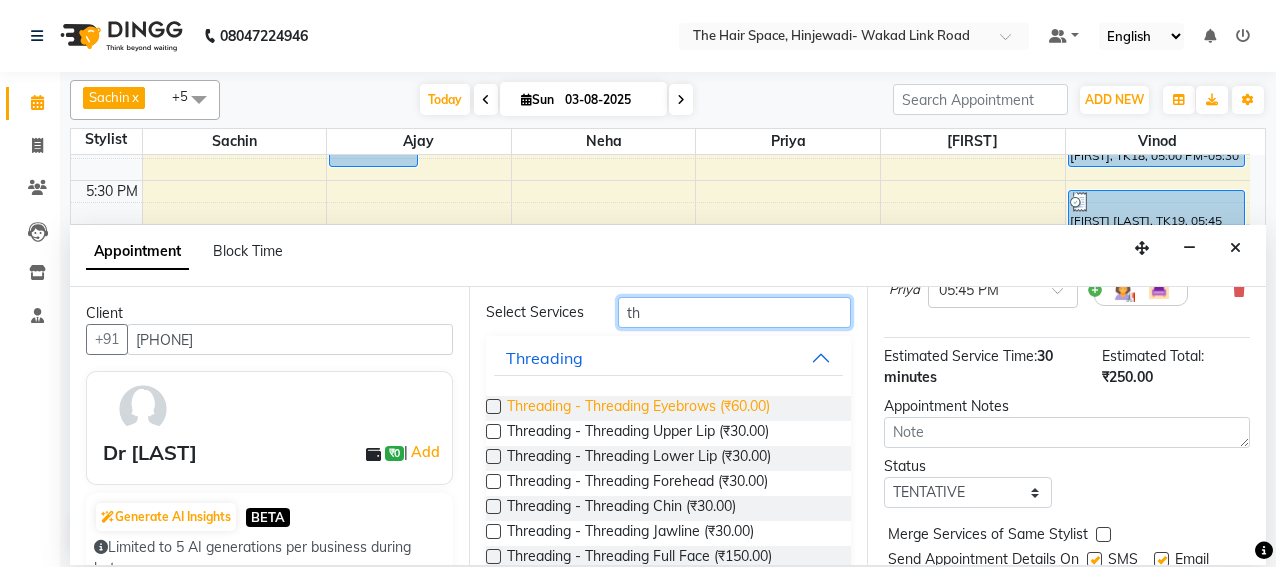 type on "th" 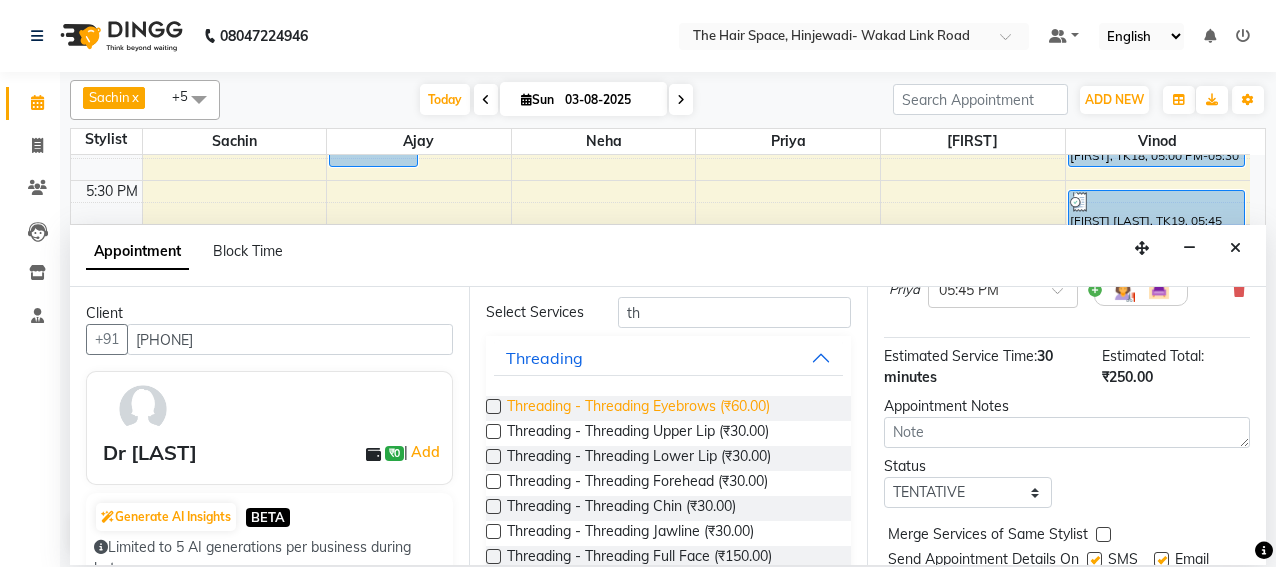 click on "Threading - Threading Eyebrows (₹60.00)" at bounding box center (638, 408) 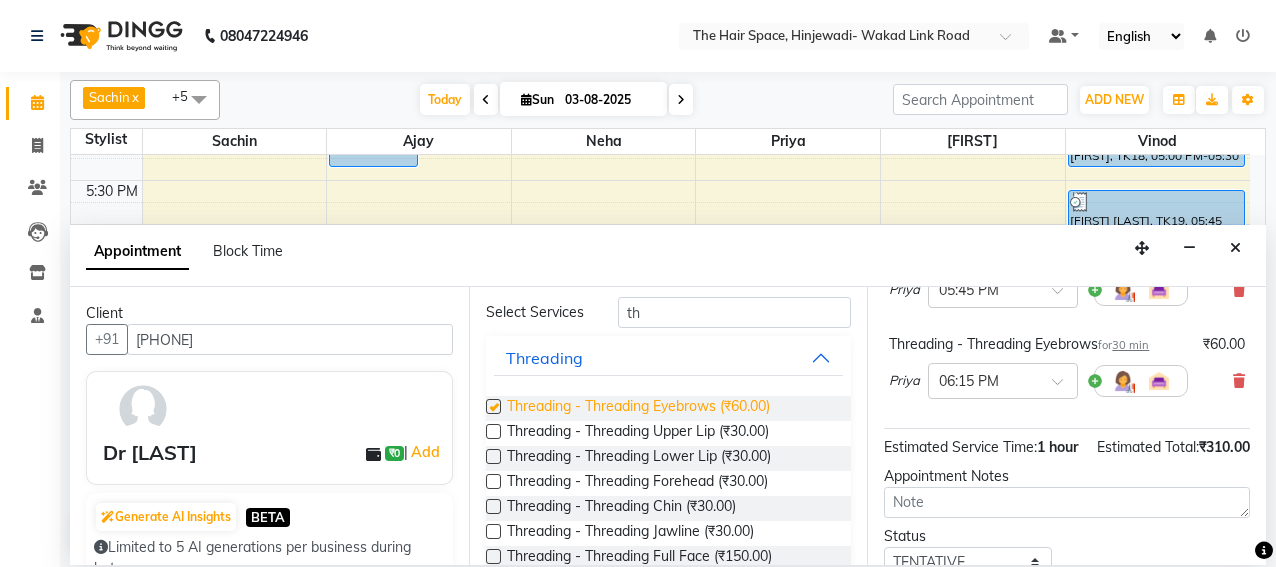 checkbox on "false" 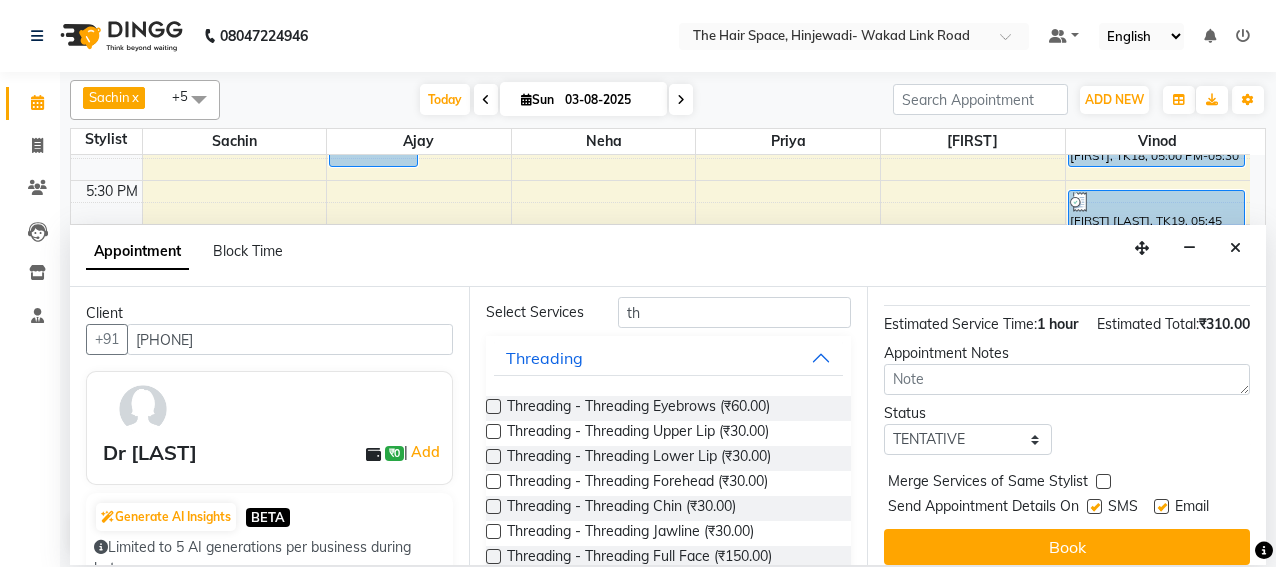 scroll, scrollTop: 374, scrollLeft: 0, axis: vertical 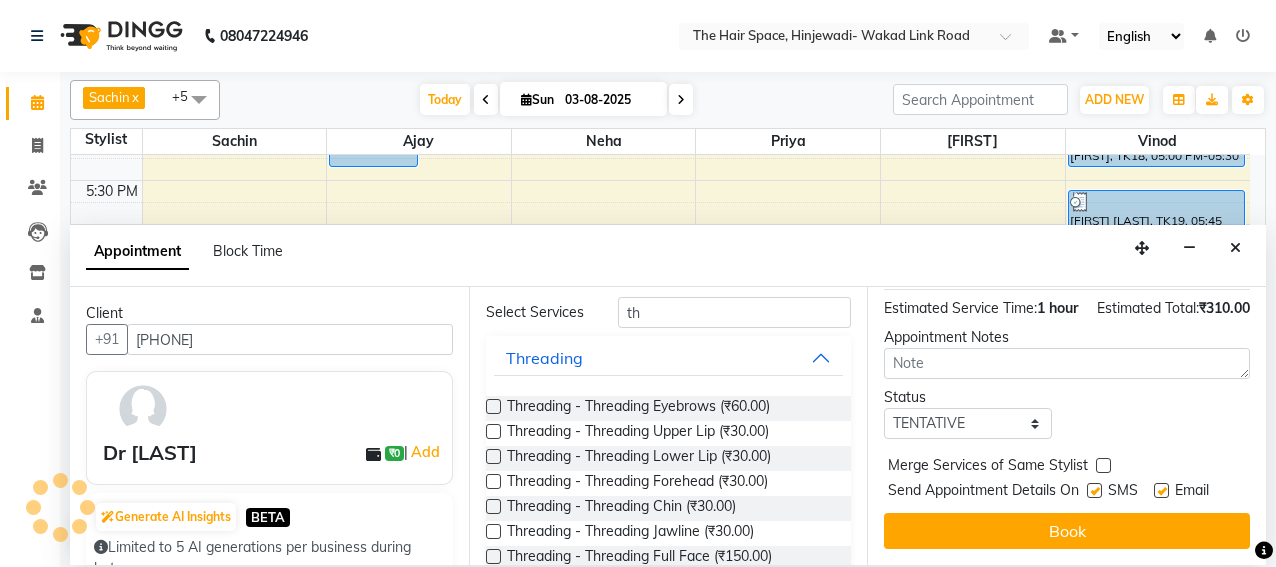 drag, startPoint x: 1090, startPoint y: 472, endPoint x: 1092, endPoint y: 491, distance: 19.104973 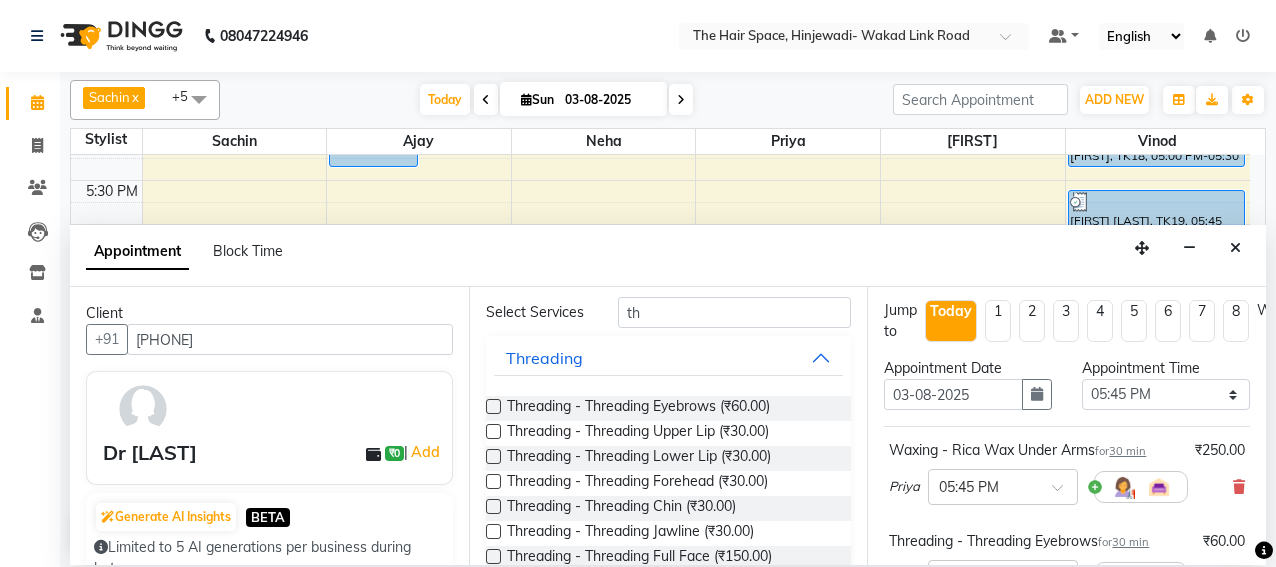 scroll, scrollTop: 0, scrollLeft: 0, axis: both 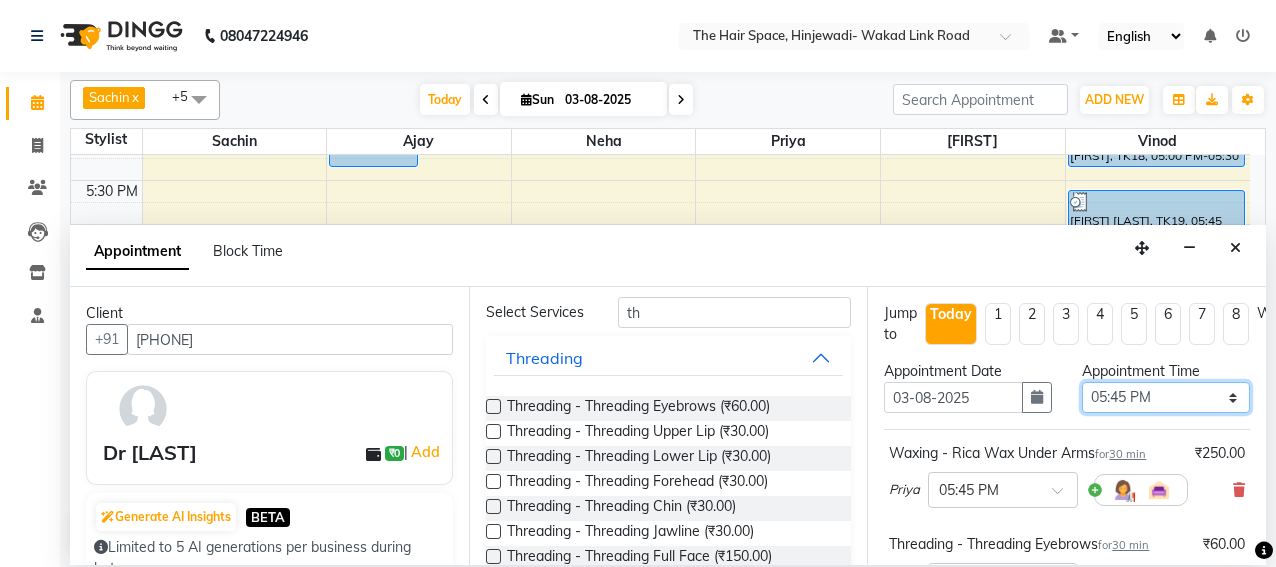 click on "Select 09:00 AM 09:15 AM 09:30 AM 09:45 AM 10:00 AM 10:15 AM 10:30 AM 10:45 AM 11:00 AM 11:15 AM 11:30 AM 11:45 AM 12:00 PM 12:15 PM 12:30 PM 12:45 PM 01:00 PM 01:15 PM 01:30 PM 01:45 PM 02:00 PM 02:15 PM 02:30 PM 02:45 PM 03:00 PM 03:15 PM 03:30 PM 03:45 PM 04:00 PM 04:15 PM 04:30 PM 04:45 PM 05:00 PM 05:15 PM 05:30 PM 05:45 PM 06:00 PM 06:15 PM 06:30 PM 06:45 PM 07:00 PM 07:15 PM 07:30 PM 07:45 PM 08:00 PM 08:15 PM 08:30 PM 08:45 PM 09:00 PM 09:15 PM 09:30 PM 09:45 PM 10:00 PM" at bounding box center (1166, 397) 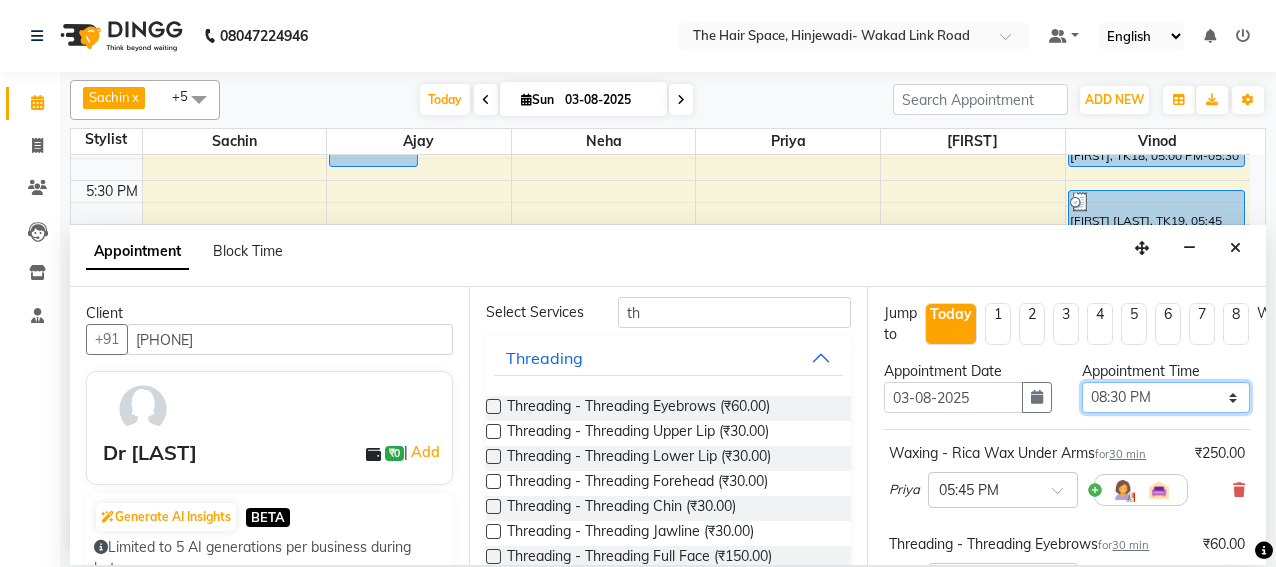 click on "Select 09:00 AM 09:15 AM 09:30 AM 09:45 AM 10:00 AM 10:15 AM 10:30 AM 10:45 AM 11:00 AM 11:15 AM 11:30 AM 11:45 AM 12:00 PM 12:15 PM 12:30 PM 12:45 PM 01:00 PM 01:15 PM 01:30 PM 01:45 PM 02:00 PM 02:15 PM 02:30 PM 02:45 PM 03:00 PM 03:15 PM 03:30 PM 03:45 PM 04:00 PM 04:15 PM 04:30 PM 04:45 PM 05:00 PM 05:15 PM 05:30 PM 05:45 PM 06:00 PM 06:15 PM 06:30 PM 06:45 PM 07:00 PM 07:15 PM 07:30 PM 07:45 PM 08:00 PM 08:15 PM 08:30 PM 08:45 PM 09:00 PM 09:15 PM 09:30 PM 09:45 PM 10:00 PM" at bounding box center (1166, 397) 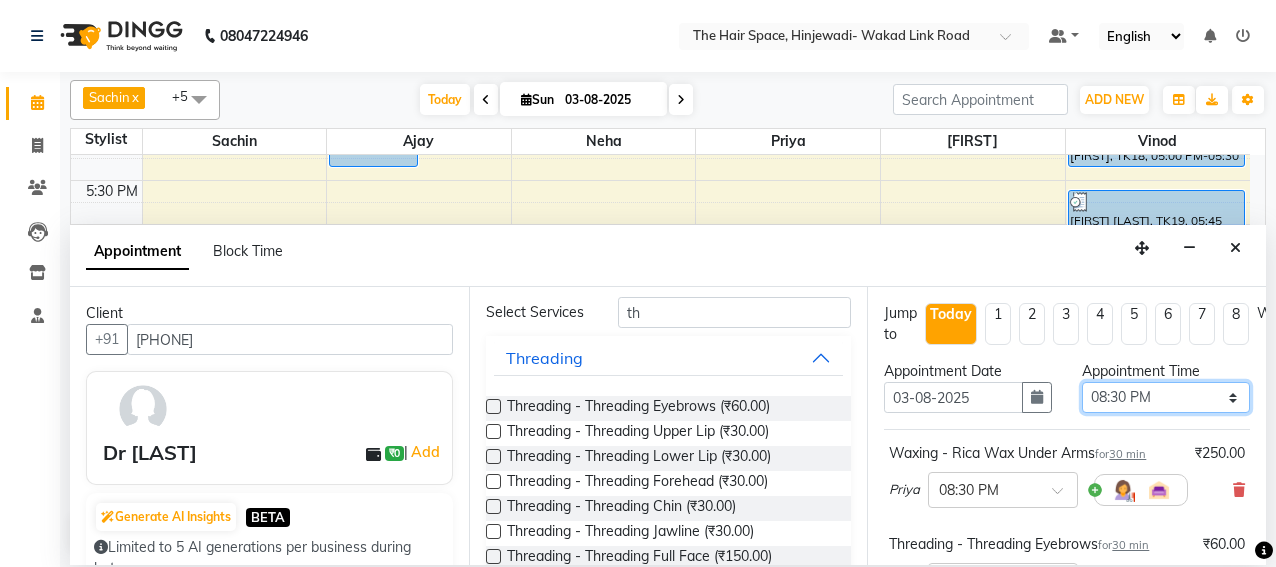 click on "Select 09:00 AM 09:15 AM 09:30 AM 09:45 AM 10:00 AM 10:15 AM 10:30 AM 10:45 AM 11:00 AM 11:15 AM 11:30 AM 11:45 AM 12:00 PM 12:15 PM 12:30 PM 12:45 PM 01:00 PM 01:15 PM 01:30 PM 01:45 PM 02:00 PM 02:15 PM 02:30 PM 02:45 PM 03:00 PM 03:15 PM 03:30 PM 03:45 PM 04:00 PM 04:15 PM 04:30 PM 04:45 PM 05:00 PM 05:15 PM 05:30 PM 05:45 PM 06:00 PM 06:15 PM 06:30 PM 06:45 PM 07:00 PM 07:15 PM 07:30 PM 07:45 PM 08:00 PM 08:15 PM 08:30 PM 08:45 PM 09:00 PM 09:15 PM 09:30 PM 09:45 PM 10:00 PM" at bounding box center (1166, 397) 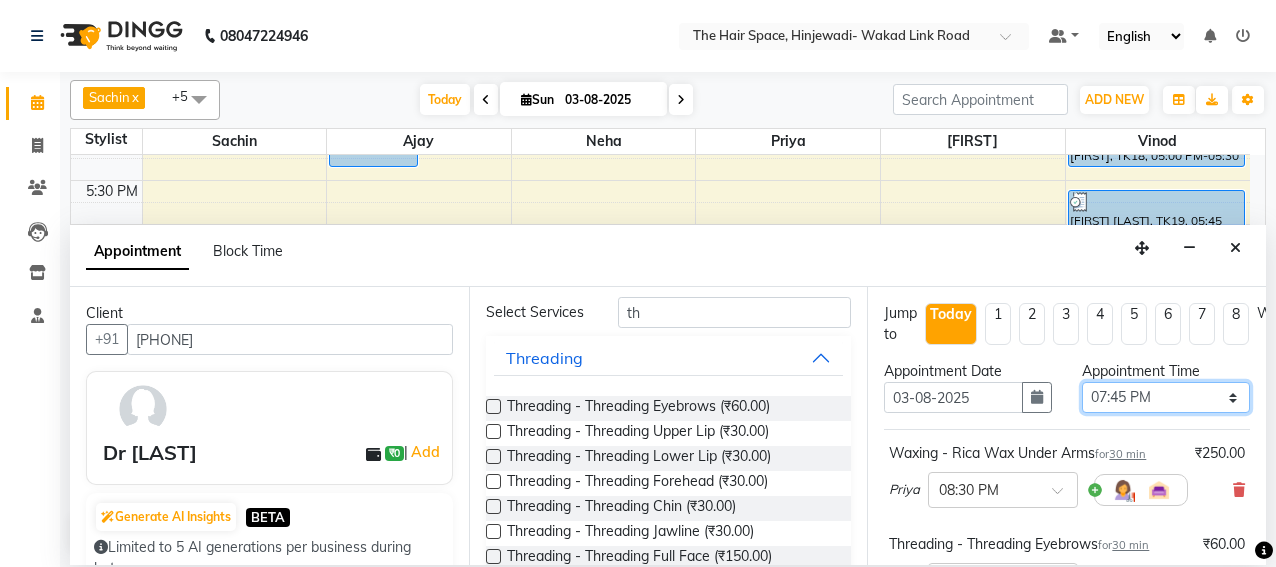 click on "Select 09:00 AM 09:15 AM 09:30 AM 09:45 AM 10:00 AM 10:15 AM 10:30 AM 10:45 AM 11:00 AM 11:15 AM 11:30 AM 11:45 AM 12:00 PM 12:15 PM 12:30 PM 12:45 PM 01:00 PM 01:15 PM 01:30 PM 01:45 PM 02:00 PM 02:15 PM 02:30 PM 02:45 PM 03:00 PM 03:15 PM 03:30 PM 03:45 PM 04:00 PM 04:15 PM 04:30 PM 04:45 PM 05:00 PM 05:15 PM 05:30 PM 05:45 PM 06:00 PM 06:15 PM 06:30 PM 06:45 PM 07:00 PM 07:15 PM 07:30 PM 07:45 PM 08:00 PM 08:15 PM 08:30 PM 08:45 PM 09:00 PM 09:15 PM 09:30 PM 09:45 PM 10:00 PM" at bounding box center (1166, 397) 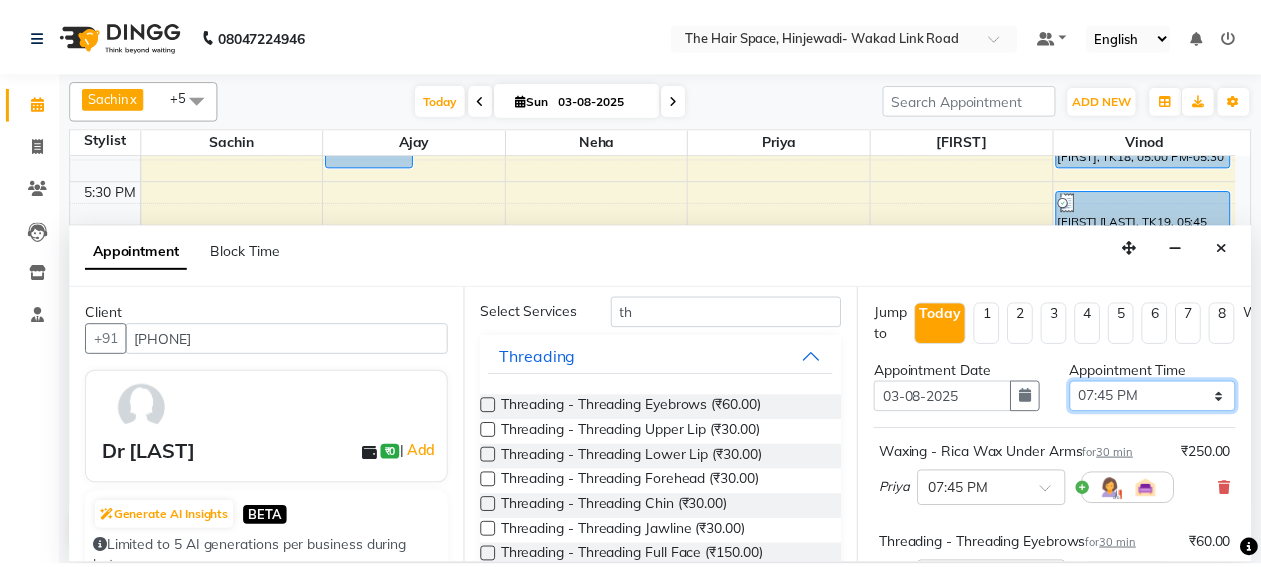 scroll, scrollTop: 374, scrollLeft: 0, axis: vertical 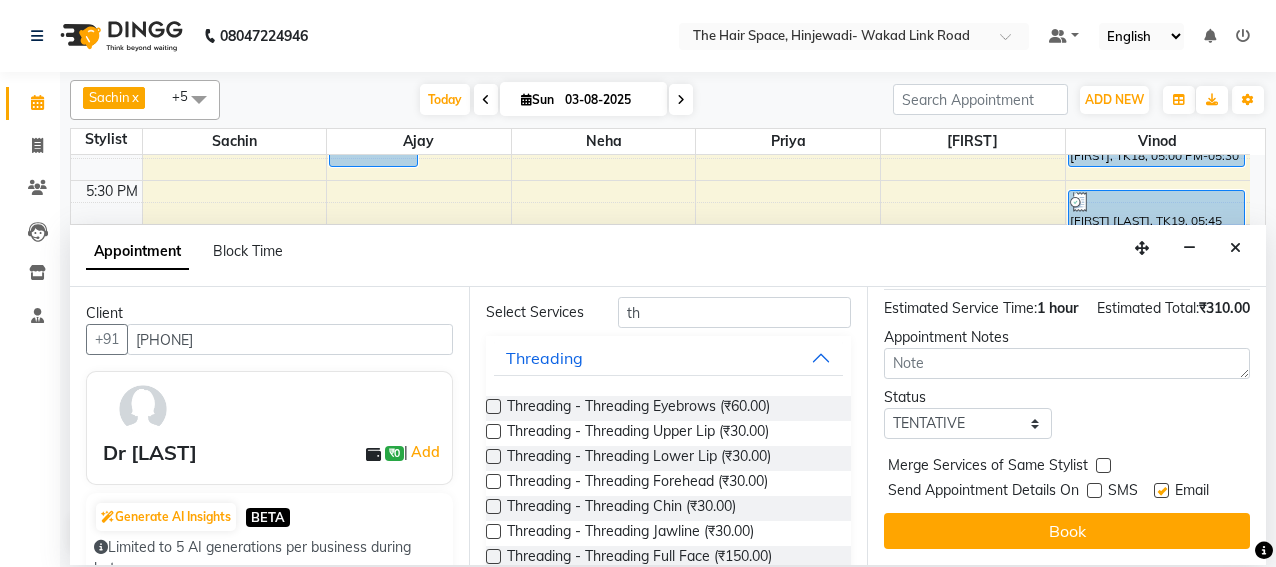 click on "Book" at bounding box center (1067, 531) 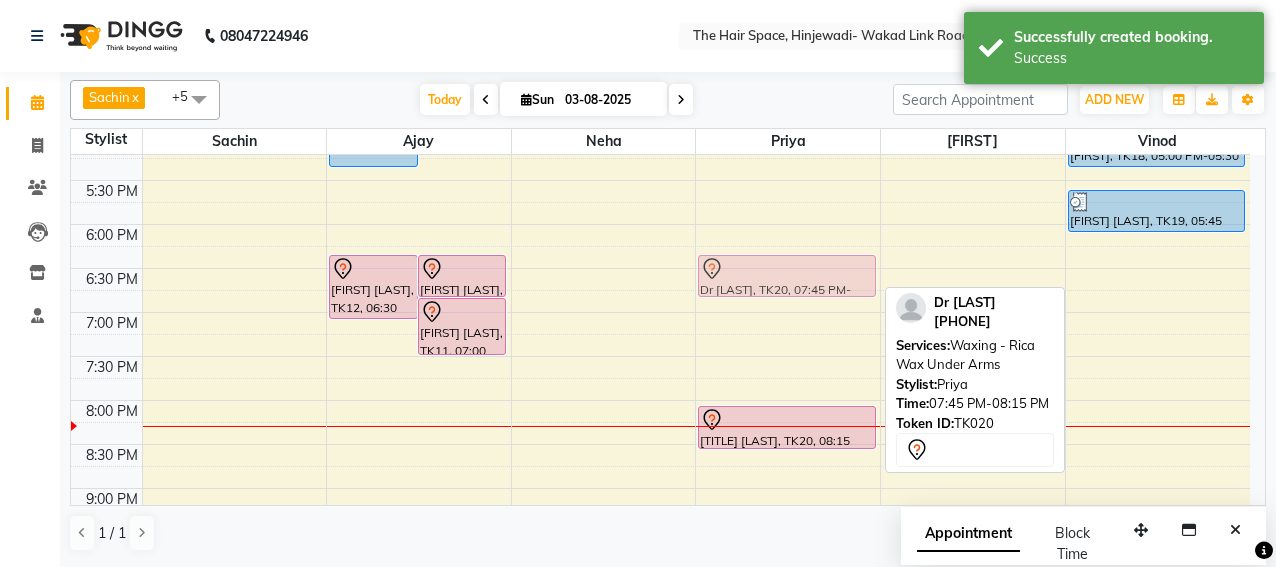drag, startPoint x: 791, startPoint y: 396, endPoint x: 755, endPoint y: 293, distance: 109.11004 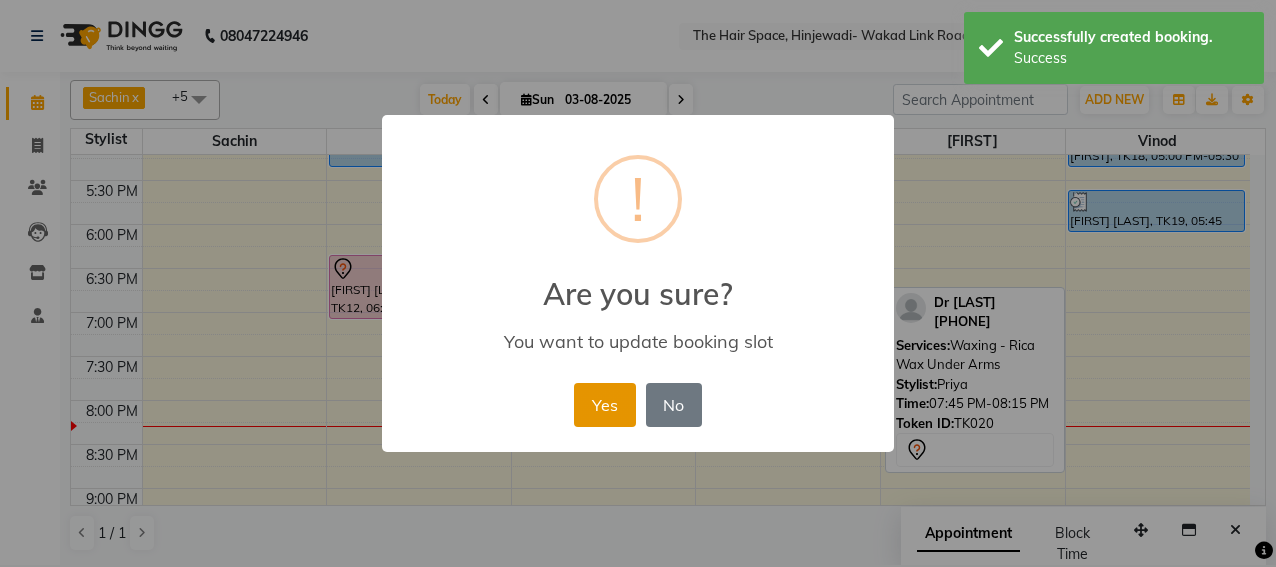 click on "Yes" at bounding box center [604, 405] 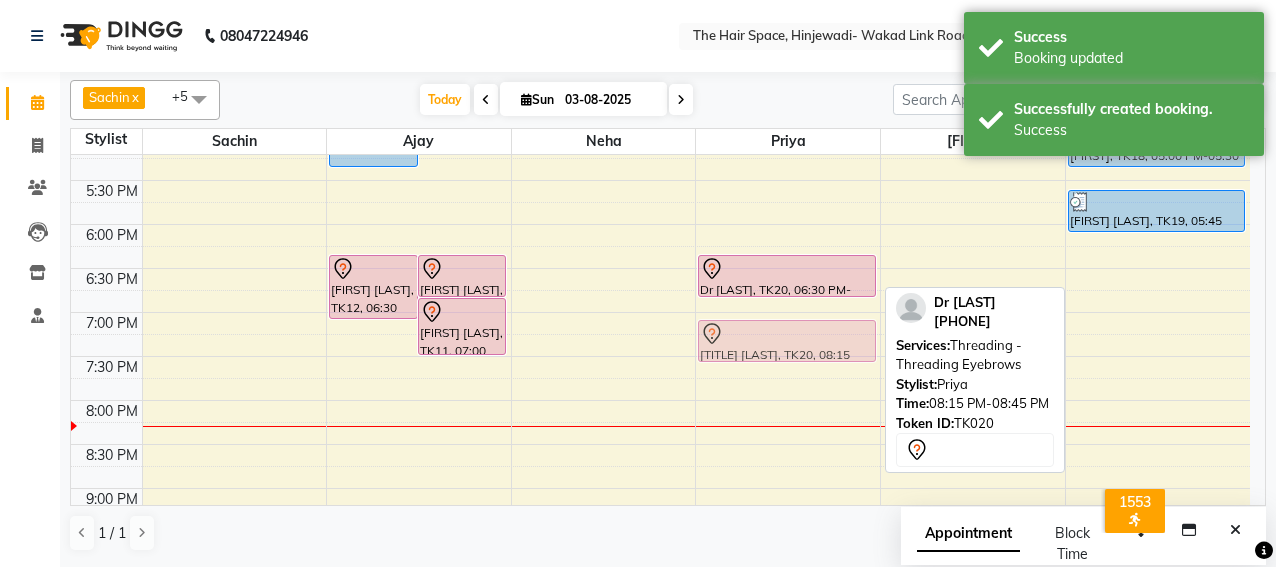 drag, startPoint x: 744, startPoint y: 415, endPoint x: 719, endPoint y: 319, distance: 99.20181 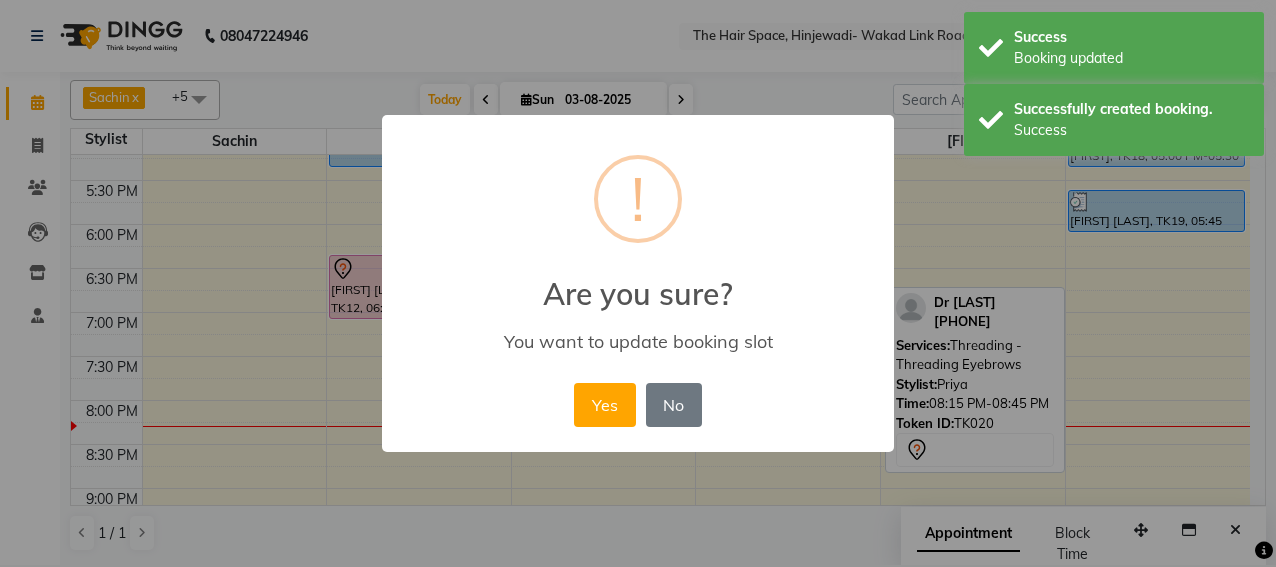 click on "Yes" at bounding box center [604, 405] 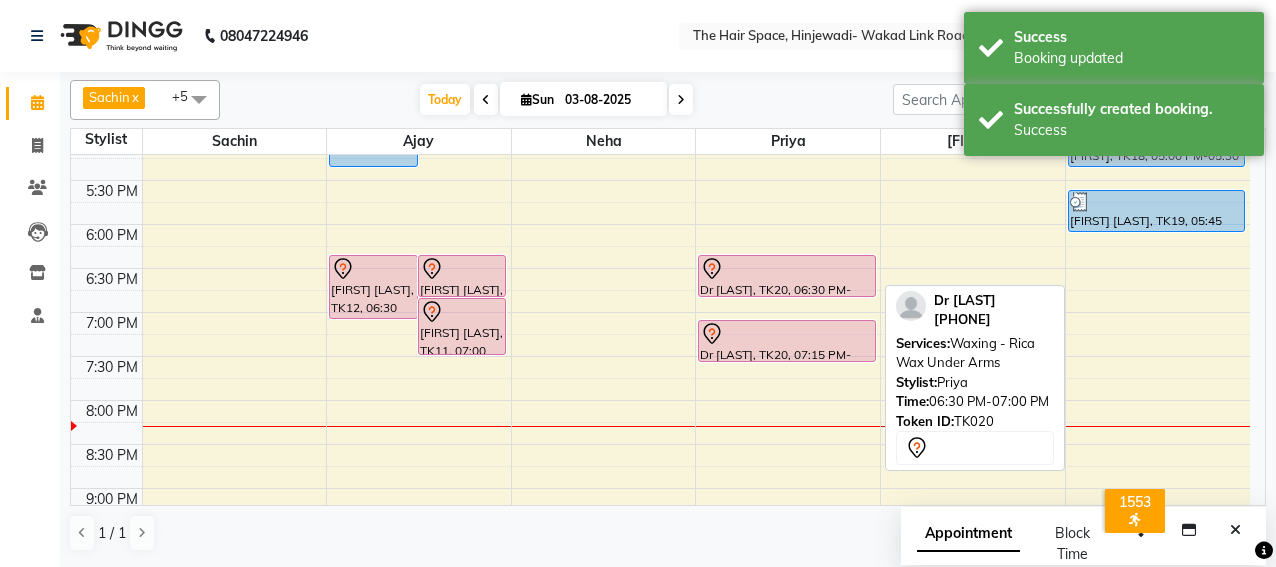 click on "Dr [LAST], TK20, 06:30 PM-07:00 PM, Waxing - Rica Wax Under Arms" at bounding box center [786, 276] 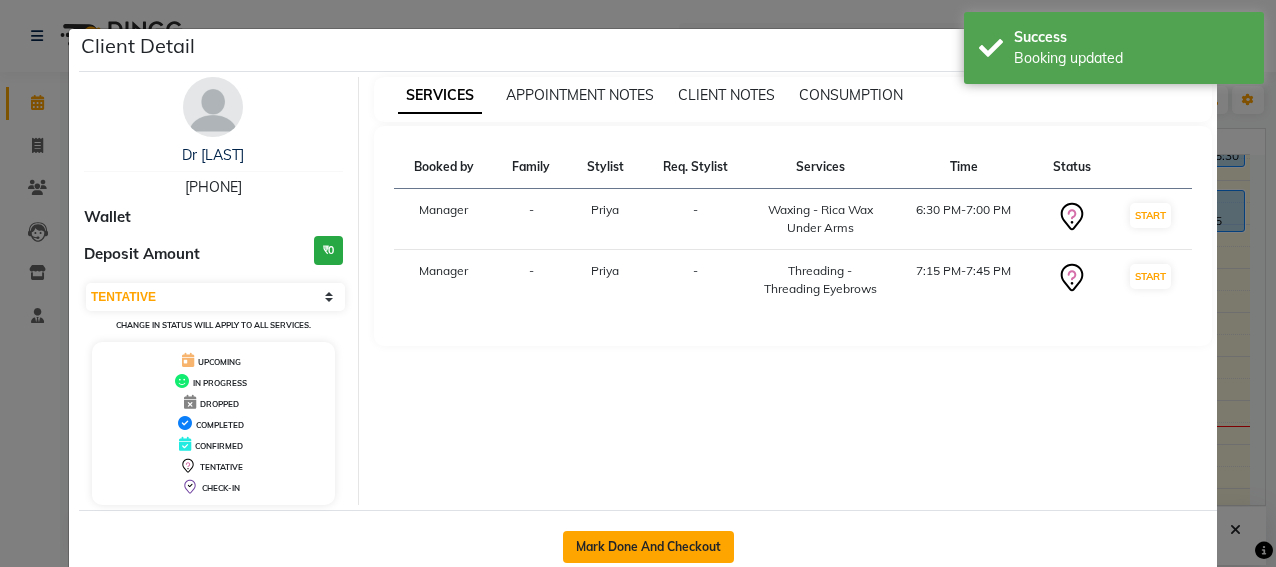 click on "Mark Done And Checkout" 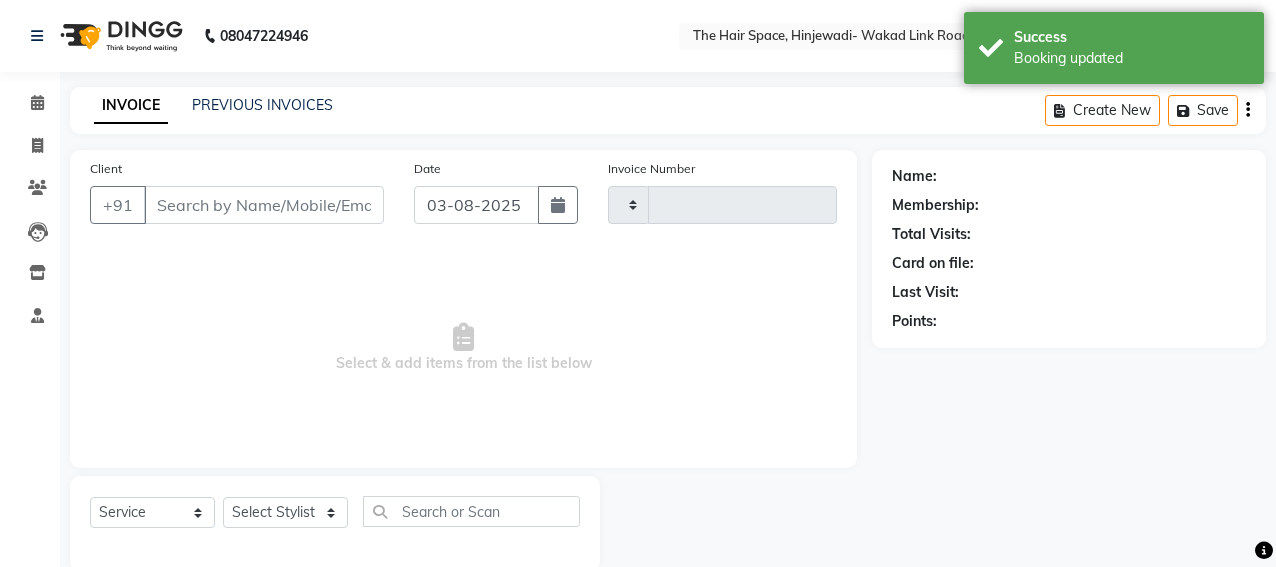 type on "1705" 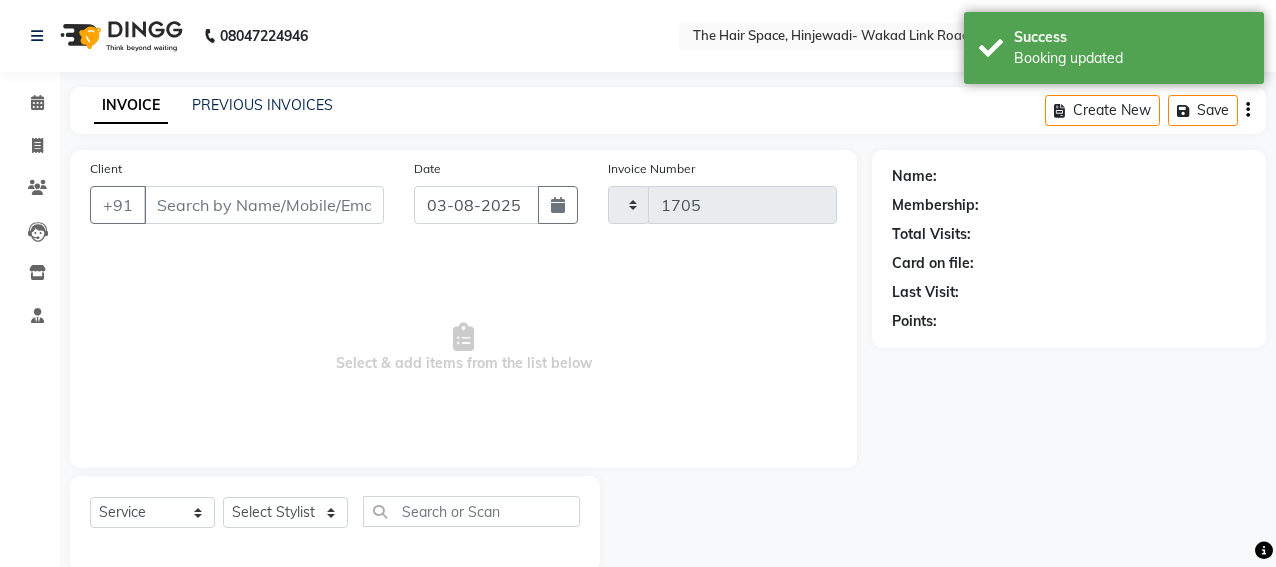 select on "6697" 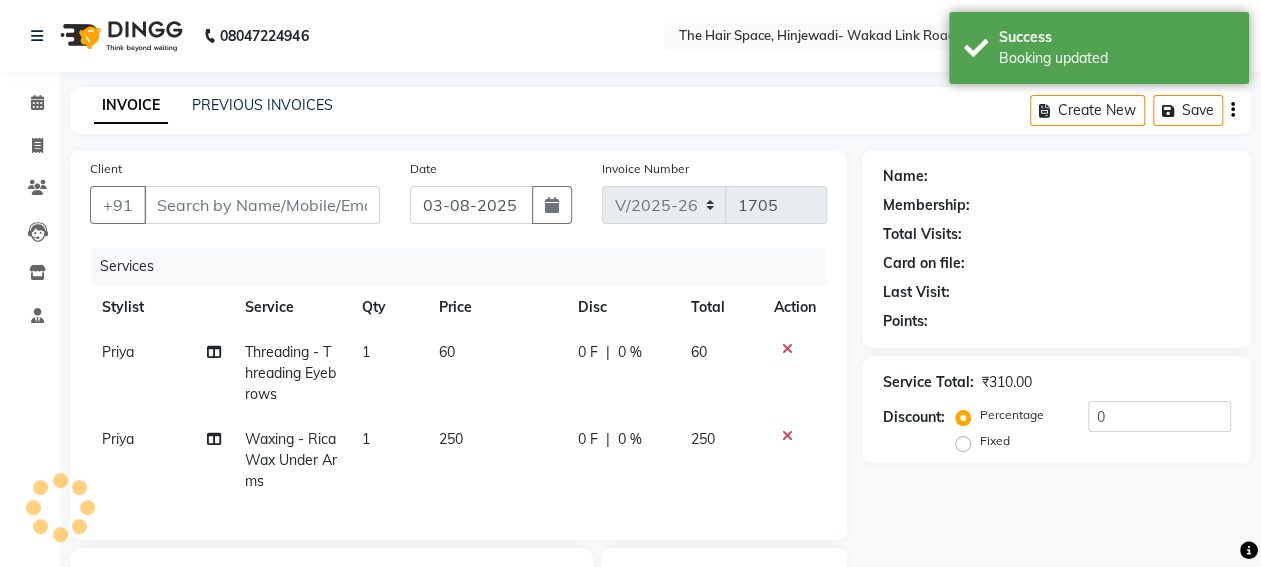 type on "[PHONE]" 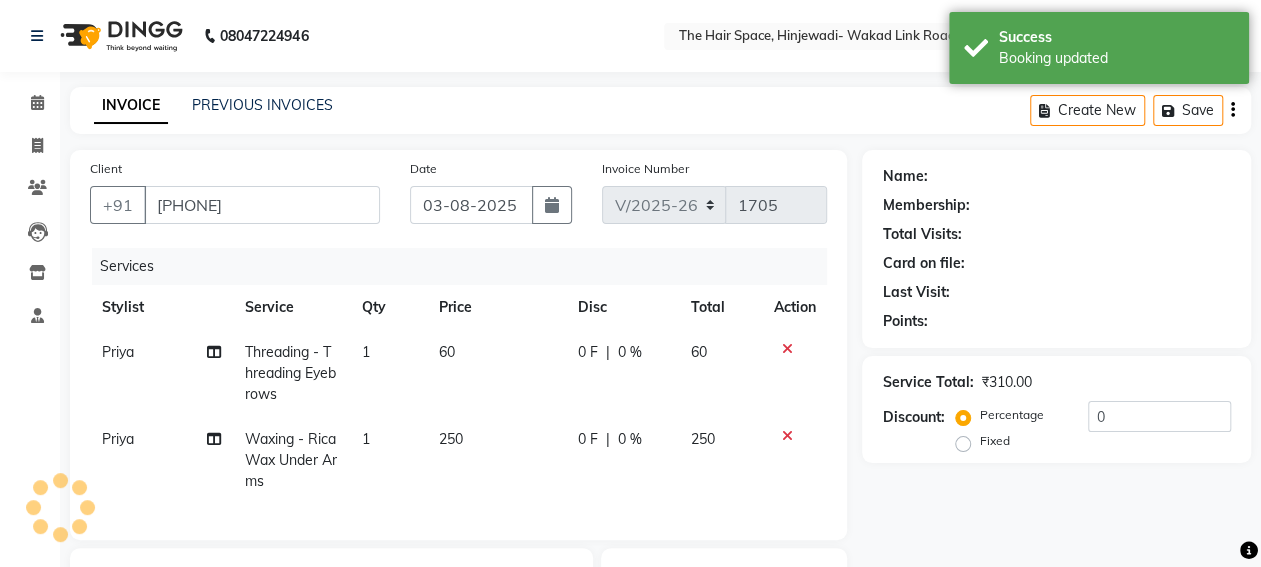 scroll, scrollTop: 33, scrollLeft: 0, axis: vertical 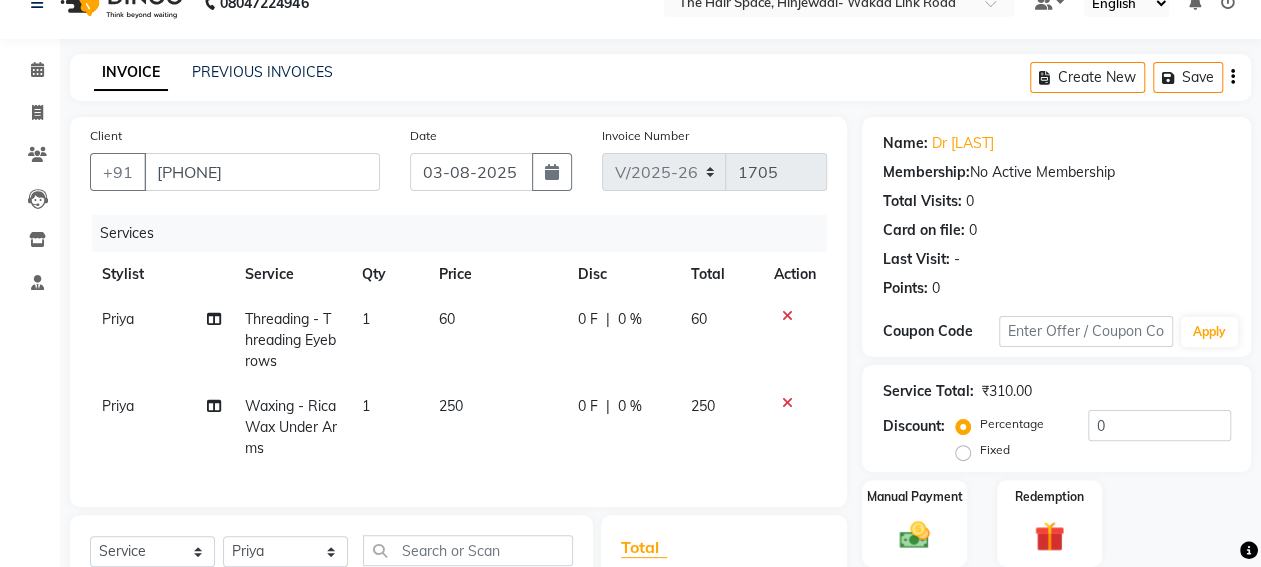 click on "1" 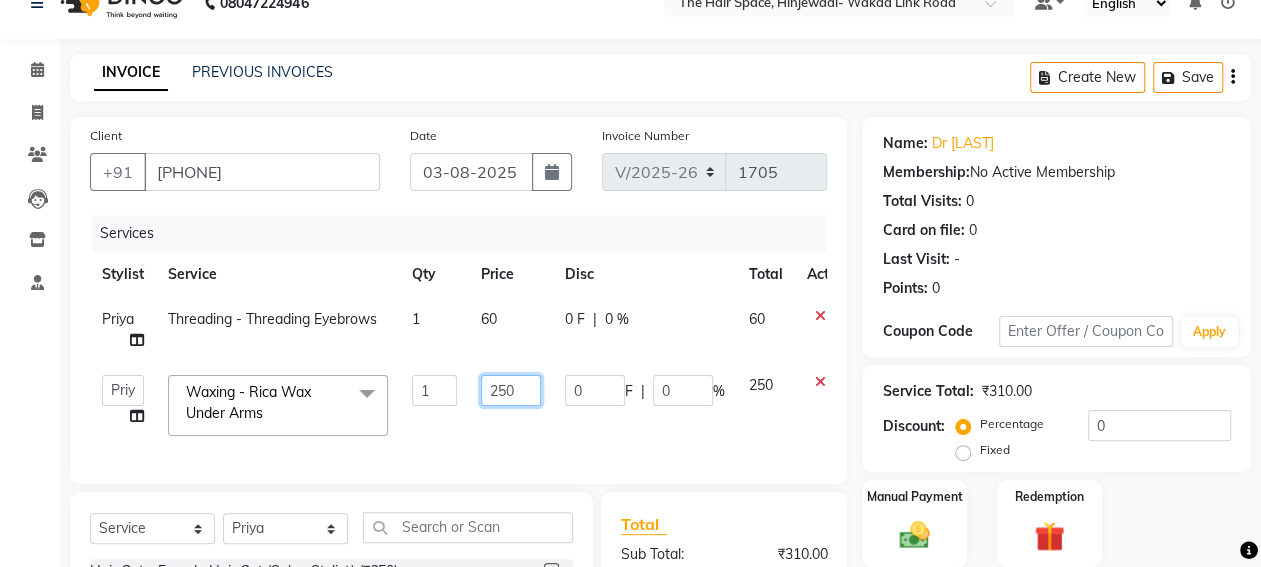 click on "250" 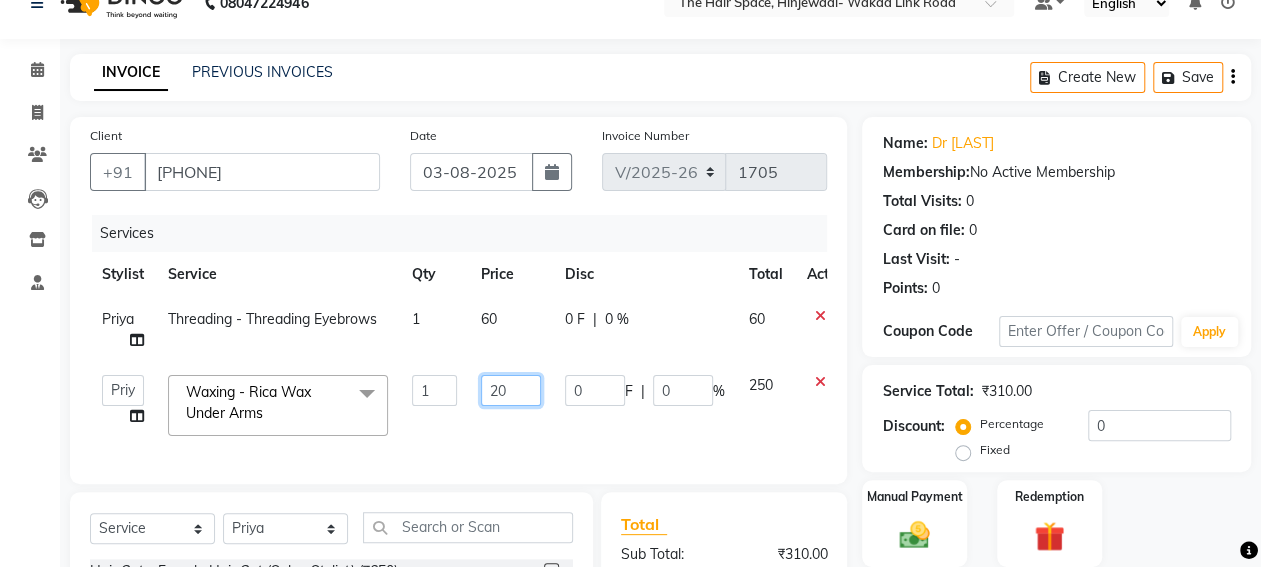 type on "230" 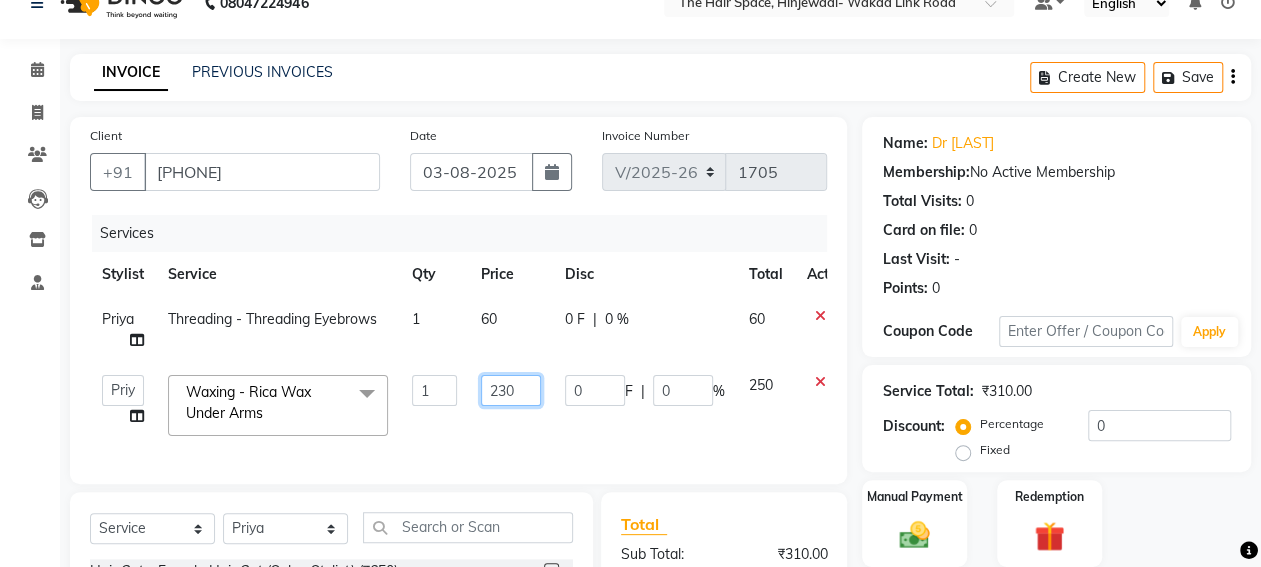 scroll, scrollTop: 296, scrollLeft: 0, axis: vertical 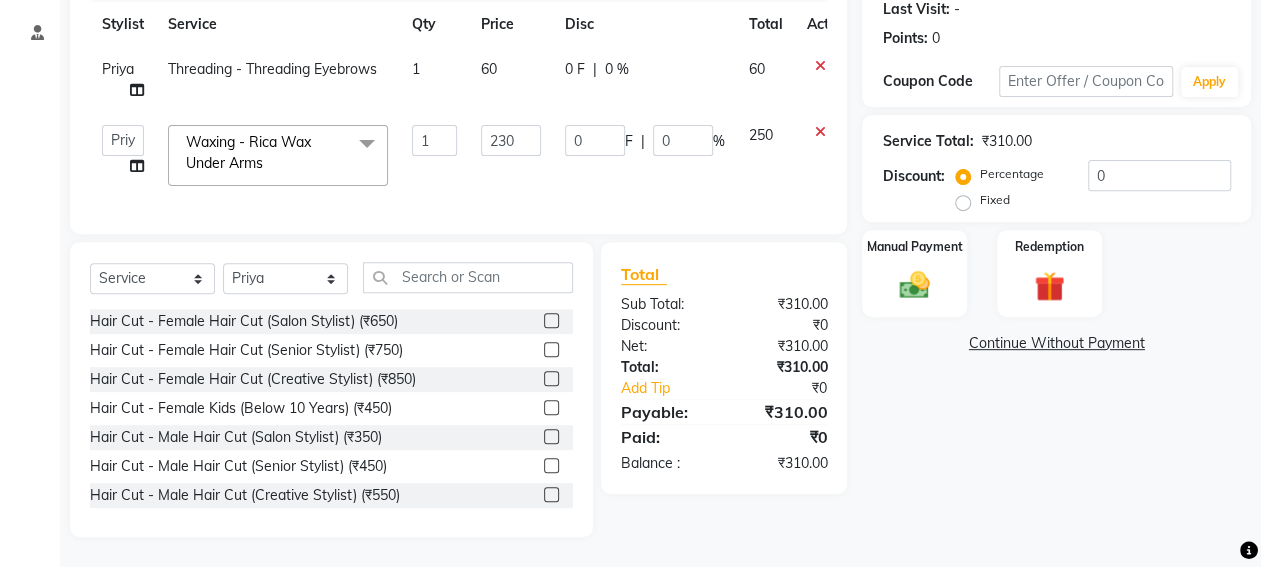 click on "Services Stylist Service Qty Price Disc Total Action [FIRST] Threading - Threading Eyebrows 1 60 0 F | 0 % 60  [FIRST]   [FIRST]   [FIRST]   [FIRST]   Manager   [FIRST]   [FIRST]   [FIRST]   [FIRST]    [FIRST]    [FIRST]   [FIRST]  Waxing - Rica Wax Under Arms  x Hair Cut - Female Hair Cut (Salon Stylist) (₹650) Hair Cut - Female Hair Cut (Senior Stylist) (₹750) Hair Cut - Female Hair Cut (Creative Stylist) (₹850) Hair Cut - Female Kids (Below 10 Years) (₹450) Hair Cut - Male Hair Cut (Salon Stylist) (₹350) Hair Cut - Male Hair Cut (Senior Stylist) (₹450) Hair Cut - Male Hair Cut (Creative Stylist) (₹550) Hair Cut - Male Kids (Below 10 Years) (₹250) Gel extension  (₹2000) Shampoo - Shampoo Blast Dry (₹350) Shampoo - Shampoo & Blow Dry (₹550) Styling - Shampoo & Iron (₹1000) Styling - Shampoo & Tong (₹1000) Color - Root Touch Up (₹1200) Color - Global (₹3500) Color - Highlights (₹4500) Color - Balayage (₹4000) Color - Ombre (₹4000) Treatment - Keratin (₹5000) Treatment - Botox (₹5500) 1 230" 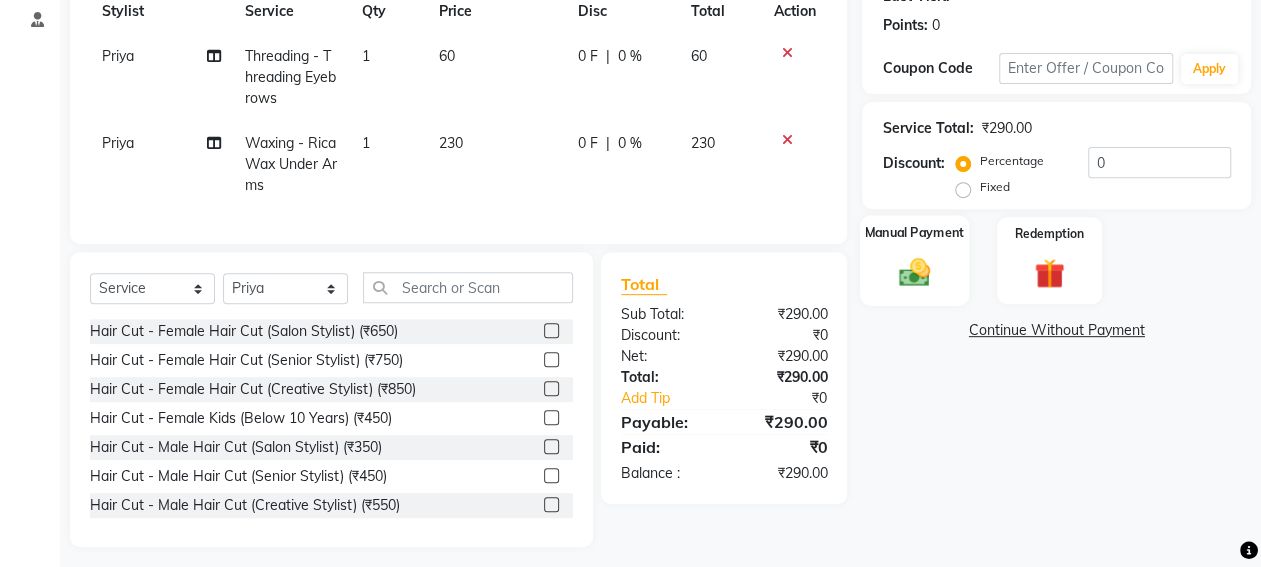click on "Manual Payment" 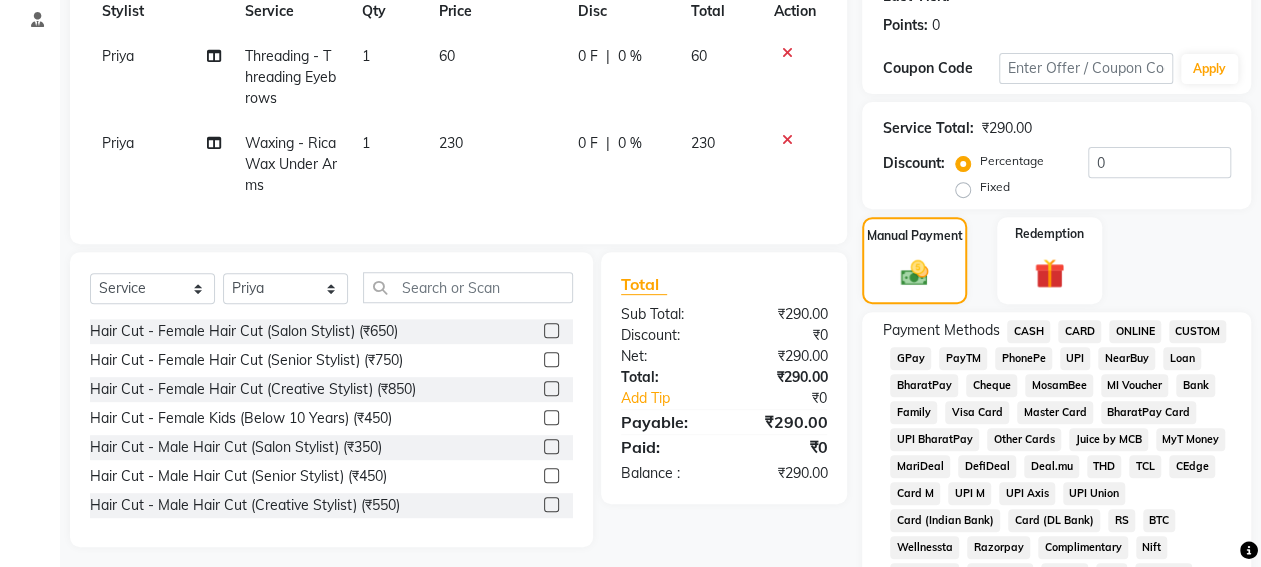 click on "230" 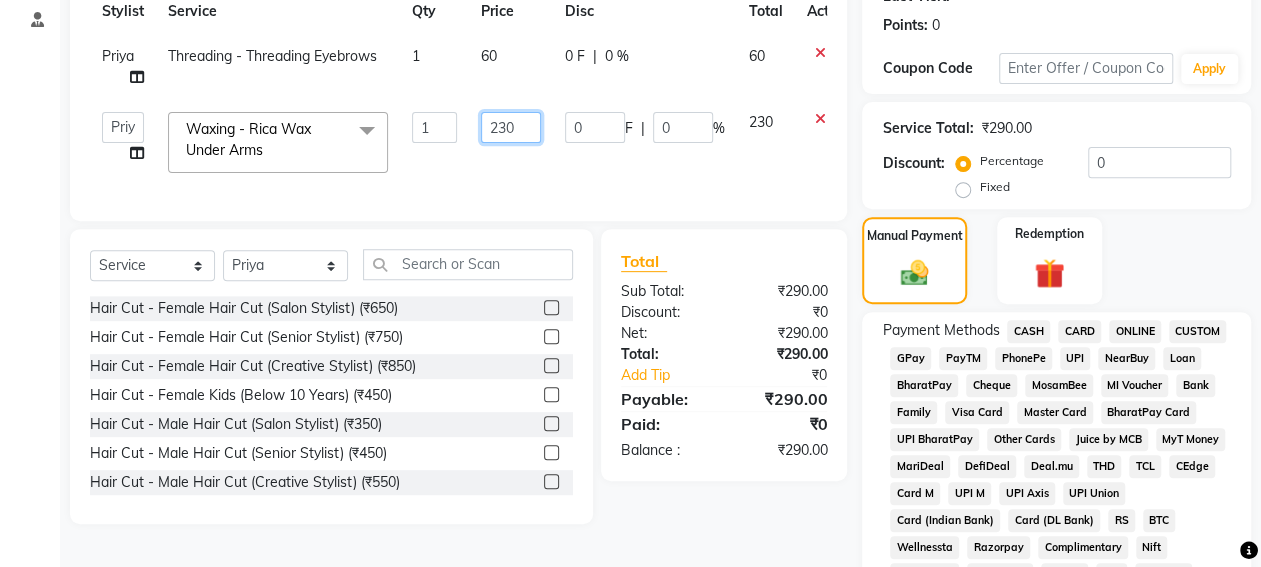click on "230" 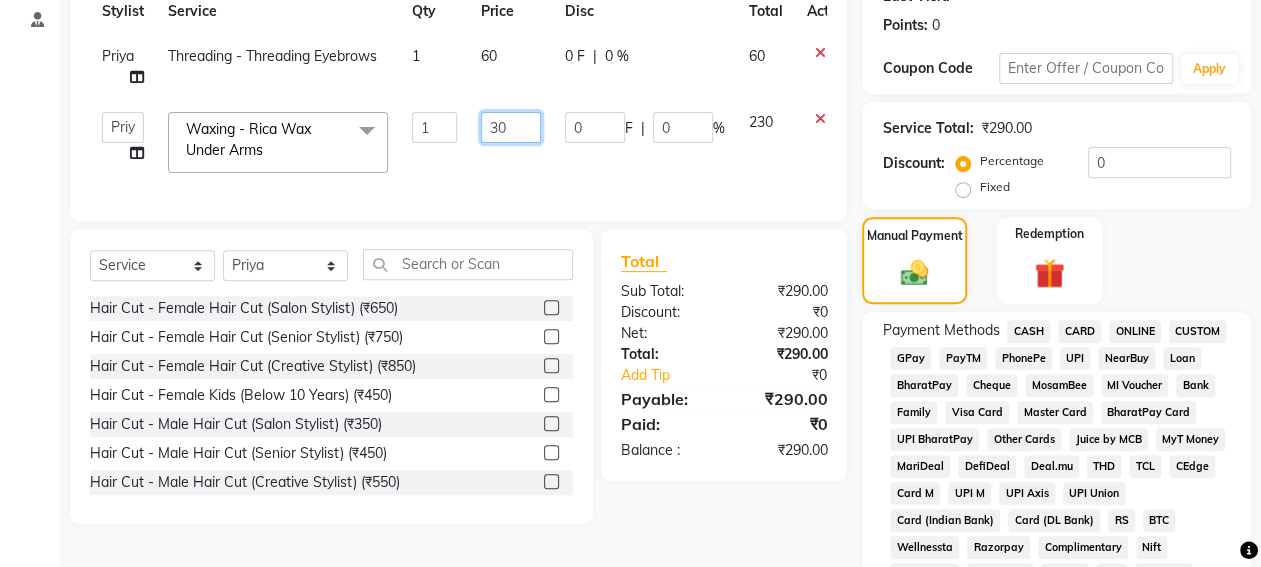type on "350" 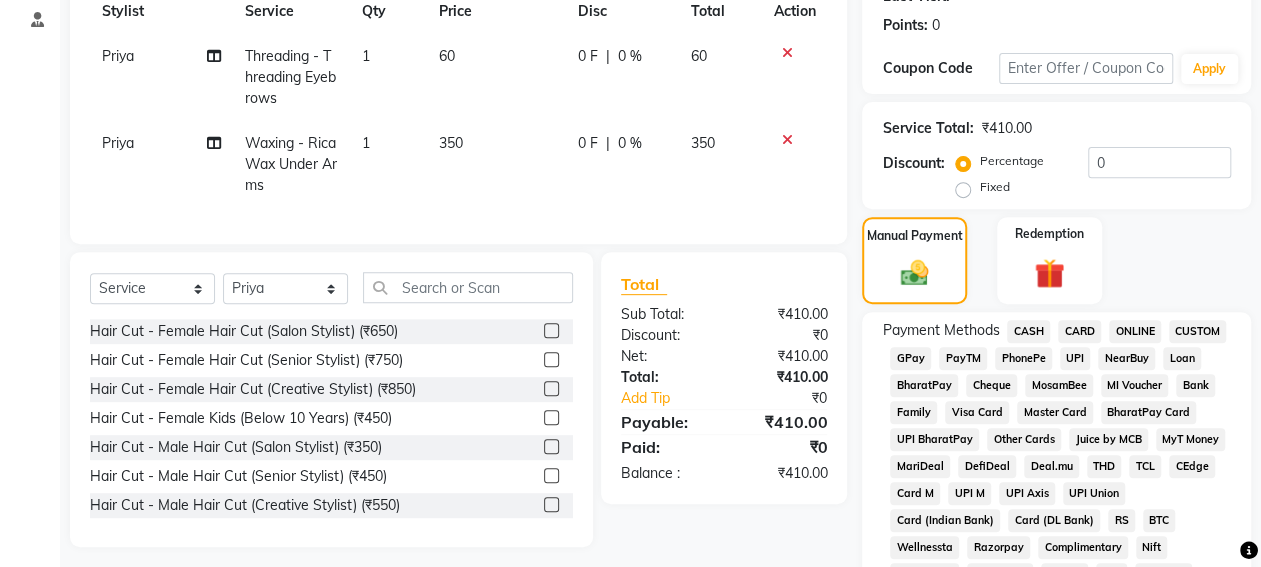 click on "350" 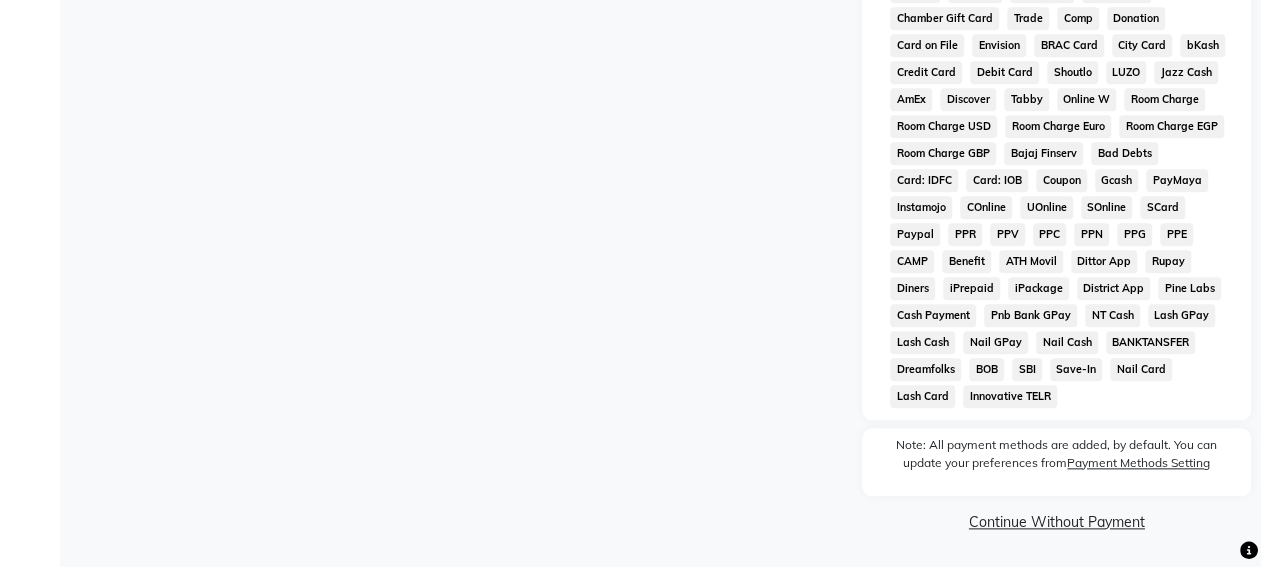 scroll, scrollTop: 412, scrollLeft: 0, axis: vertical 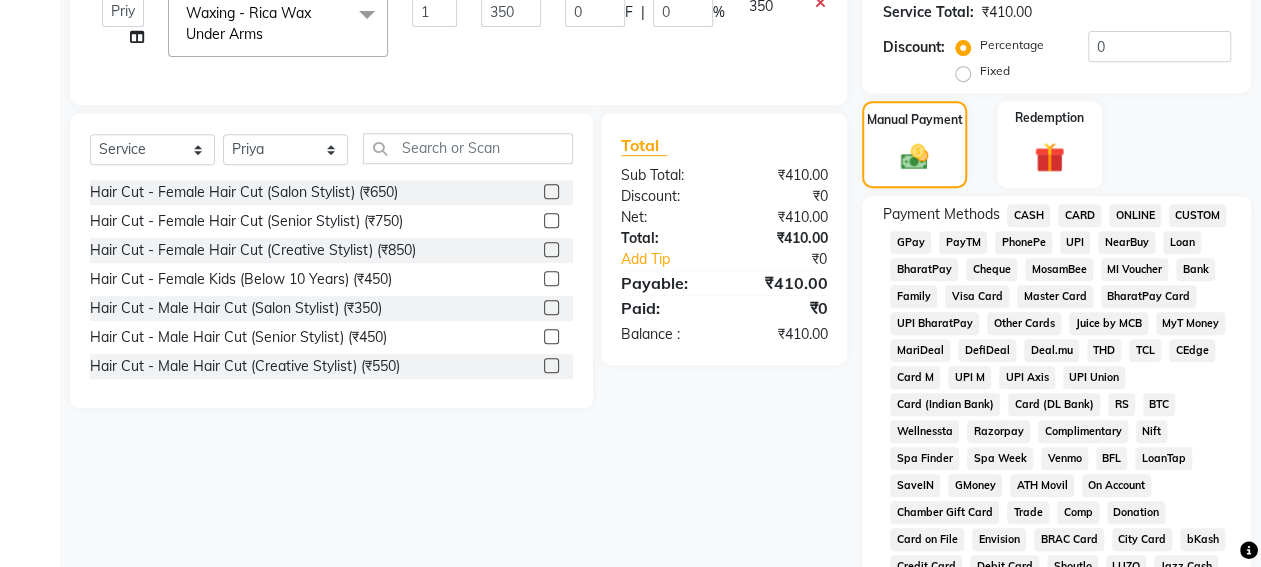 drag, startPoint x: 912, startPoint y: 235, endPoint x: 918, endPoint y: 225, distance: 11.661903 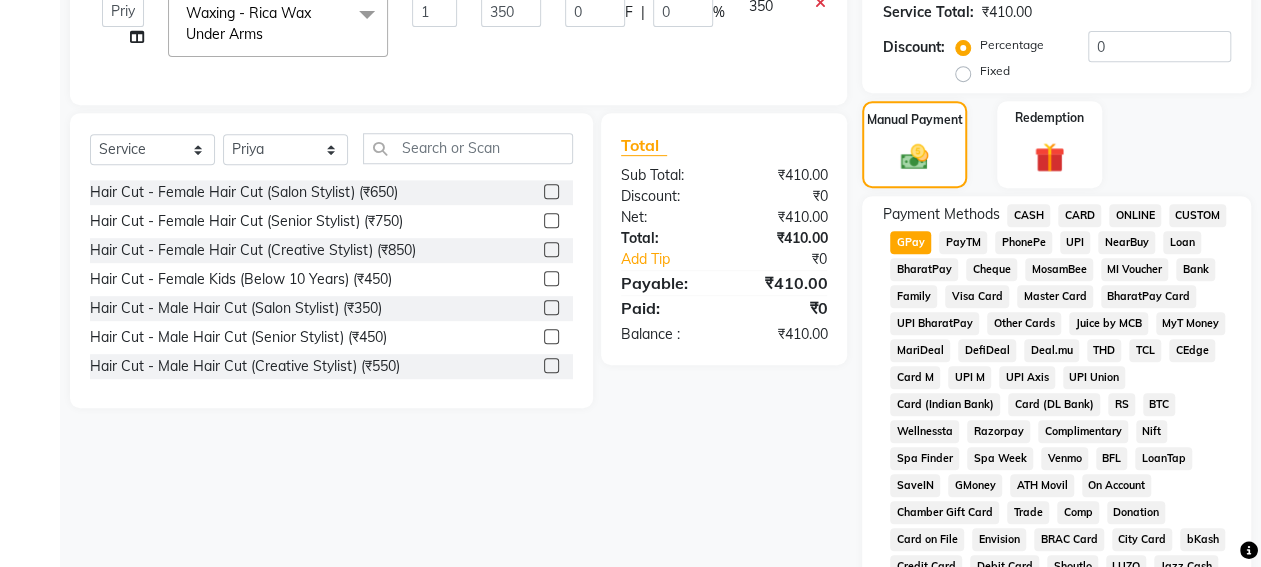 scroll, scrollTop: 1017, scrollLeft: 0, axis: vertical 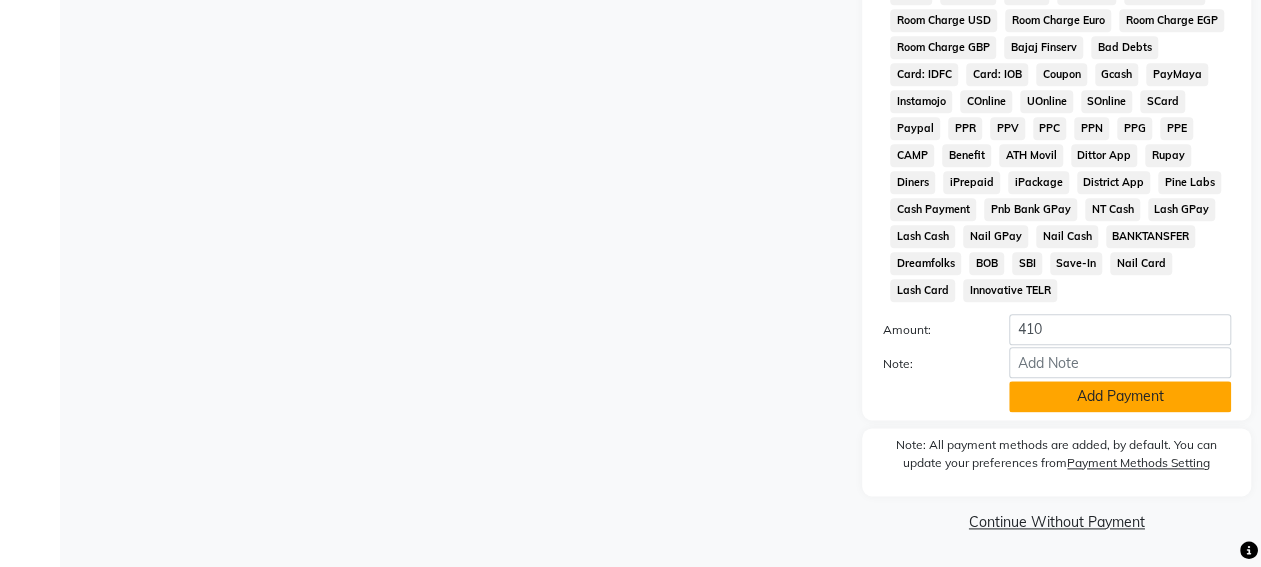 click on "Add Payment" 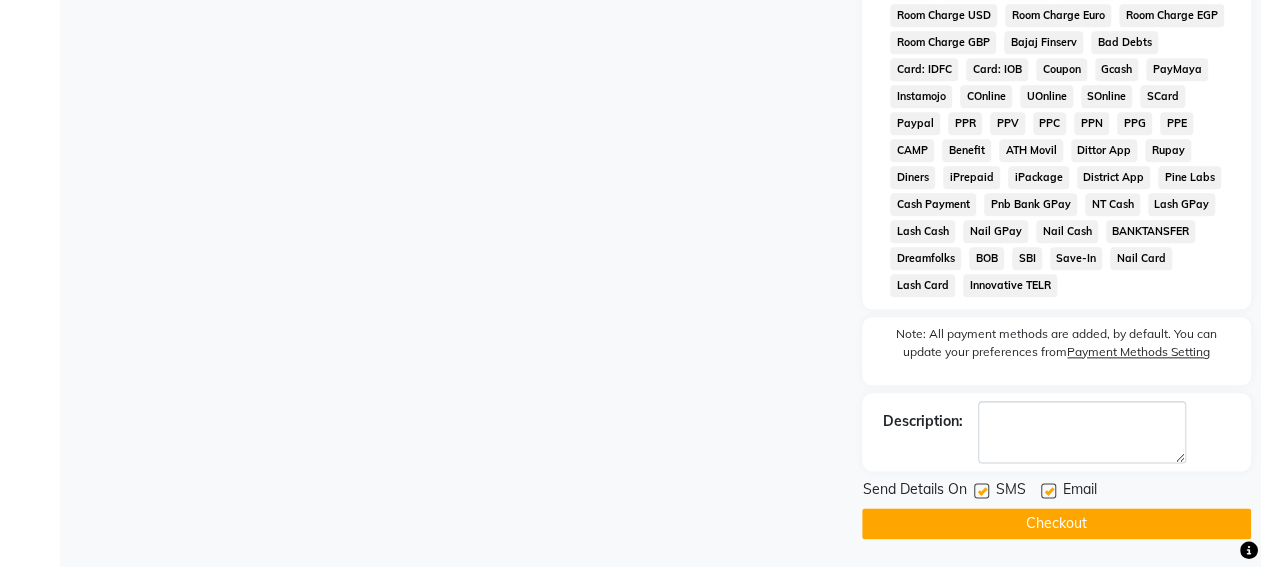 scroll, scrollTop: 1023, scrollLeft: 0, axis: vertical 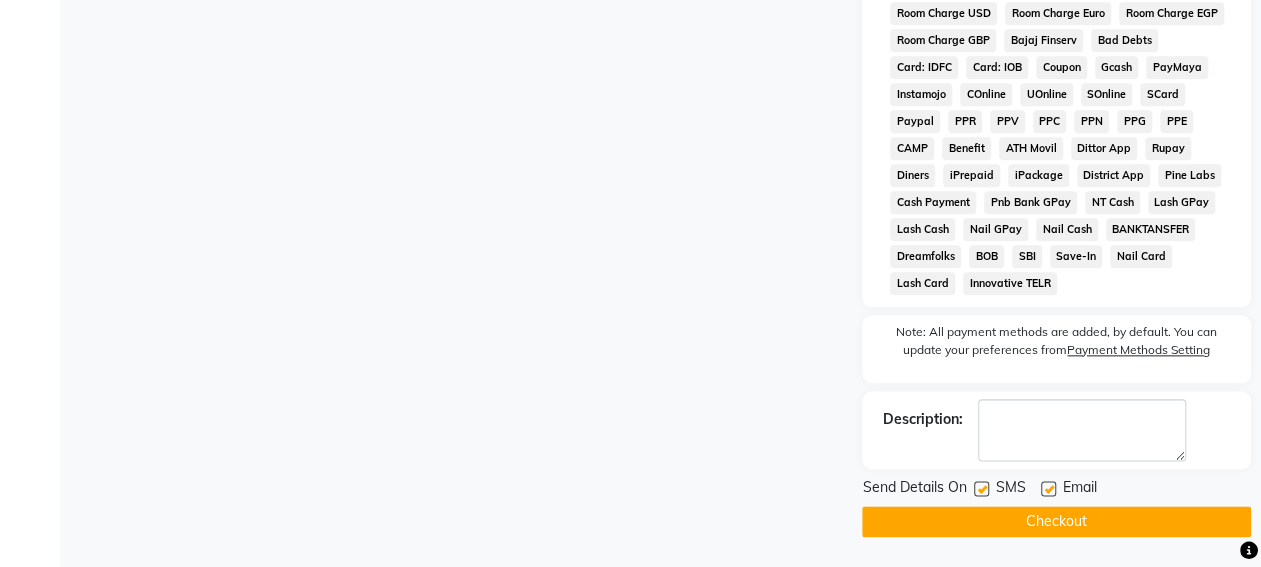 click on "SMS" 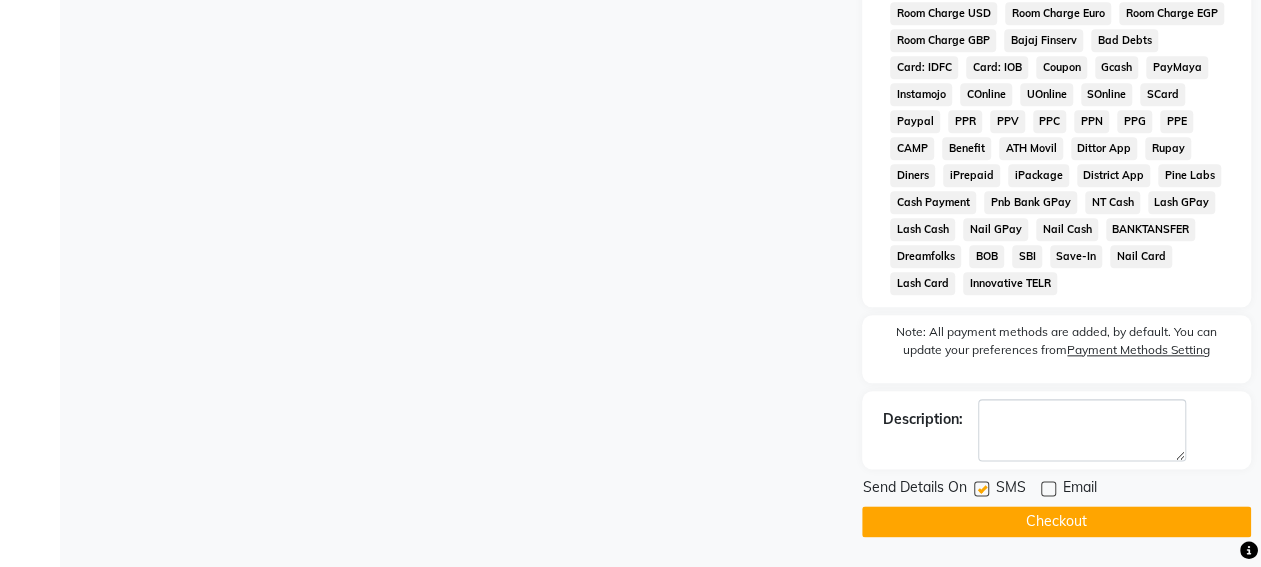 click 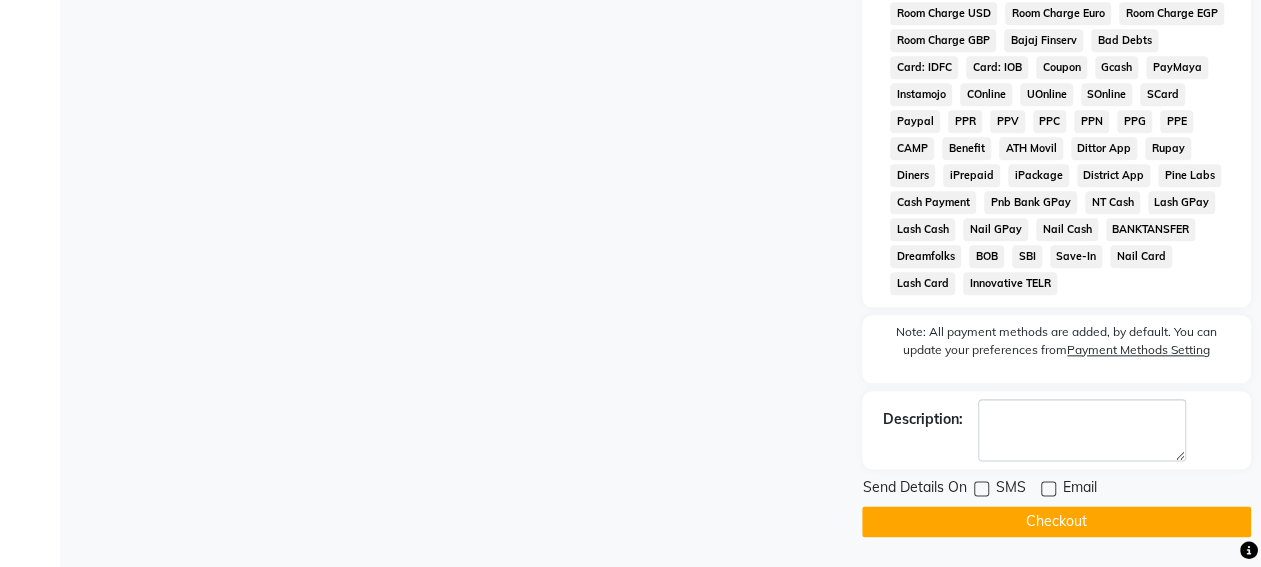 click on "Checkout" 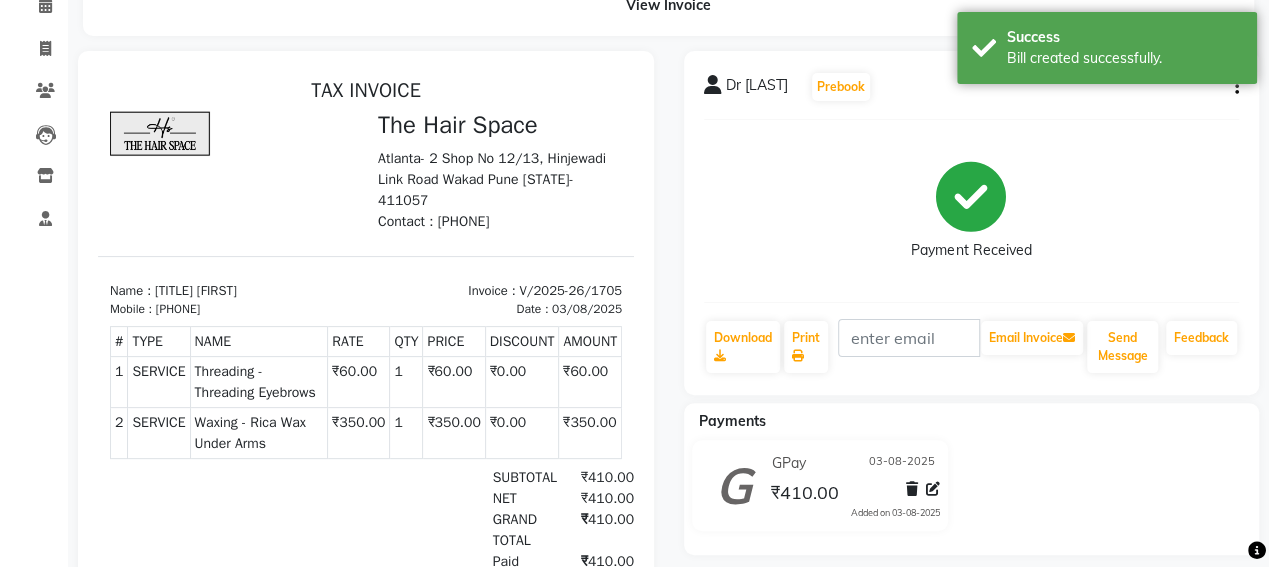 scroll, scrollTop: 0, scrollLeft: 0, axis: both 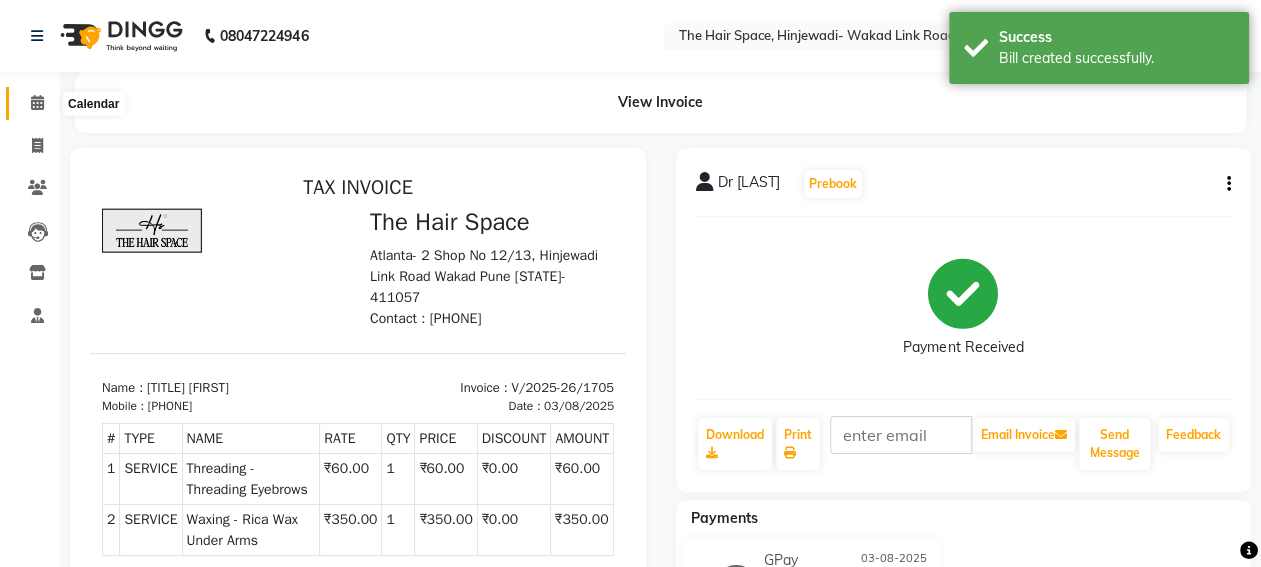 click 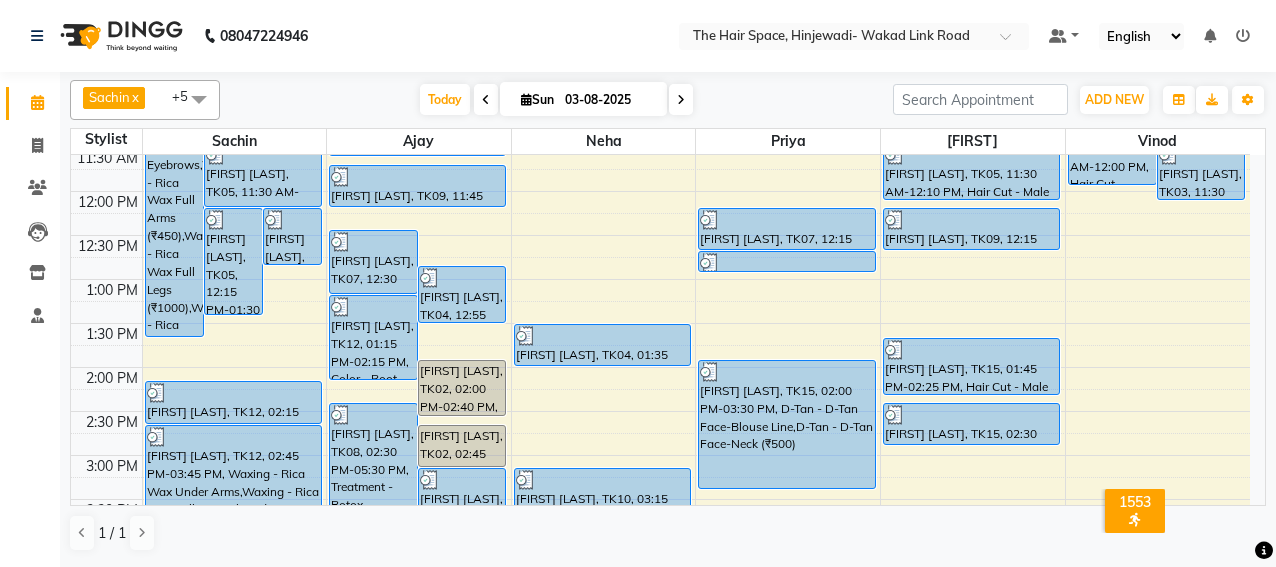 scroll, scrollTop: 400, scrollLeft: 0, axis: vertical 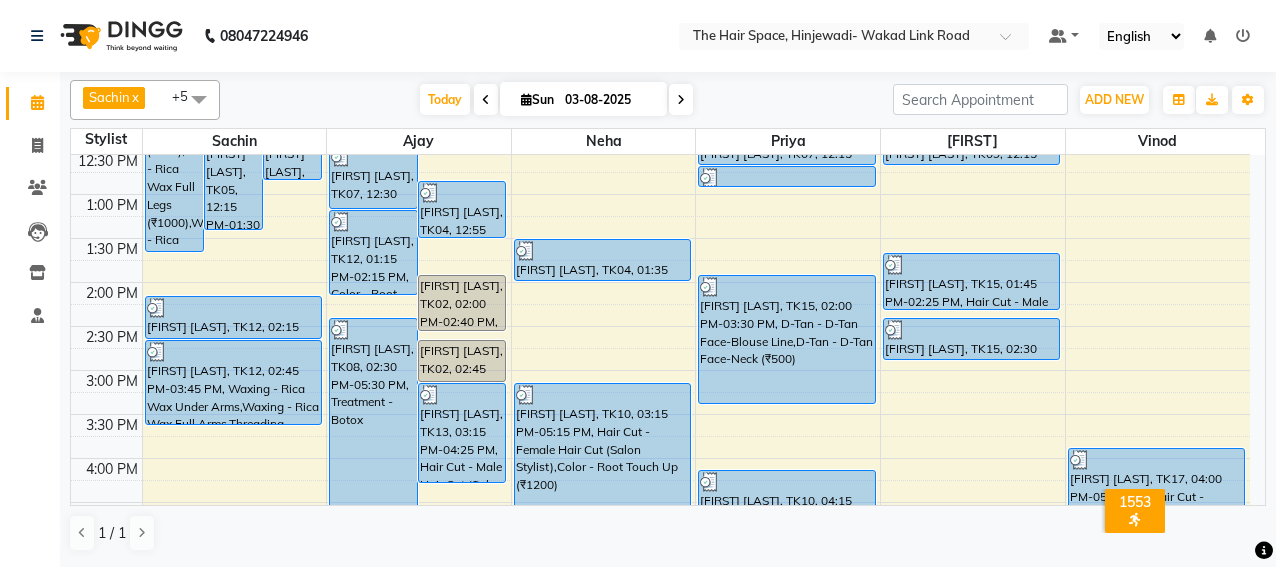 click on "8:00 AM 8:30 AM 9:00 AM 9:30 AM 10:00 AM 10:30 AM 11:00 AM 11:30 AM 12:00 PM 12:30 PM 1:00 PM 1:30 PM 2:00 PM 2:30 PM 3:00 PM 3:30 PM 4:00 PM 4:30 PM 5:00 PM 5:30 PM 6:00 PM 6:30 PM 7:00 PM 7:30 PM 8:00 PM 8:30 PM 9:00 PM 9:30 PM 10:00 PM 10:30 PM     [FIRST], TK16, 09:45 AM-01:45 PM, Threading - Threading Eyebrows,Waxing - Rica Wax Full Arms (₹450),Waxing - Rica Wax Full Legs (₹1000),Waxing - Rica Wax Half Arms (₹250),Waxing - Rica Wax Full Back (₹550),Waxing - Rica Wax Half Front (₹300),Waxing - Rica Wax Neck (₹200)     [FIRST] [LAST], TK05, 12:15 PM-01:30 PM, Facials - Facials Advance Facial     [FIRST] [LAST], TK04, 12:15 PM-12:55 PM, Hair Cut - Male Hair Cut (Senior Stylist)     [FIRST] [LAST], TK05, 11:30 AM-12:15 PM, D-Tan - D-Tan Face-Neck     [FIRST] [LAST], TK12, 02:15 PM-02:45 PM, Waxing - Rica Wax Full Arms     [FIRST] [LAST], TK12, 02:45 PM-03:45 PM, Waxing - Rica Wax Under Arms,Waxing - Rica Wax Full Arms,Threading - Threading Eyebrows (₹60)" at bounding box center [660, 414] 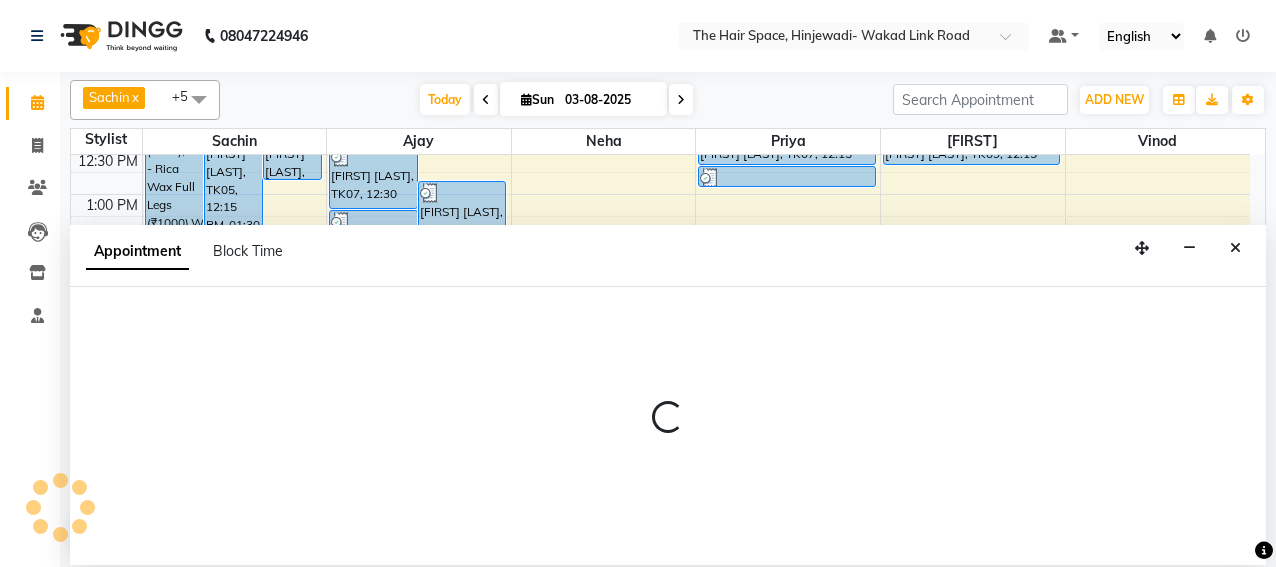 select on "84666" 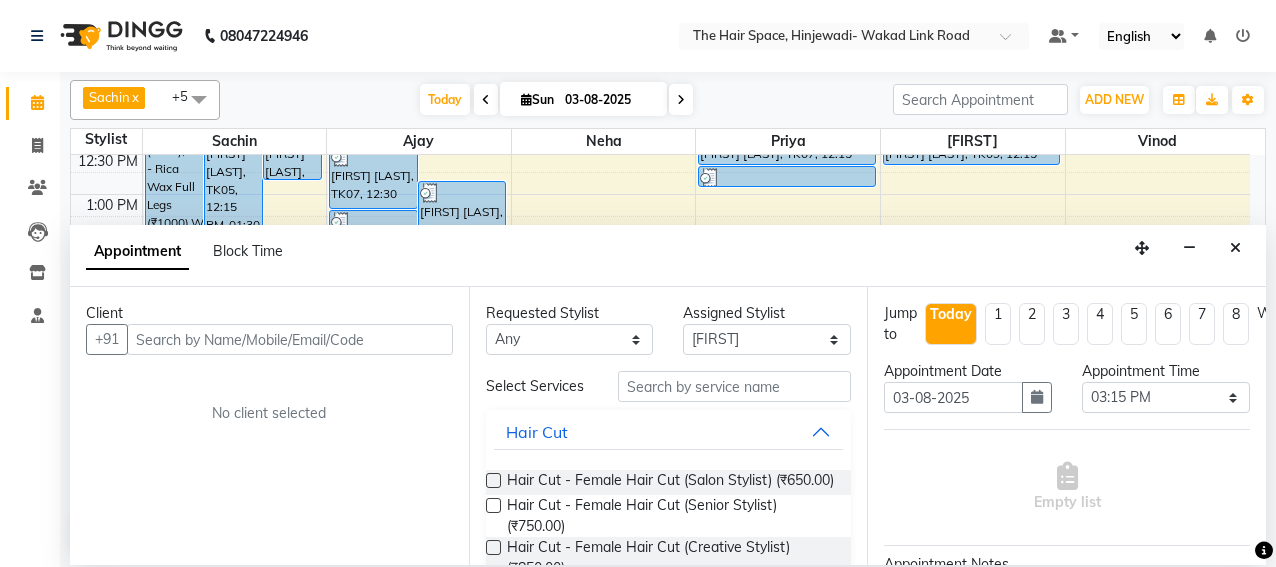 click at bounding box center [290, 339] 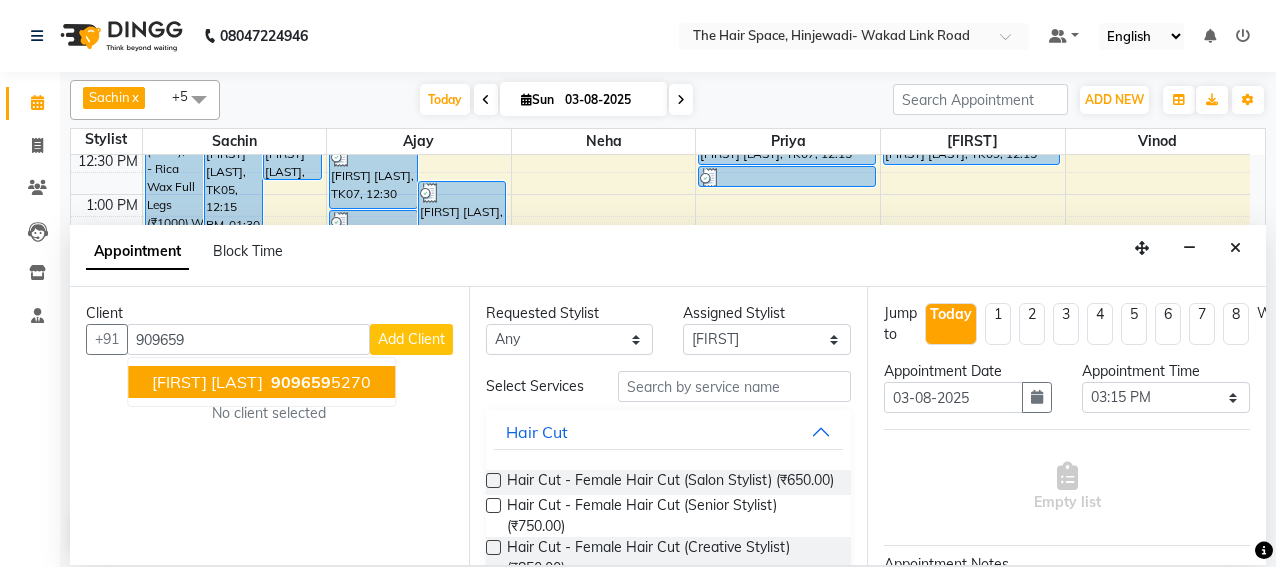 click on "909659" at bounding box center (248, 339) 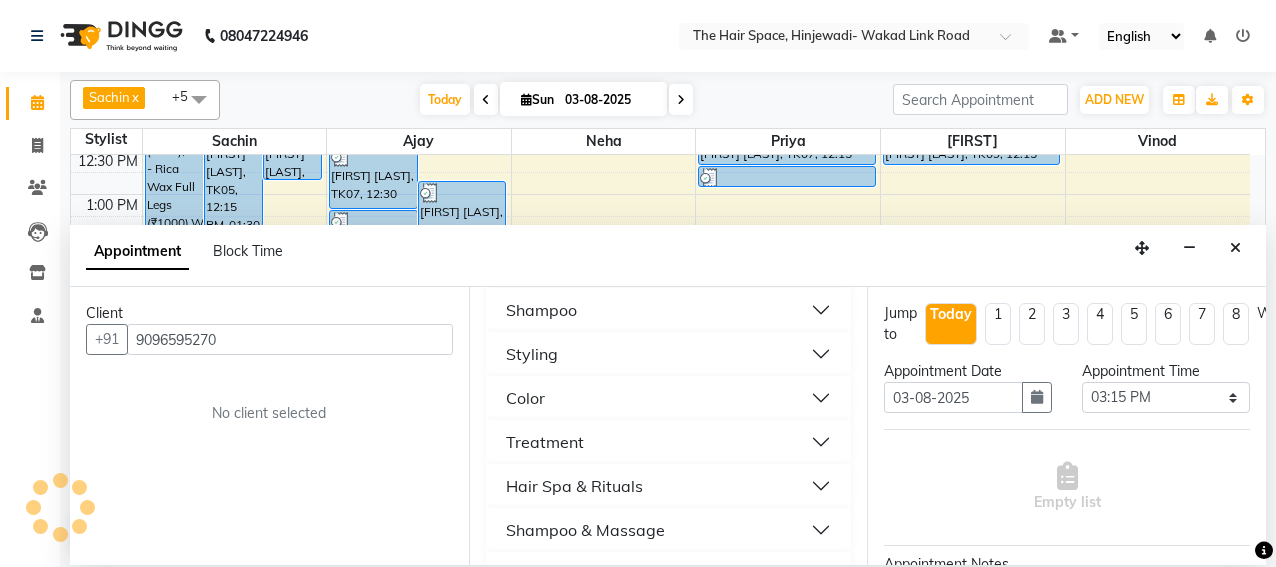 scroll, scrollTop: 600, scrollLeft: 0, axis: vertical 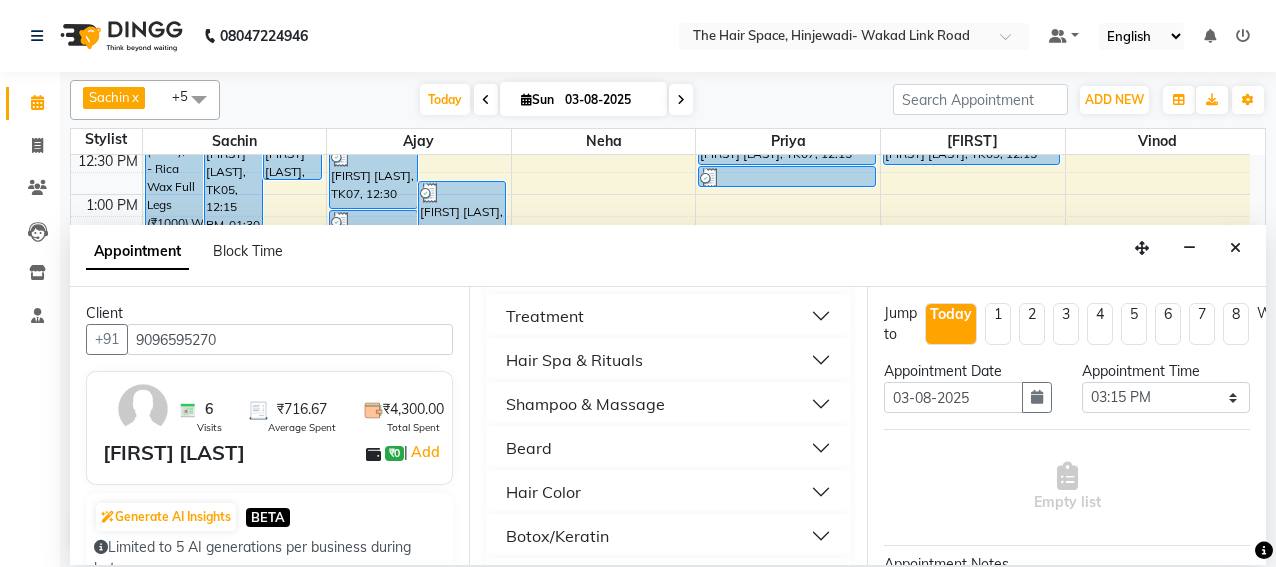type on "9096595270" 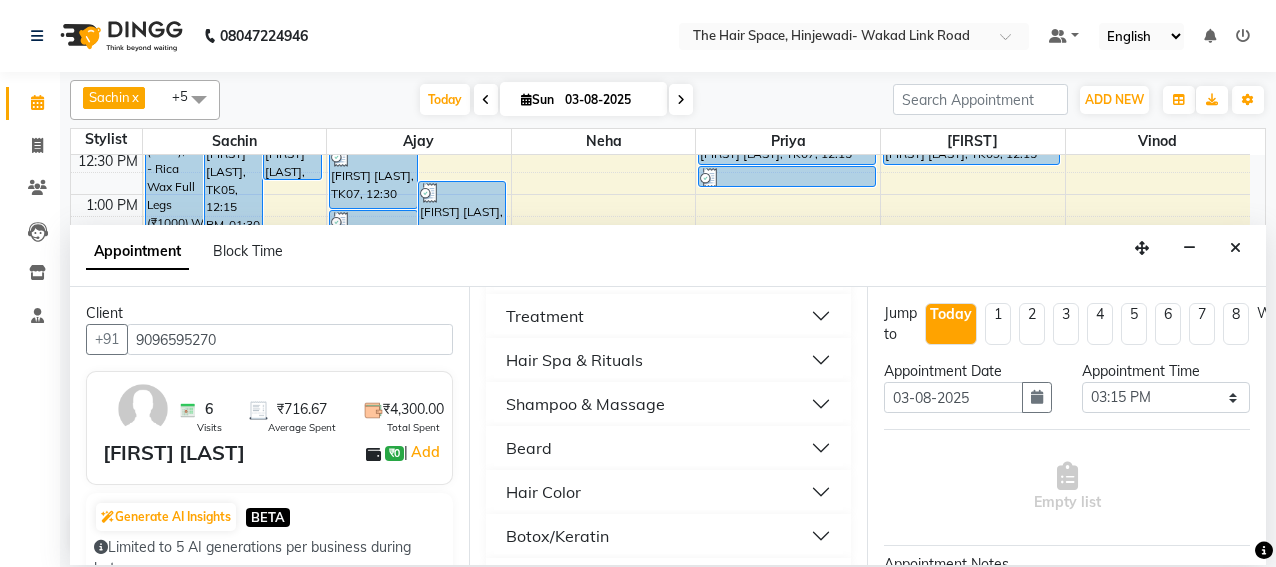 click at bounding box center [1235, 248] 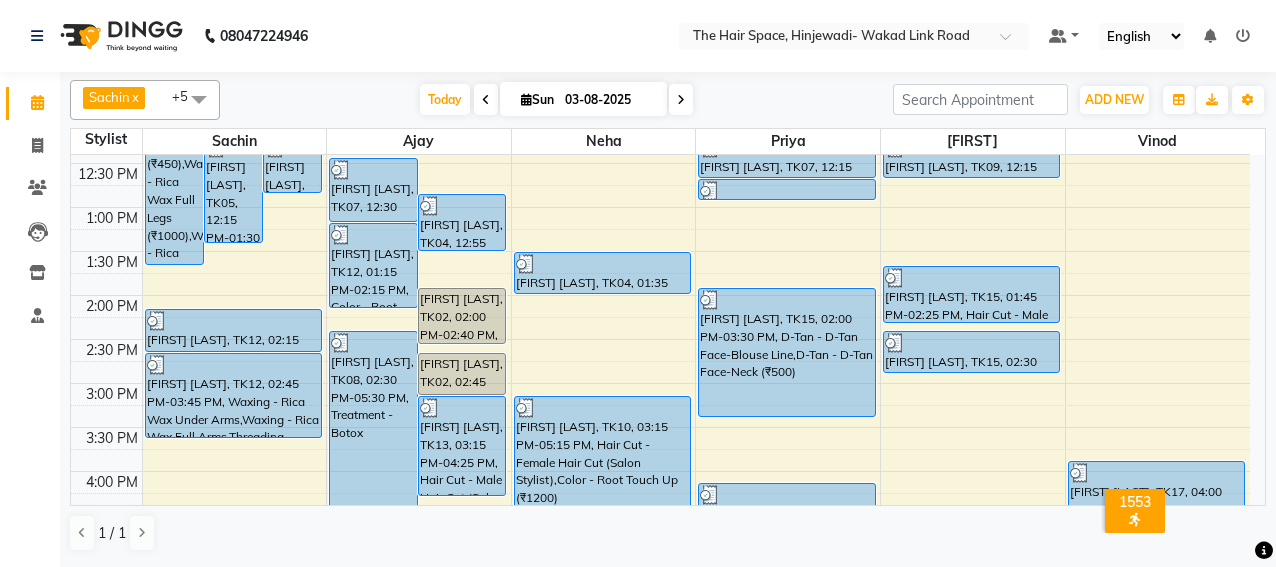 scroll, scrollTop: 400, scrollLeft: 0, axis: vertical 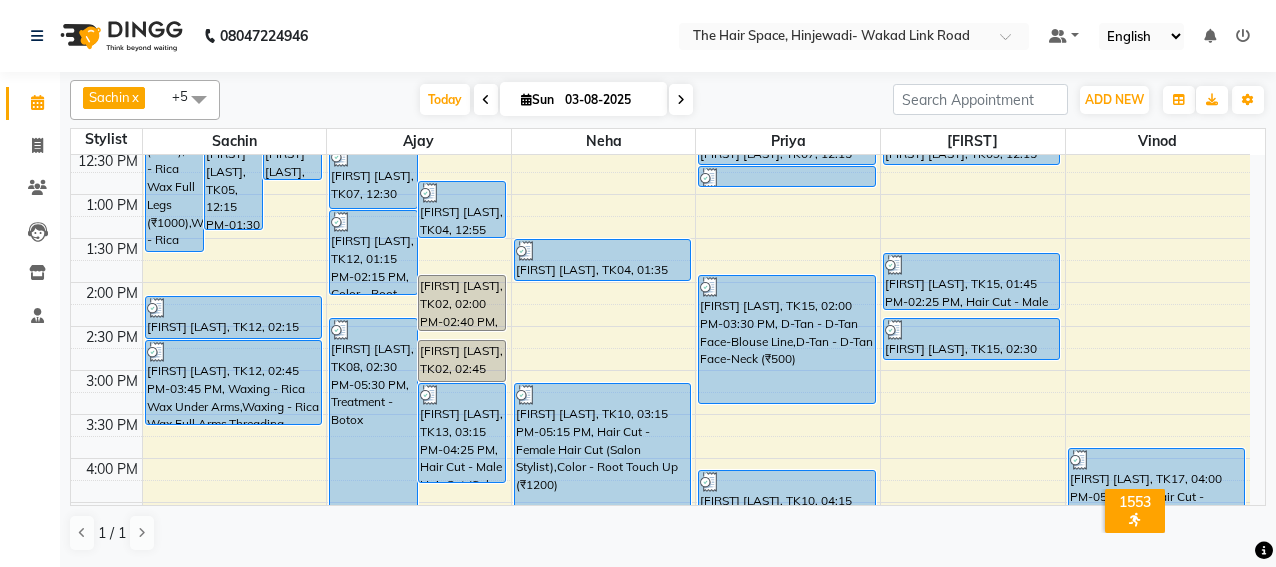 click on "8:00 AM 8:30 AM 9:00 AM 9:30 AM 10:00 AM 10:30 AM 11:00 AM 11:30 AM 12:00 PM 12:30 PM 1:00 PM 1:30 PM 2:00 PM 2:30 PM 3:00 PM 3:30 PM 4:00 PM 4:30 PM 5:00 PM 5:30 PM 6:00 PM 6:30 PM 7:00 PM 7:30 PM 8:00 PM 8:30 PM 9:00 PM 9:30 PM 10:00 PM 10:30 PM     [FIRST], TK16, 09:45 AM-01:45 PM, Threading - Threading Eyebrows,Waxing - Rica Wax Full Arms (₹450),Waxing - Rica Wax Full Legs (₹1000),Waxing - Rica Wax Half Arms (₹250),Waxing - Rica Wax Full Back (₹550),Waxing - Rica Wax Half Front (₹300),Waxing - Rica Wax Neck (₹200)     [FIRST] [LAST], TK05, 12:15 PM-01:30 PM, Facials - Facials Advance Facial     [FIRST] [LAST], TK04, 12:15 PM-12:55 PM, Hair Cut - Male Hair Cut (Senior Stylist)     [FIRST] [LAST], TK05, 11:30 AM-12:15 PM, D-Tan - D-Tan Face-Neck     [FIRST] [LAST], TK12, 02:15 PM-02:45 PM, Waxing - Rica Wax Full Arms     [FIRST] [LAST], TK12, 02:45 PM-03:45 PM, Waxing - Rica Wax Under Arms,Waxing - Rica Wax Full Arms,Threading - Threading Eyebrows (₹60)" at bounding box center (660, 414) 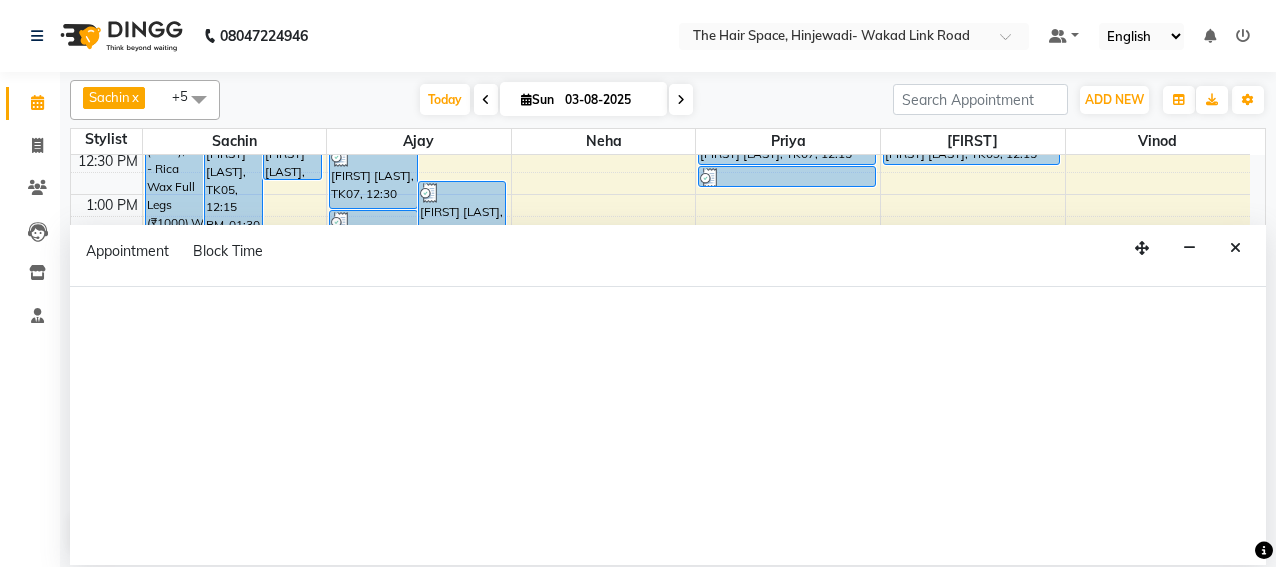 select on "84666" 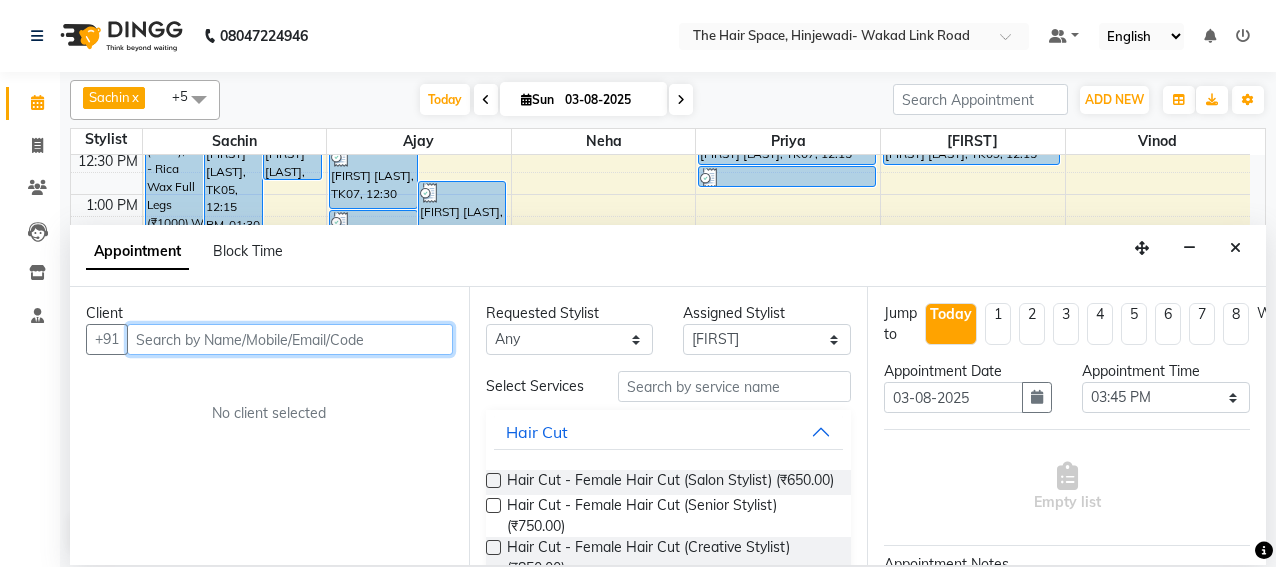 click at bounding box center [290, 339] 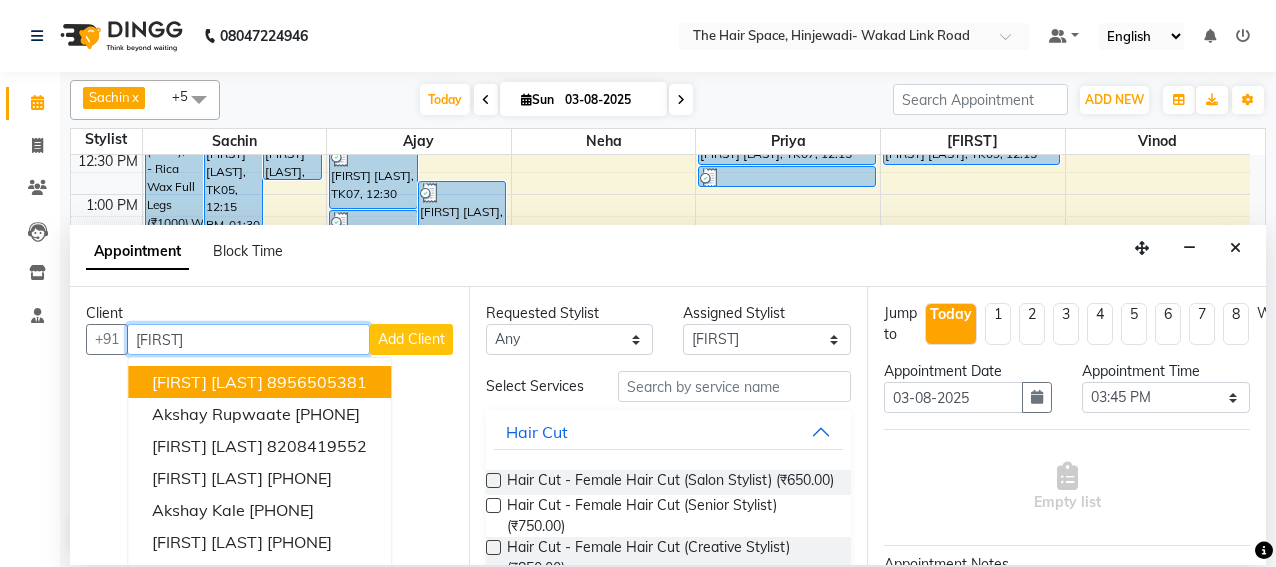 scroll, scrollTop: 144, scrollLeft: 0, axis: vertical 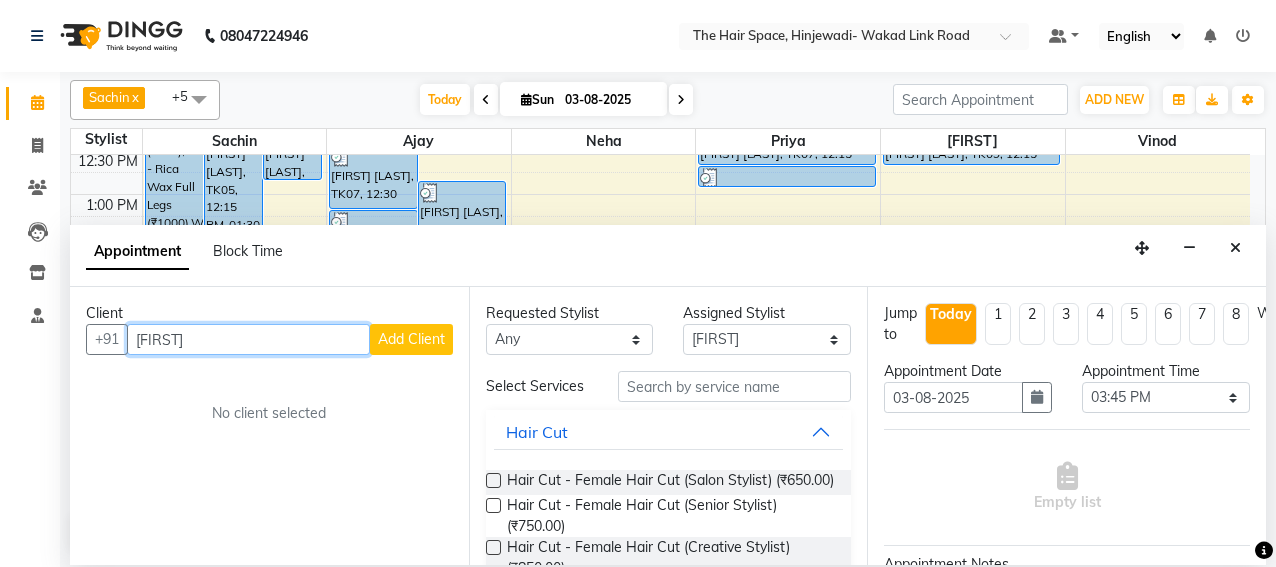click on "[FIRST]" at bounding box center (248, 339) 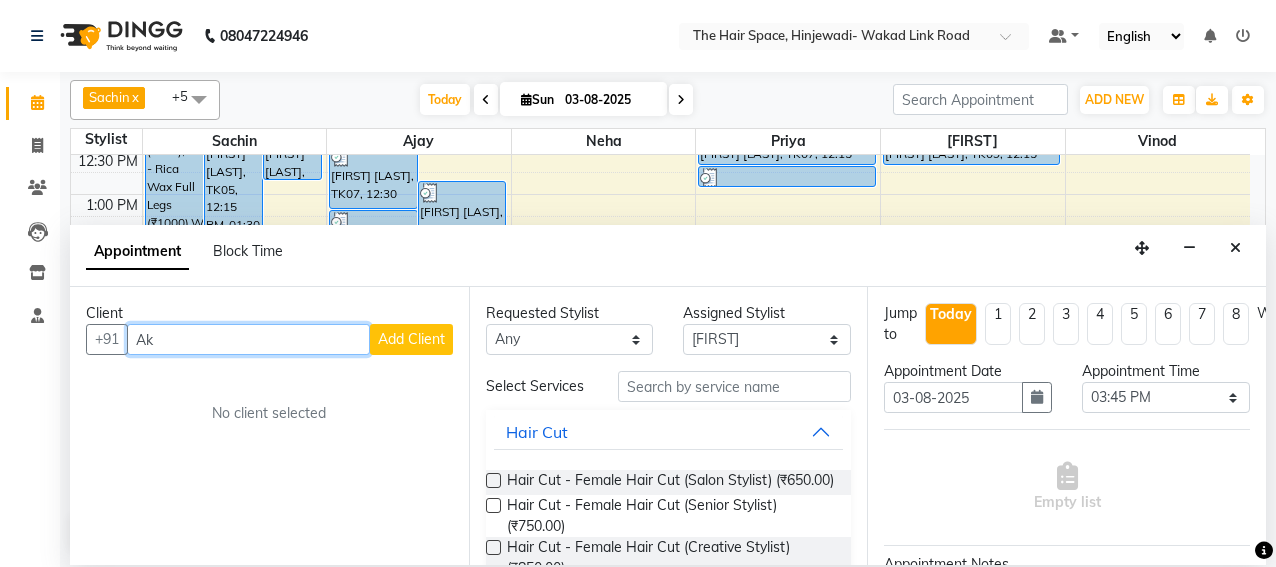 type on "A" 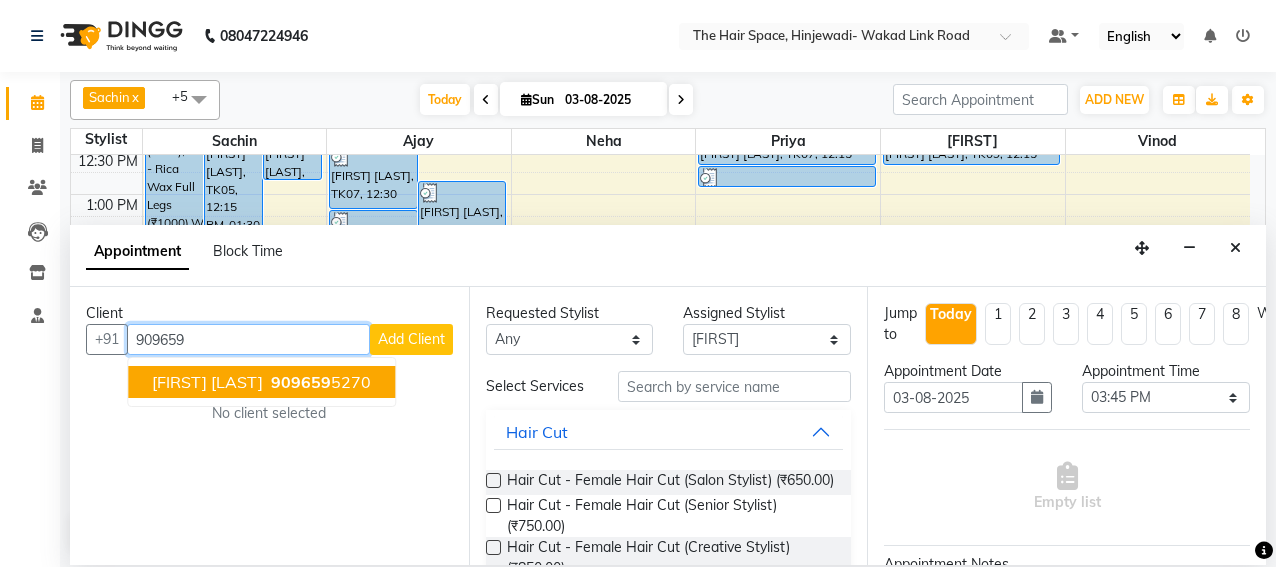 click on "909659" at bounding box center [301, 382] 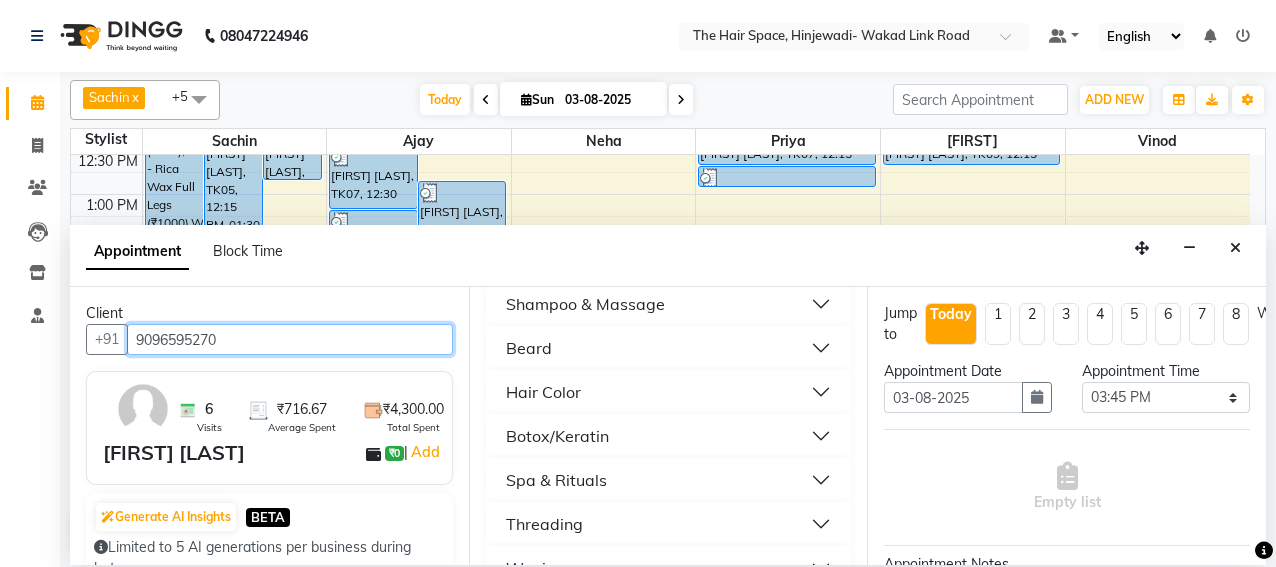 type on "9096595270" 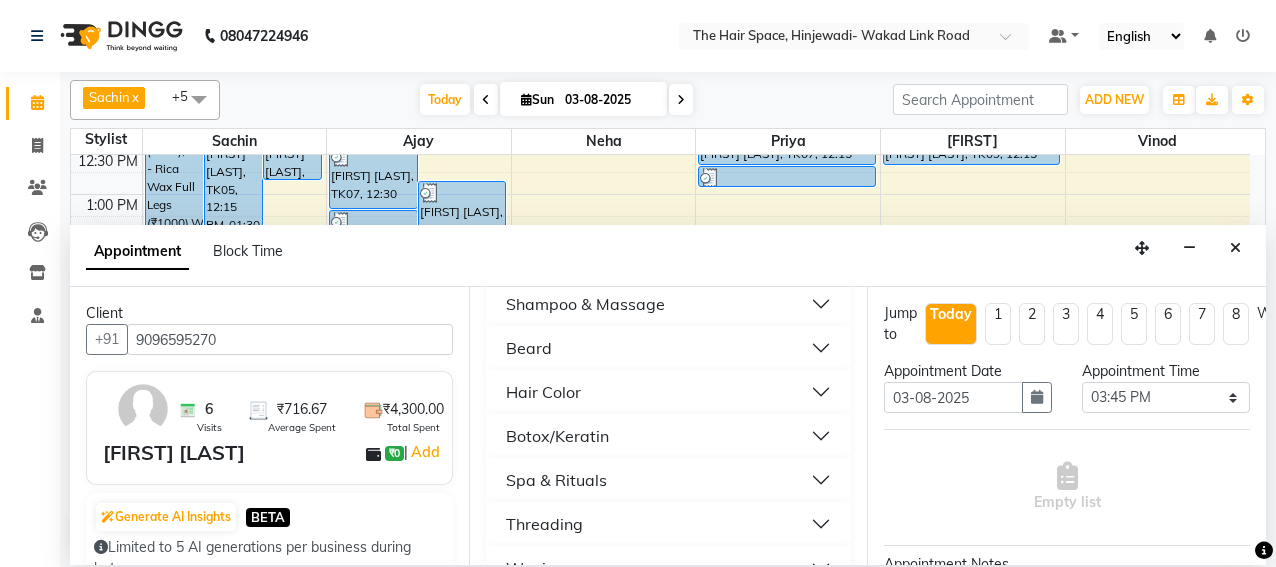 click on "Beard" at bounding box center [669, 348] 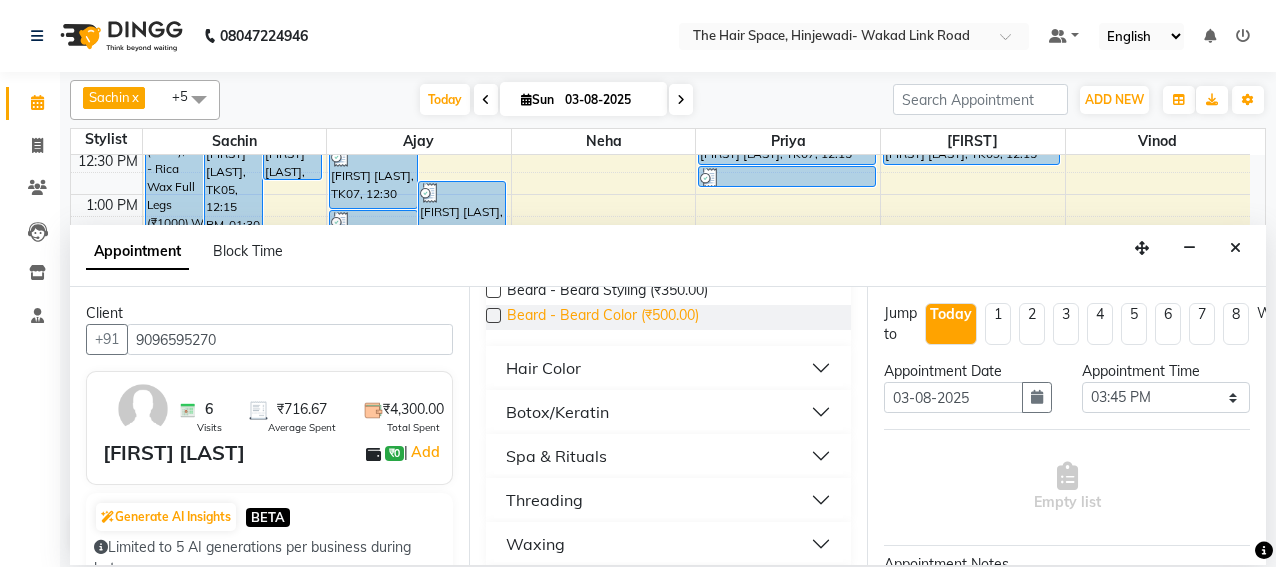 scroll, scrollTop: 800, scrollLeft: 0, axis: vertical 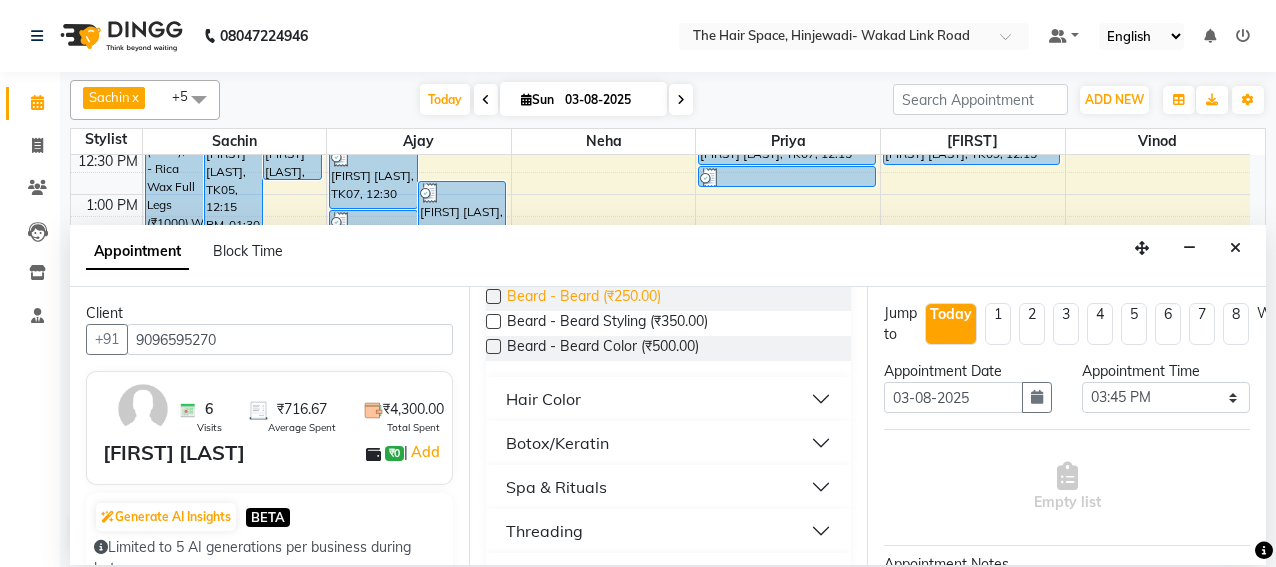 click on "Beard - Beard (₹250.00)" at bounding box center (584, 298) 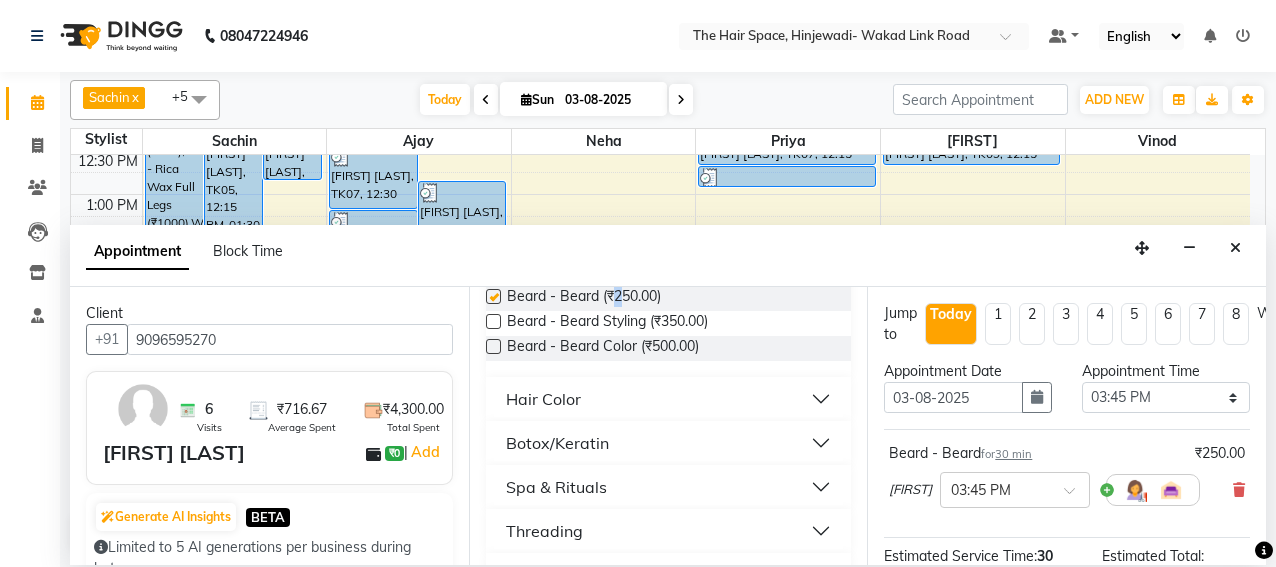 checkbox on "false" 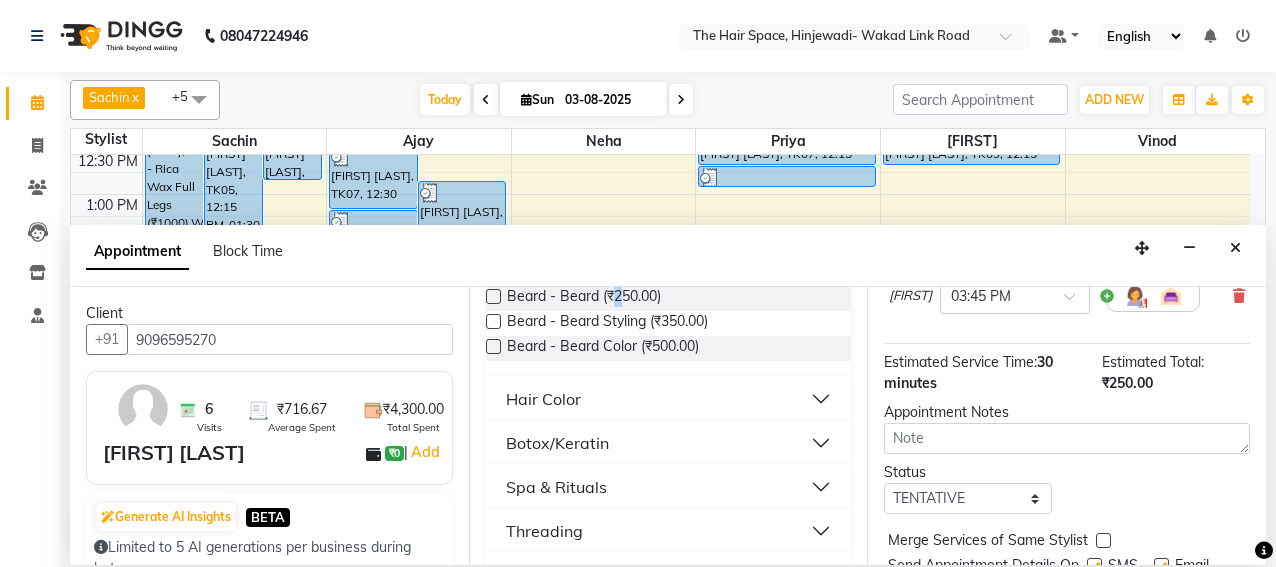 scroll, scrollTop: 282, scrollLeft: 0, axis: vertical 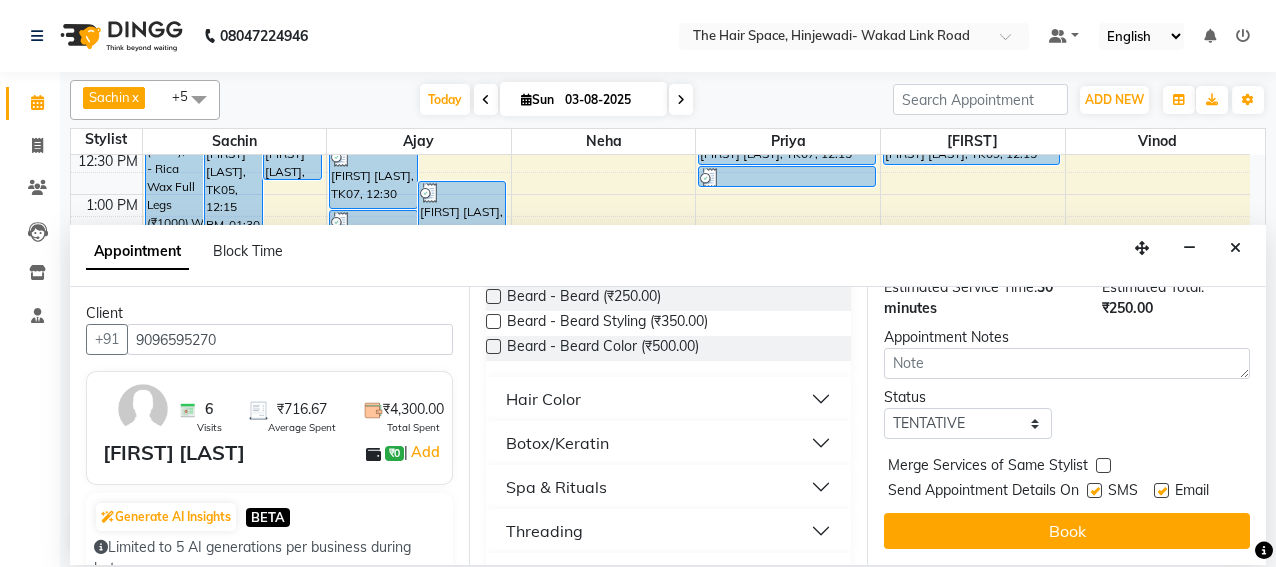 click at bounding box center [1094, 490] 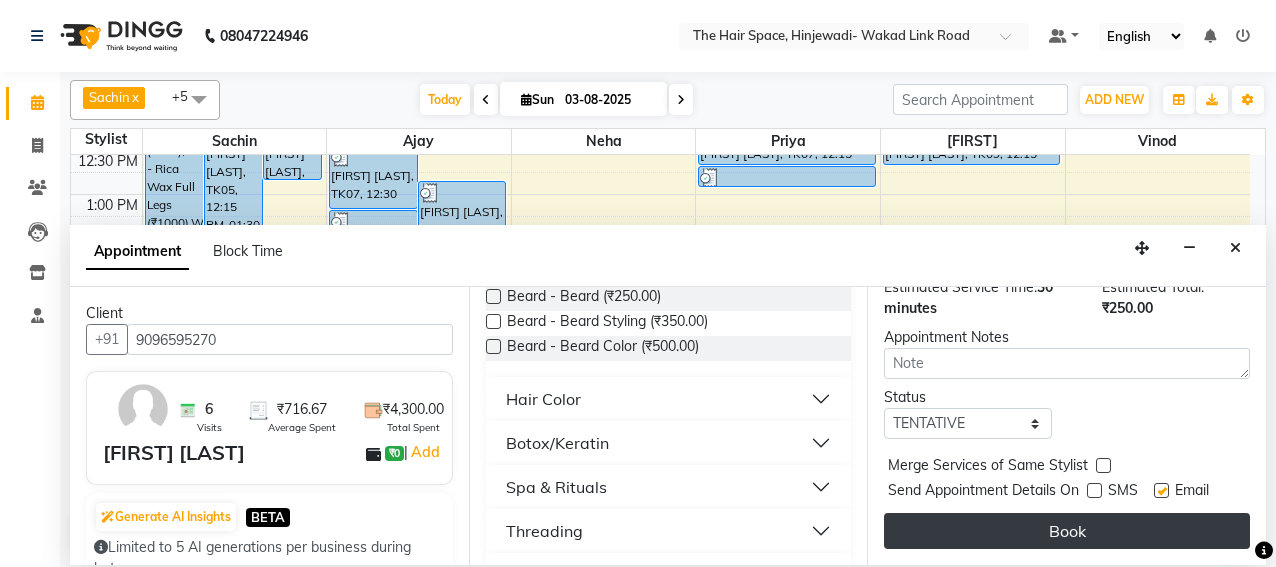 click on "Book" at bounding box center [1067, 531] 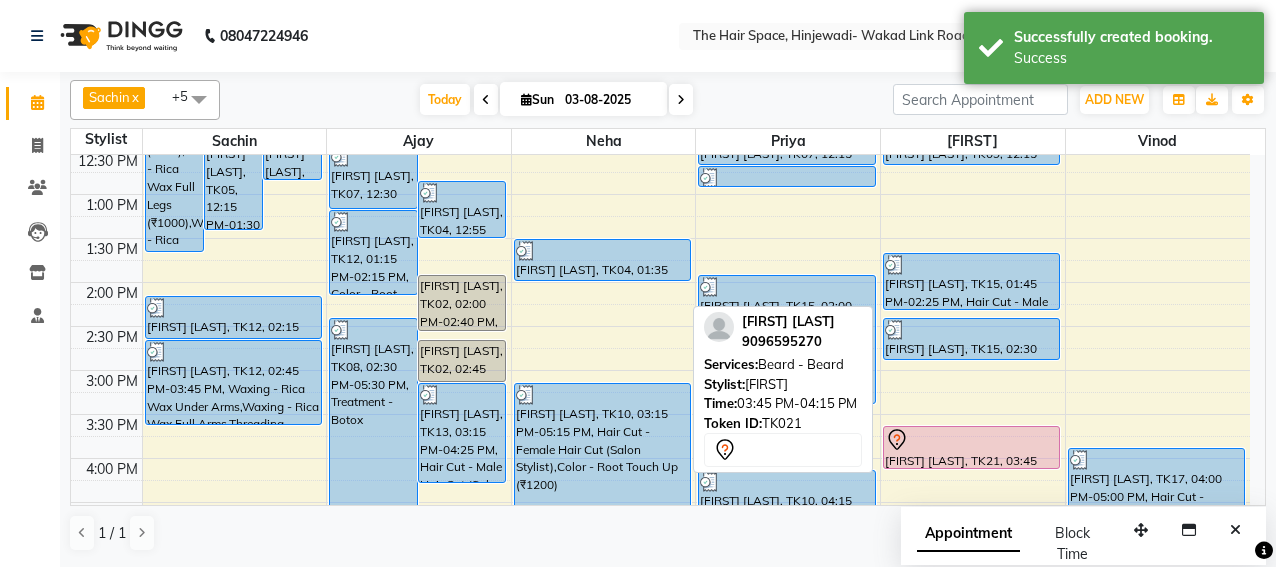 click at bounding box center (971, 468) 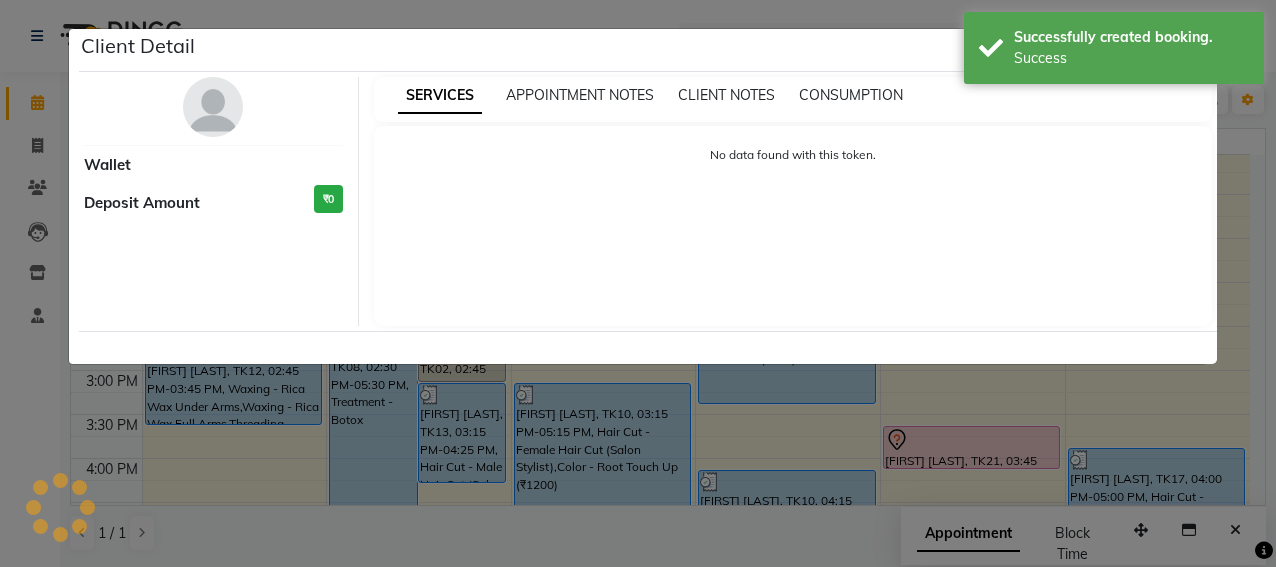 select on "7" 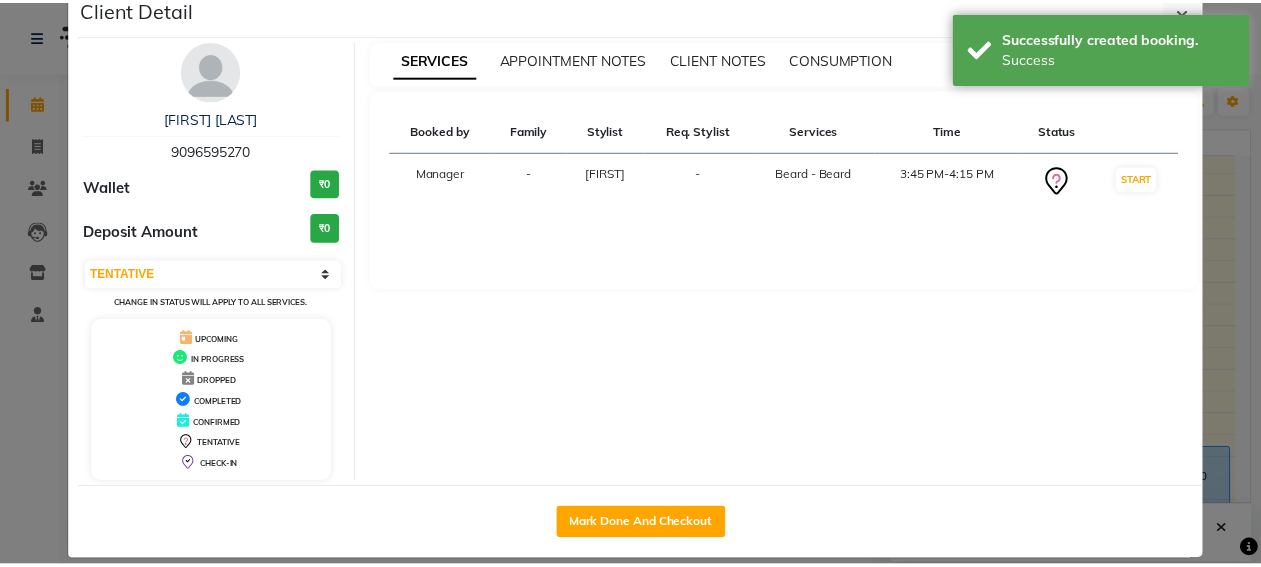 scroll, scrollTop: 55, scrollLeft: 0, axis: vertical 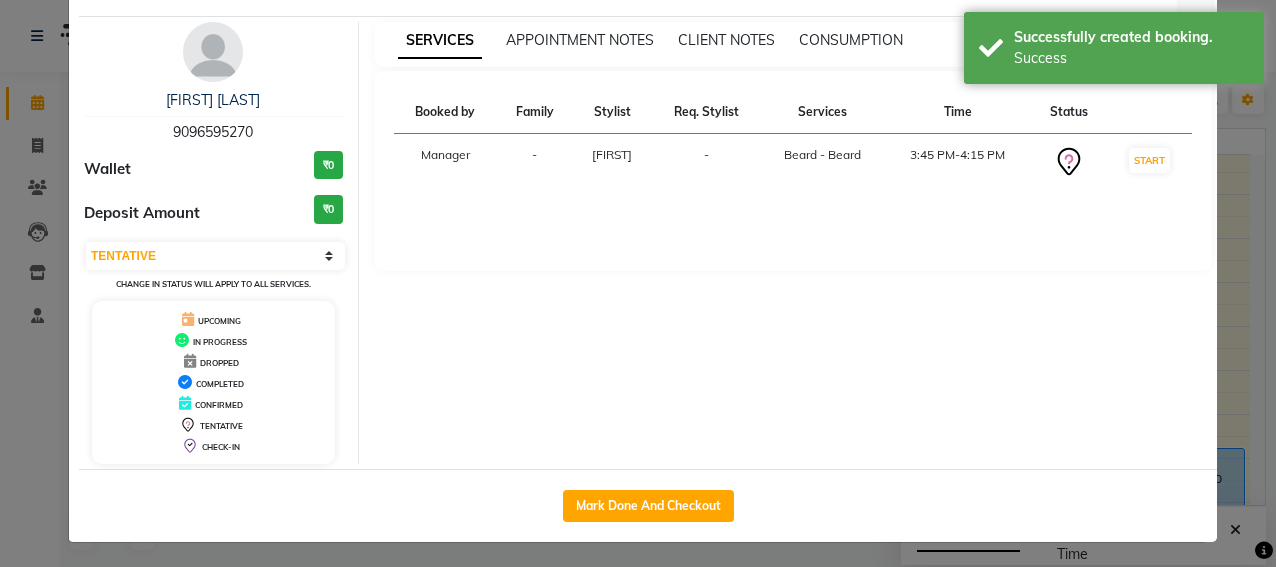 click on "Mark Done And Checkout" 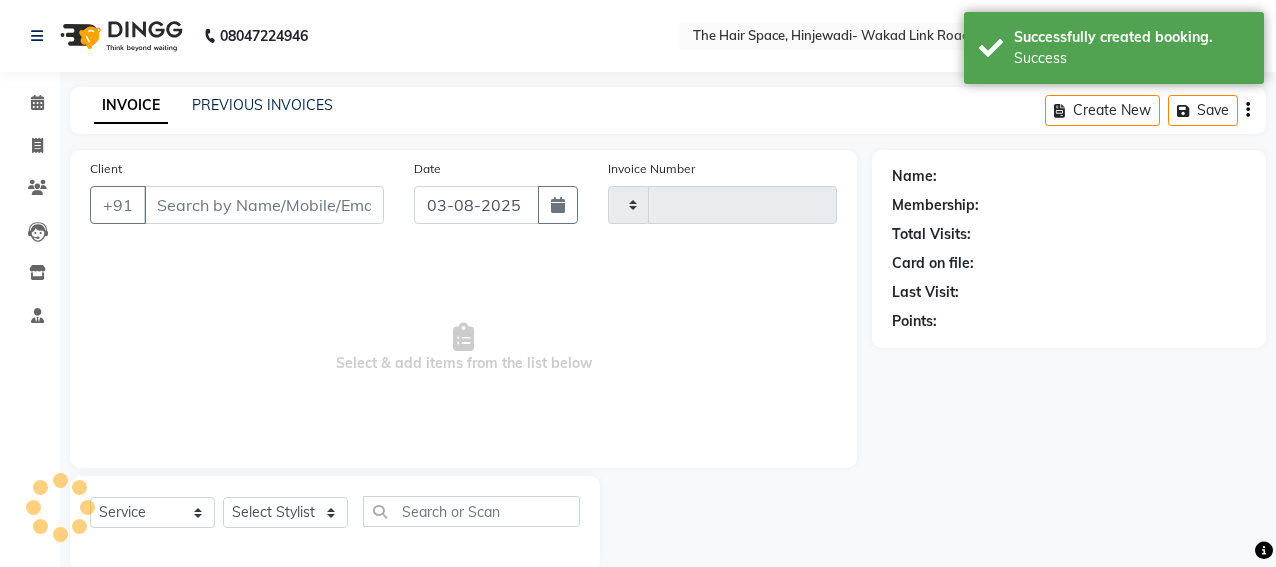 type on "1706" 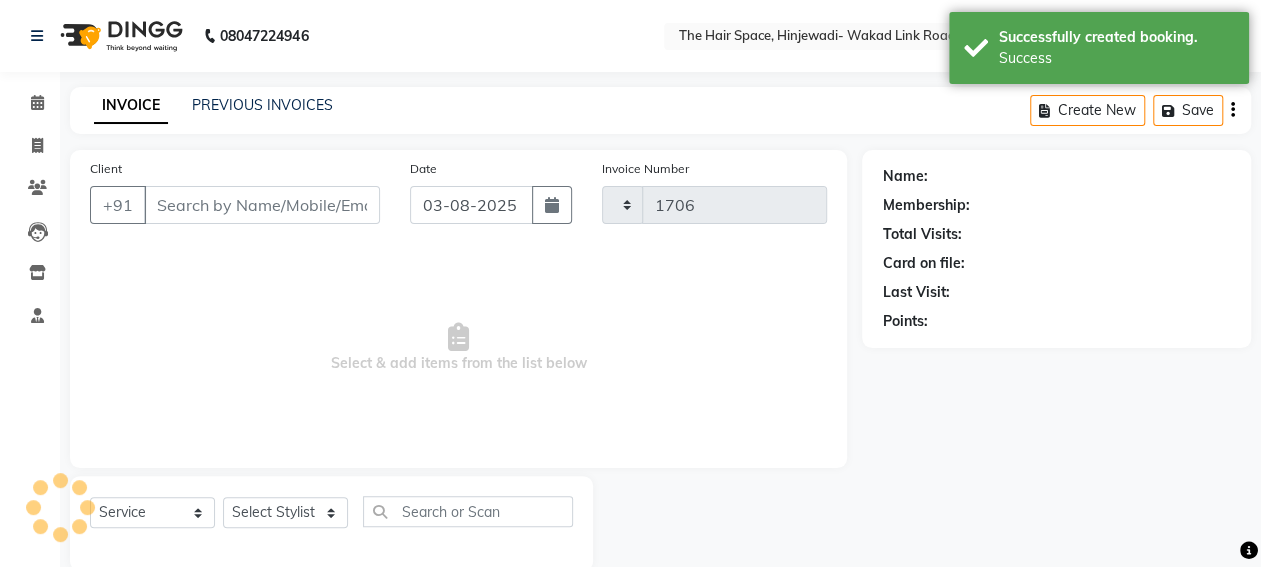 select on "6697" 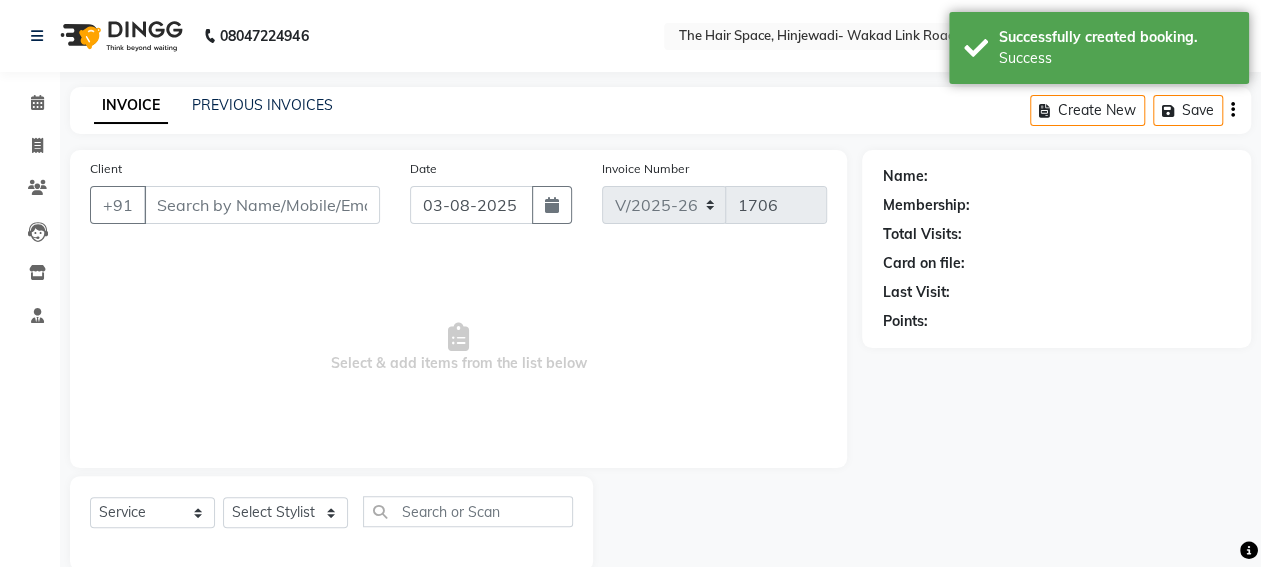 type on "9096595270" 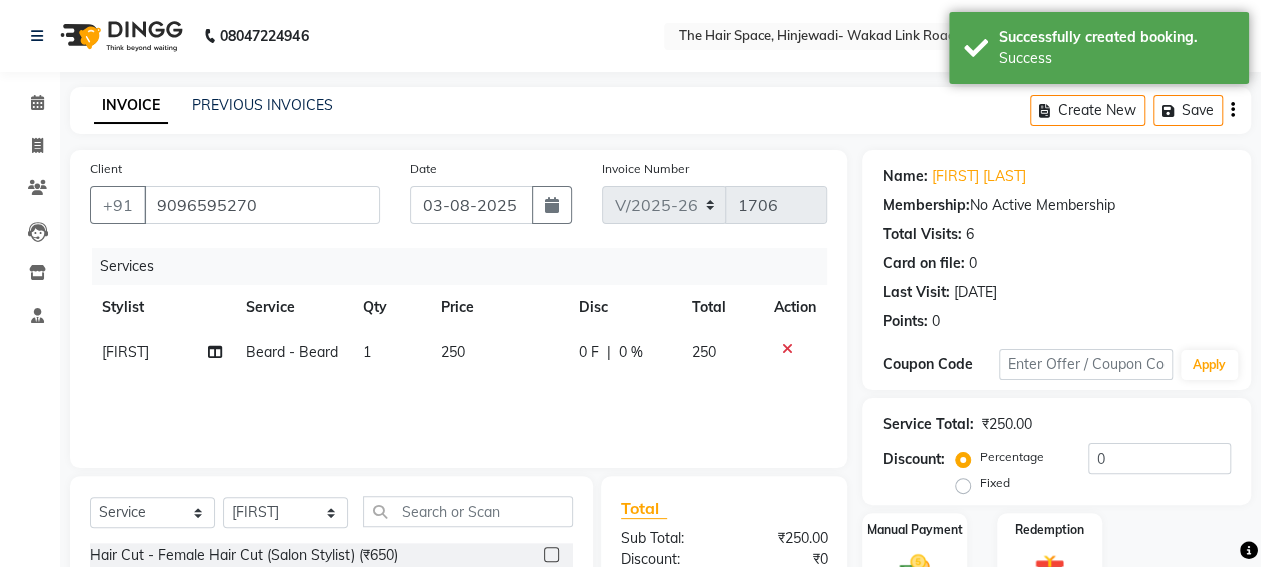 scroll, scrollTop: 233, scrollLeft: 0, axis: vertical 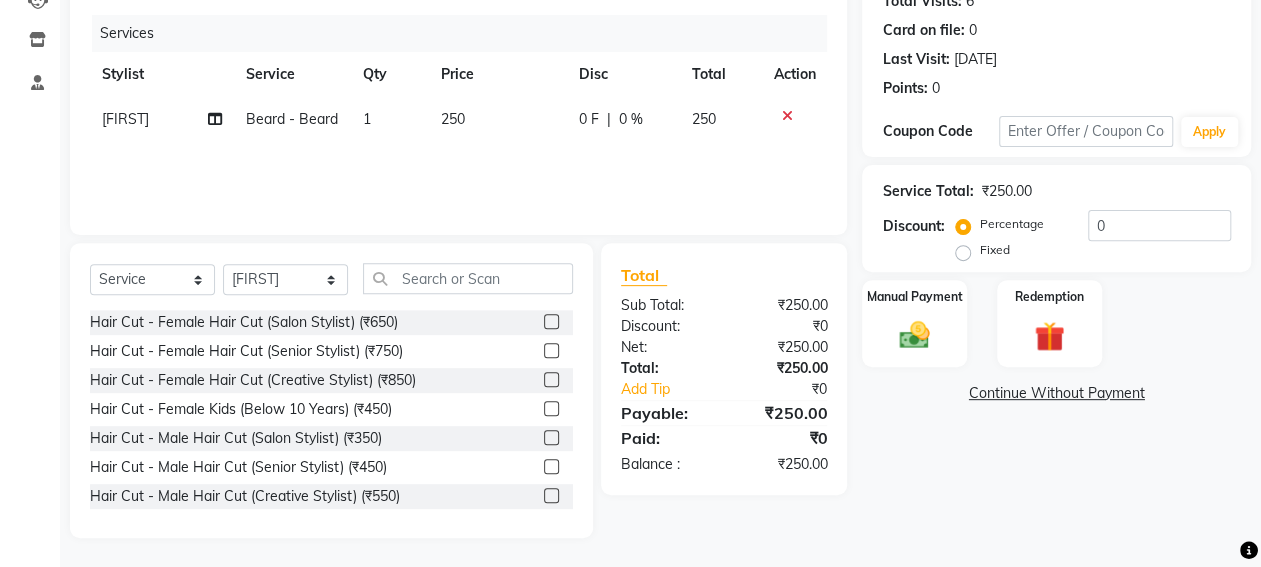 click on "Fixed" 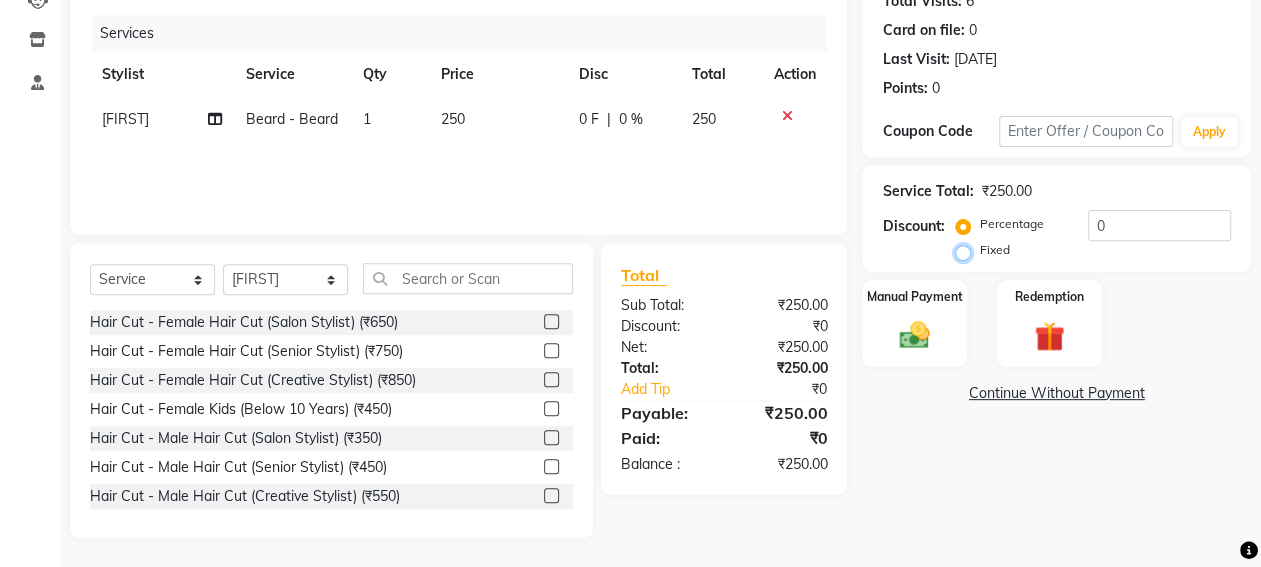 click on "Fixed" at bounding box center (967, 250) 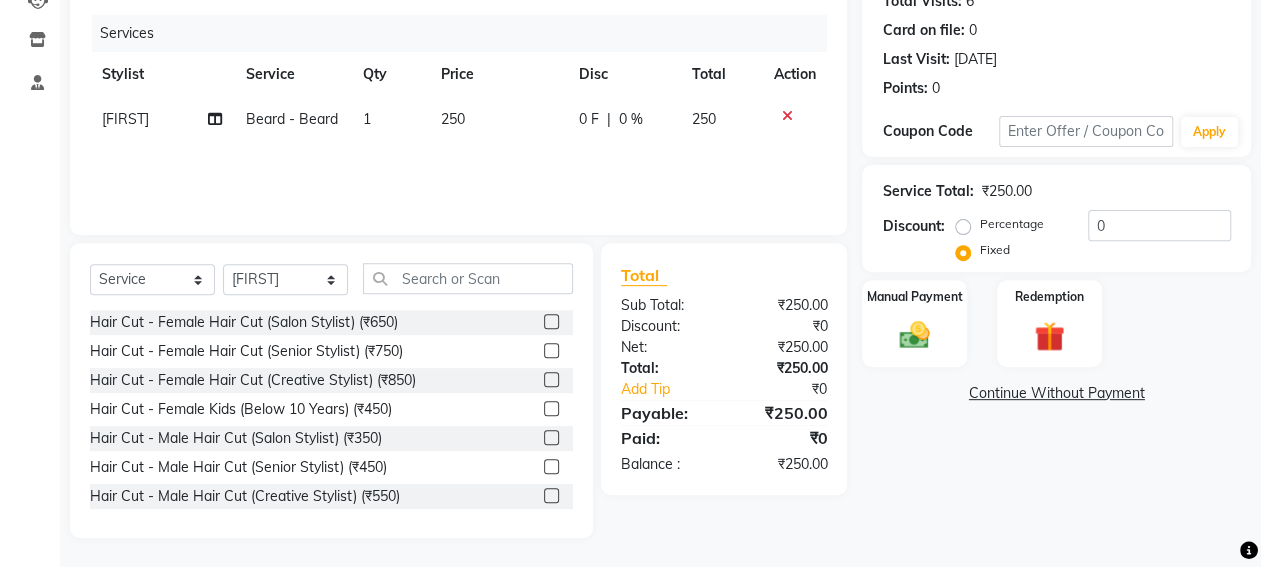 click on "Percentage" 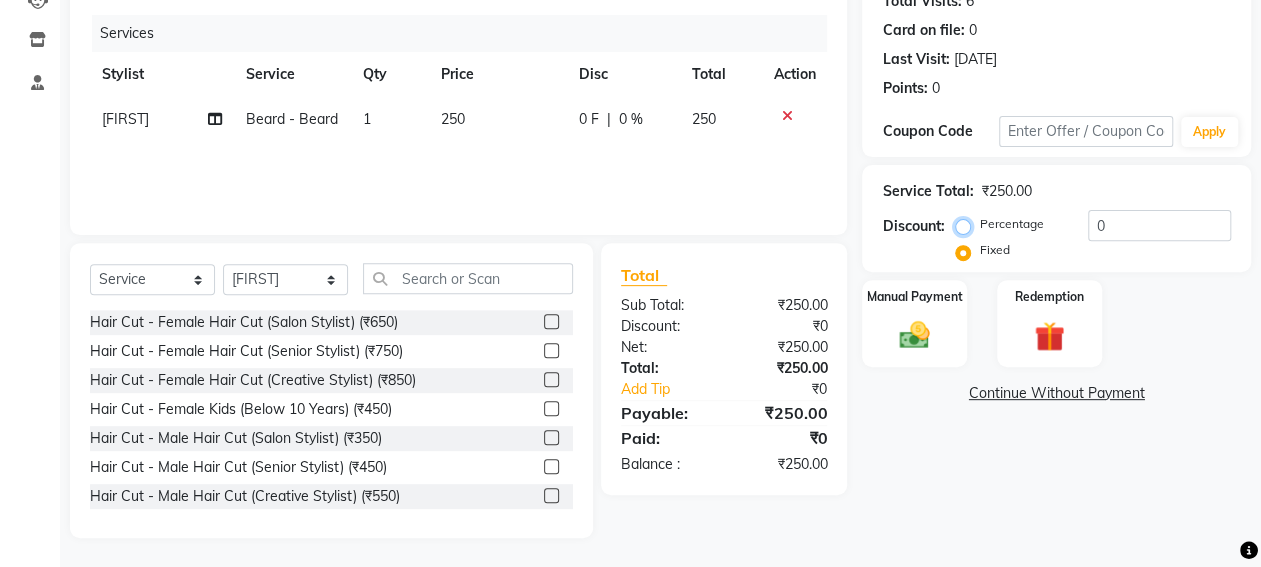 click on "Percentage" at bounding box center [967, 224] 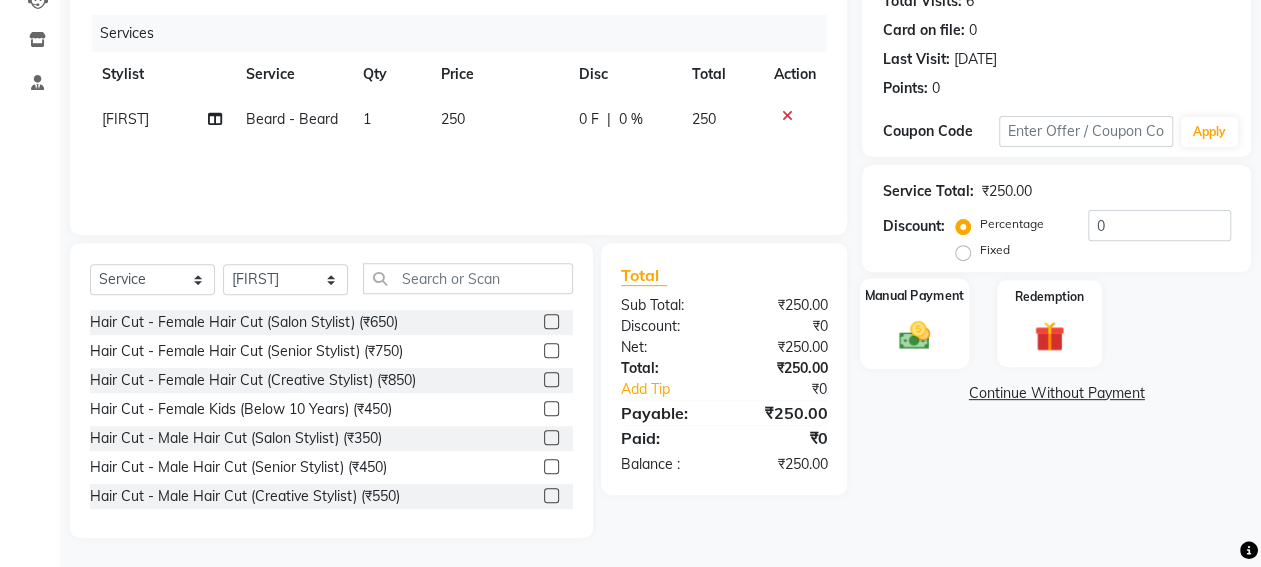 click 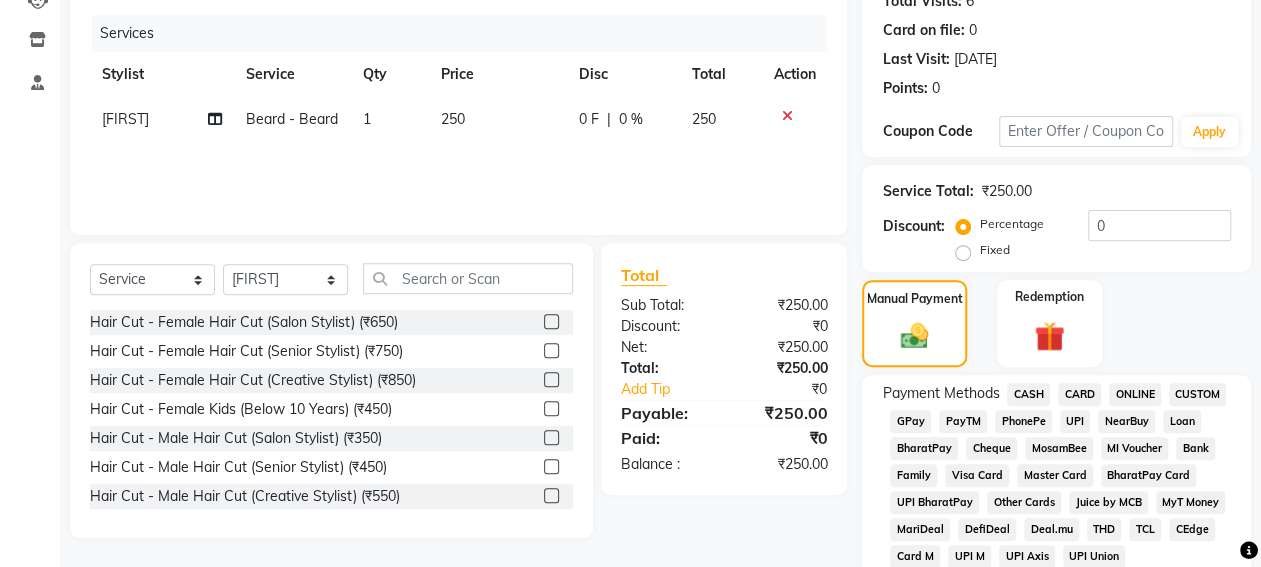 scroll, scrollTop: 433, scrollLeft: 0, axis: vertical 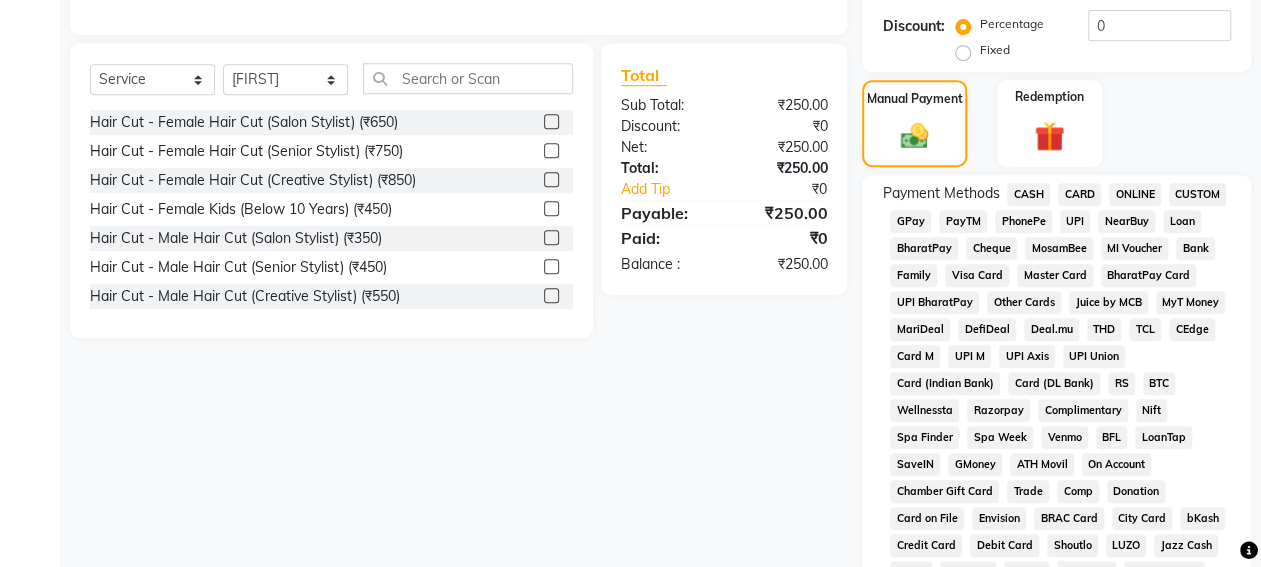 click on "GPay" 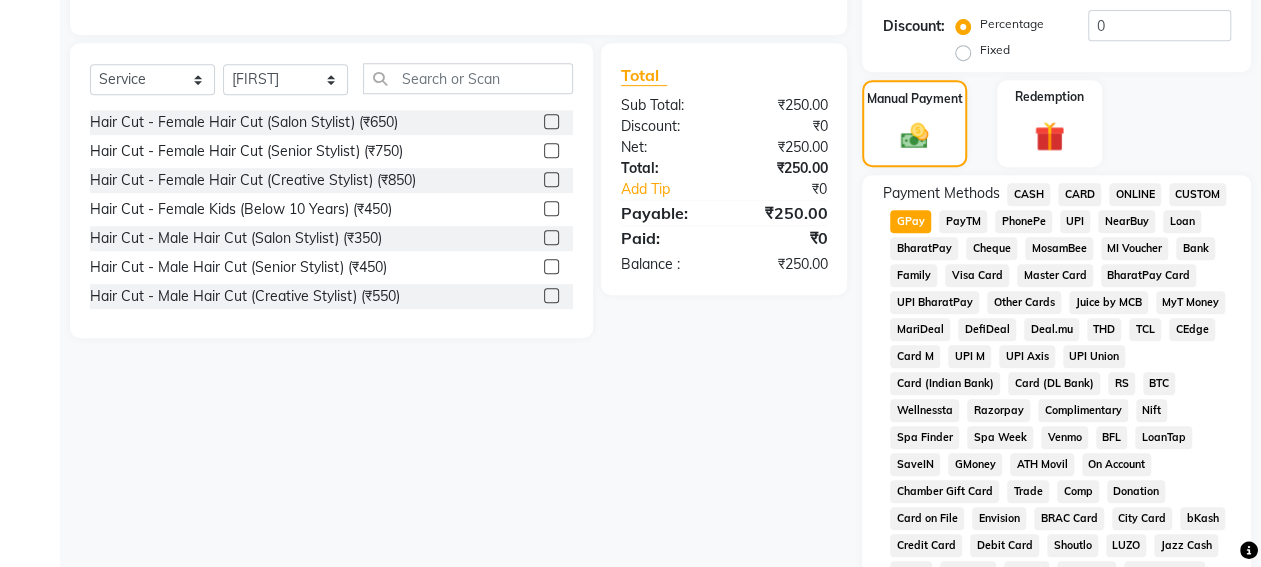 scroll, scrollTop: 1017, scrollLeft: 0, axis: vertical 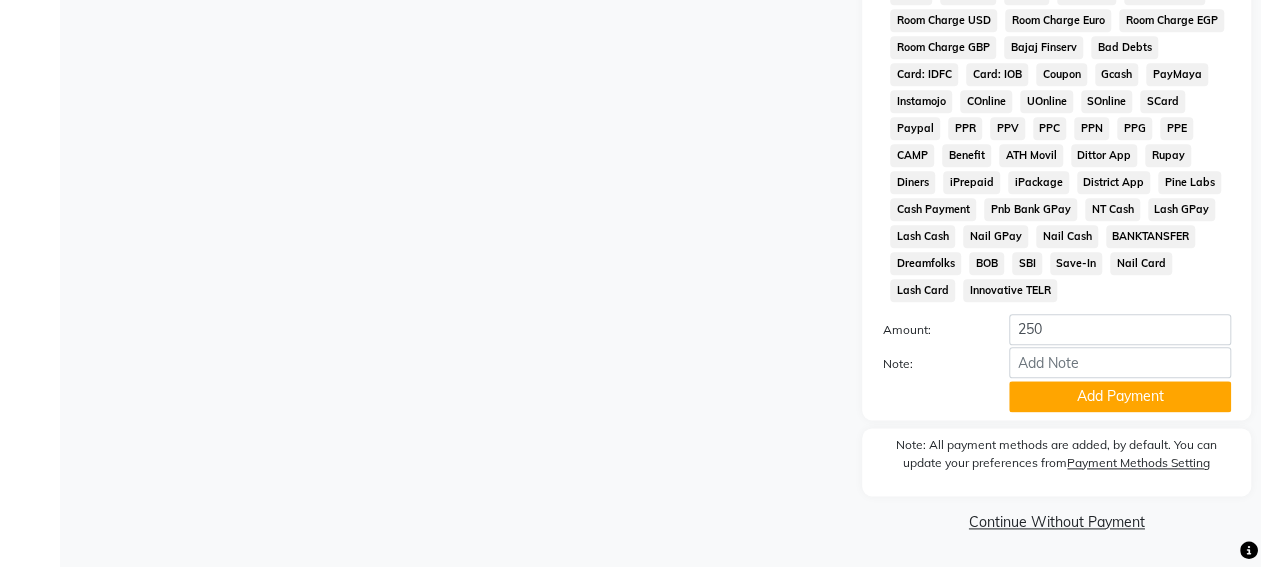 click on "Add Payment" 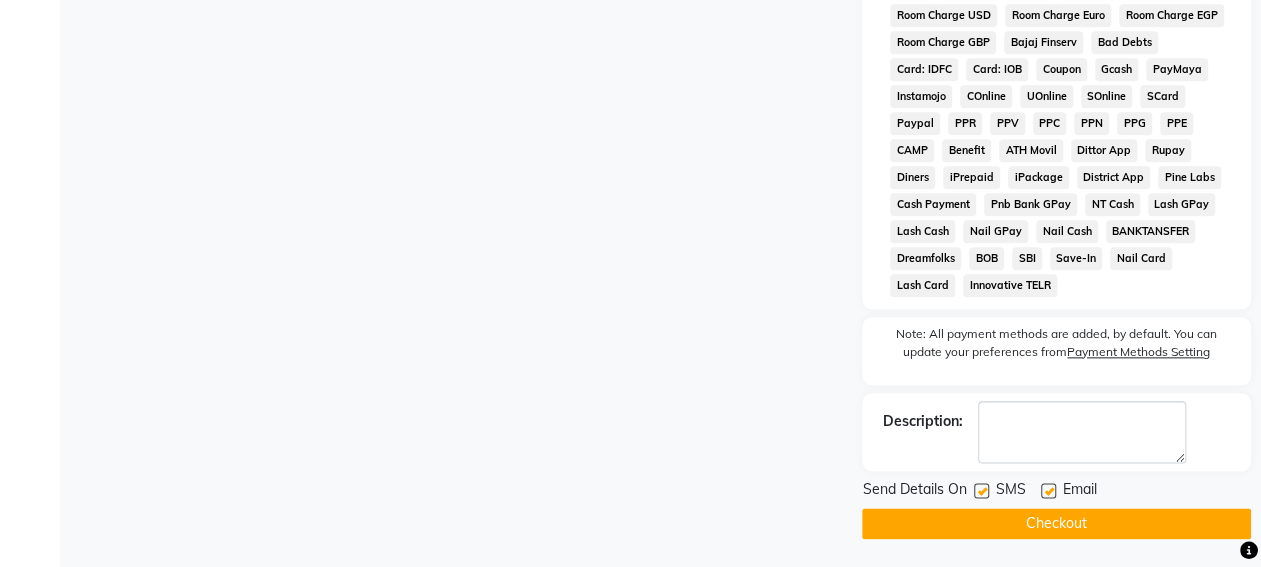 scroll, scrollTop: 1023, scrollLeft: 0, axis: vertical 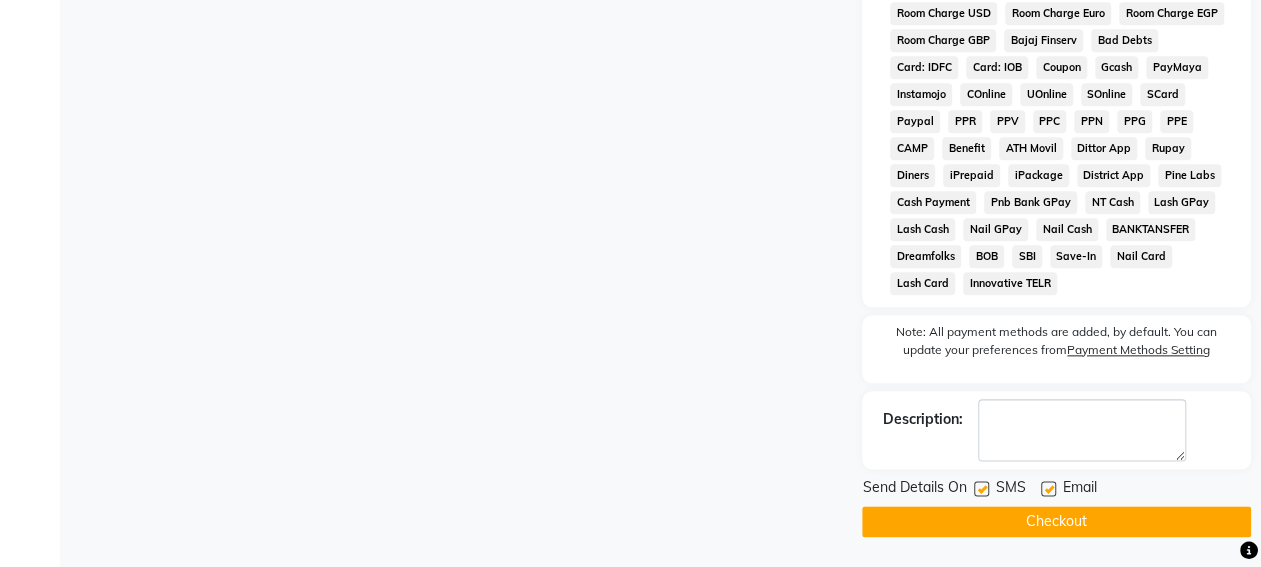 click on "SMS" 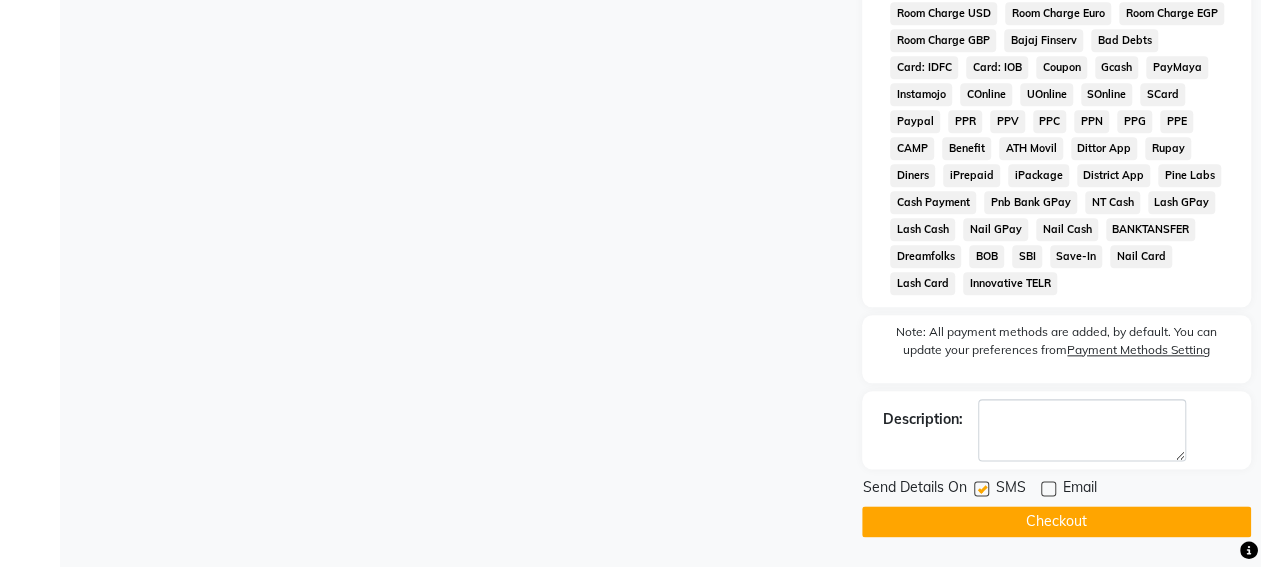click 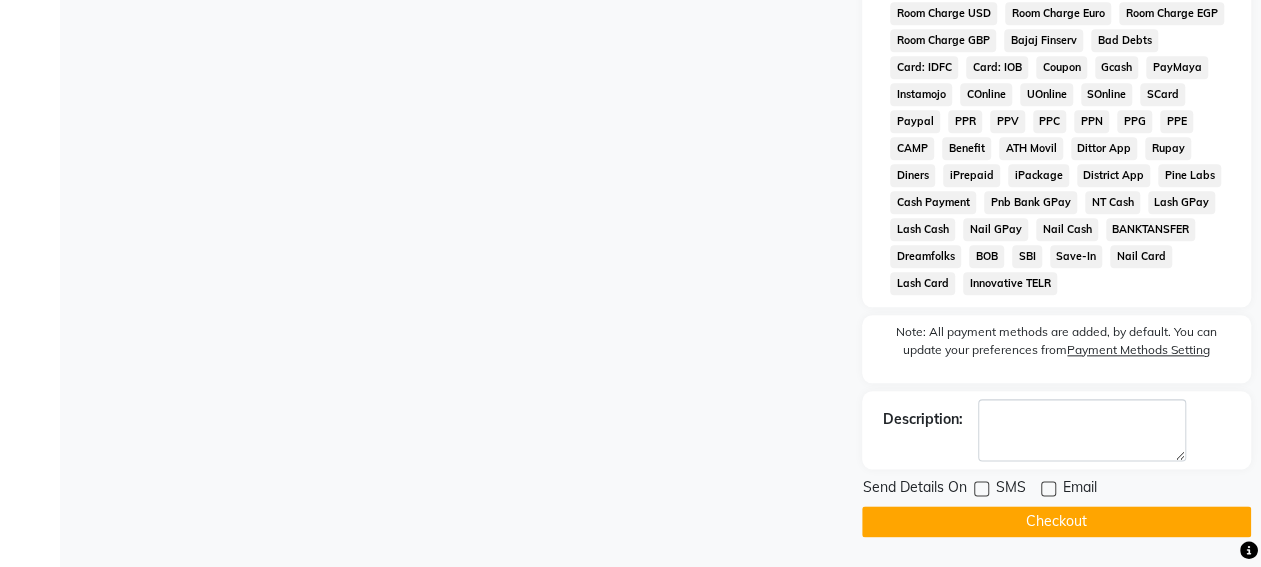 click on "Checkout" 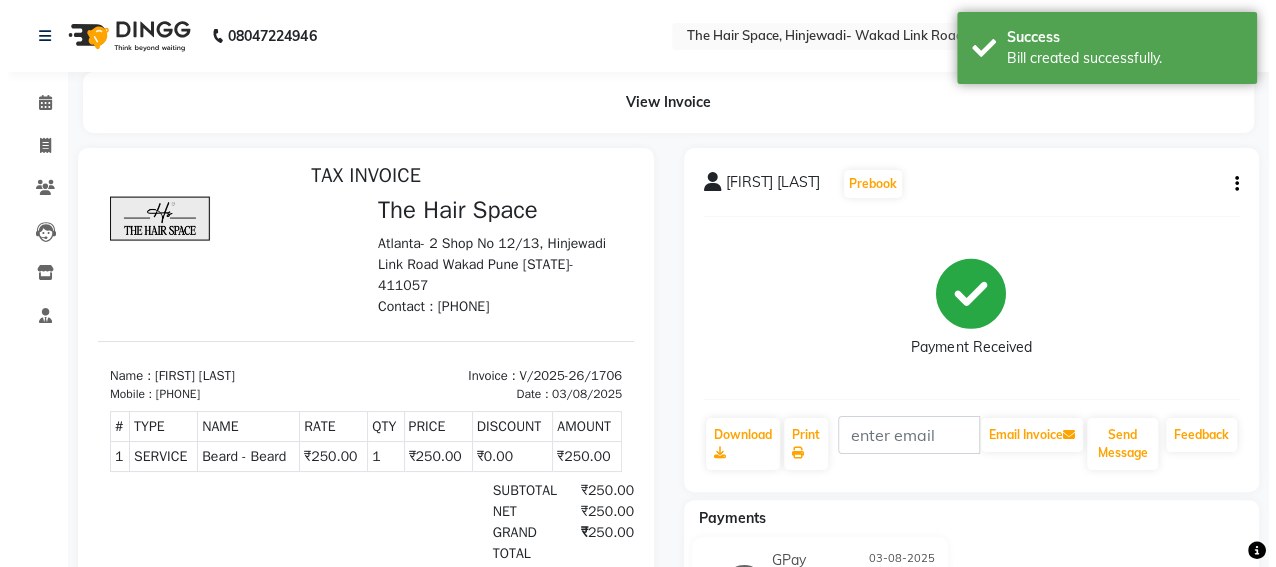 scroll, scrollTop: 15, scrollLeft: 0, axis: vertical 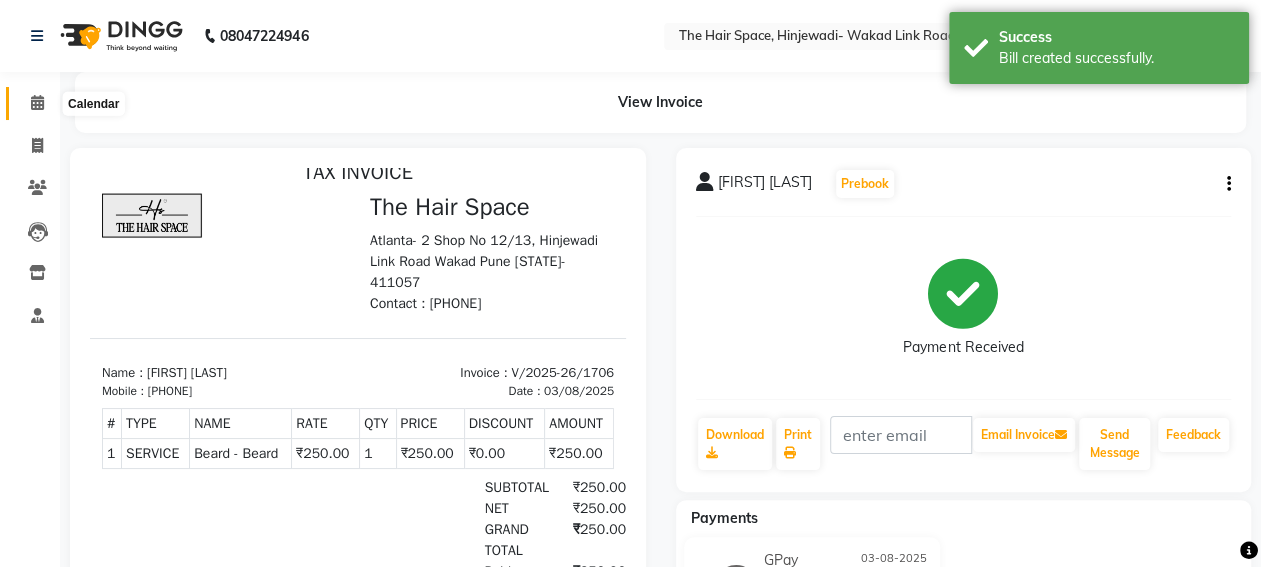 drag, startPoint x: 28, startPoint y: 107, endPoint x: 44, endPoint y: 119, distance: 20 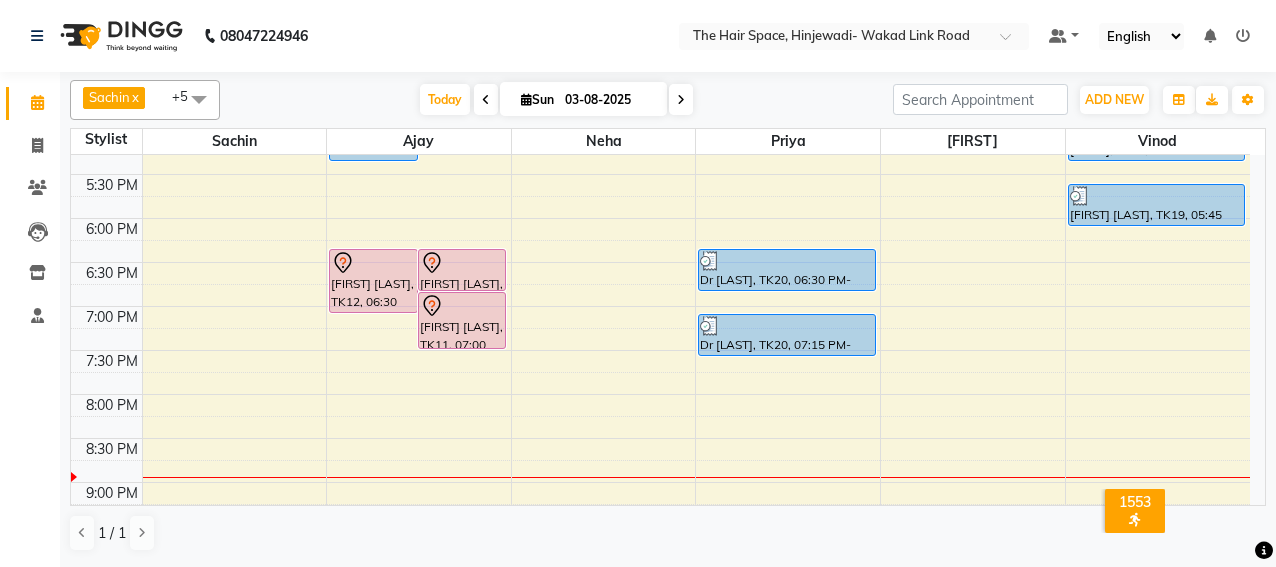 scroll, scrollTop: 847, scrollLeft: 0, axis: vertical 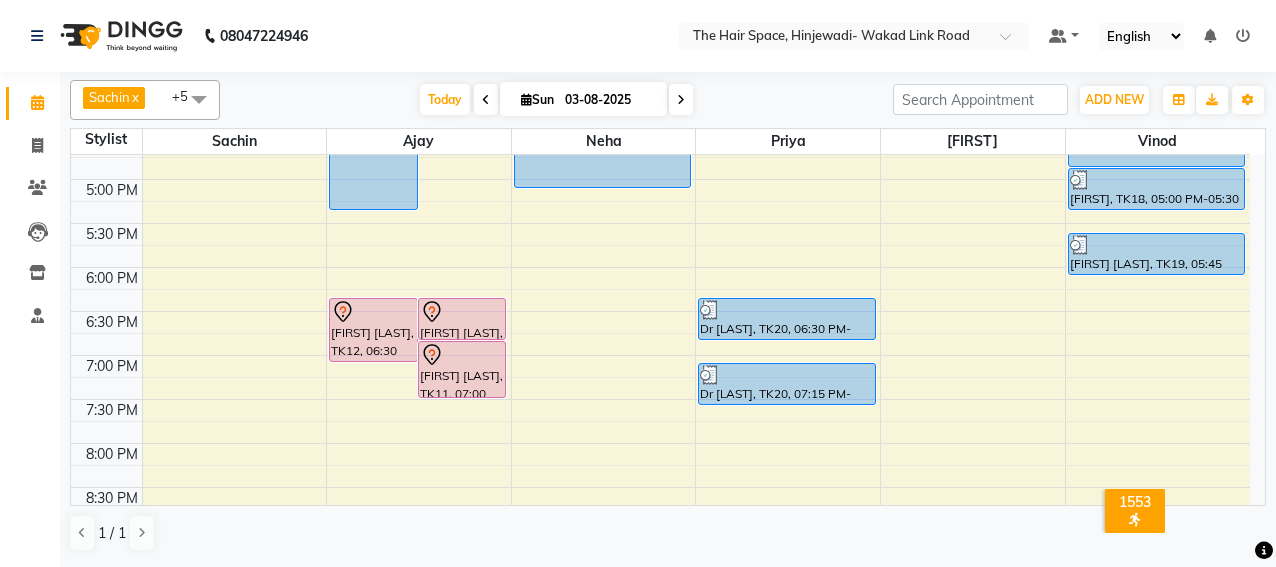 click on "8:00 AM 8:30 AM 9:00 AM 9:30 AM 10:00 AM 10:30 AM 11:00 AM 11:30 AM 12:00 PM 12:30 PM 1:00 PM 1:30 PM 2:00 PM 2:30 PM 3:00 PM 3:30 PM 4:00 PM 4:30 PM 5:00 PM 5:30 PM 6:00 PM 6:30 PM 7:00 PM 7:30 PM 8:00 PM 8:30 PM 9:00 PM 9:30 PM 10:00 PM 10:30 PM     [FIRST], TK16, 09:45 AM-01:45 PM, Threading - Threading Eyebrows,Waxing - Rica Wax Full Arms (₹450),Waxing - Rica Wax Full Legs (₹1000),Waxing - Rica Wax Half Arms (₹250),Waxing - Rica Wax Full Back (₹550),Waxing - Rica Wax Half Front (₹300),Waxing - Rica Wax Neck (₹200)     [FIRST] [LAST], TK05, 12:15 PM-01:30 PM, Facials - Facials Advance Facial     [FIRST] [LAST], TK04, 12:15 PM-12:55 PM, Hair Cut - Male Hair Cut (Senior Stylist)     [FIRST] [LAST], TK05, 11:30 AM-12:15 PM, D-Tan - D-Tan Face-Neck     [FIRST] [LAST], TK12, 02:15 PM-02:45 PM, Waxing - Rica Wax Full Arms     [FIRST] [LAST], TK12, 02:45 PM-03:45 PM, Waxing - Rica Wax Under Arms,Waxing - Rica Wax Full Arms,Threading - Threading Eyebrows (₹60)" at bounding box center (660, 47) 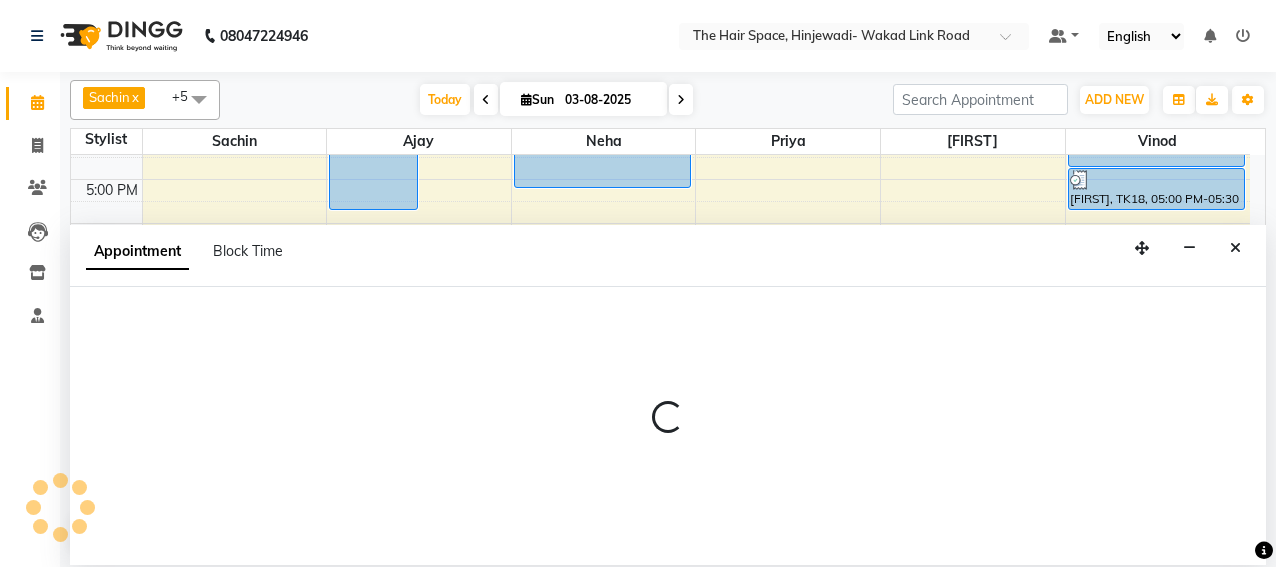 select on "84665" 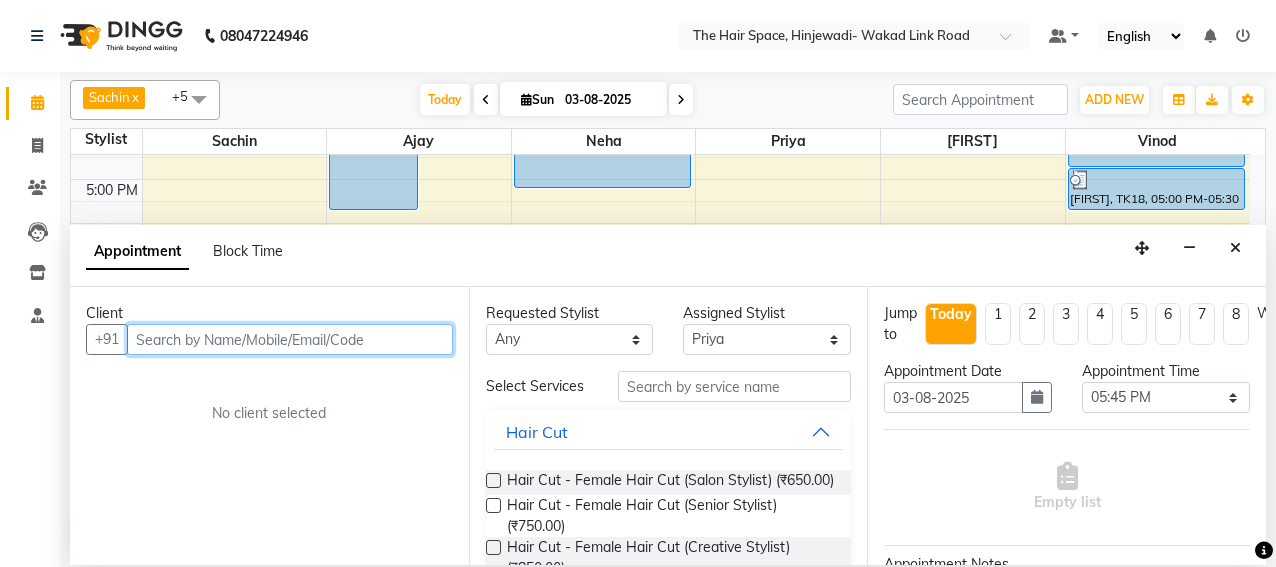 click at bounding box center (290, 339) 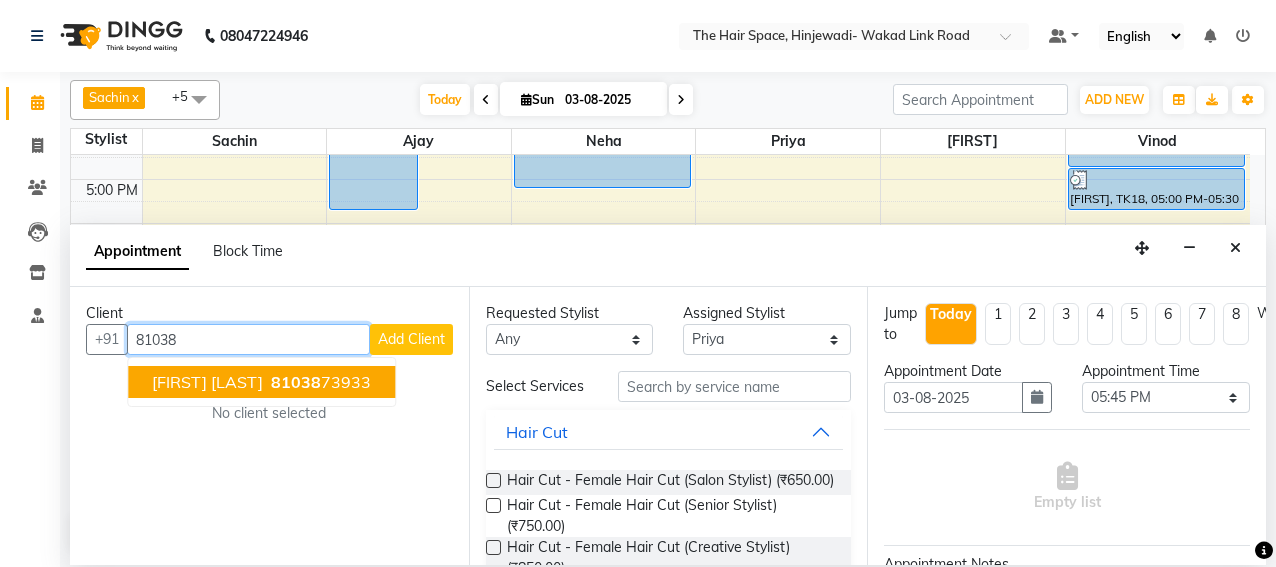 drag, startPoint x: 298, startPoint y: 379, endPoint x: 322, endPoint y: 361, distance: 30 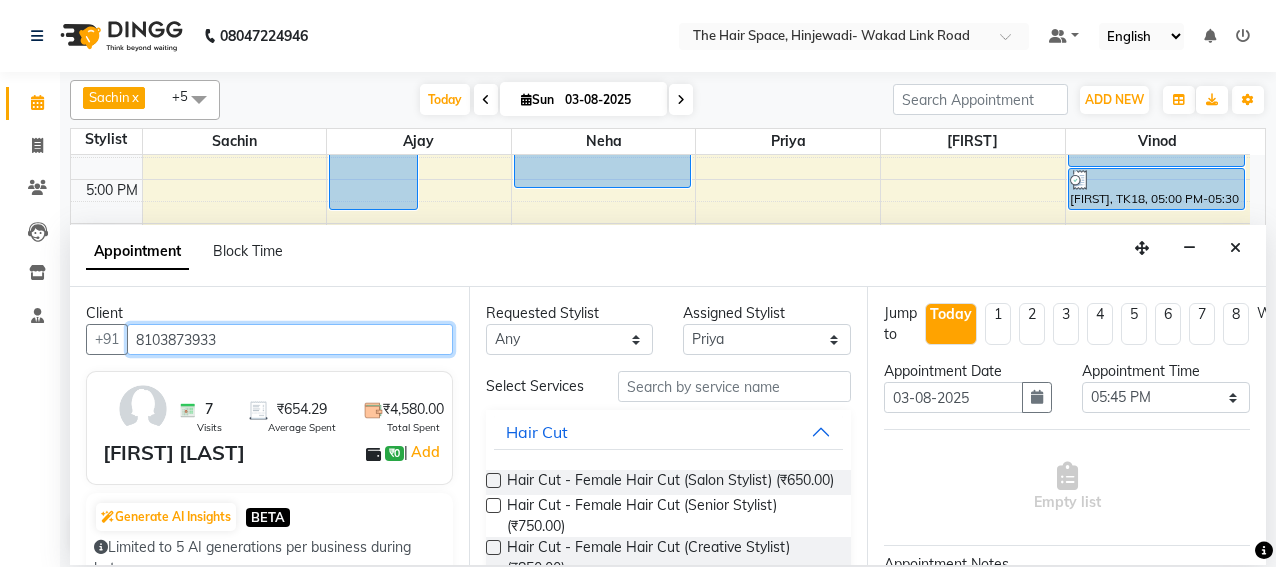 type on "8103873933" 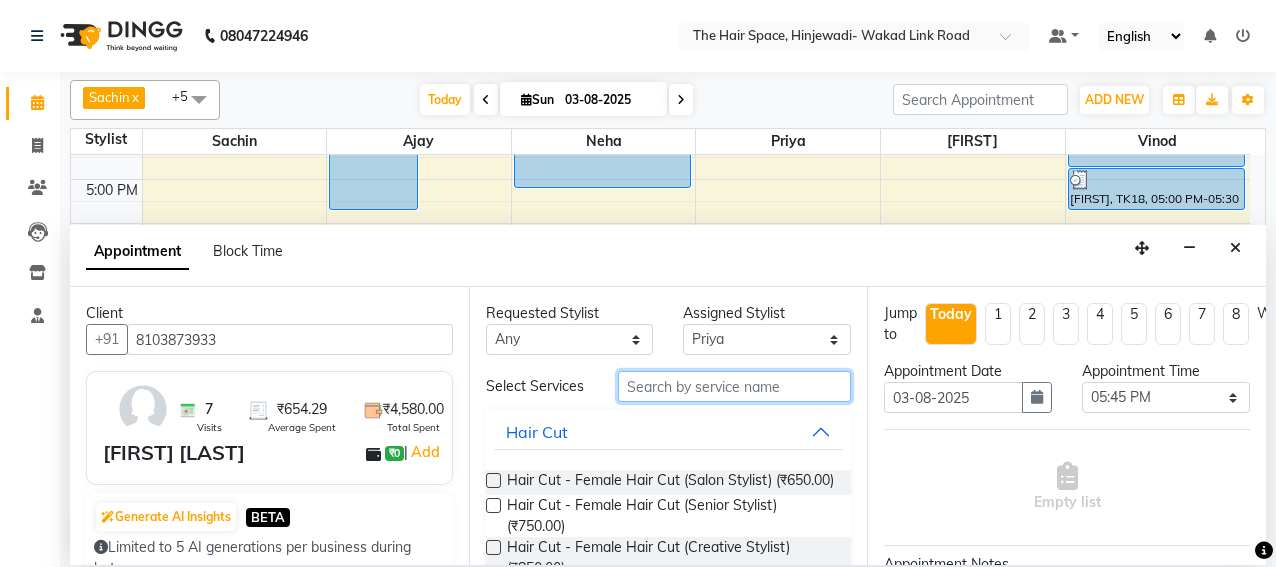 click at bounding box center [735, 386] 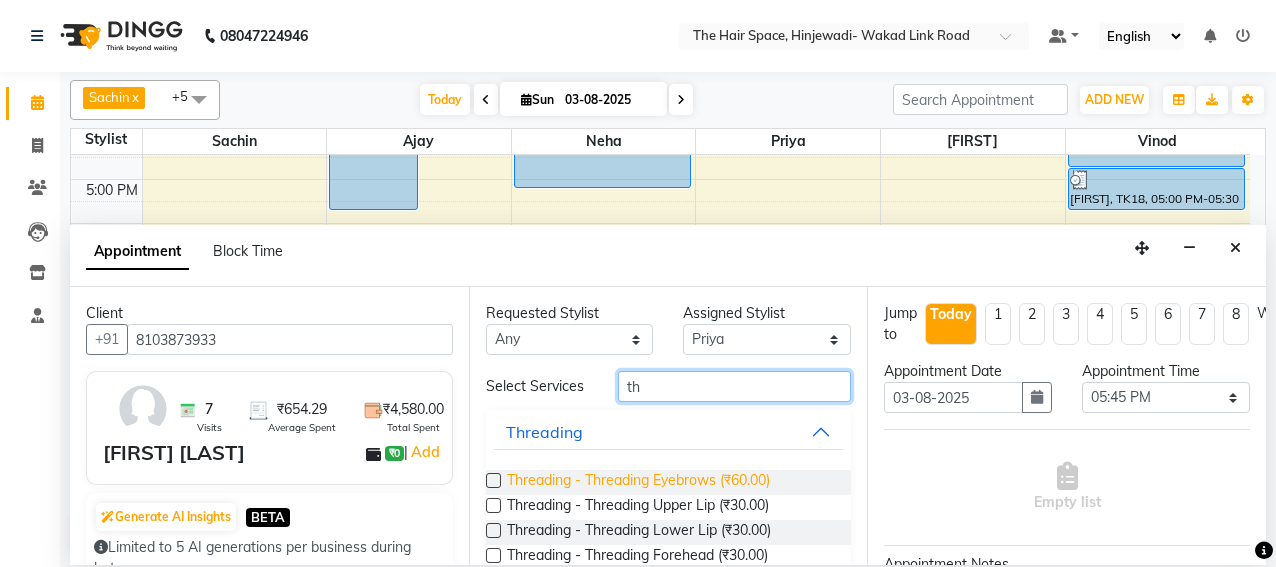 type on "th" 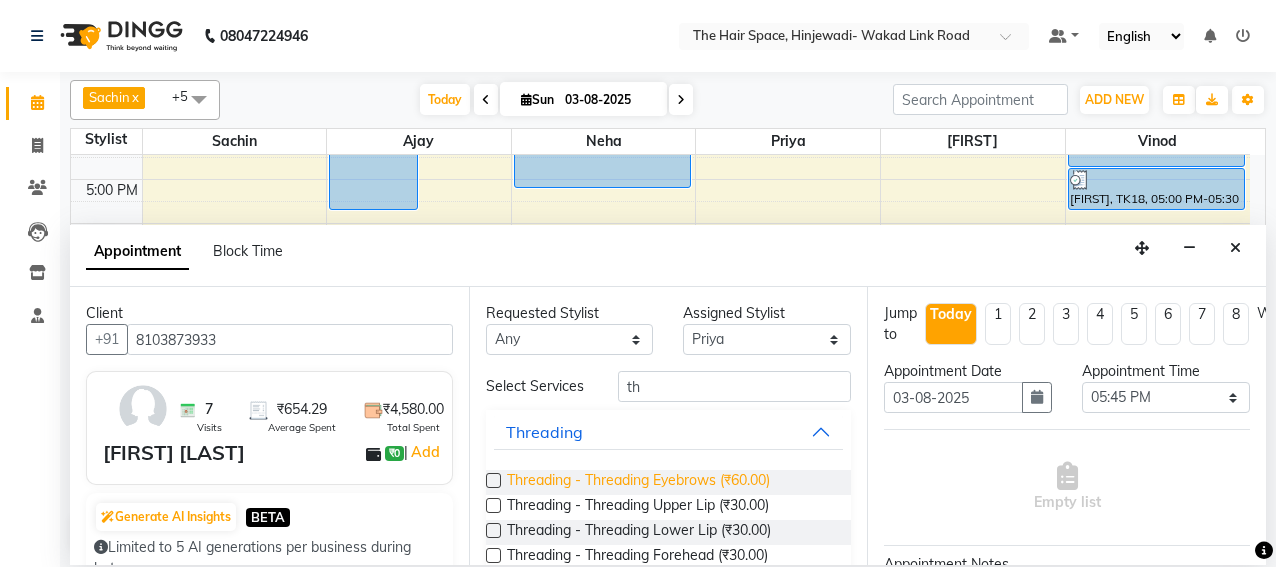 drag, startPoint x: 656, startPoint y: 485, endPoint x: 672, endPoint y: 471, distance: 21.260292 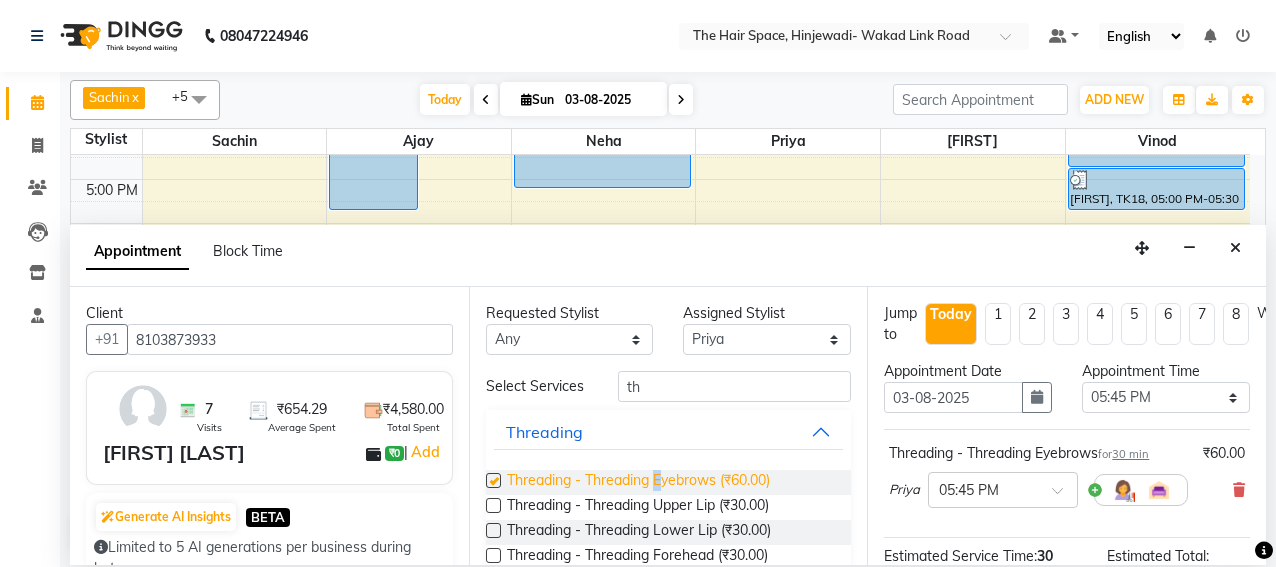 checkbox on "false" 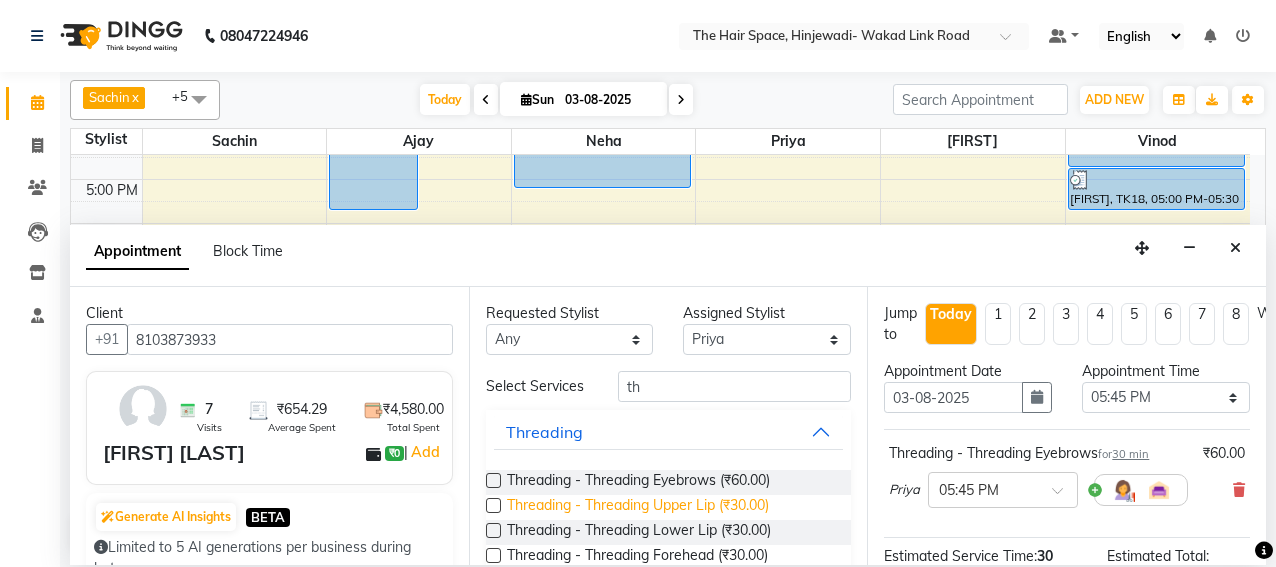 click on "Threading - Threading Upper Lip (₹30.00)" at bounding box center [638, 507] 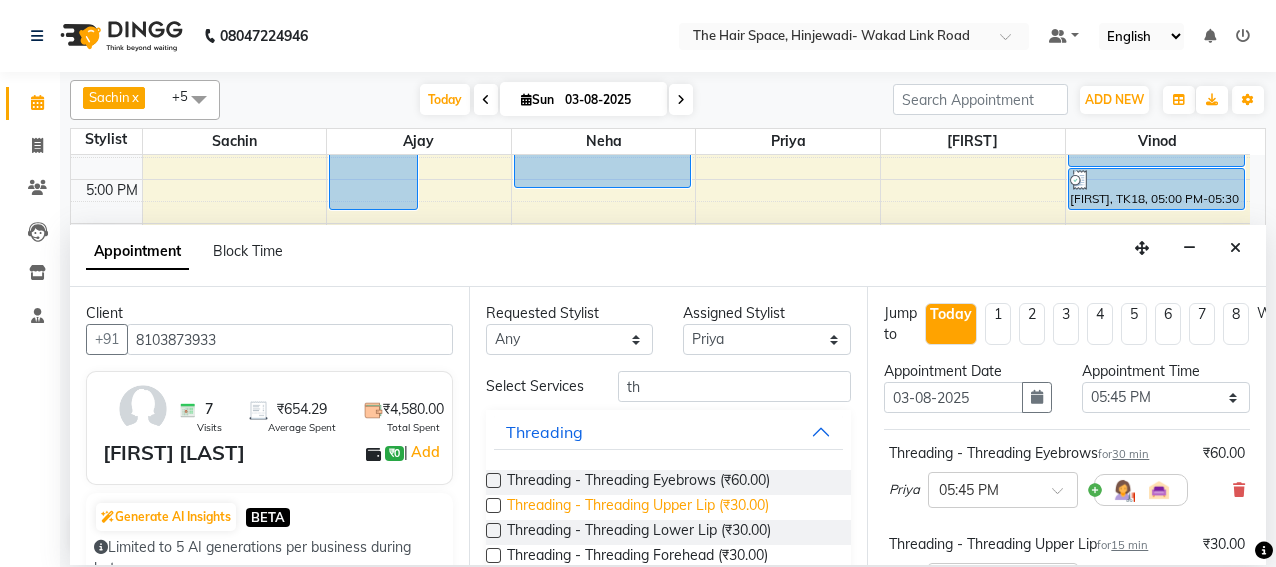 drag, startPoint x: 698, startPoint y: 515, endPoint x: 692, endPoint y: 499, distance: 17.088007 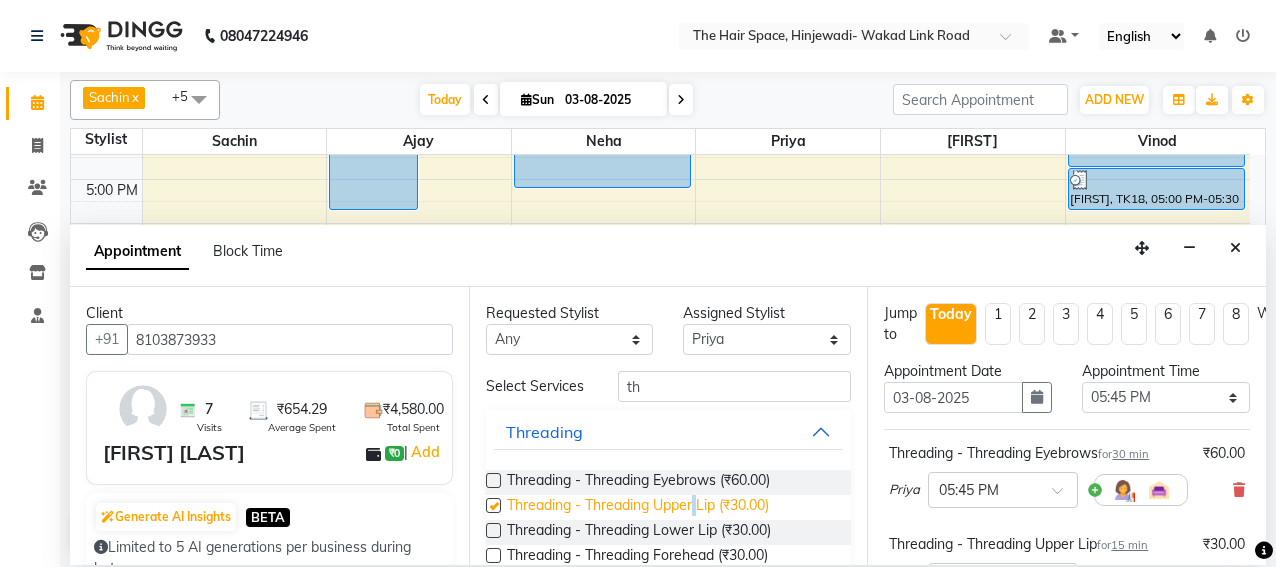 checkbox on "false" 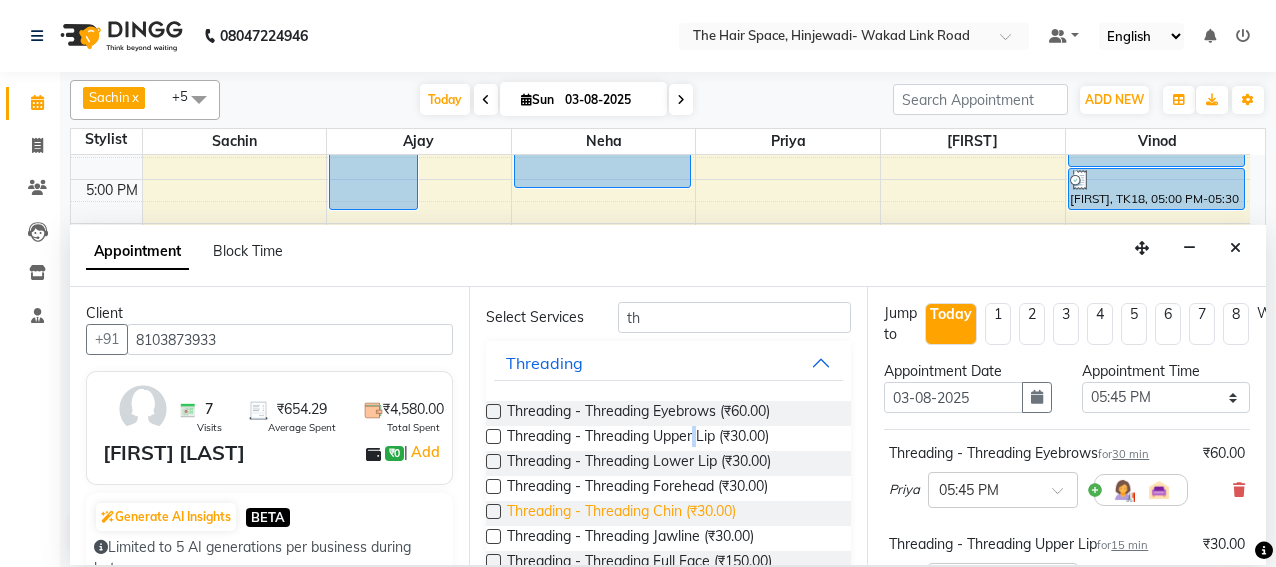scroll, scrollTop: 100, scrollLeft: 0, axis: vertical 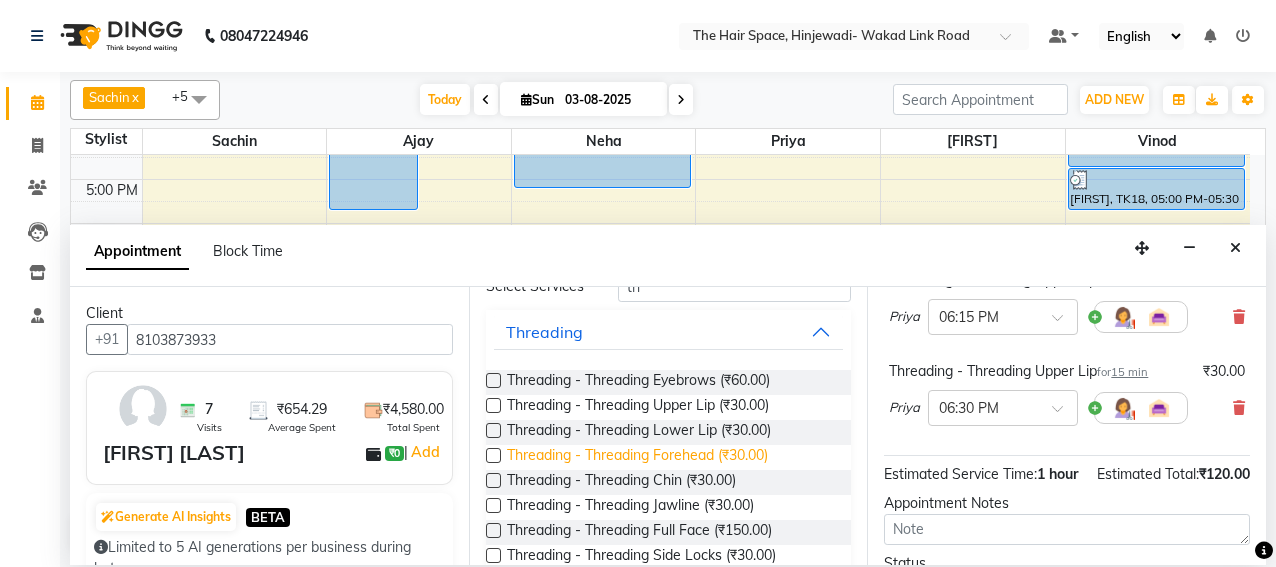 click on "Threading - Threading Forehead (₹30.00)" at bounding box center [637, 457] 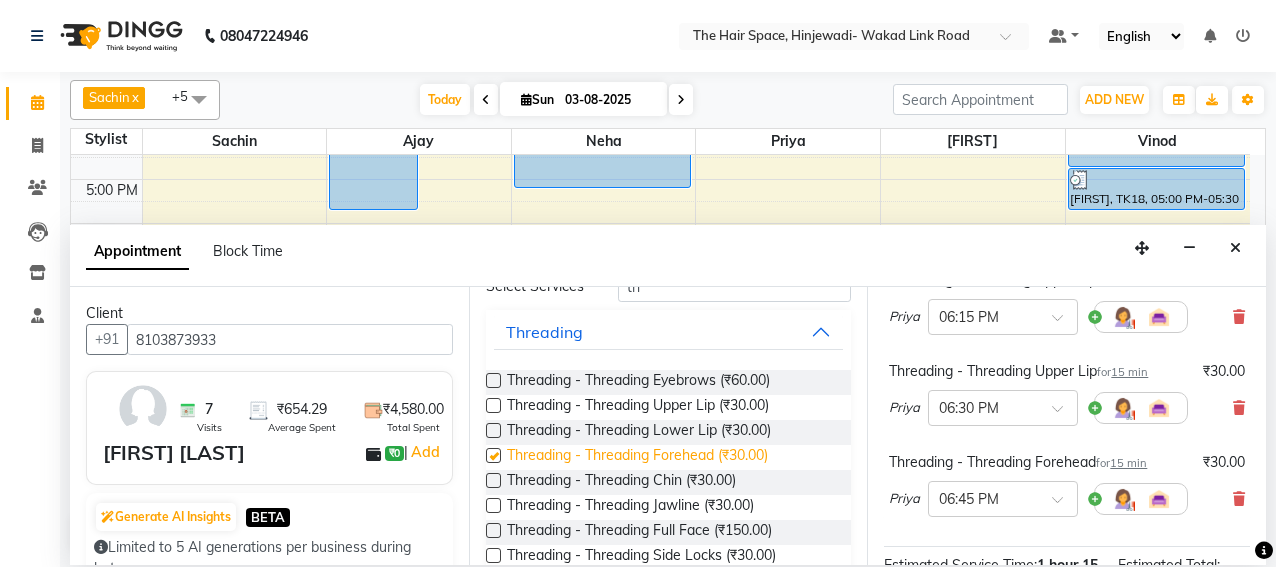 checkbox on "false" 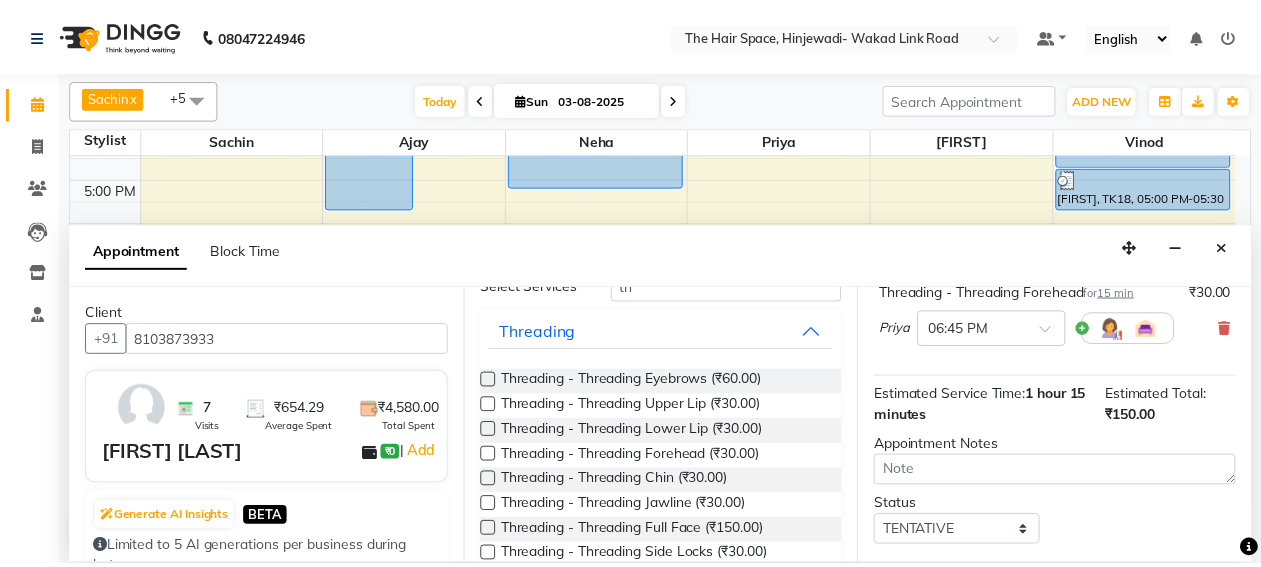 scroll, scrollTop: 556, scrollLeft: 0, axis: vertical 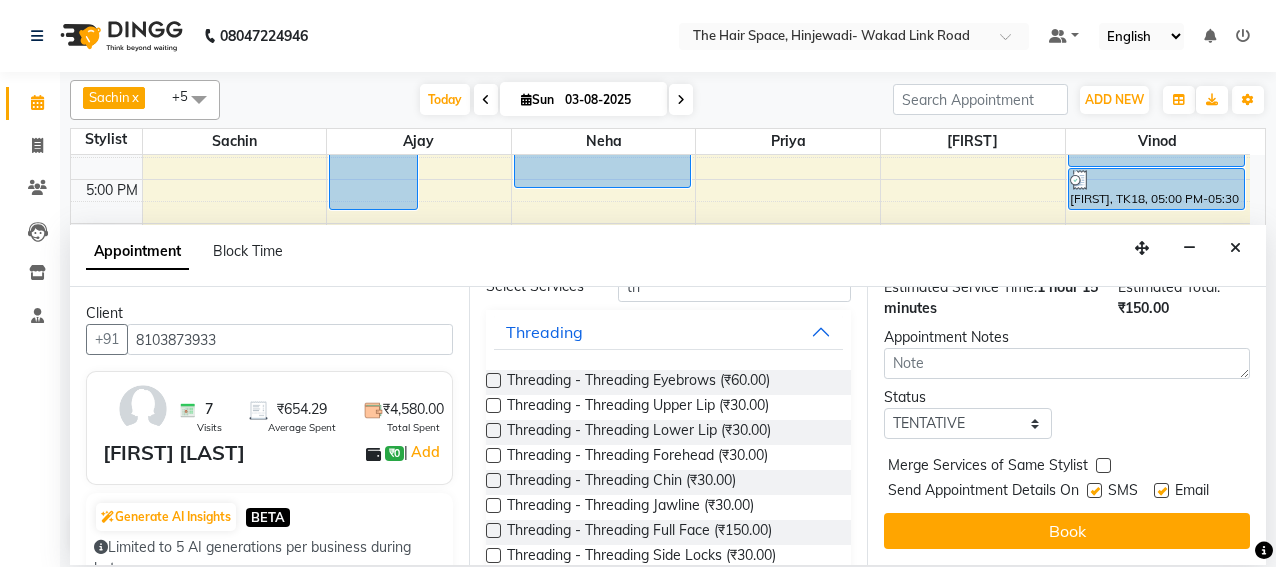 click on "Send Appointment Details On SMS Email" at bounding box center [1069, 492] 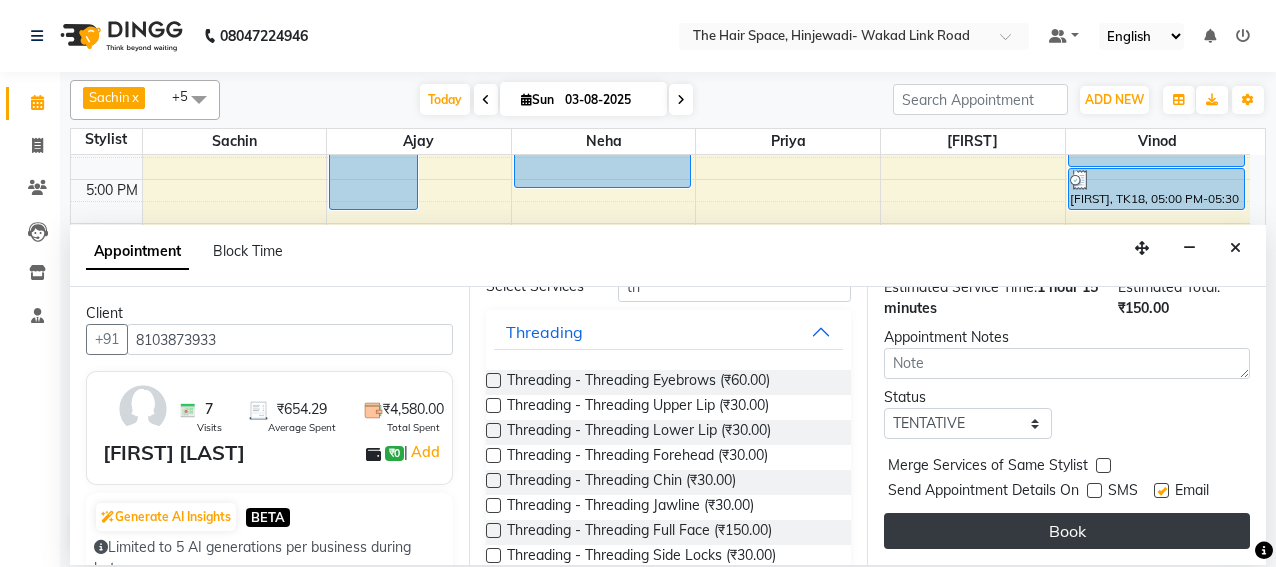 click on "Book" at bounding box center (1067, 531) 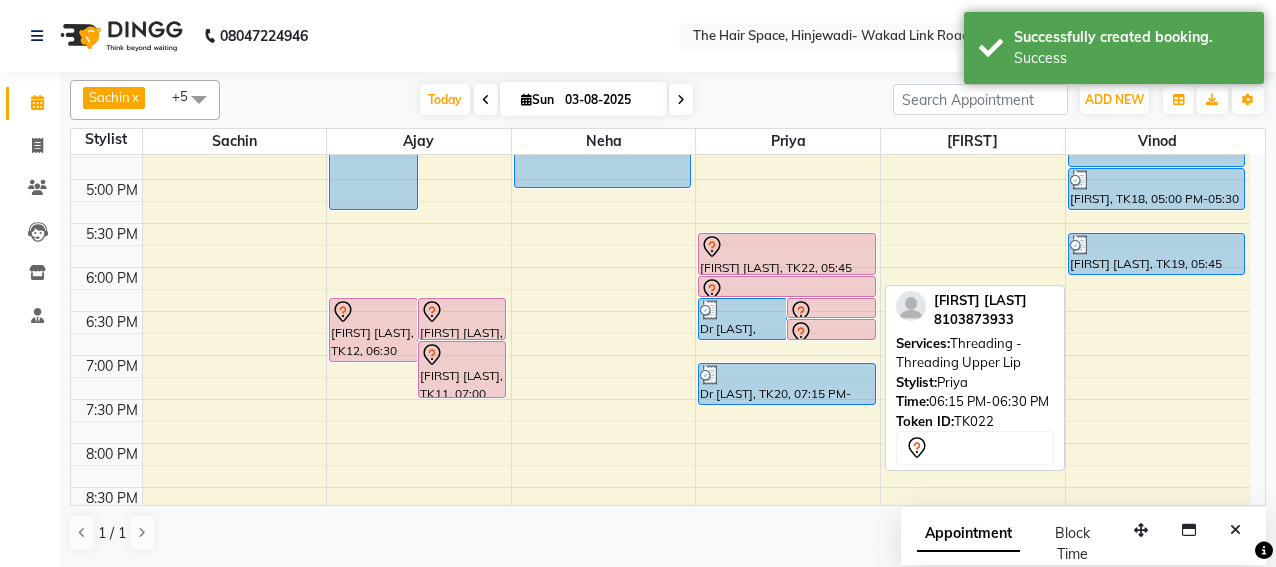 click on "[FIRST] [LAST], TK22, 06:15 PM-06:30 PM, Threading - Threading Upper Lip" at bounding box center [786, 286] 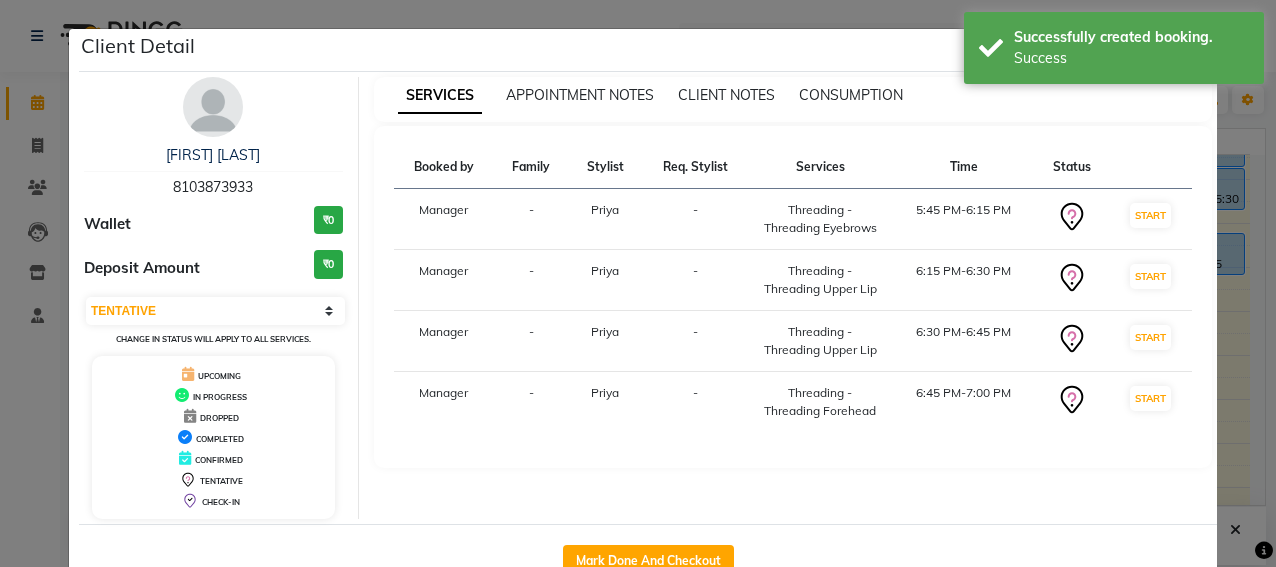 drag, startPoint x: 682, startPoint y: 543, endPoint x: 674, endPoint y: 528, distance: 17 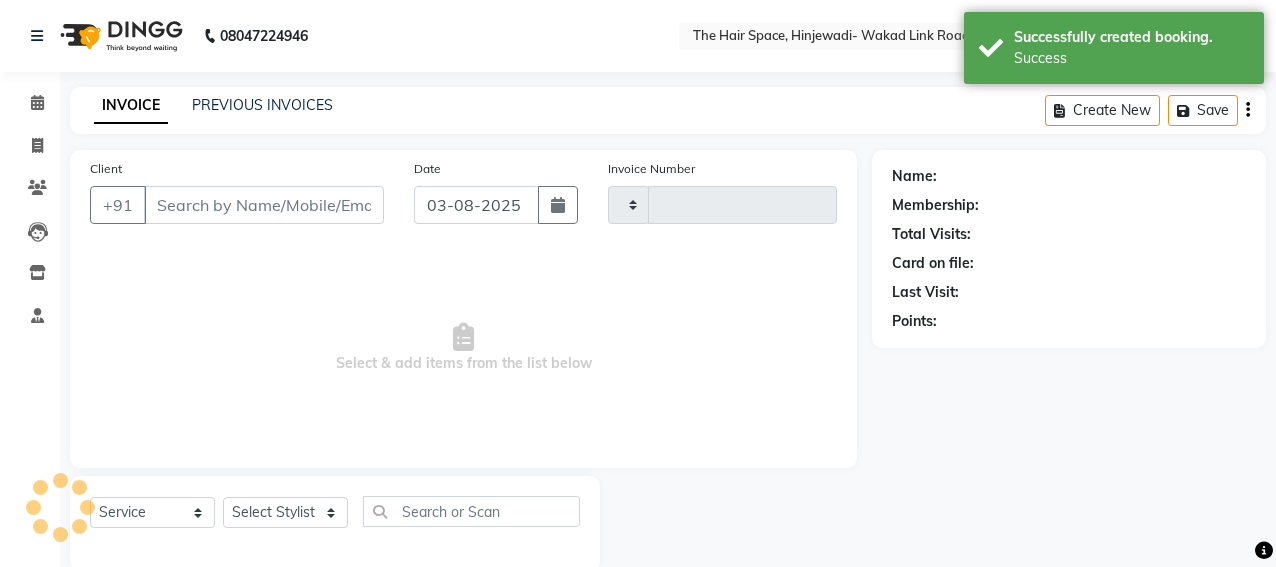type on "1707" 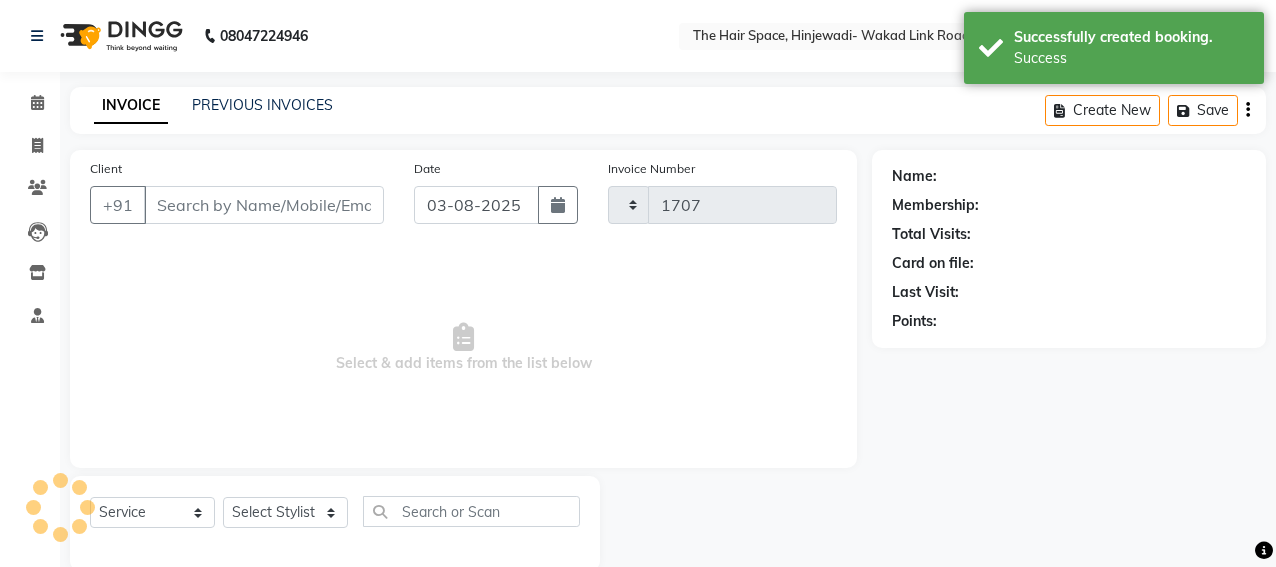 select on "6697" 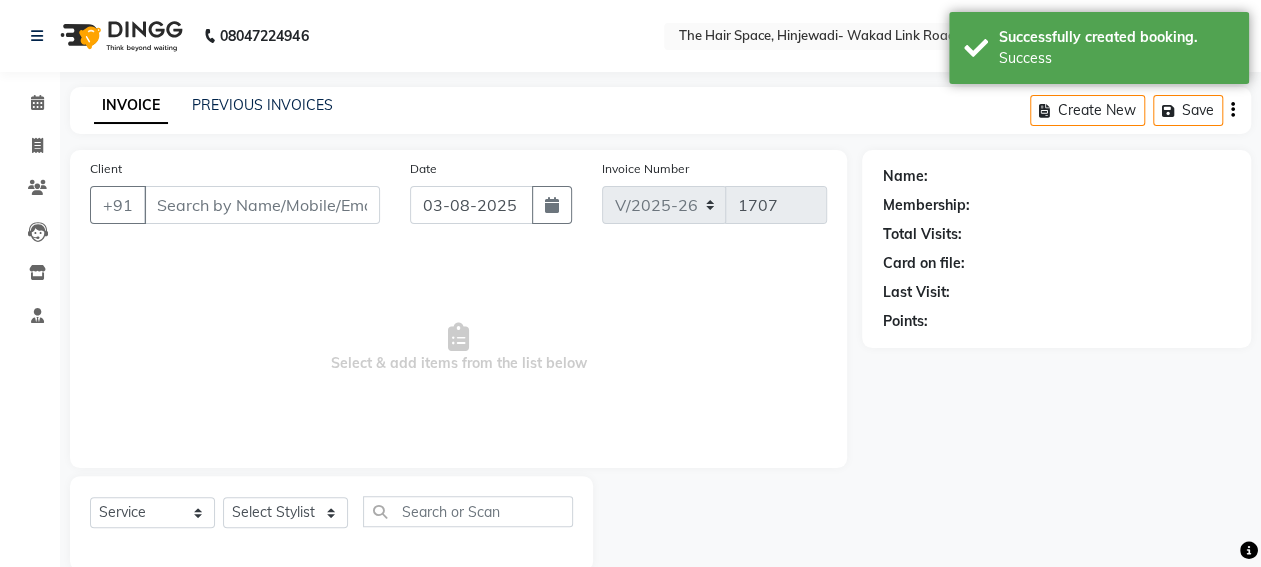type on "8103873933" 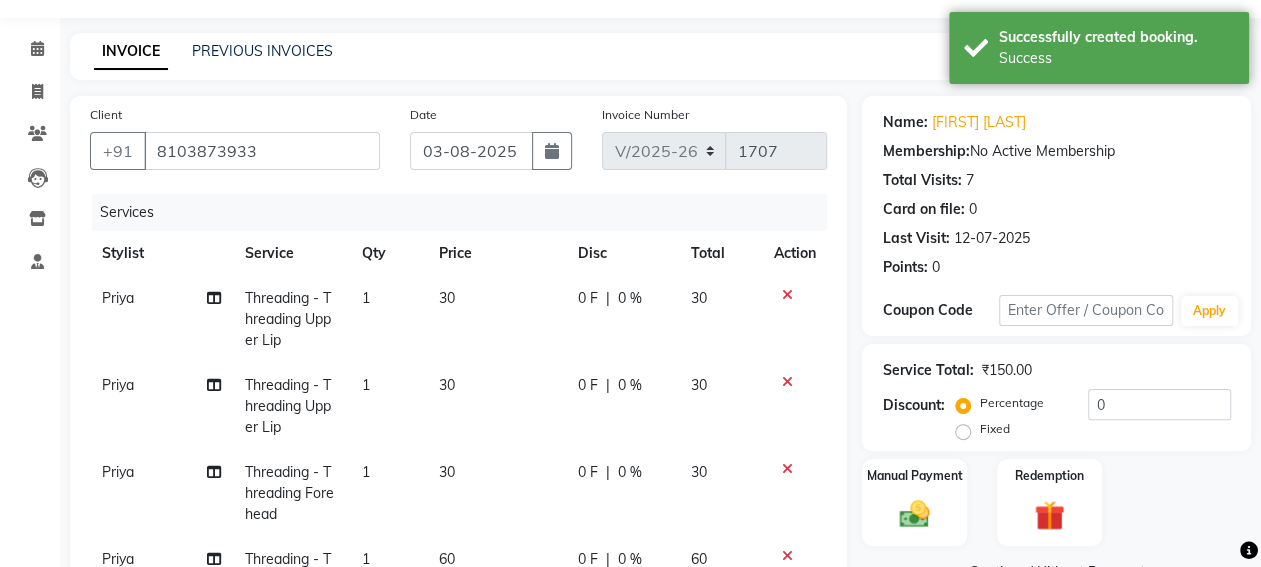 scroll, scrollTop: 200, scrollLeft: 0, axis: vertical 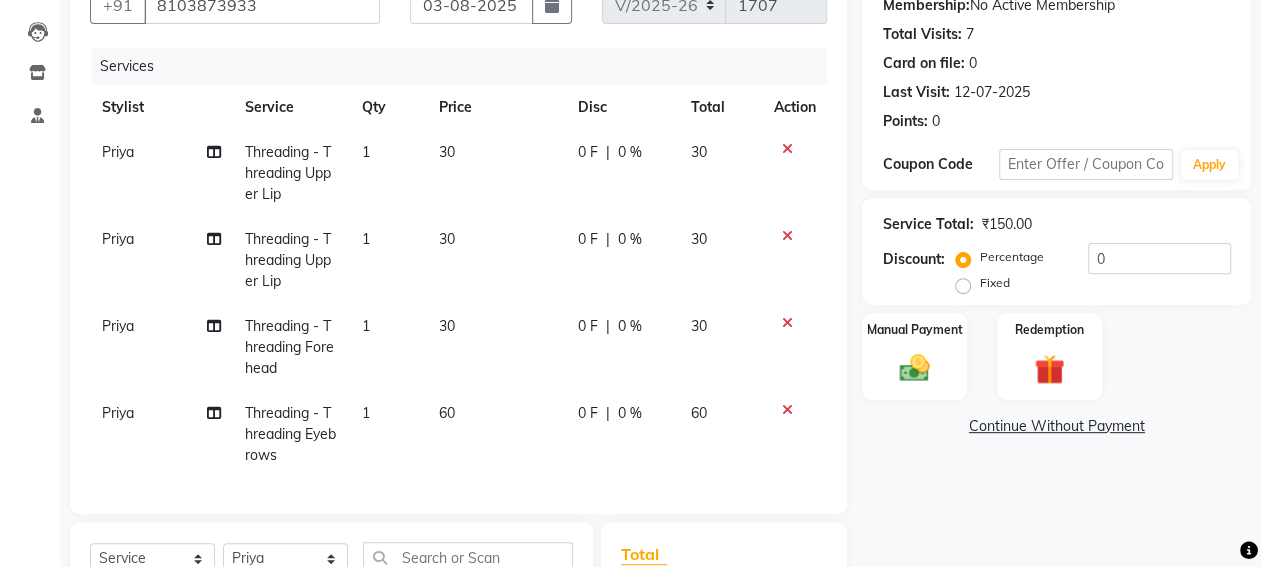 click on "30" 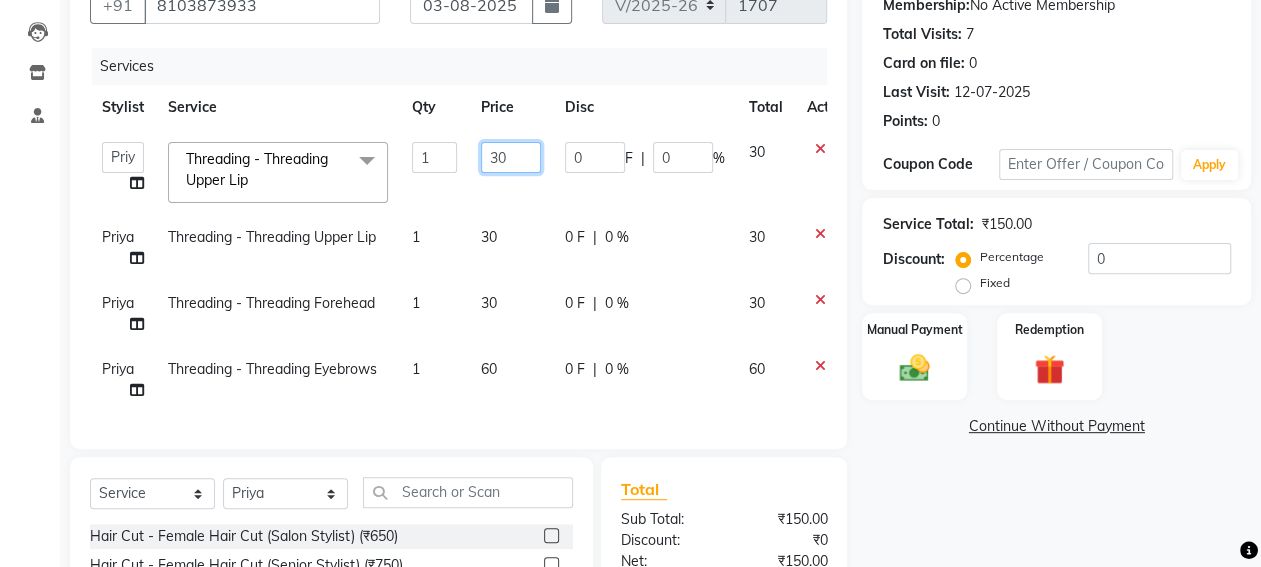 click on "30" 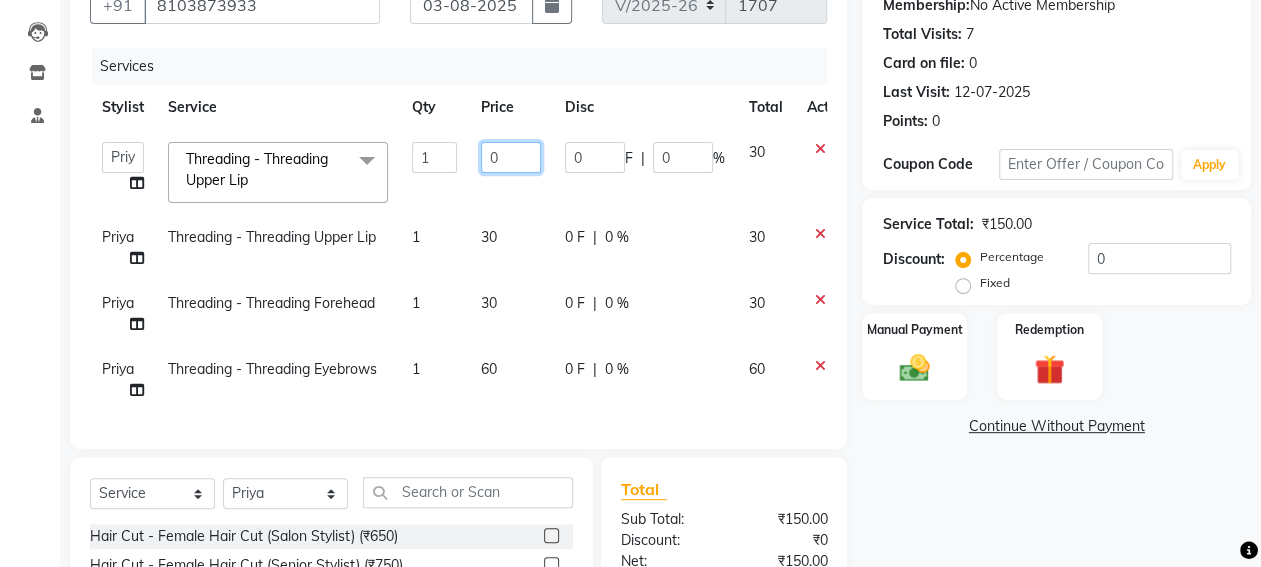 type on "20" 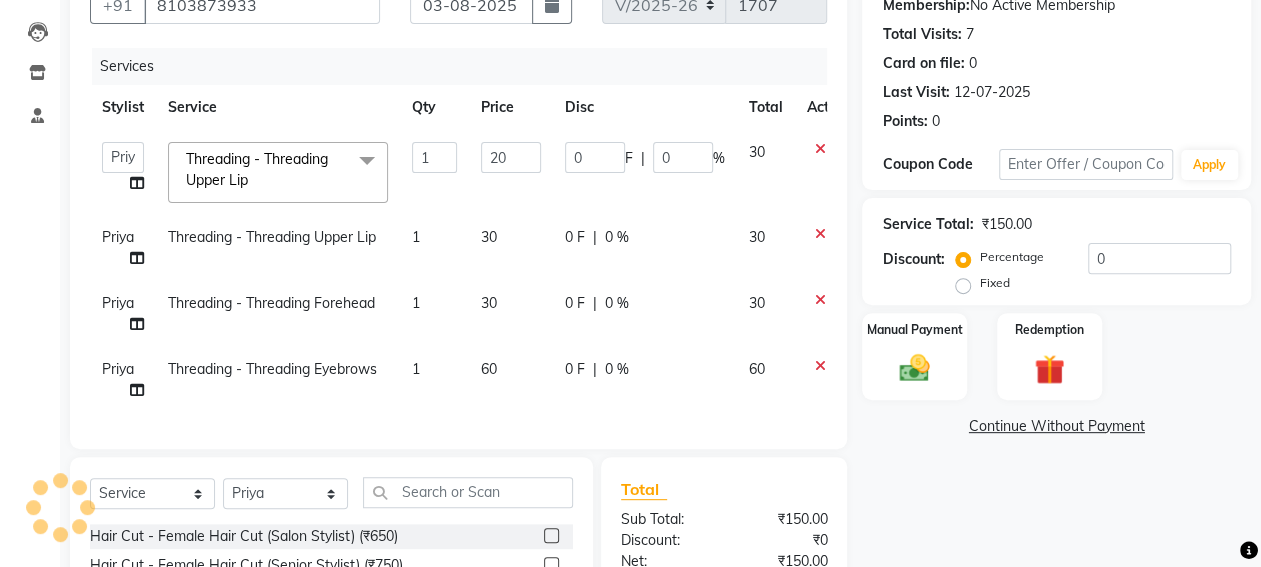 click on "1" 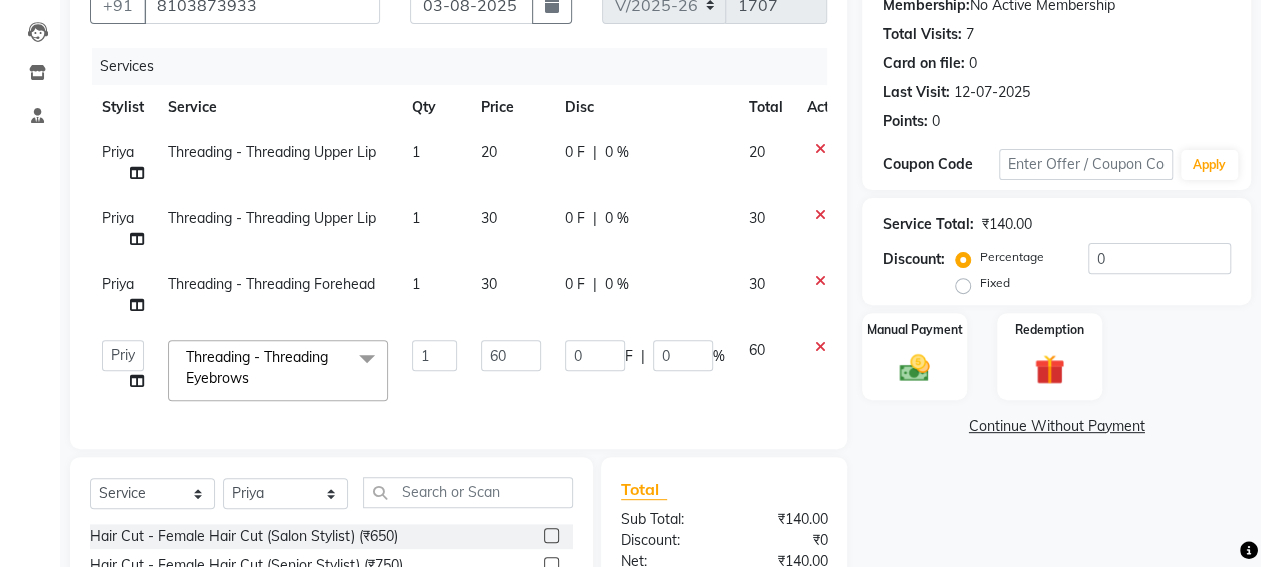 scroll, scrollTop: 428, scrollLeft: 0, axis: vertical 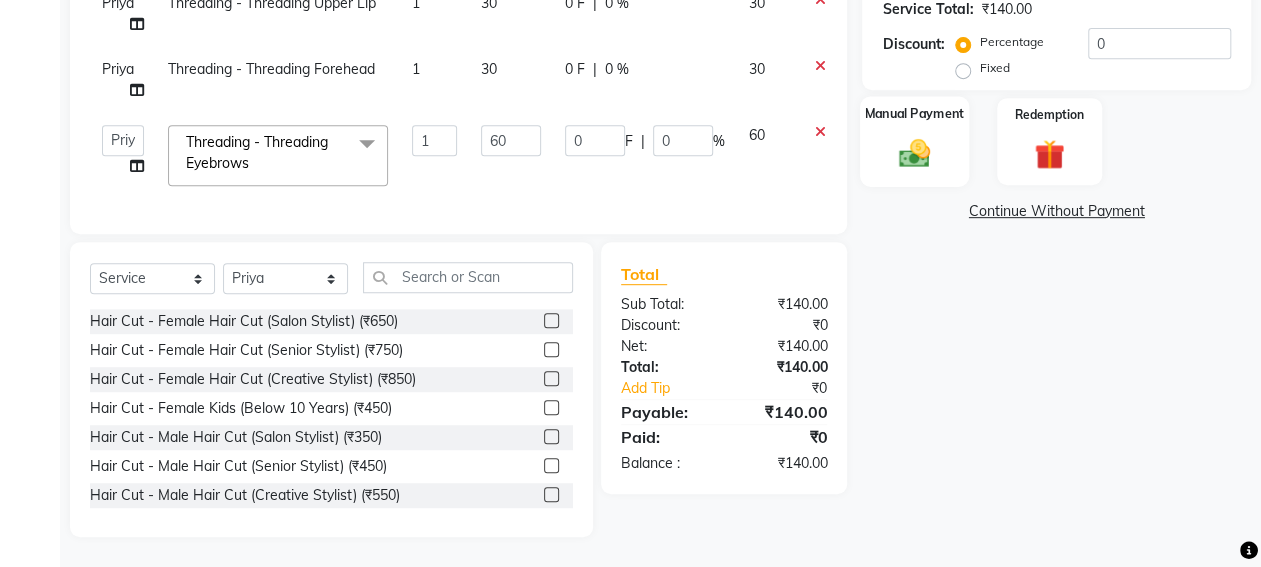 click 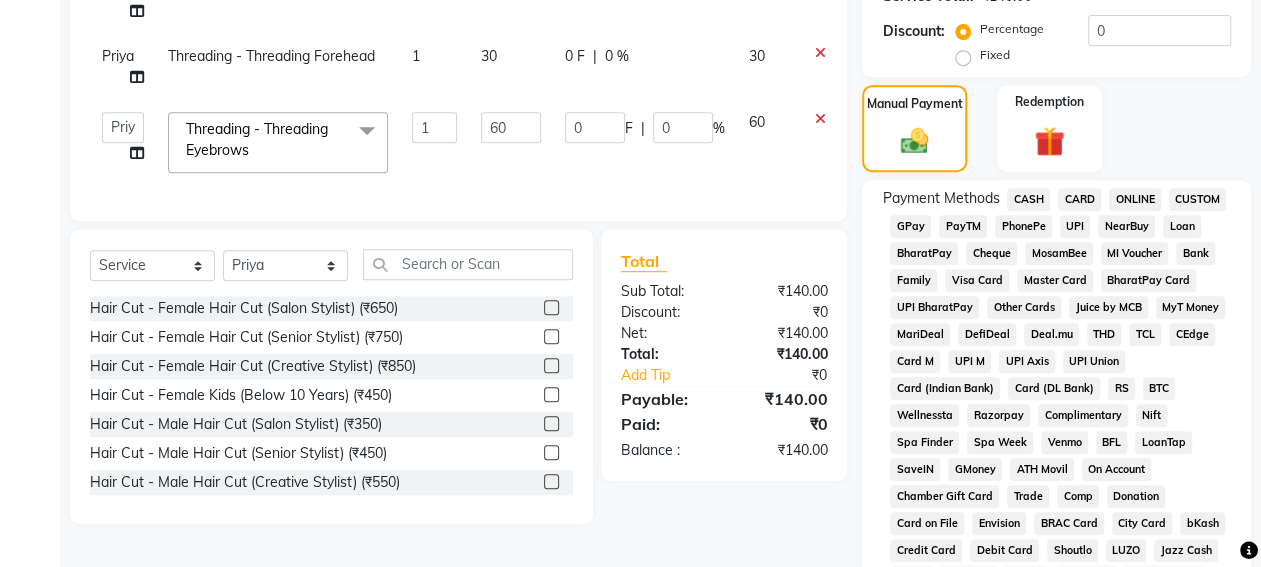 click on "GPay" 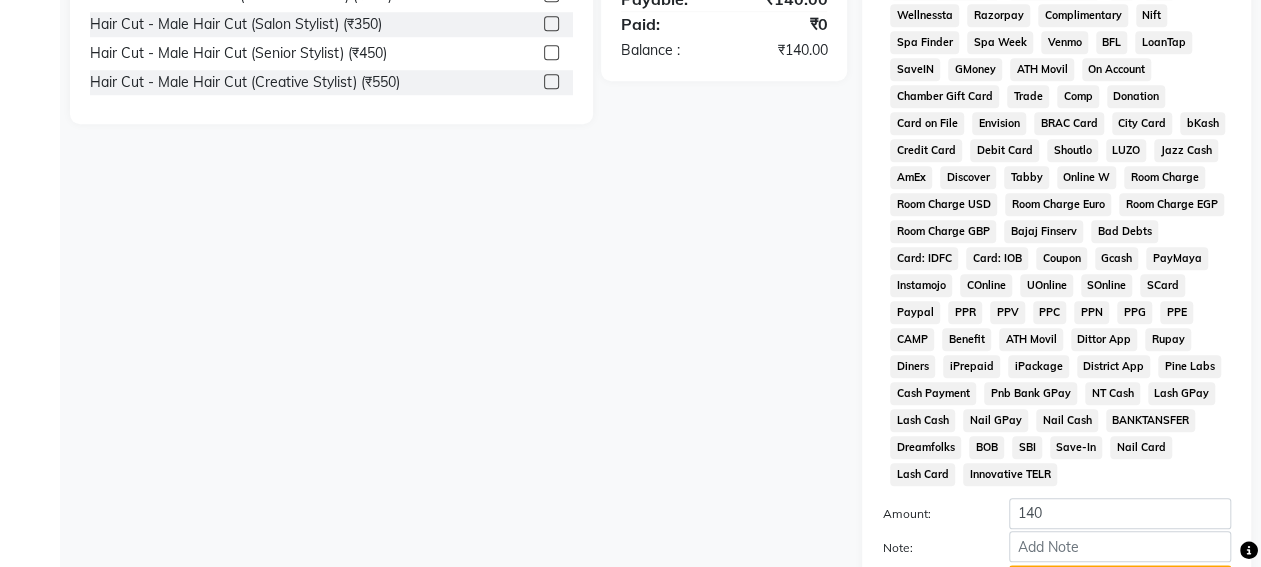scroll, scrollTop: 1017, scrollLeft: 0, axis: vertical 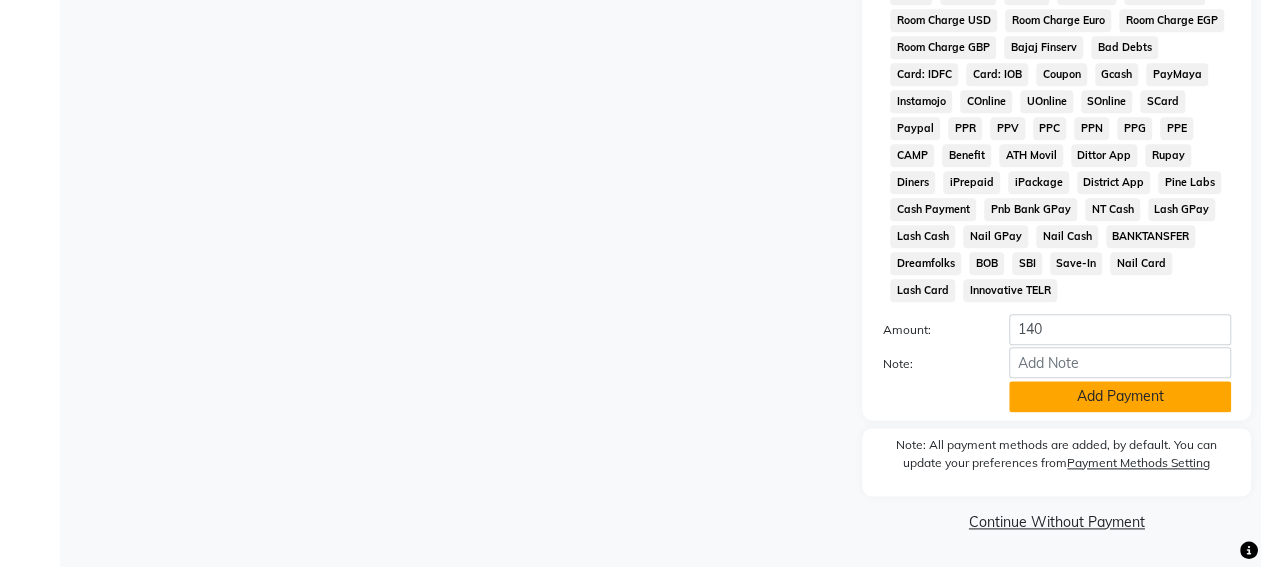 click on "Add Payment" 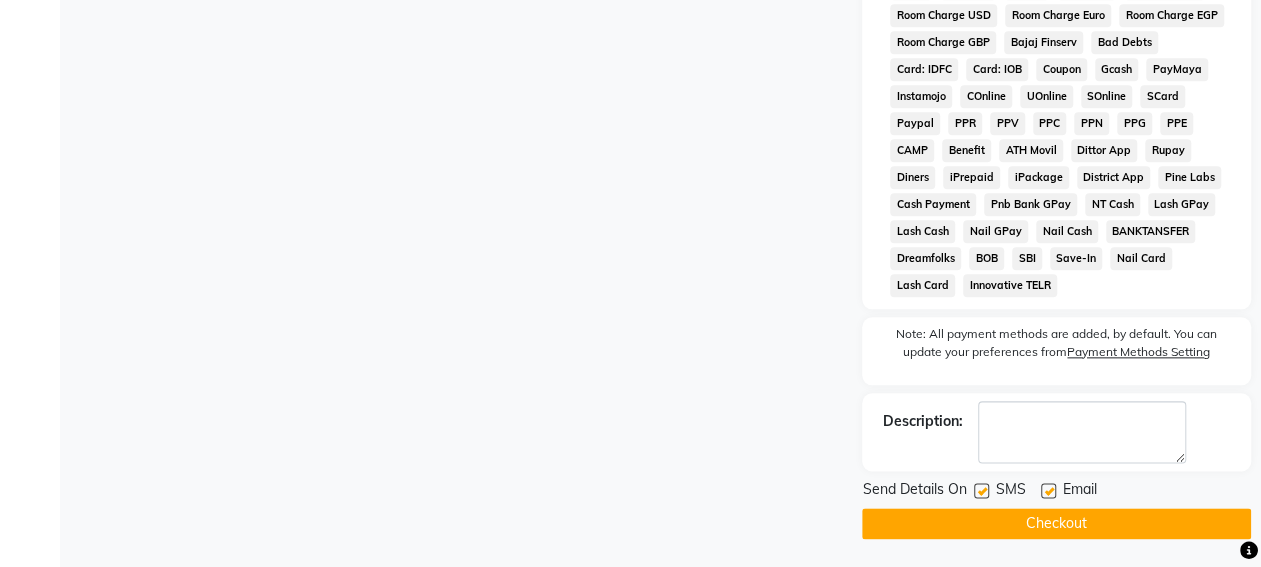 scroll, scrollTop: 1023, scrollLeft: 0, axis: vertical 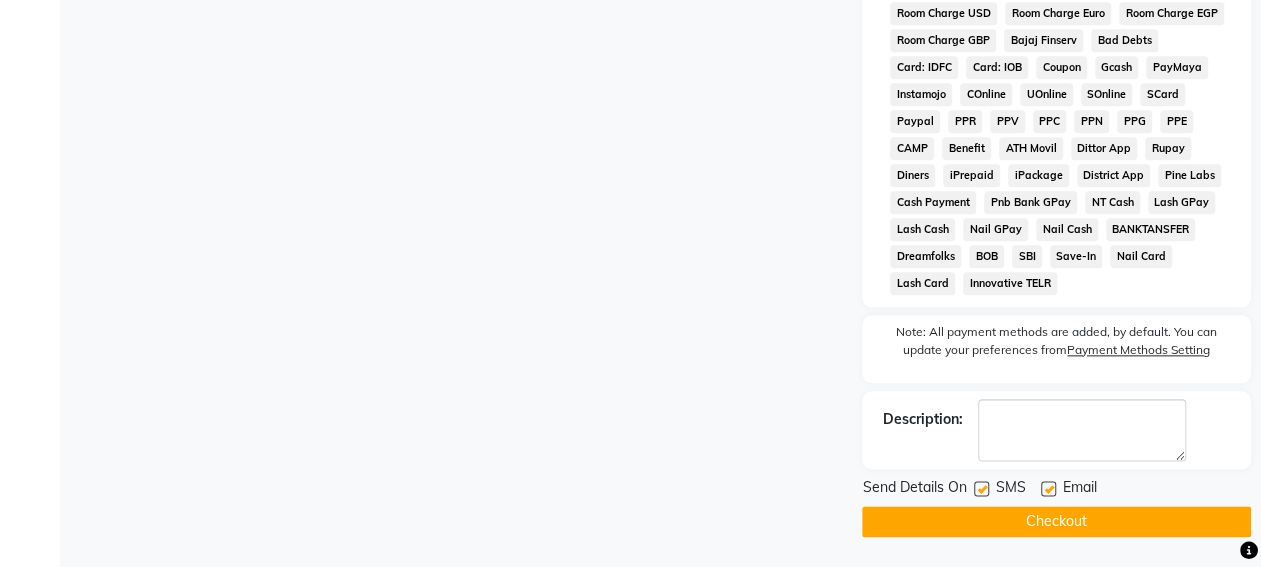click 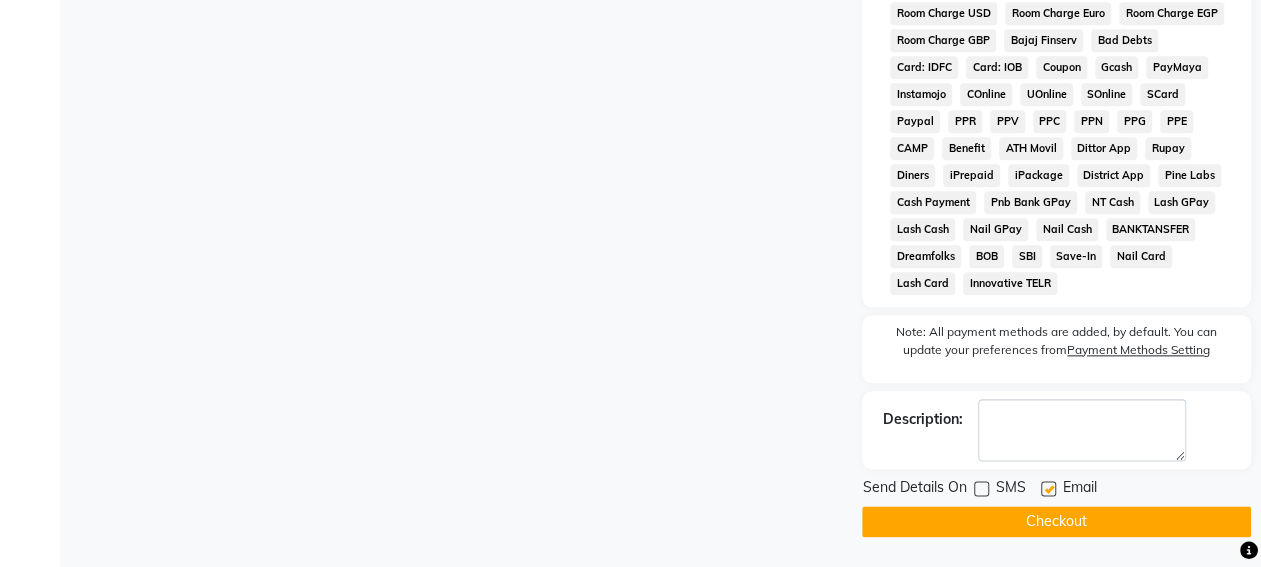 click 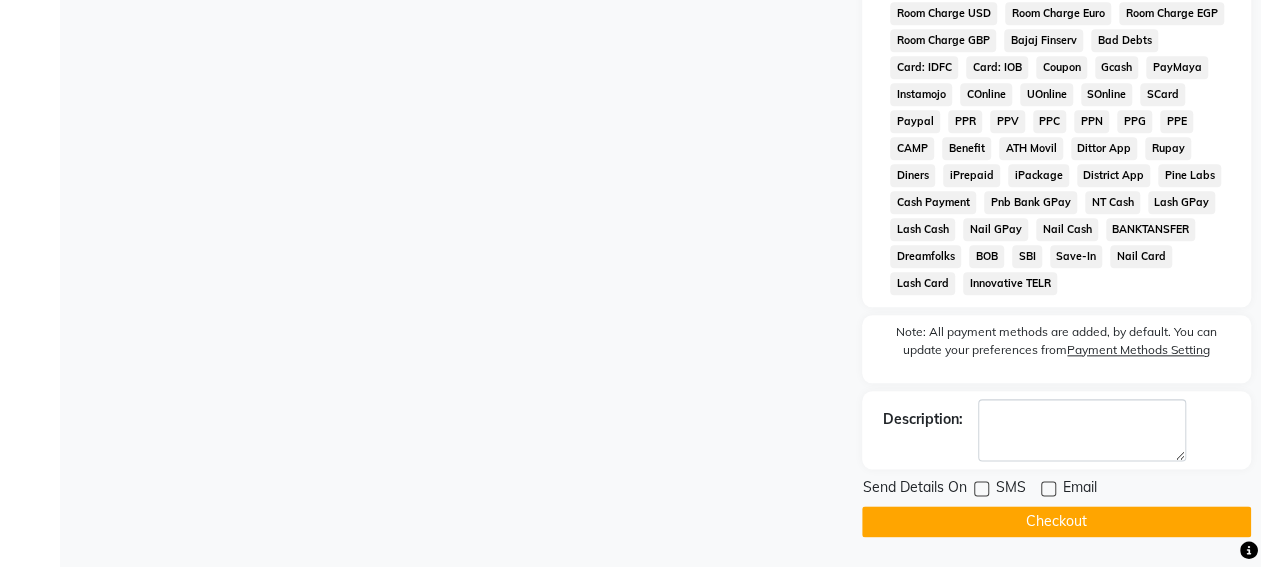 click on "Checkout" 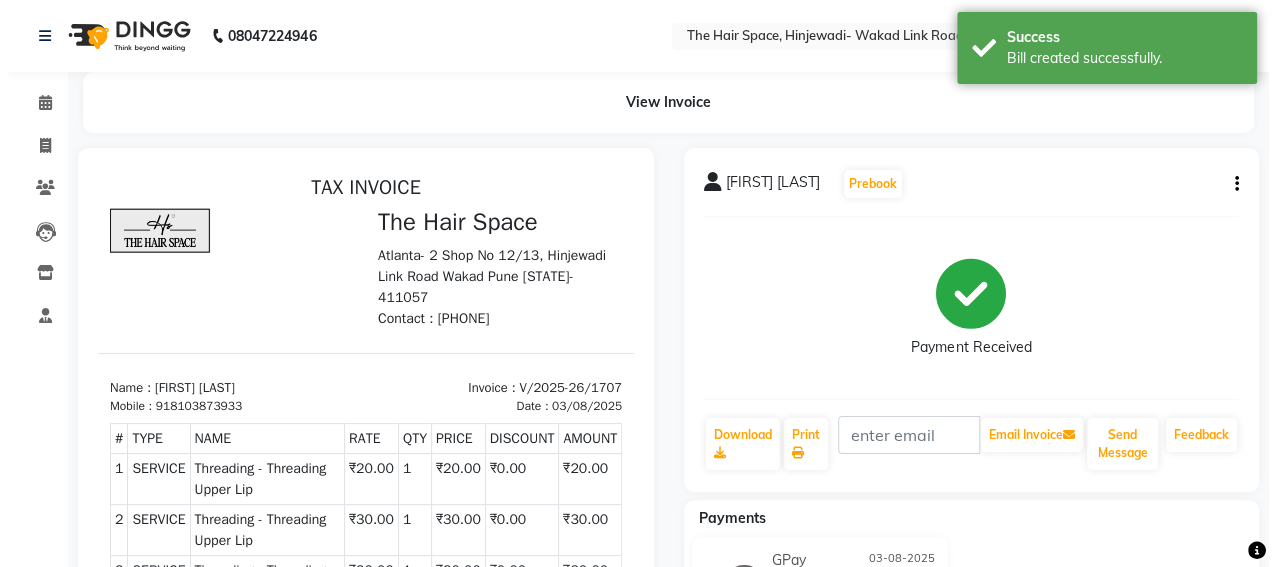scroll, scrollTop: 15, scrollLeft: 0, axis: vertical 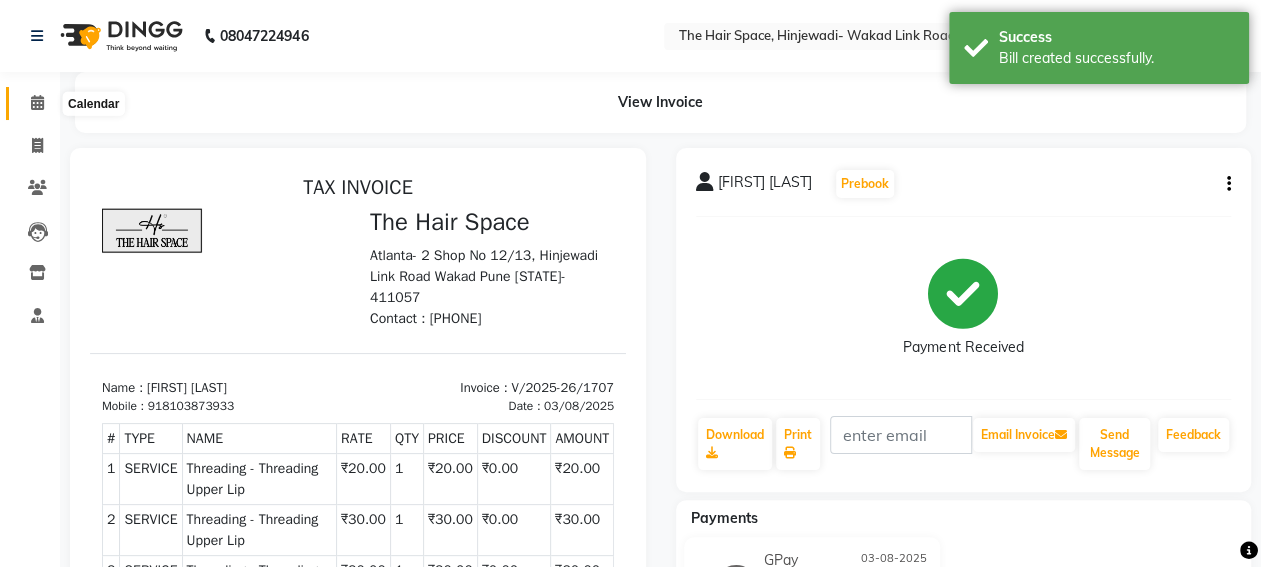 click 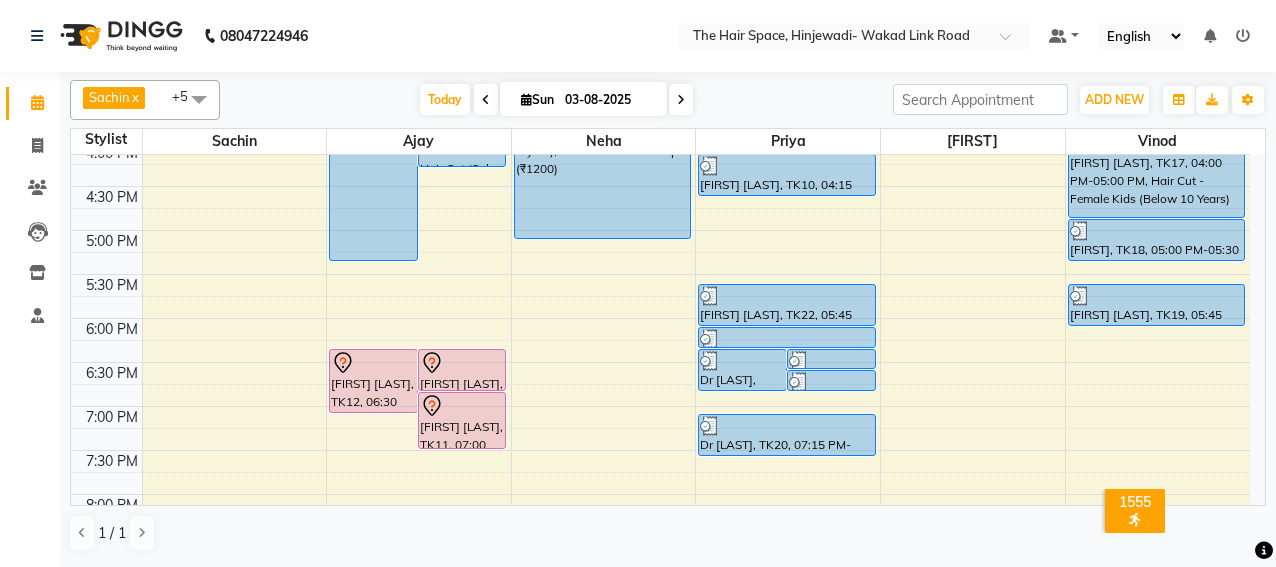scroll, scrollTop: 747, scrollLeft: 0, axis: vertical 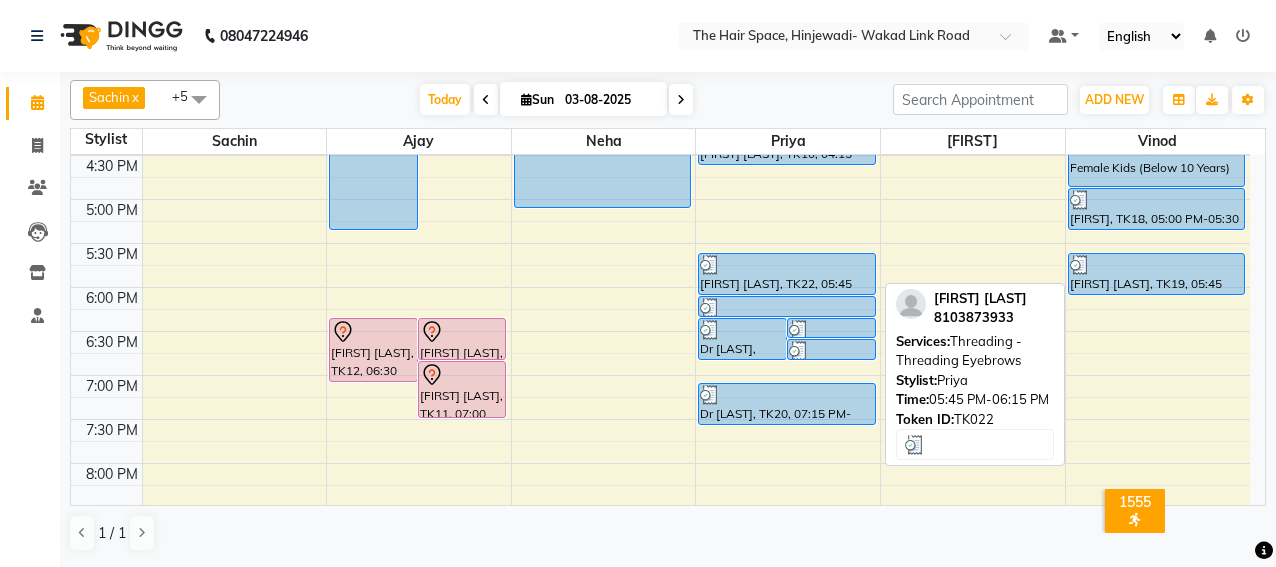 click on "[FIRST] [LAST], TK22, 05:45 PM-06:15 PM, Threading - Threading Eyebrows" at bounding box center [786, 274] 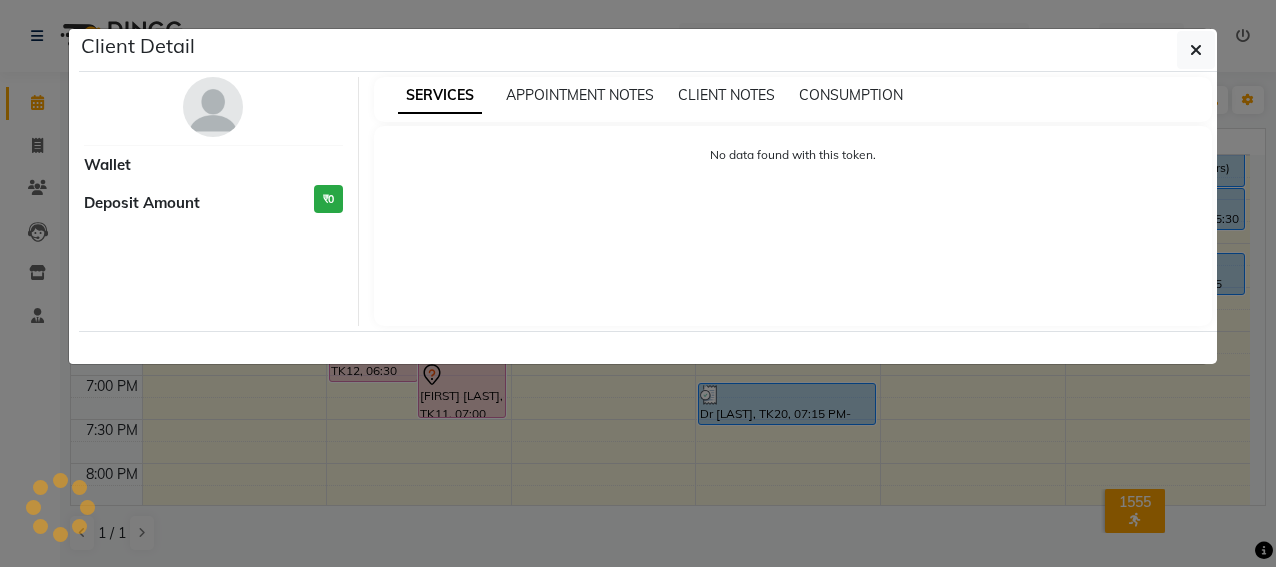 select on "3" 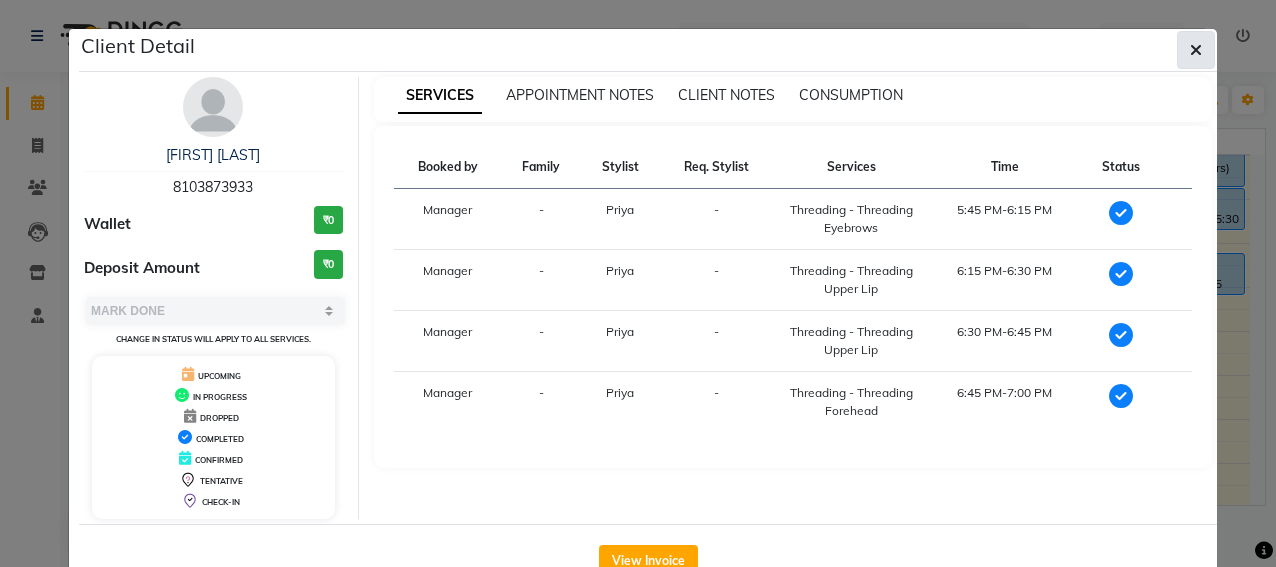 click 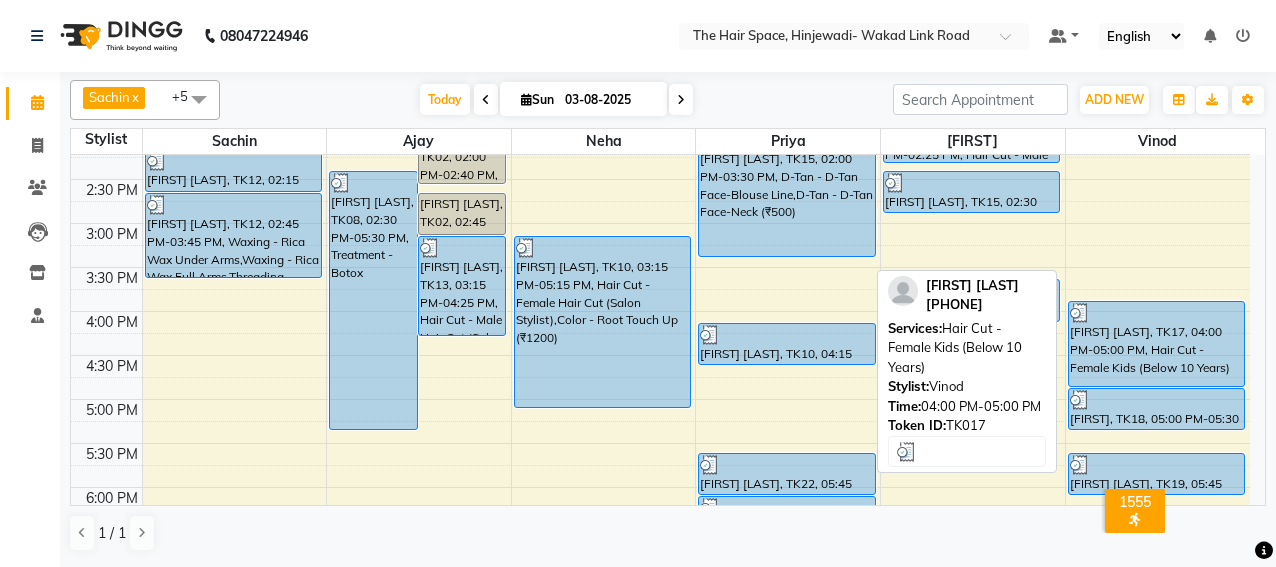 scroll, scrollTop: 747, scrollLeft: 0, axis: vertical 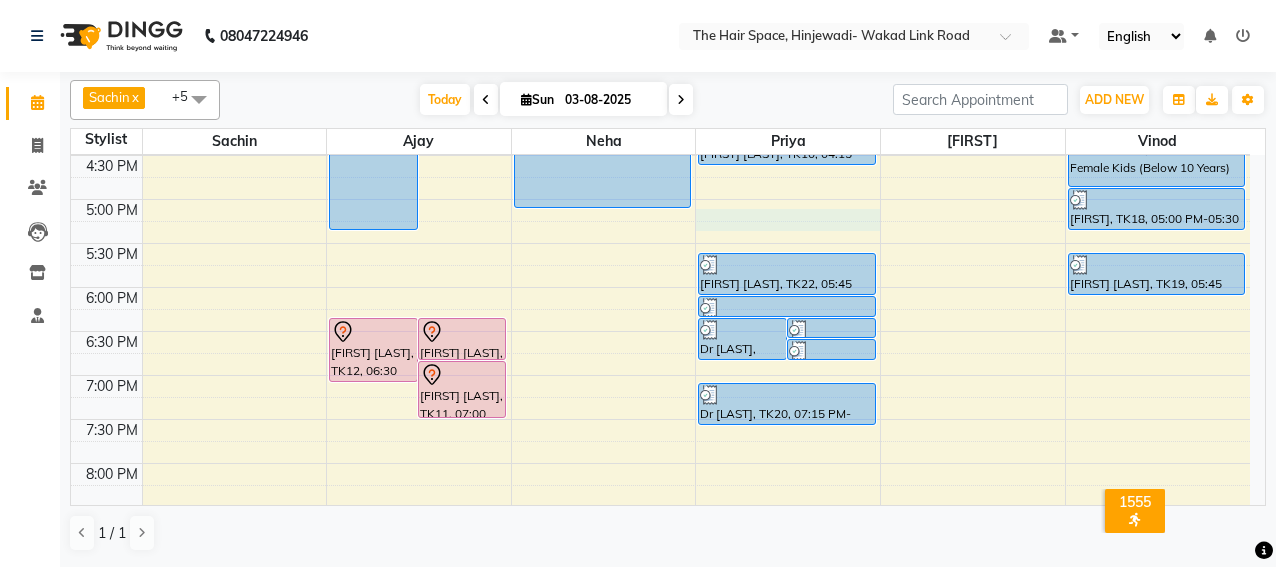 click on "8:00 AM 8:30 AM 9:00 AM 9:30 AM 10:00 AM 10:30 AM 11:00 AM 11:30 AM 12:00 PM 12:30 PM 1:00 PM 1:30 PM 2:00 PM 2:30 PM 3:00 PM 3:30 PM 4:00 PM 4:30 PM 5:00 PM 5:30 PM 6:00 PM 6:30 PM 7:00 PM 7:30 PM 8:00 PM 8:30 PM 9:00 PM 9:30 PM 10:00 PM 10:30 PM     [FIRST], TK16, 09:45 AM-01:45 PM, Threading - Threading Eyebrows,Waxing - Rica Wax Full Arms (₹450),Waxing - Rica Wax Full Legs (₹1000),Waxing - Rica Wax Half Arms (₹250),Waxing - Rica Wax Full Back (₹550),Waxing - Rica Wax Half Front (₹300),Waxing - Rica Wax Neck (₹200)     [FIRST] [LAST], TK05, 12:15 PM-01:30 PM, Facials - Facials Advance Facial     [FIRST] [LAST], TK04, 12:15 PM-12:55 PM, Hair Cut - Male Hair Cut (Senior Stylist)     [FIRST] [LAST], TK05, 11:30 AM-12:15 PM, D-Tan - D-Tan Face-Neck     [FIRST] [LAST], TK12, 02:15 PM-02:45 PM, Waxing - Rica Wax Full Arms     [FIRST] [LAST], TK12, 02:45 PM-03:45 PM, Waxing - Rica Wax Under Arms,Waxing - Rica Wax Full Arms,Threading - Threading Eyebrows (₹60)" at bounding box center (660, 67) 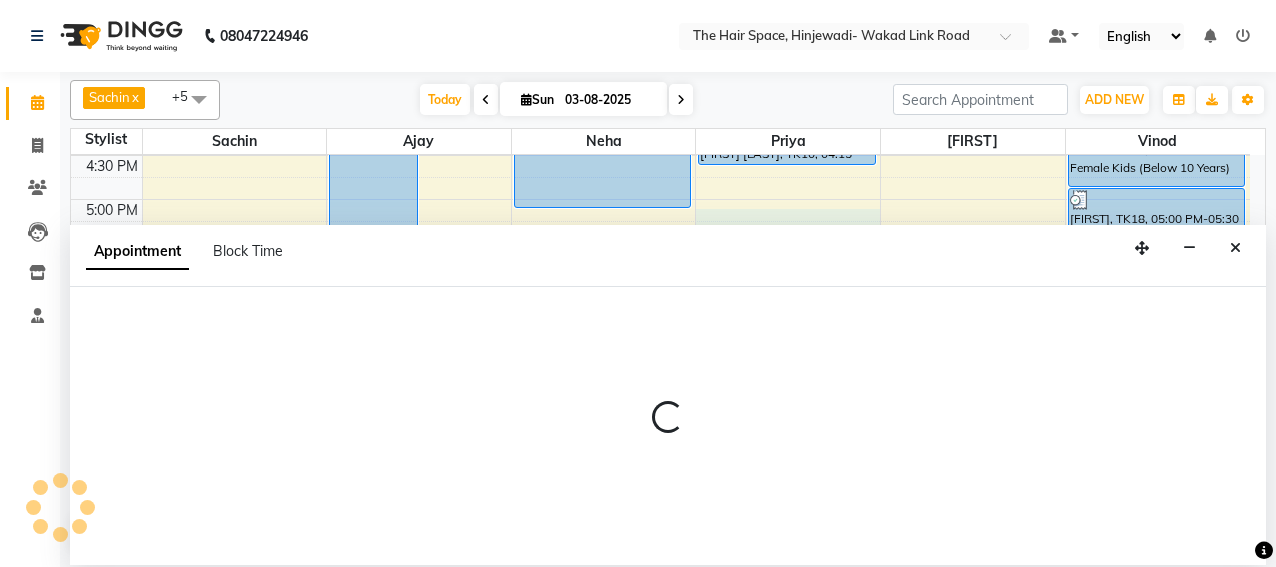 select on "84665" 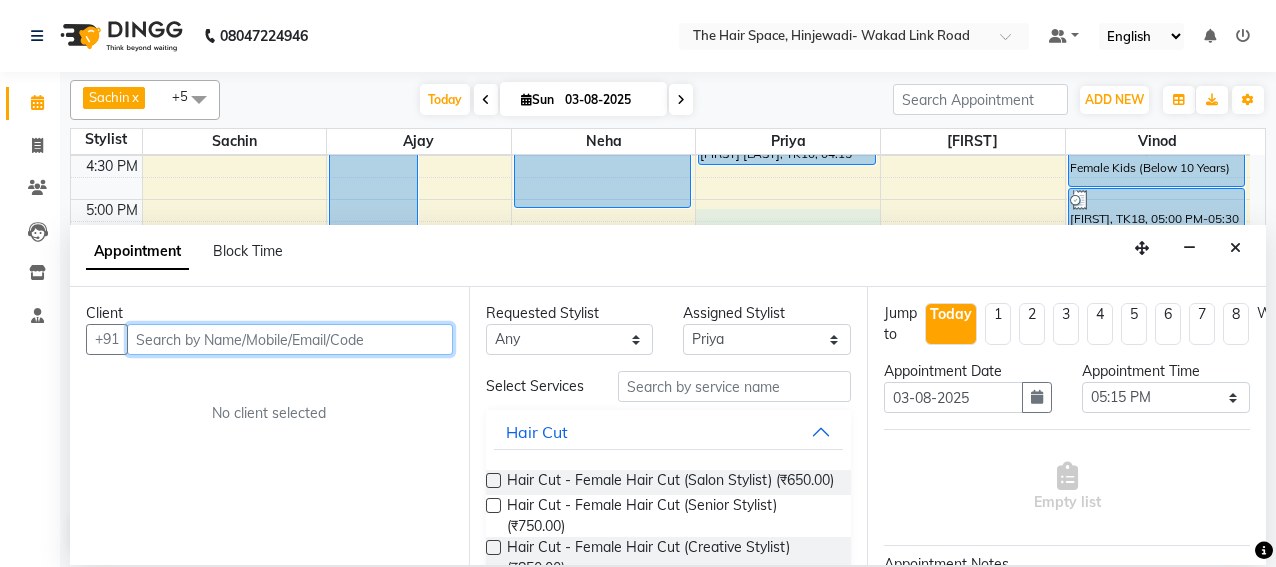 click at bounding box center [290, 339] 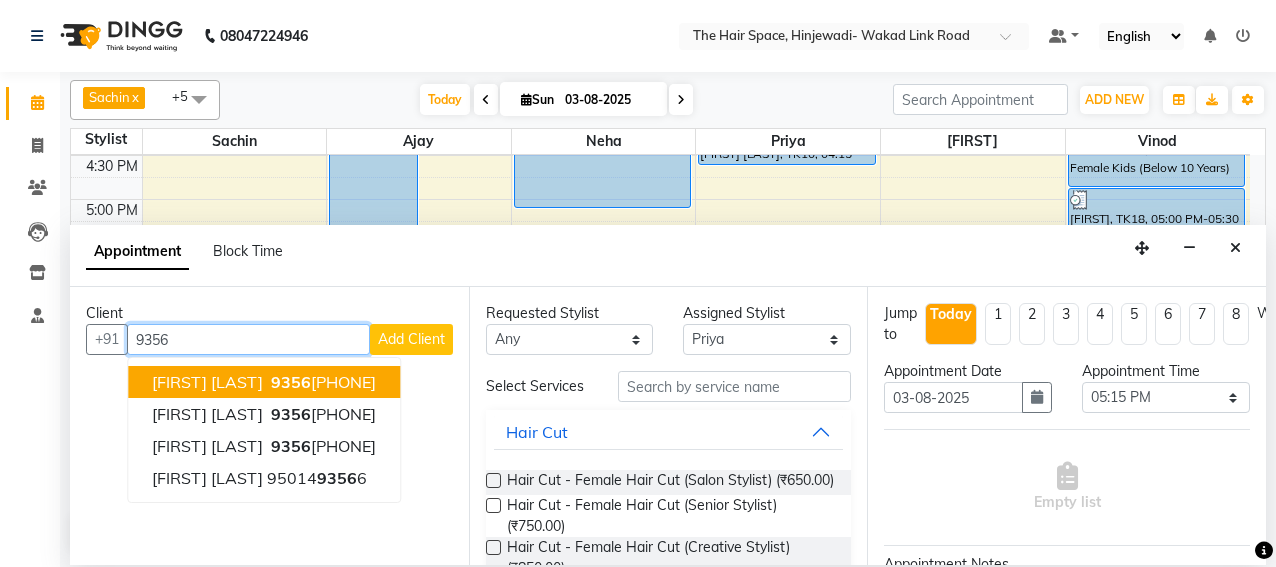 click on "[FIRST] [LAST]   [PHONE]" at bounding box center [264, 382] 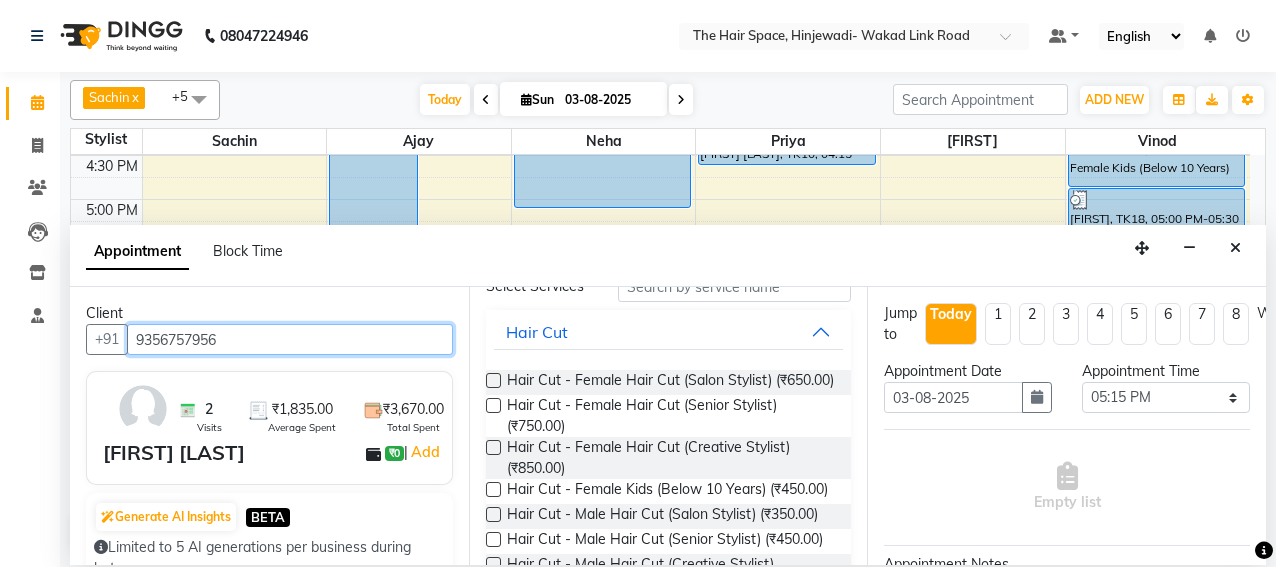 scroll, scrollTop: 0, scrollLeft: 0, axis: both 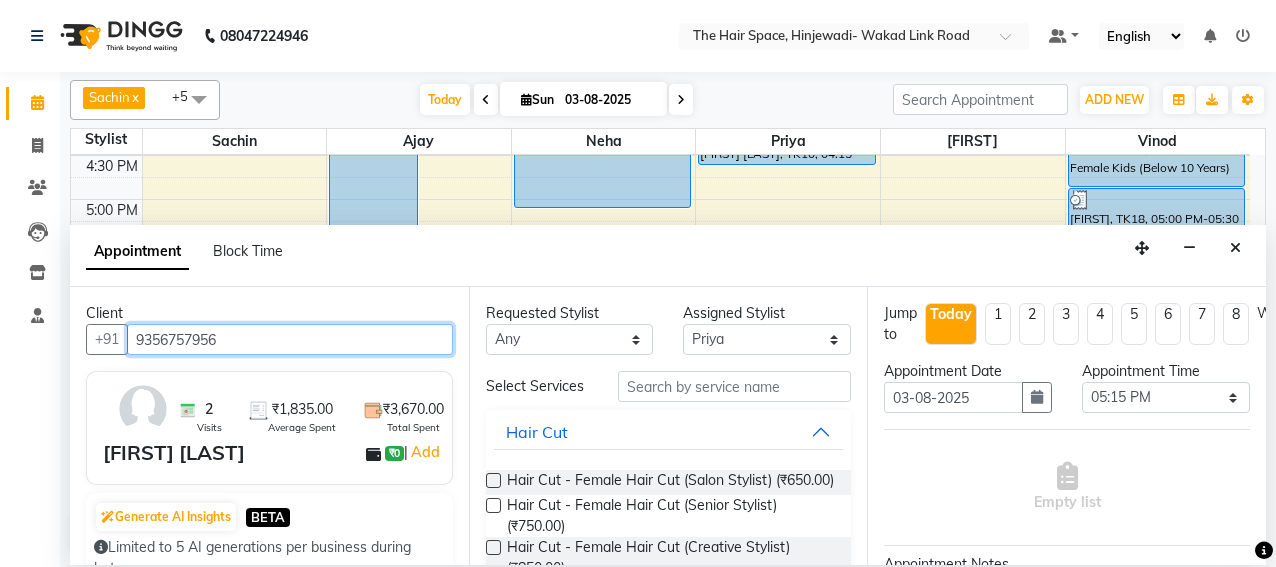 type on "9356757956" 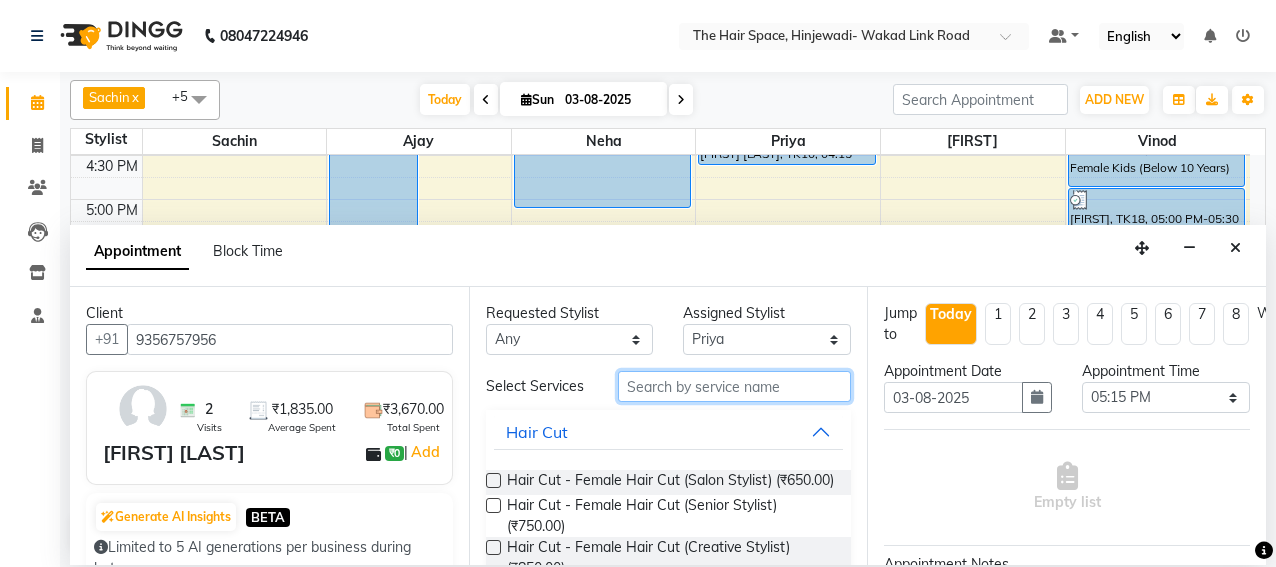 click at bounding box center [735, 386] 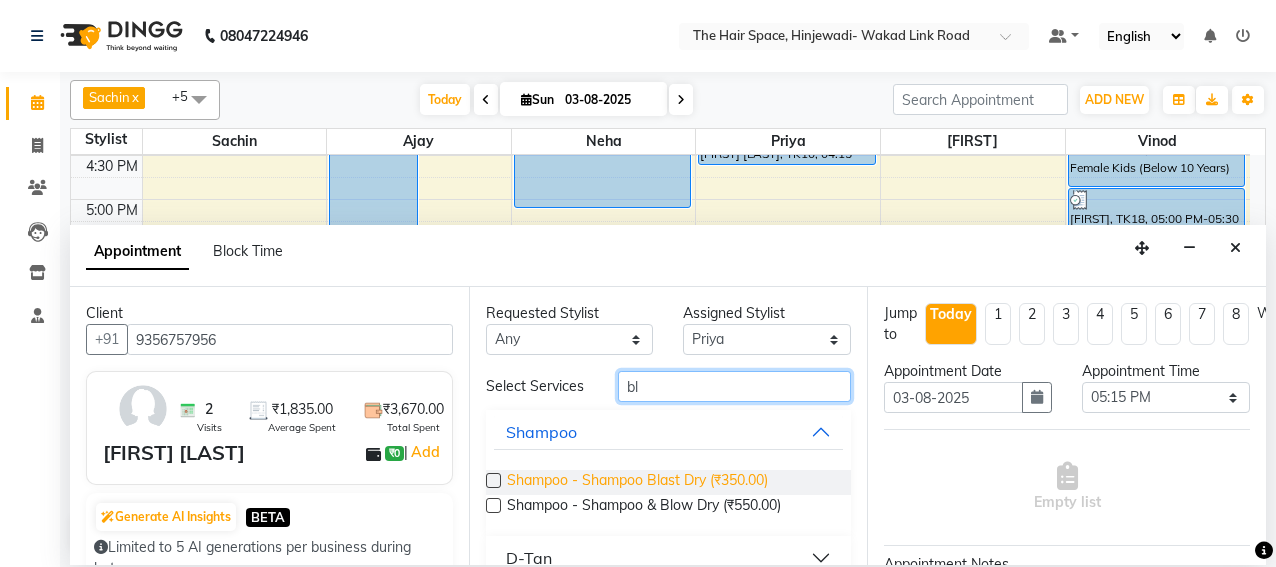 type on "bl" 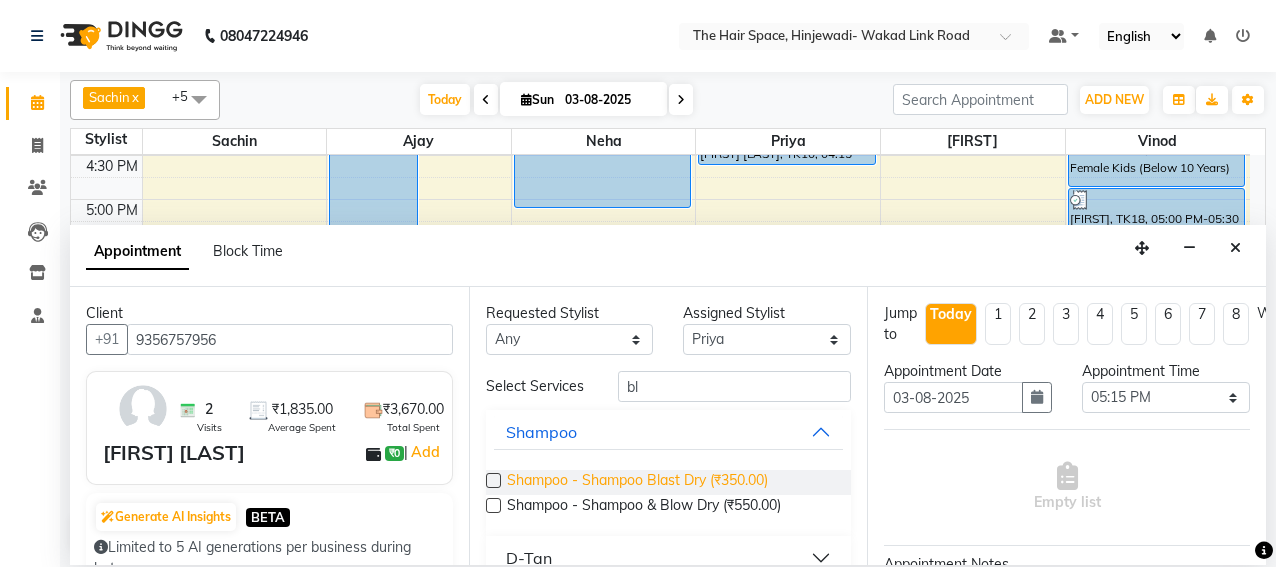 click on "Shampoo - Shampoo Blast Dry (₹350.00)" at bounding box center (637, 482) 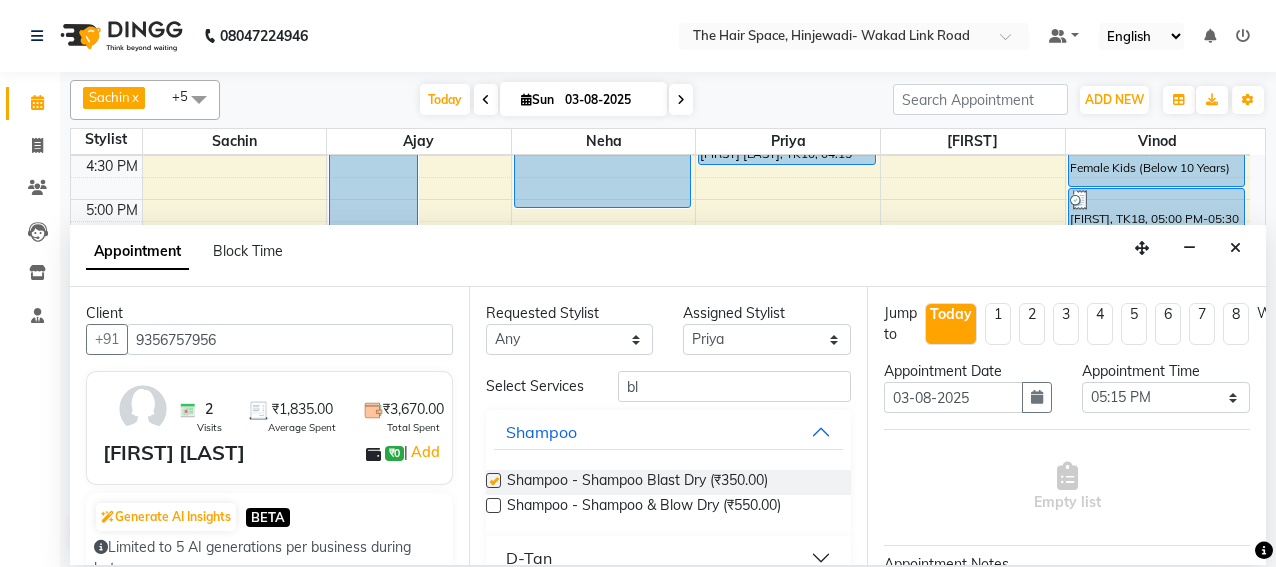 checkbox on "false" 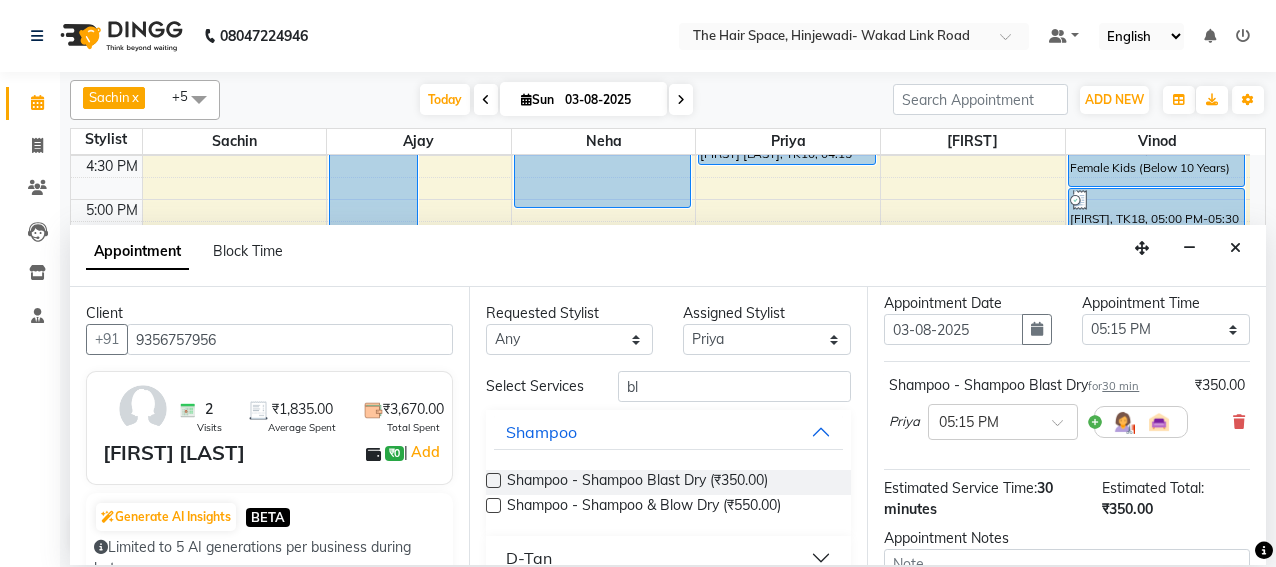 scroll, scrollTop: 100, scrollLeft: 0, axis: vertical 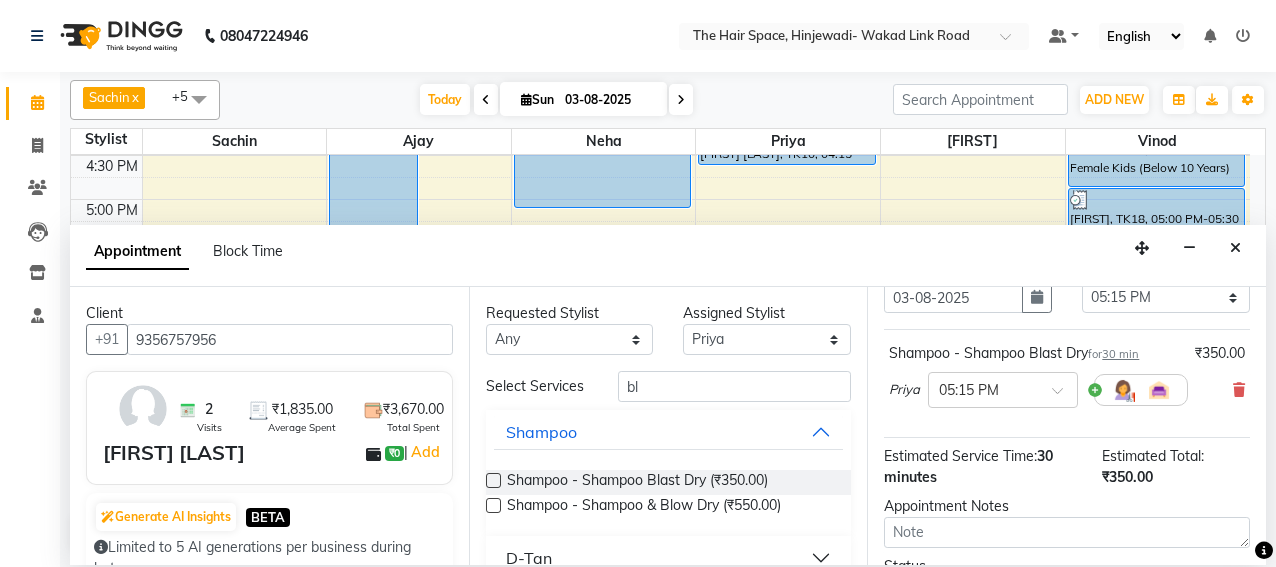 click on "Priya" at bounding box center (904, 390) 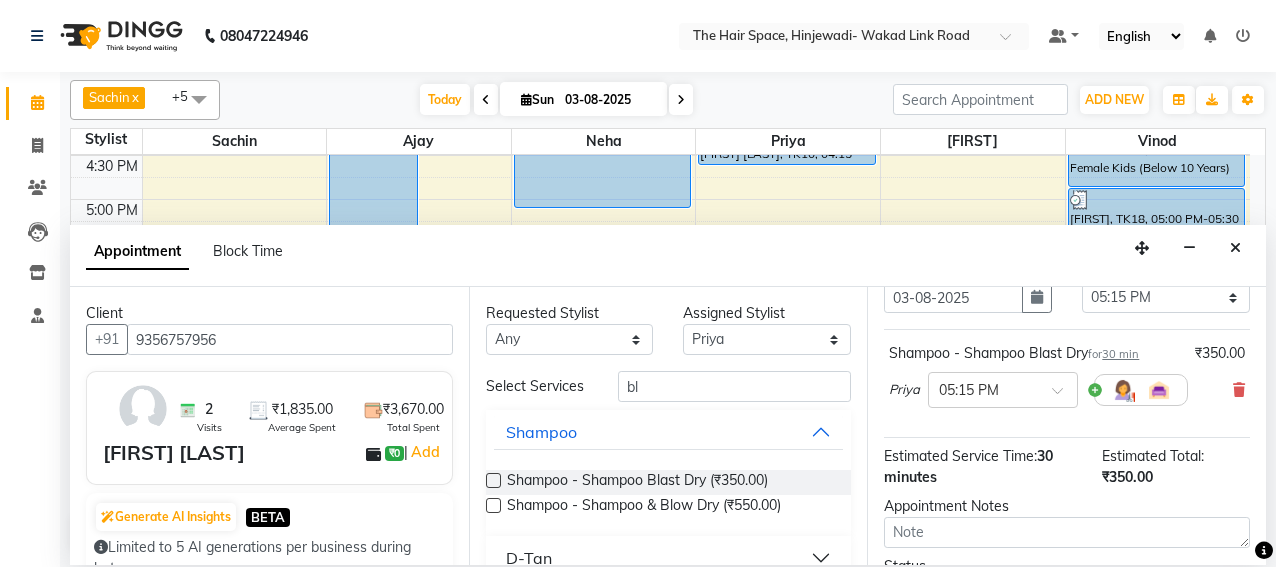 drag, startPoint x: 1230, startPoint y: 387, endPoint x: 1212, endPoint y: 389, distance: 18.110771 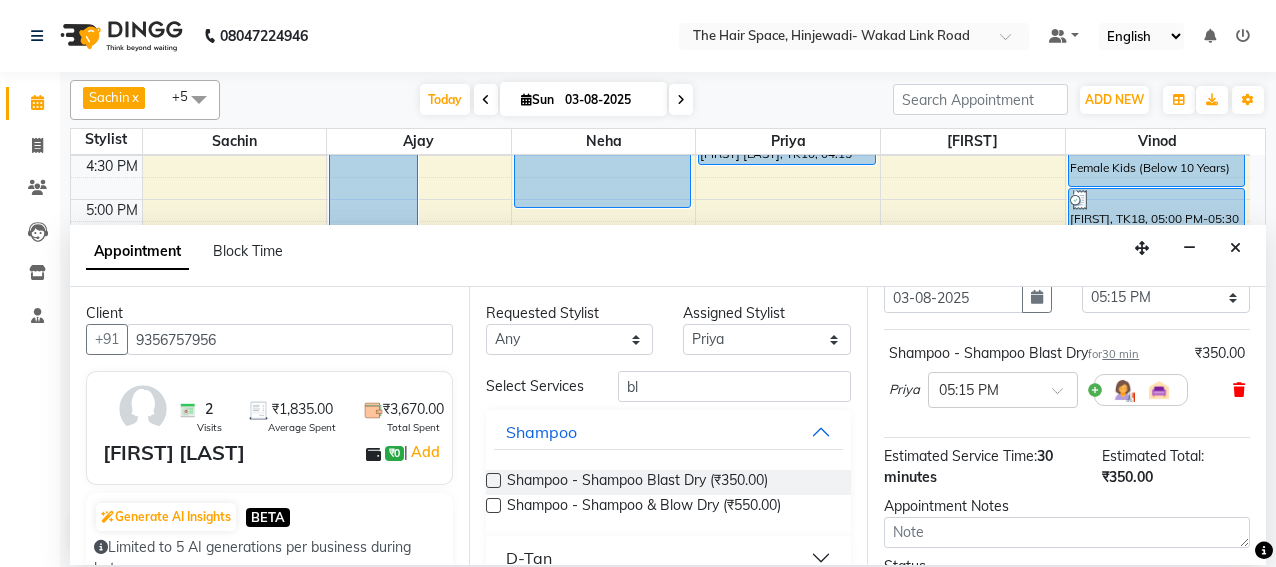 click at bounding box center [1239, 390] 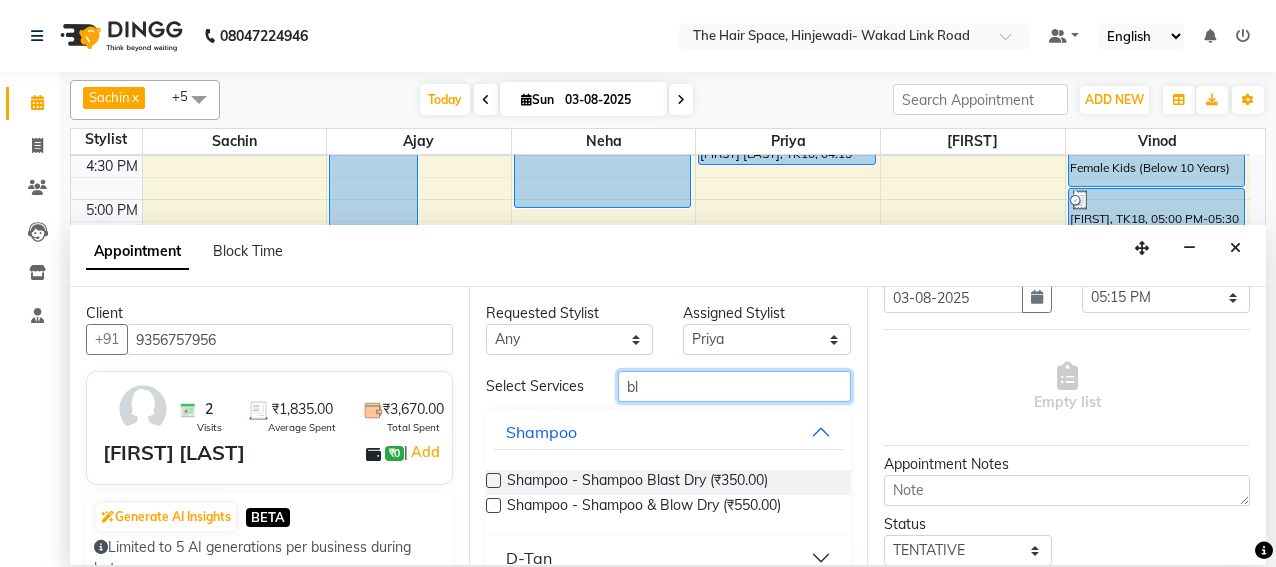 click on "bl" at bounding box center (735, 386) 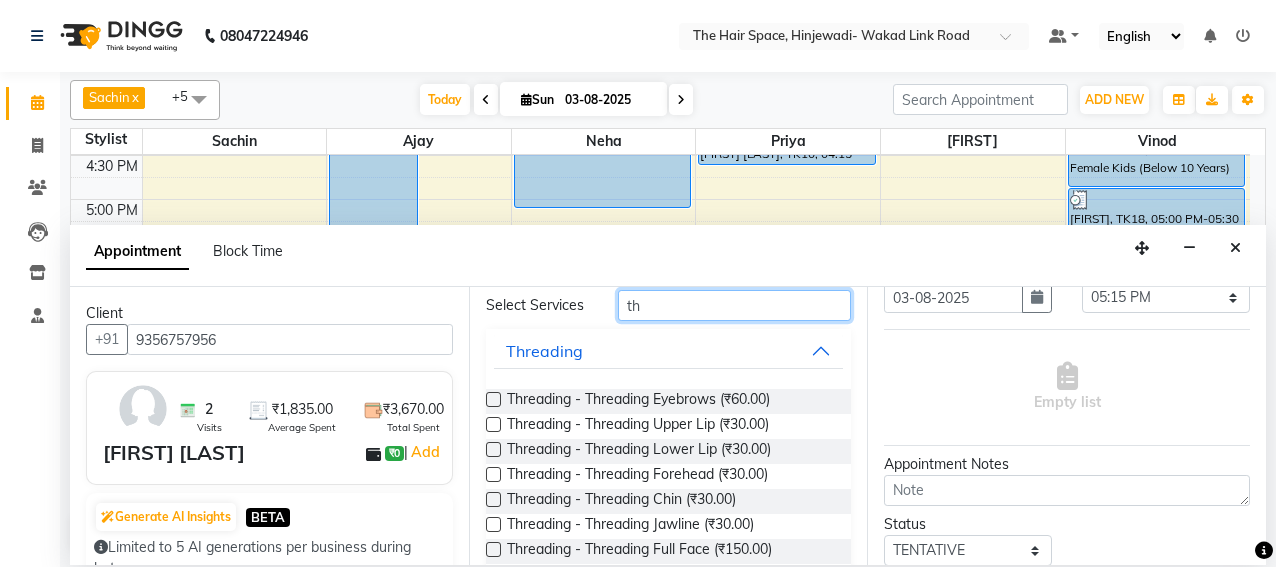 scroll, scrollTop: 180, scrollLeft: 0, axis: vertical 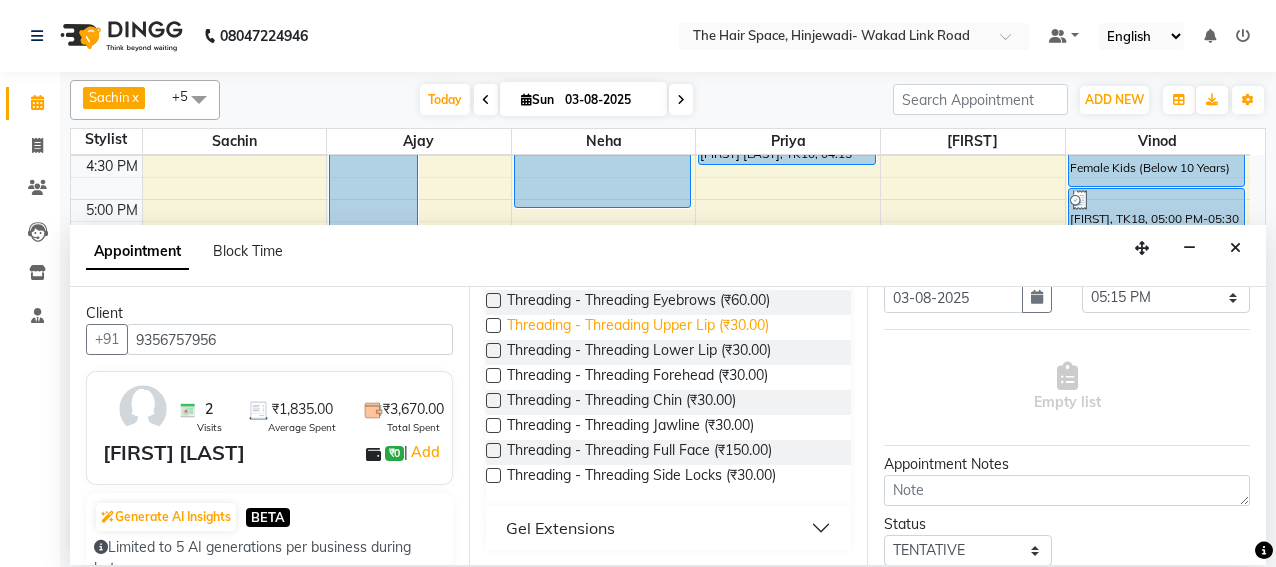 type on "th" 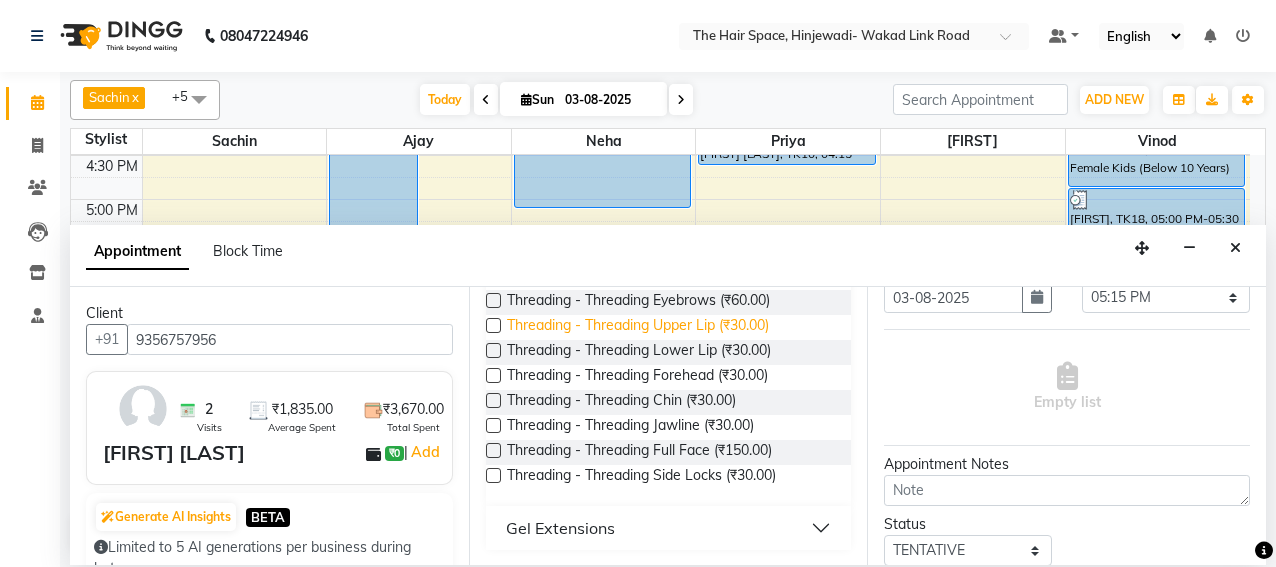 click on "Threading - Threading Upper Lip (₹30.00)" at bounding box center [638, 327] 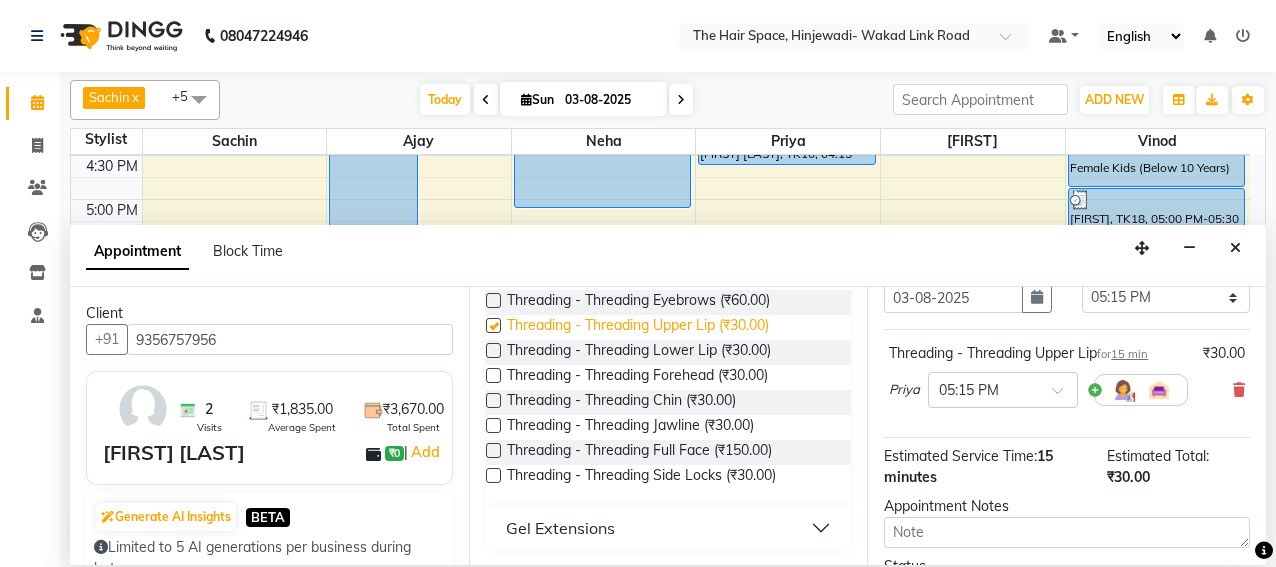 checkbox on "false" 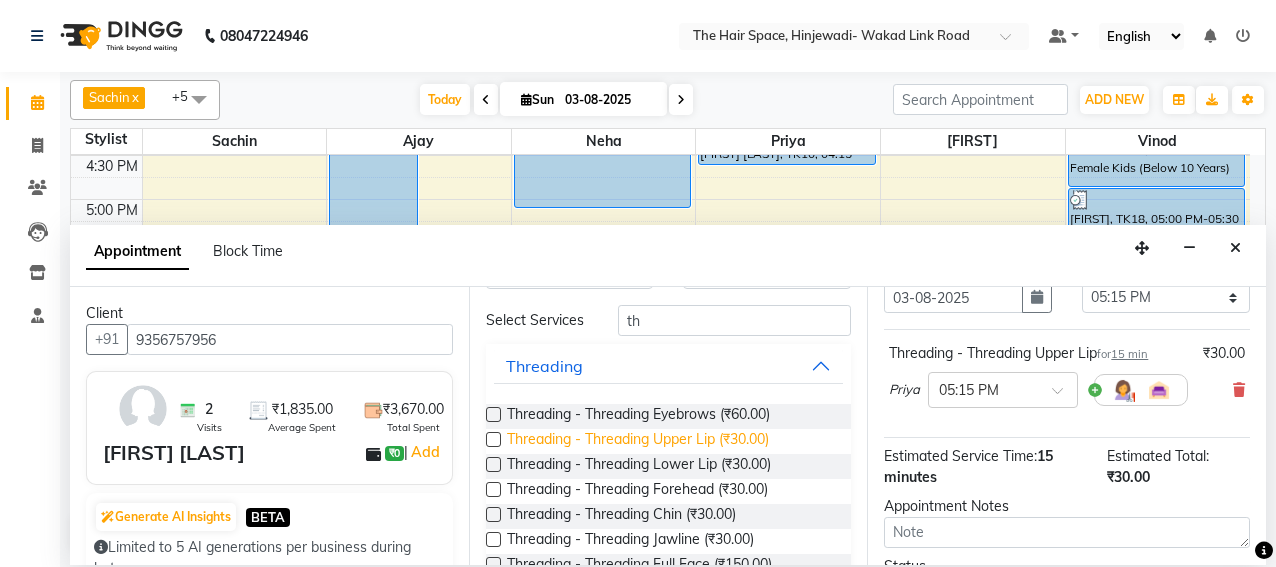 scroll, scrollTop: 0, scrollLeft: 0, axis: both 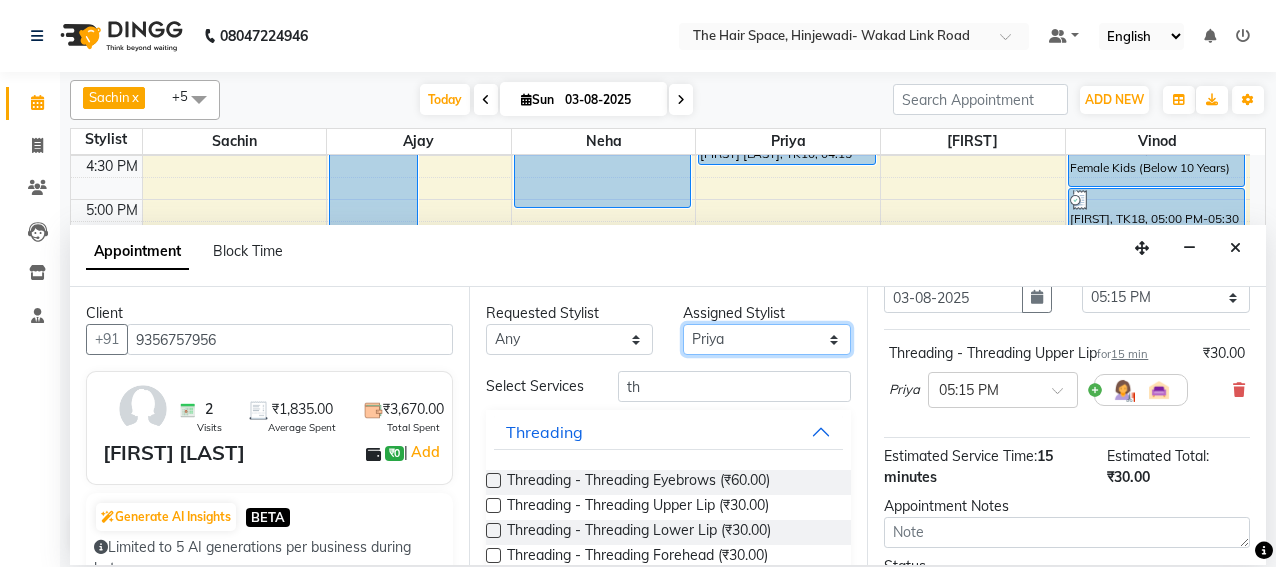 click on "Select [FIRST] [FIRST] [FIRST] [FIRST] [FIRST] [FIRST] [FIRST]  [FIRST]  [FIRST]  [FIRST]" at bounding box center (767, 339) 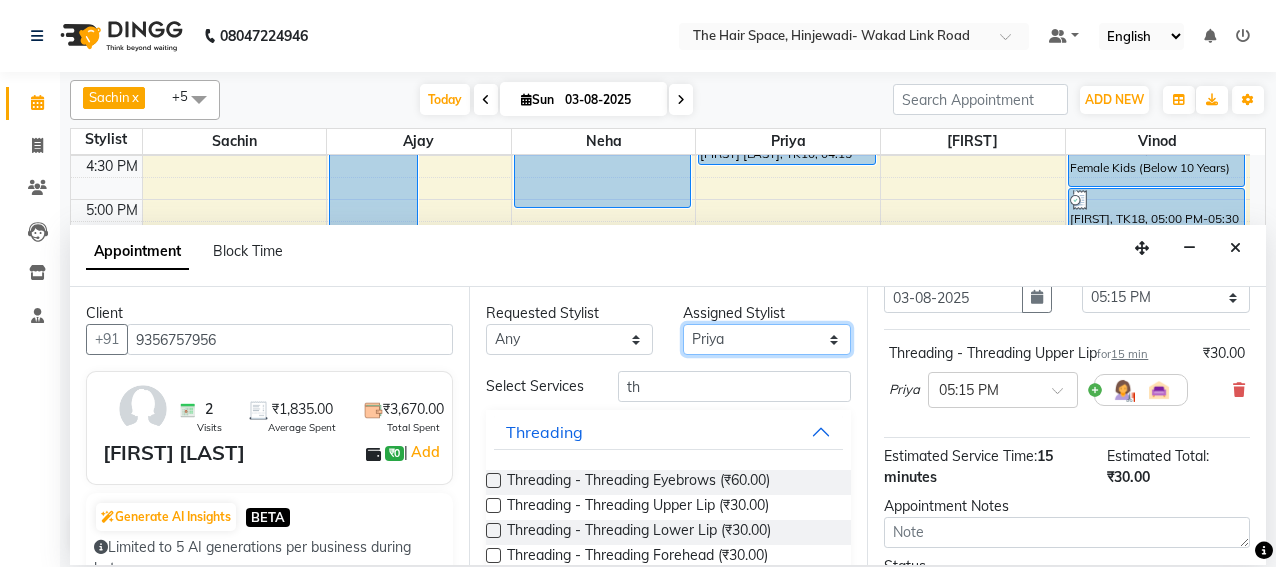 select on "52136" 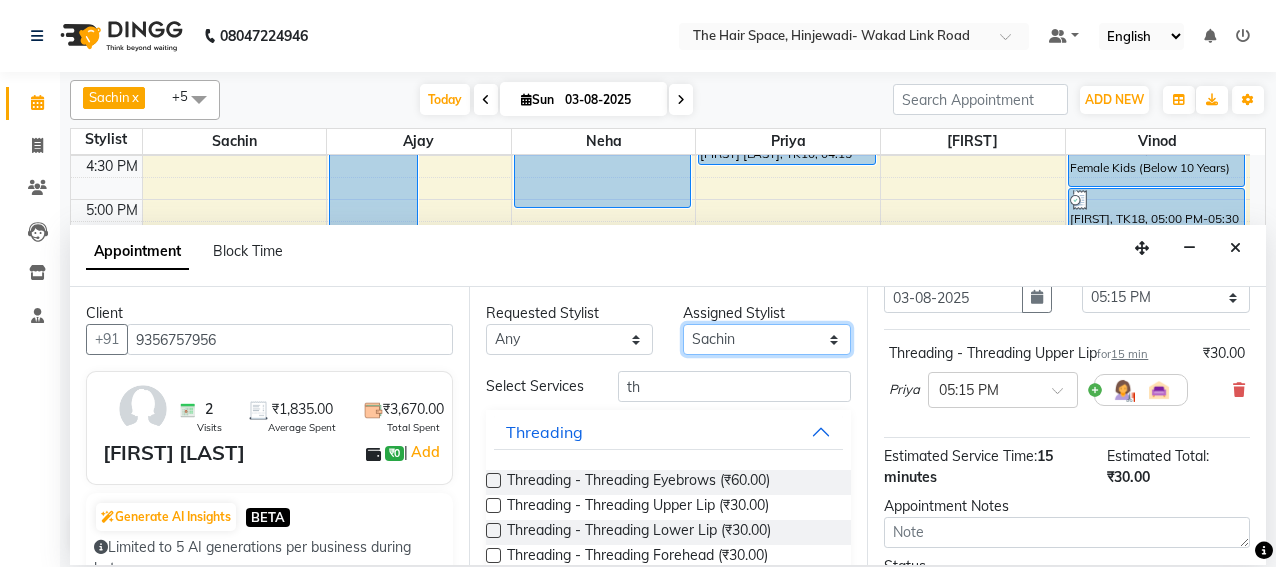 click on "Select [FIRST] [FIRST] [FIRST] [FIRST] [FIRST] [FIRST] [FIRST]  [FIRST]  [FIRST]  [FIRST]" at bounding box center [767, 339] 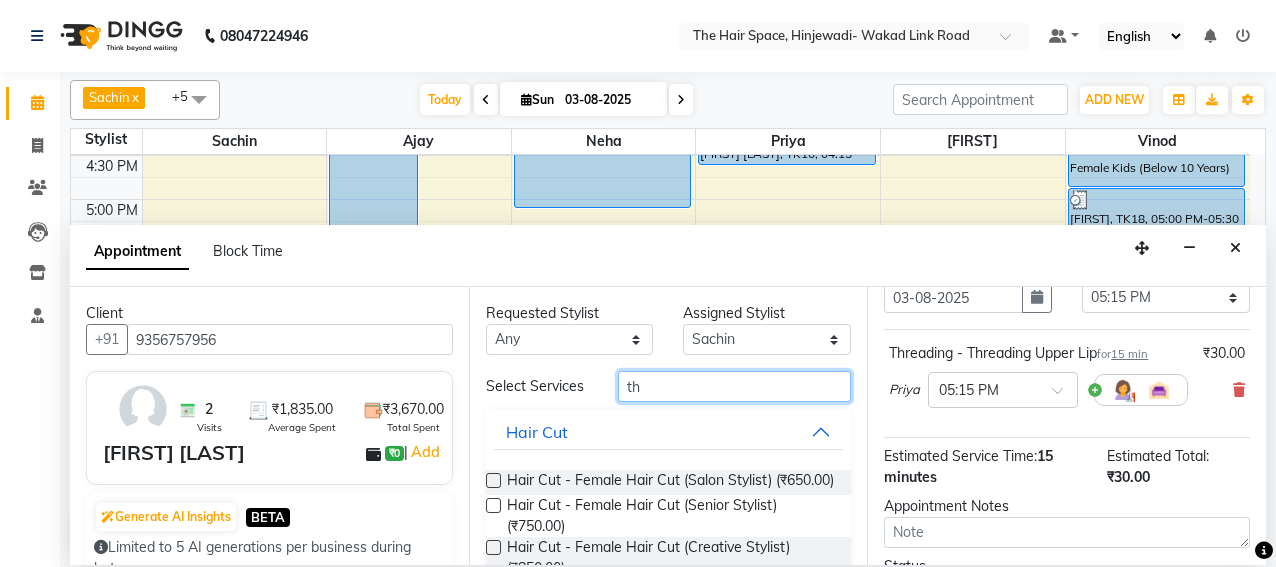 click on "th" at bounding box center [735, 386] 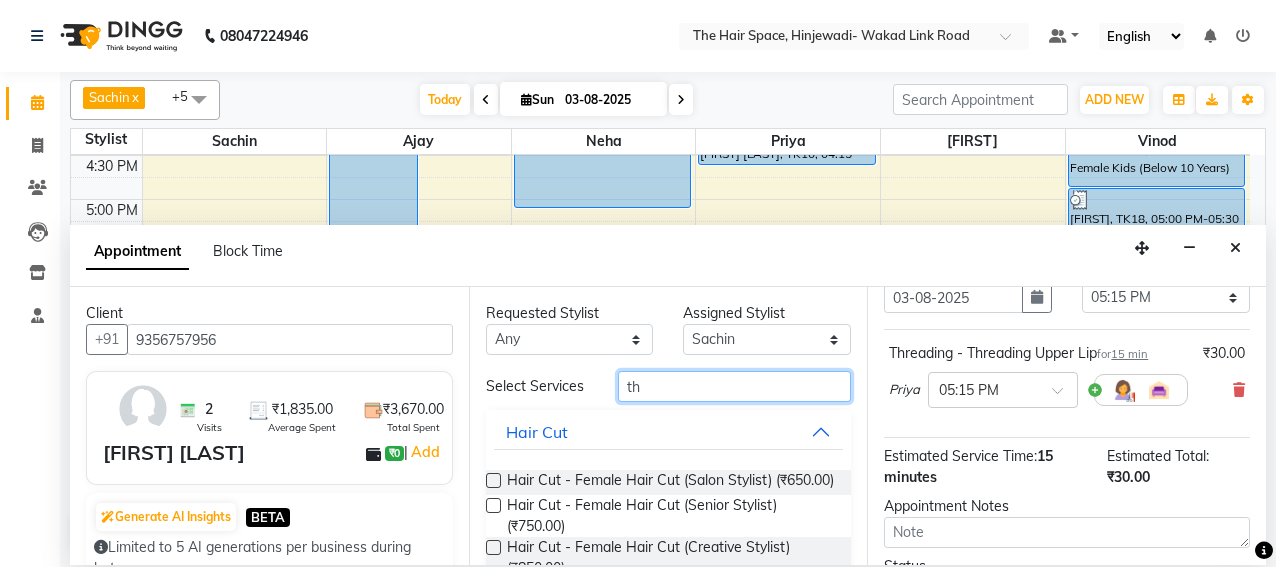 type on "t" 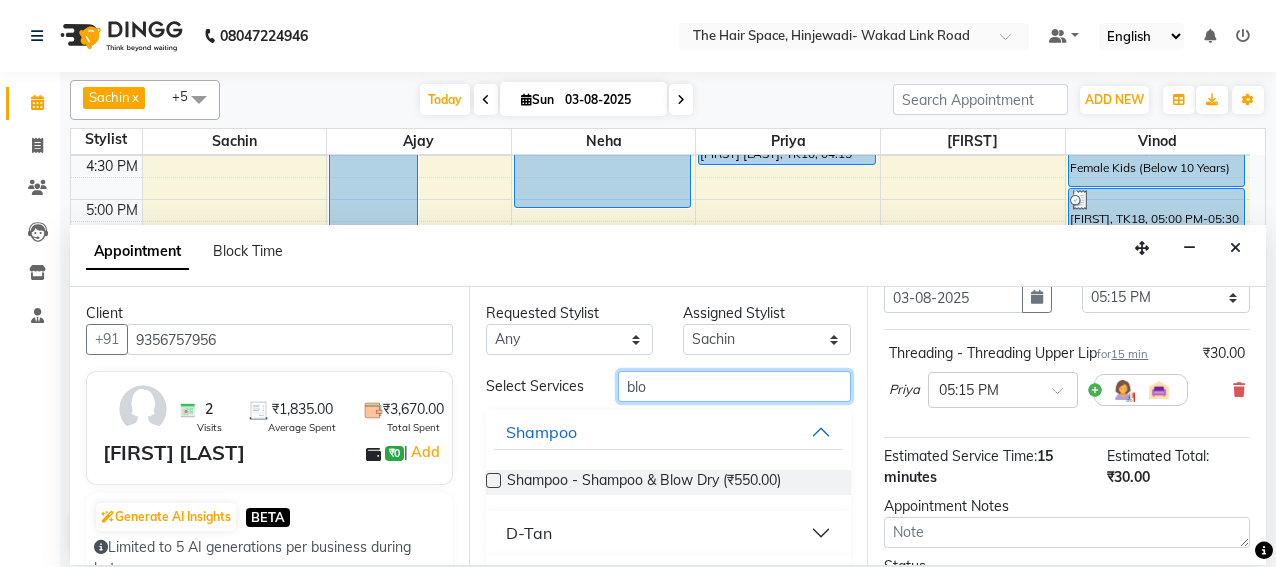 type on "blo" 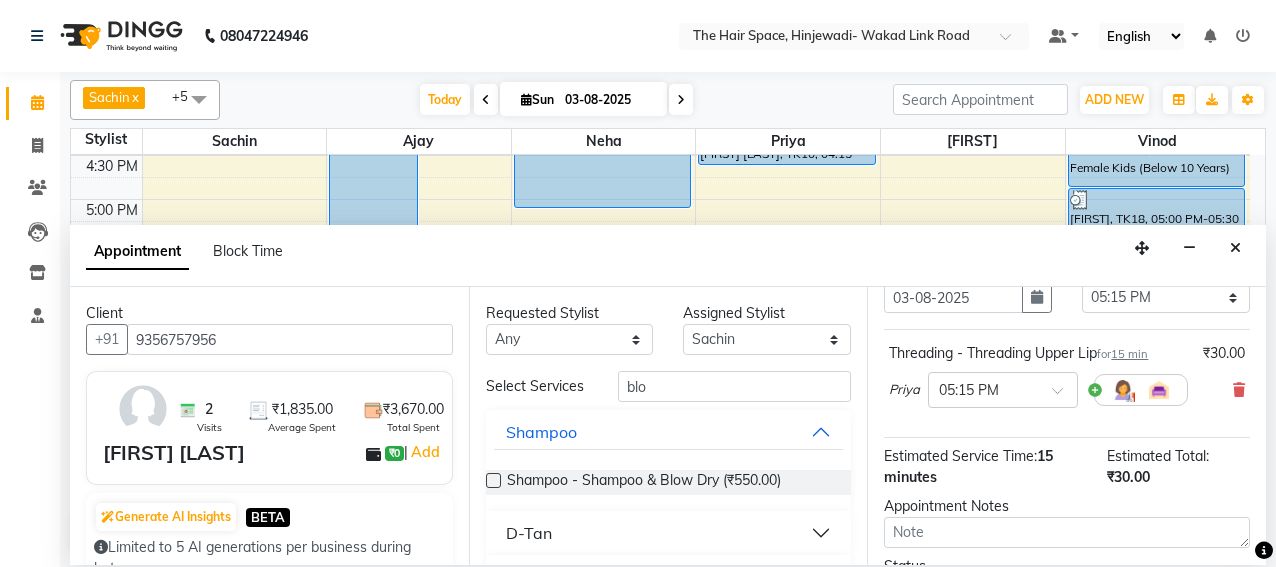 click on "Shampoo - Shampoo & Blow Dry (₹550.00)" at bounding box center (669, 482) 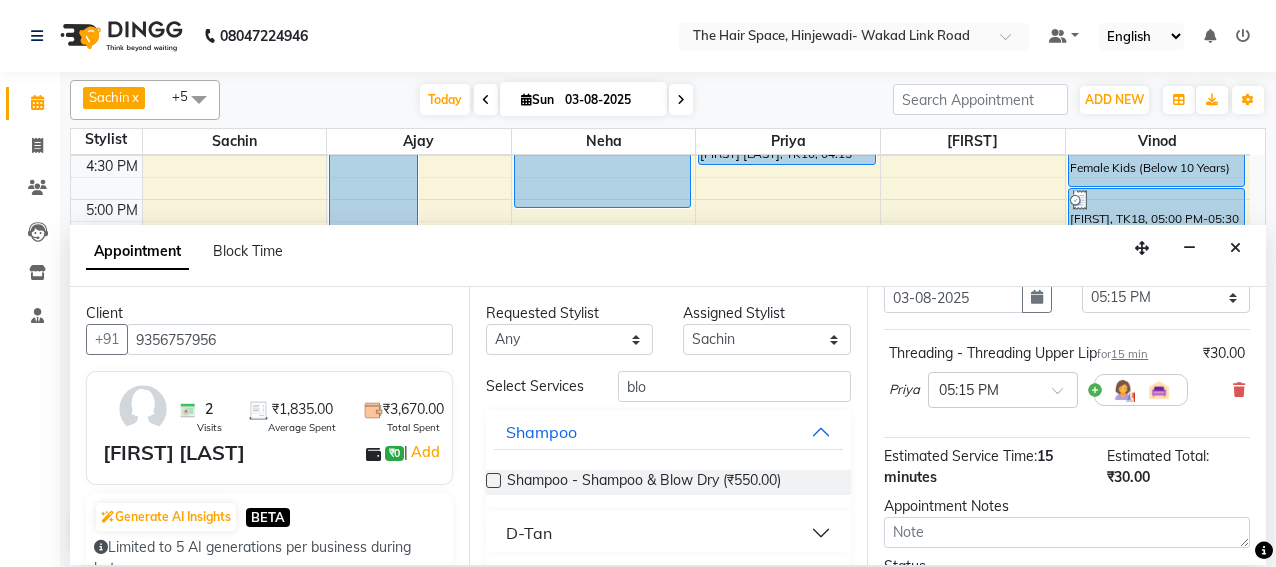 drag, startPoint x: 530, startPoint y: 477, endPoint x: 571, endPoint y: 446, distance: 51.40039 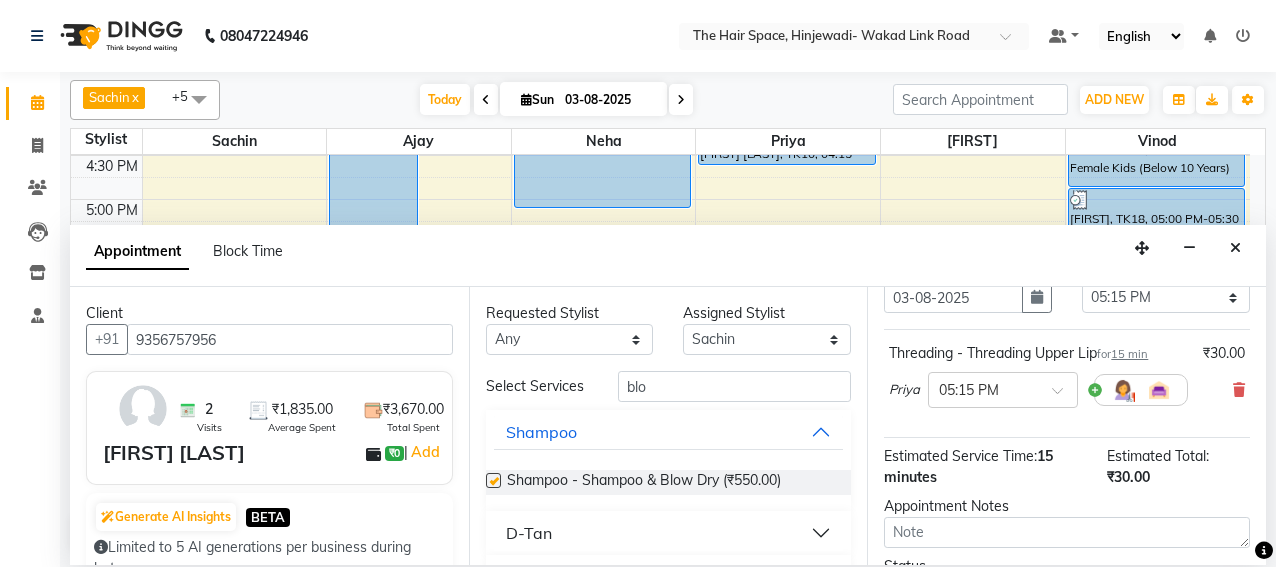 checkbox on "false" 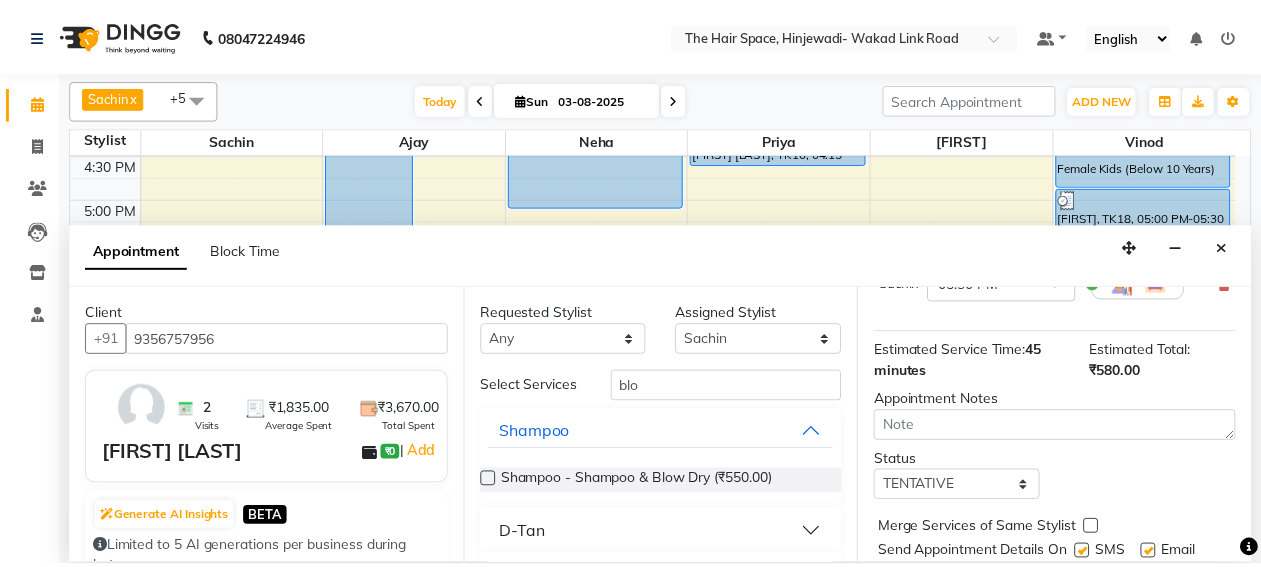scroll, scrollTop: 374, scrollLeft: 0, axis: vertical 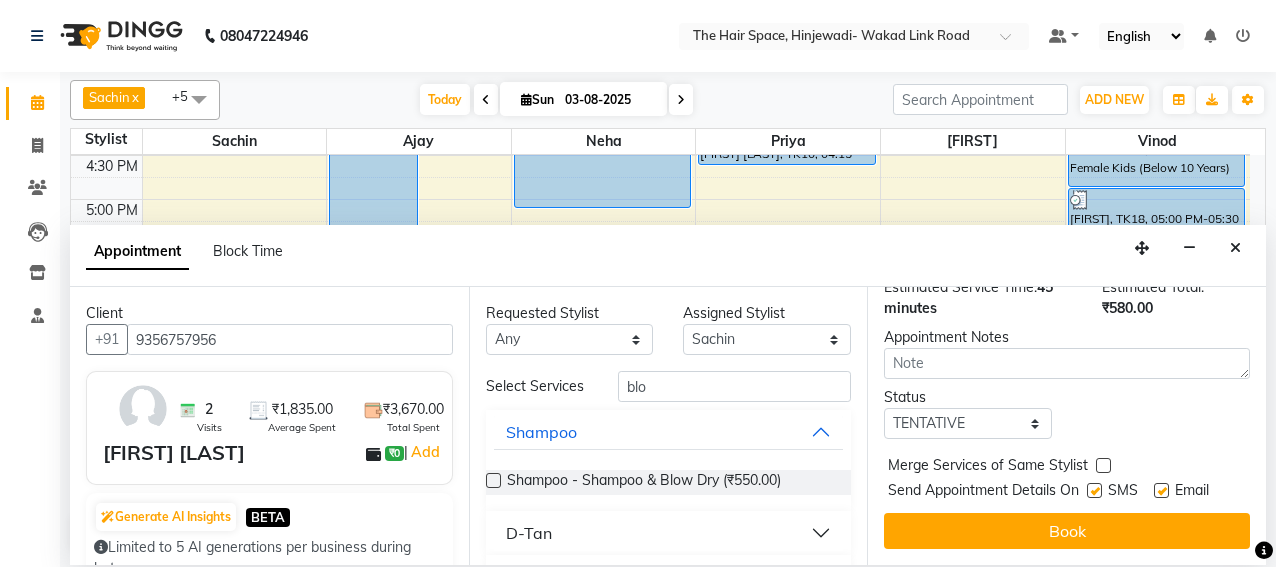 click at bounding box center [1094, 490] 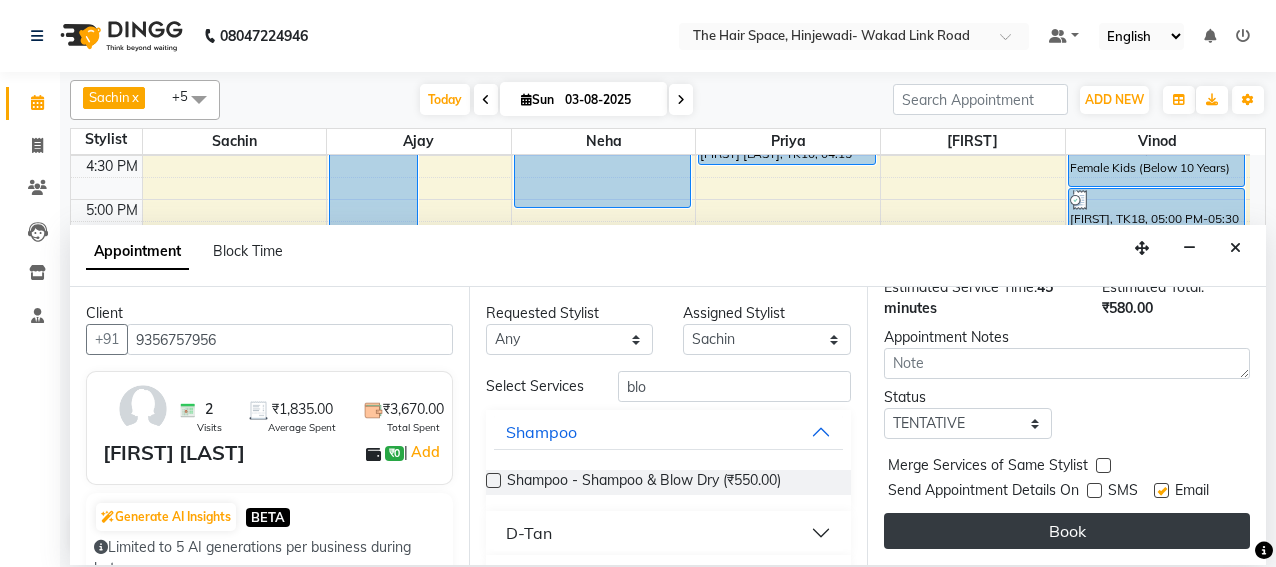 click on "Book" at bounding box center [1067, 531] 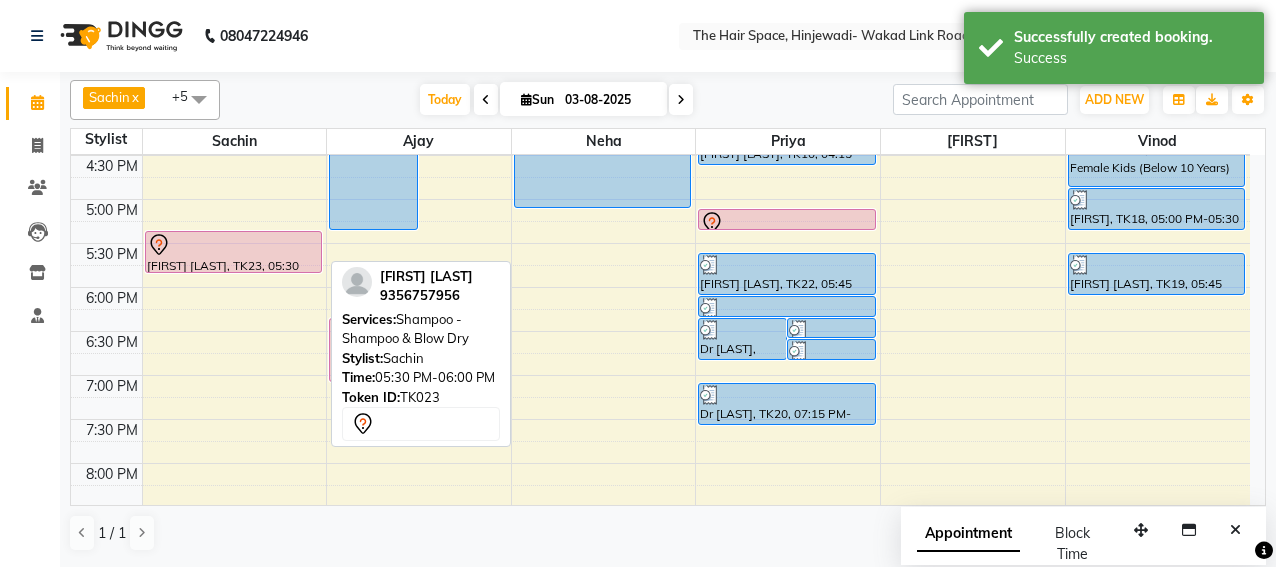 click on "[FIRST] [LAST], TK23, 05:30 PM-06:00 PM, Shampoo - Shampoo & Blow Dry" at bounding box center (233, 252) 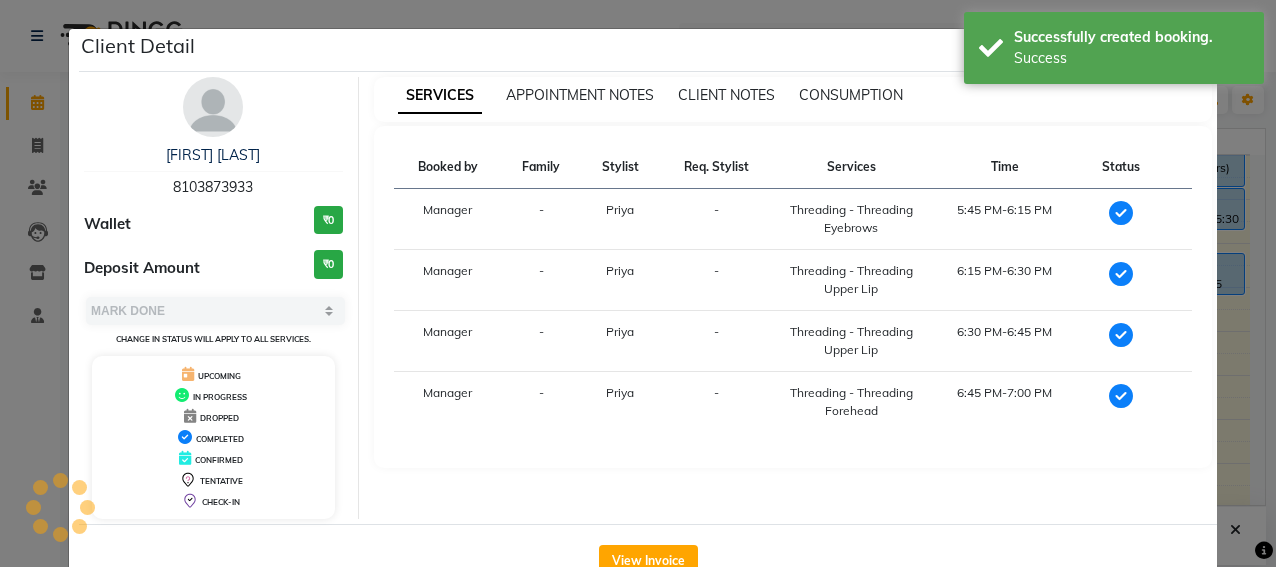 select on "7" 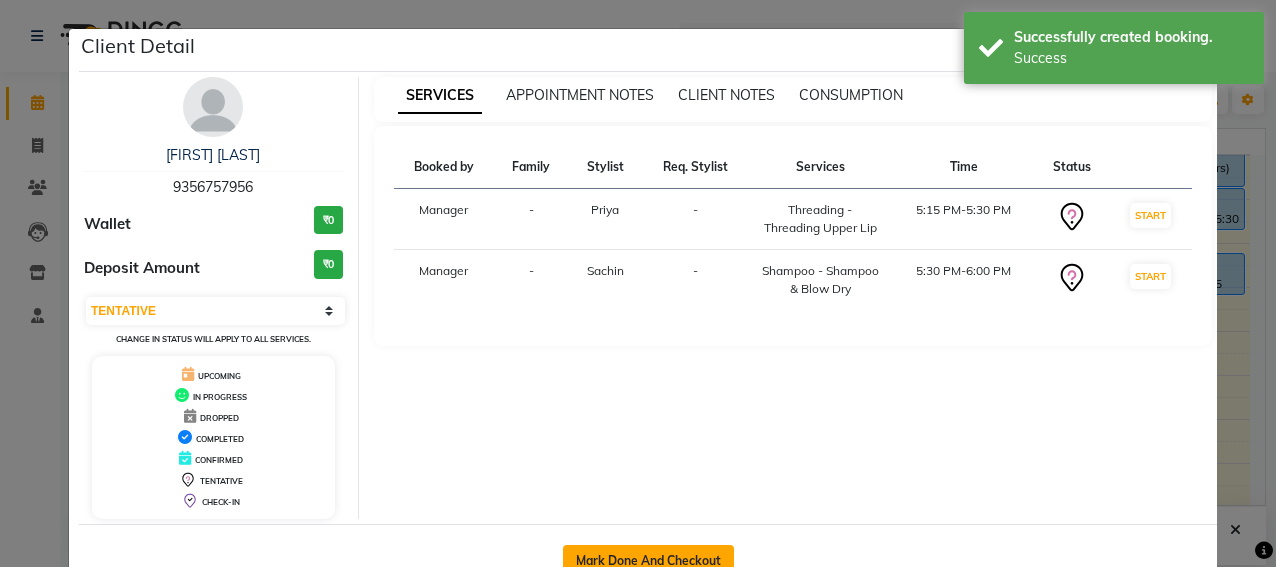 click on "Mark Done And Checkout" 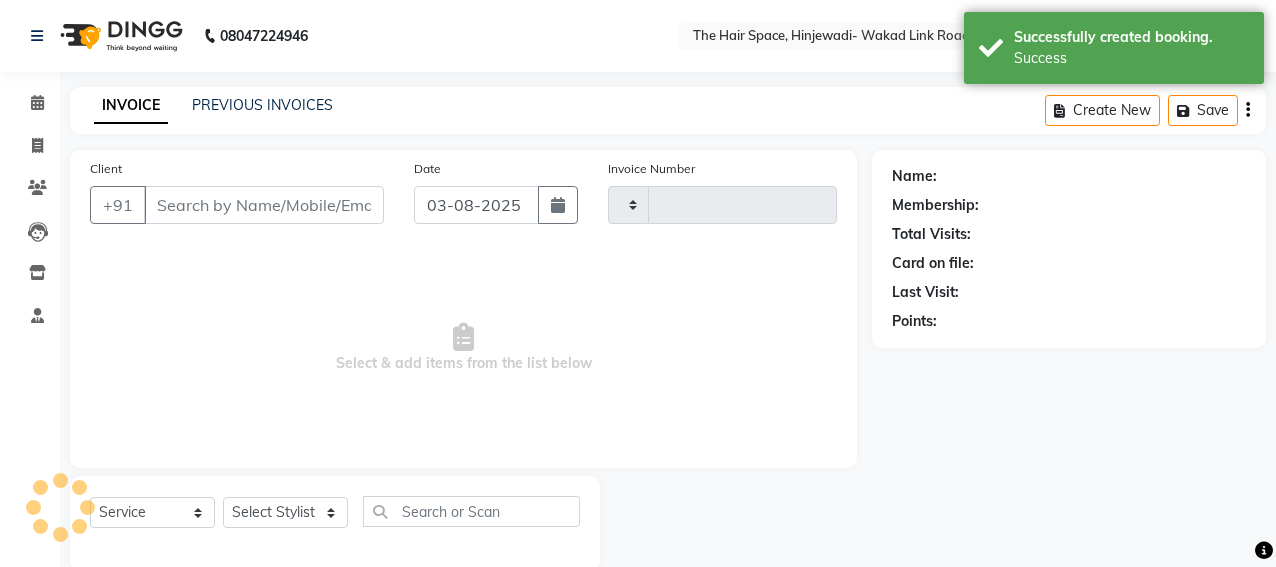 type on "1708" 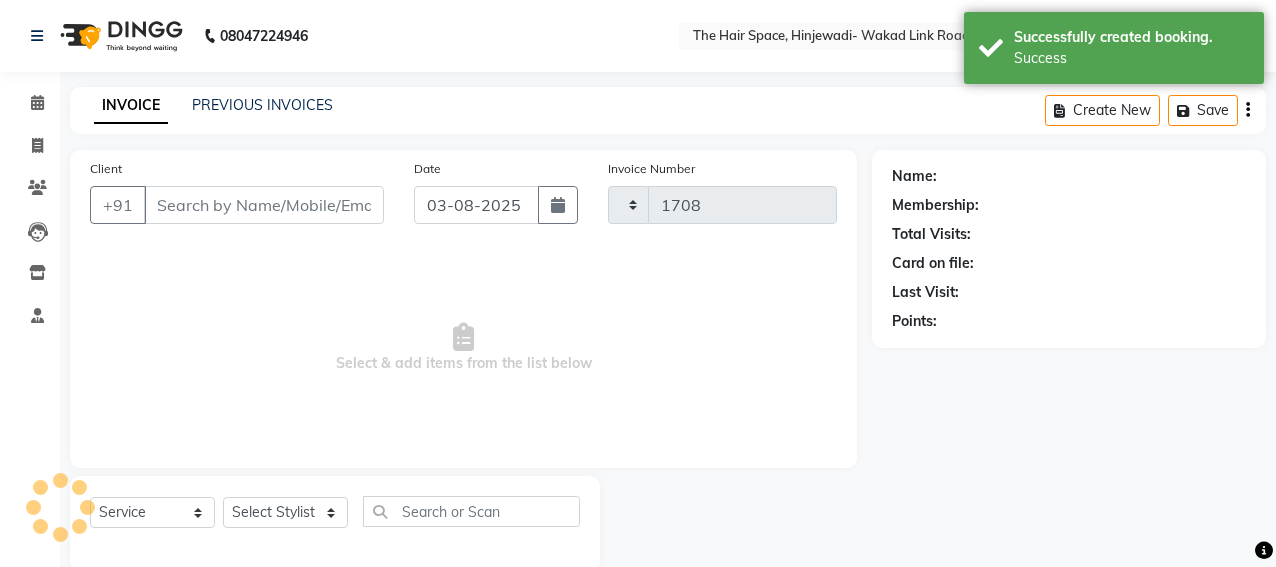 select on "6697" 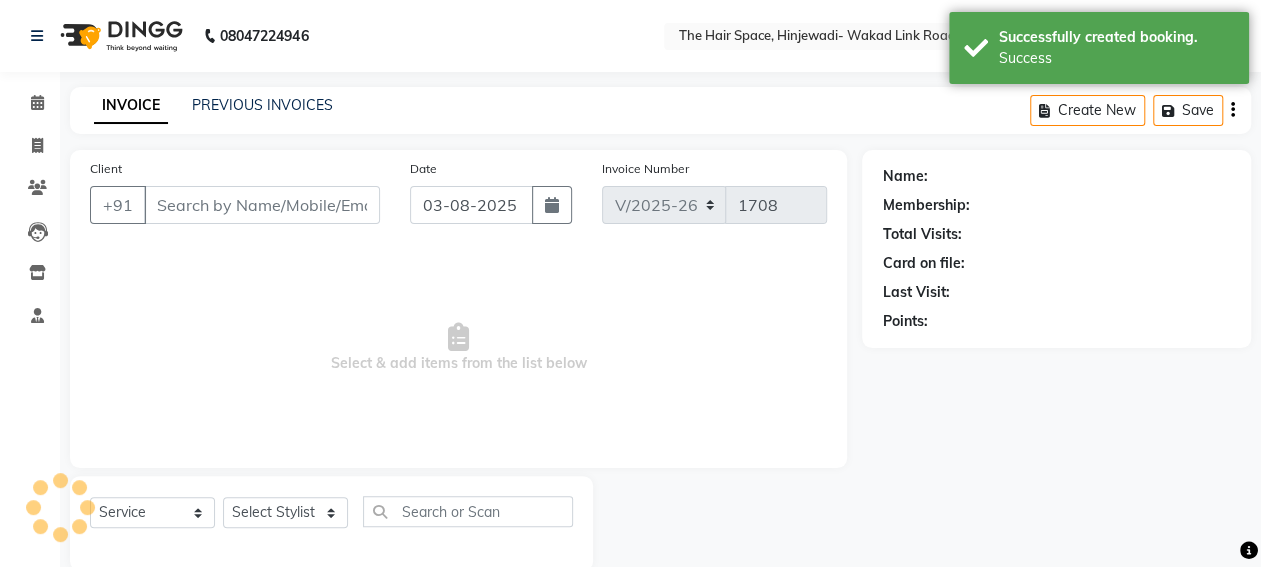 type on "9356757956" 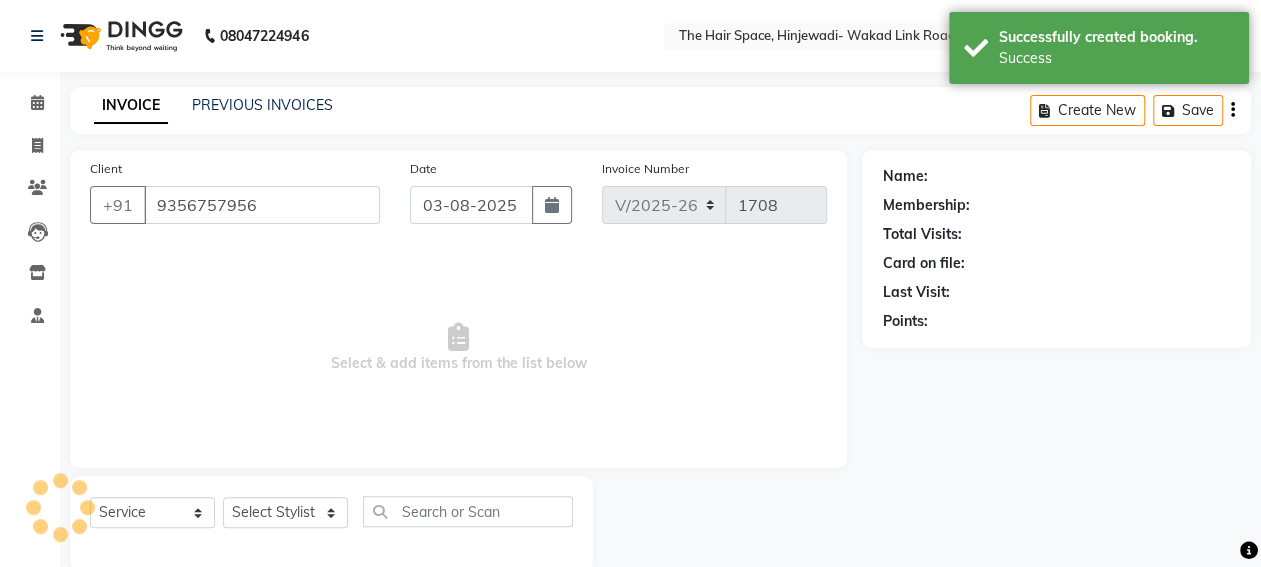 select on "84665" 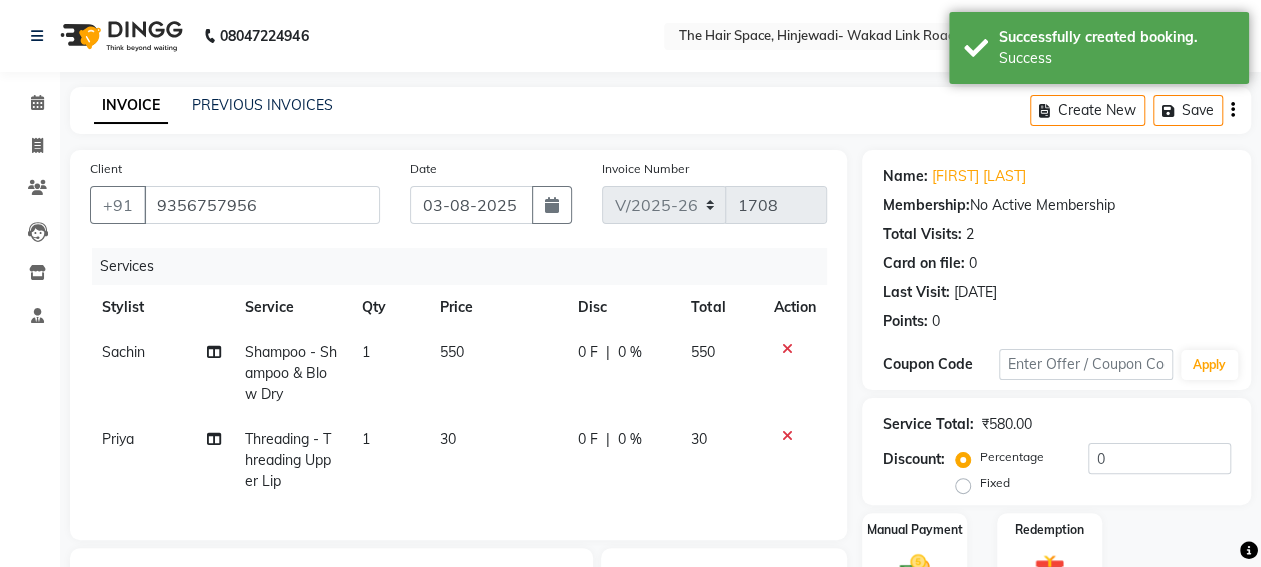 click on "550" 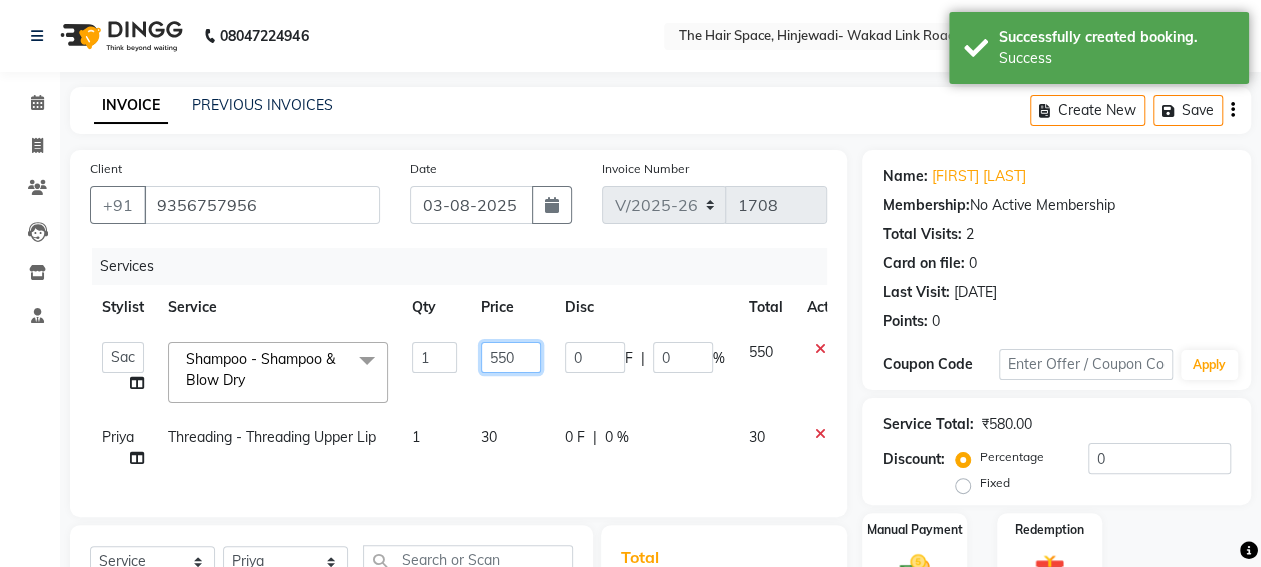 click on "550" 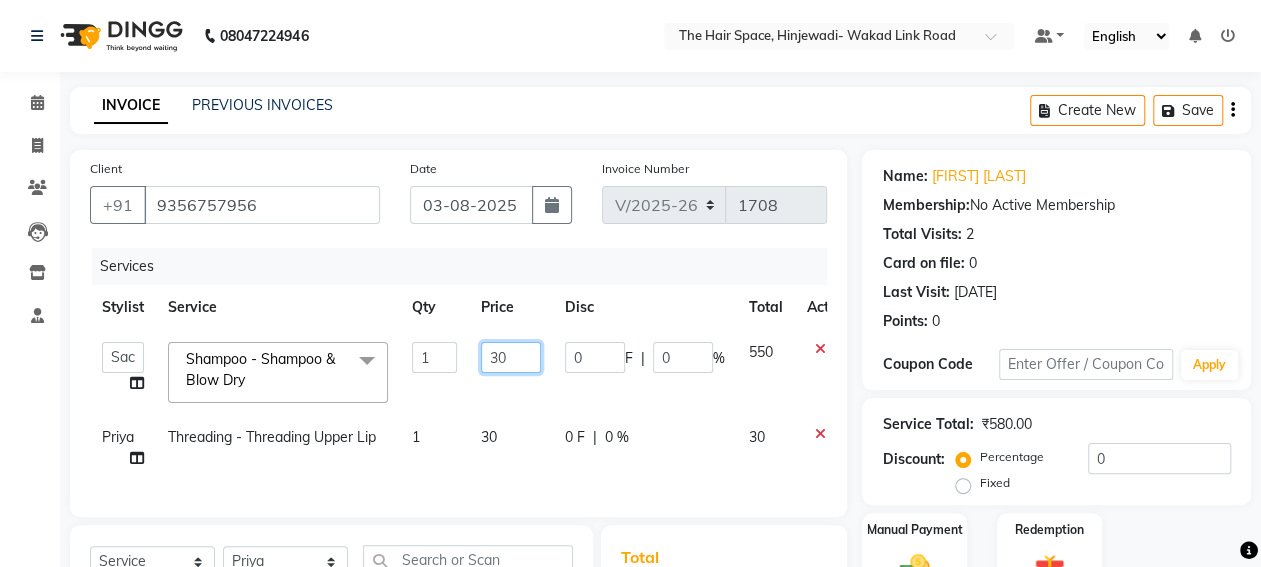 type on "300" 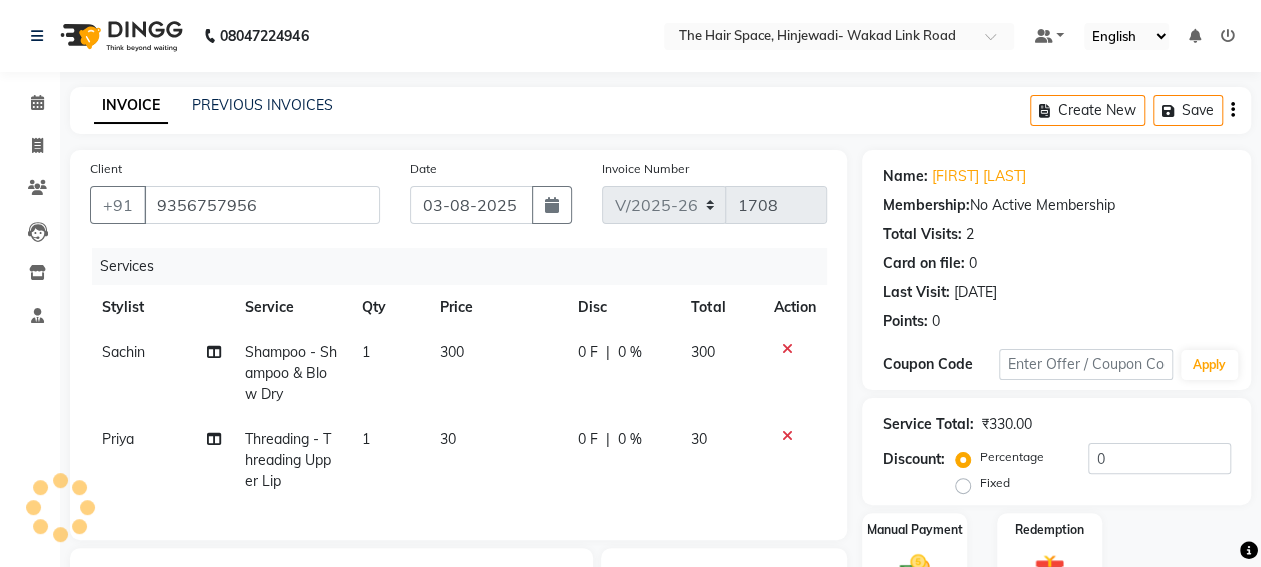drag, startPoint x: 482, startPoint y: 389, endPoint x: 494, endPoint y: 384, distance: 13 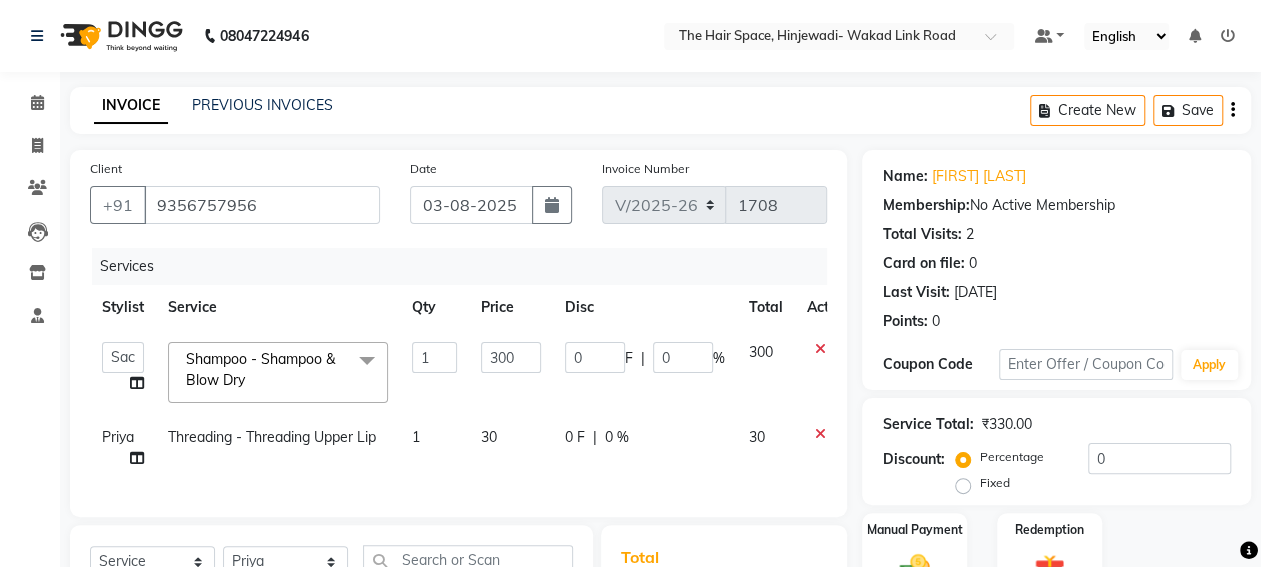 scroll, scrollTop: 296, scrollLeft: 0, axis: vertical 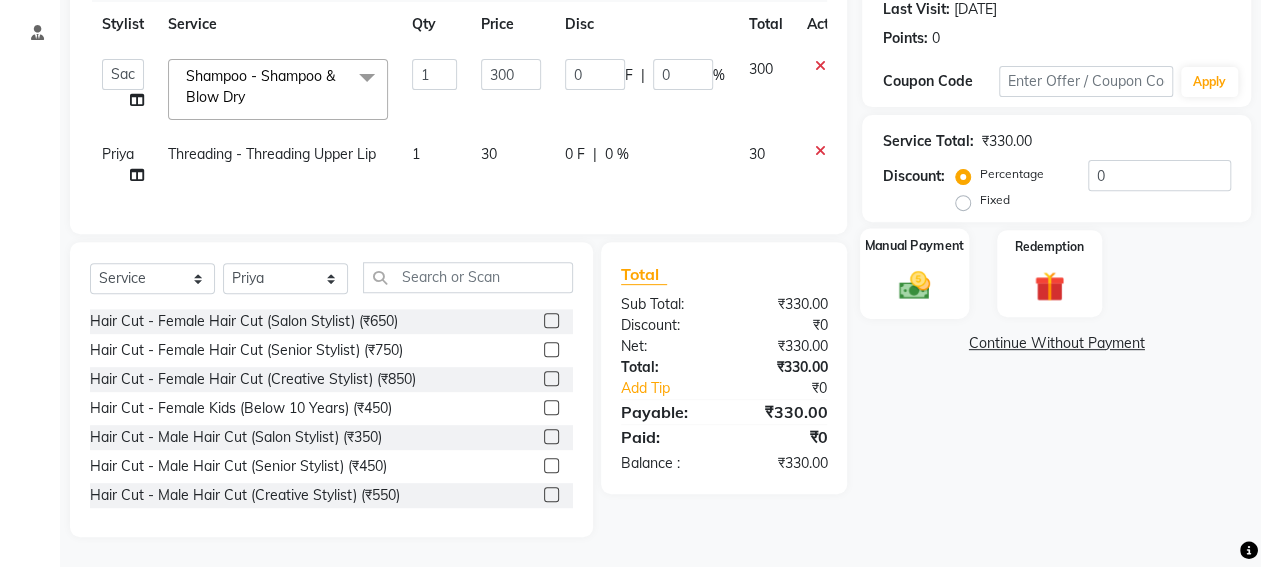 click 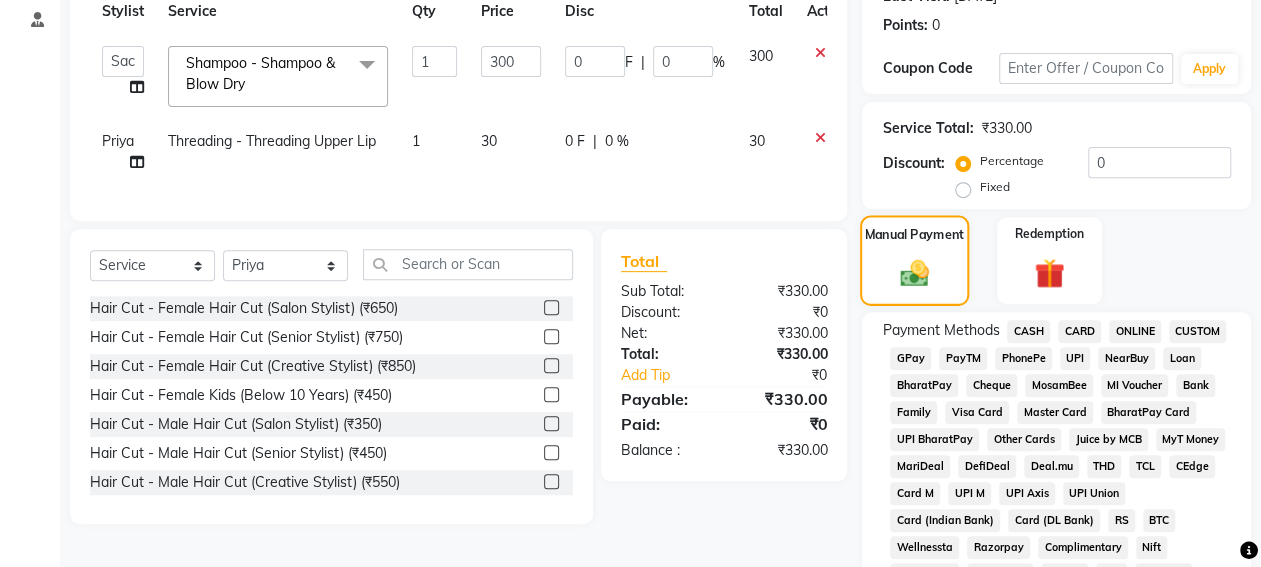 scroll, scrollTop: 396, scrollLeft: 0, axis: vertical 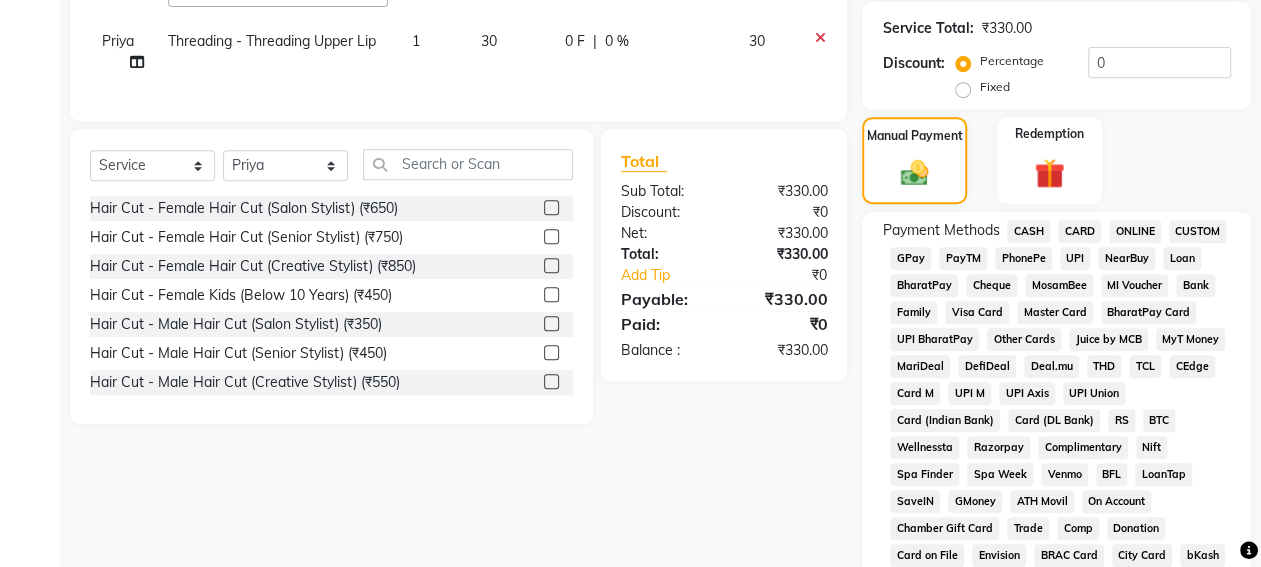 click on "GPay" 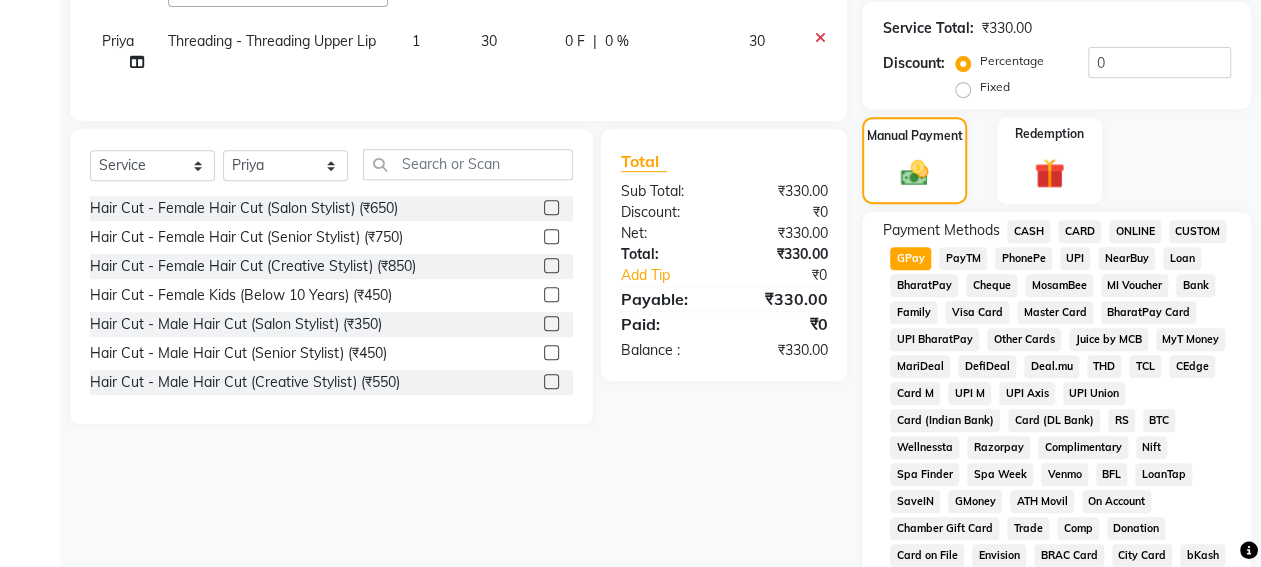 scroll, scrollTop: 1017, scrollLeft: 0, axis: vertical 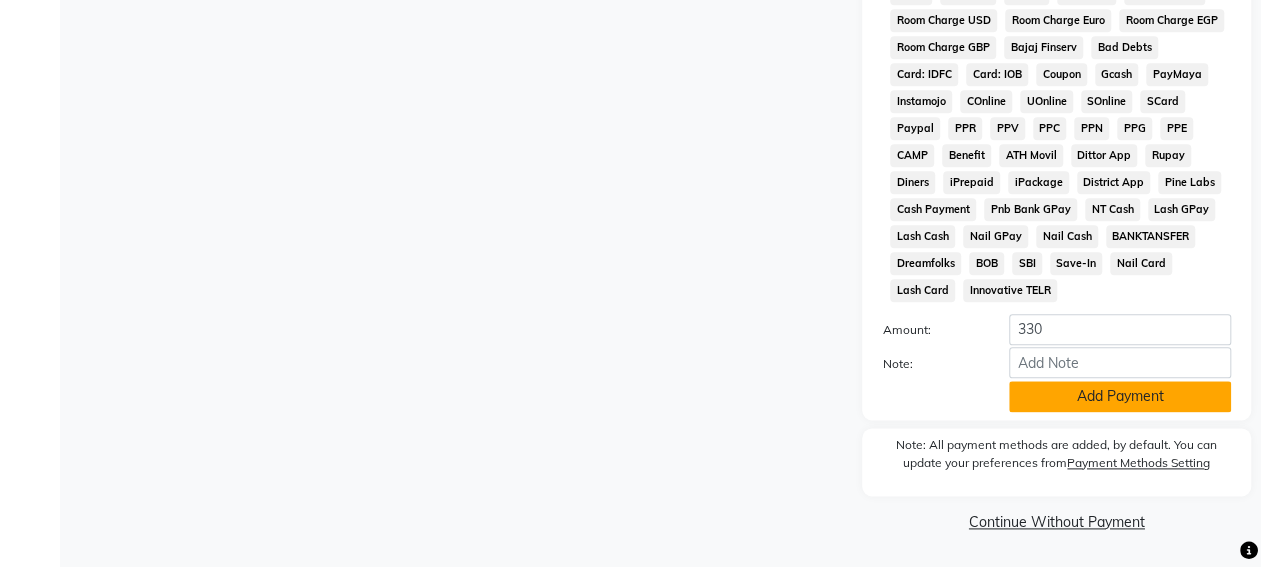 click on "Add Payment" 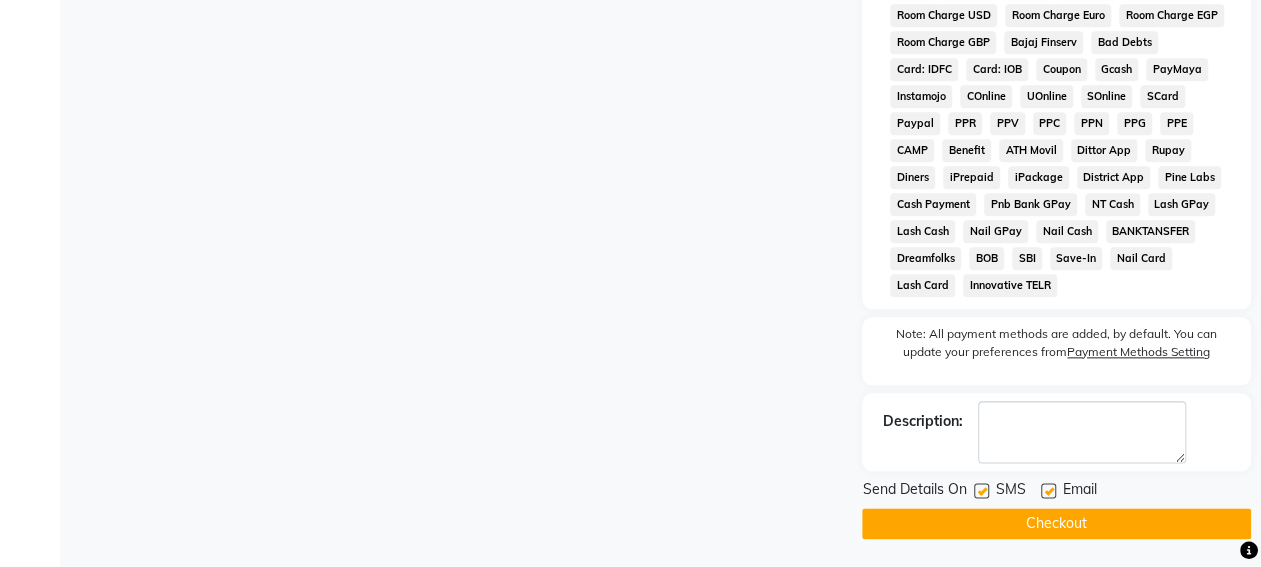 scroll, scrollTop: 1023, scrollLeft: 0, axis: vertical 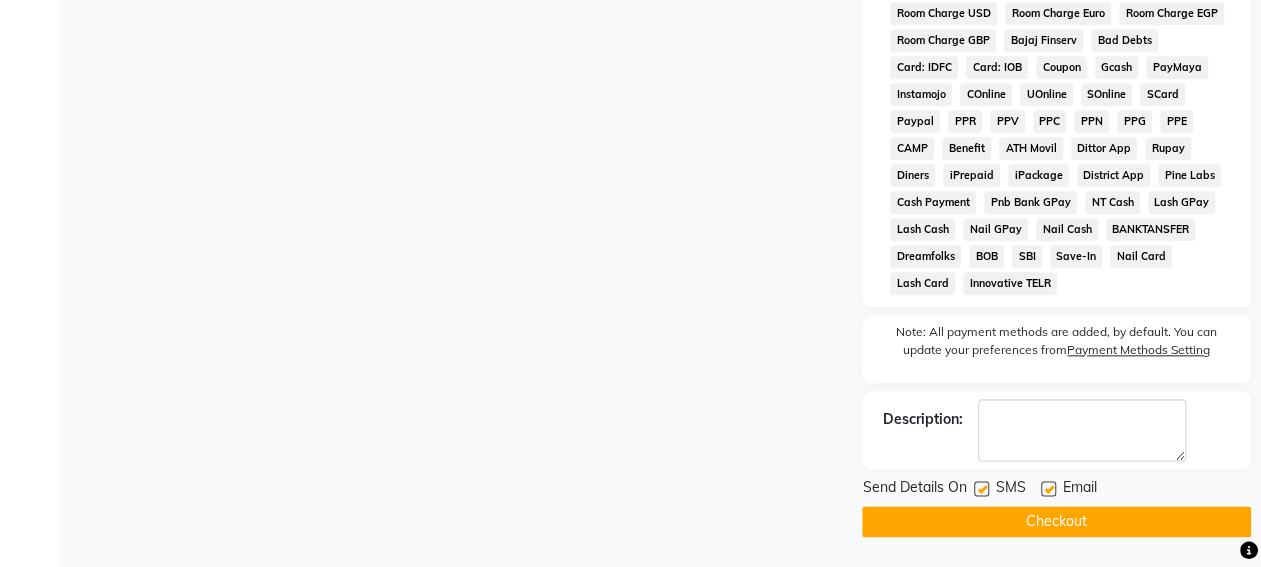 click 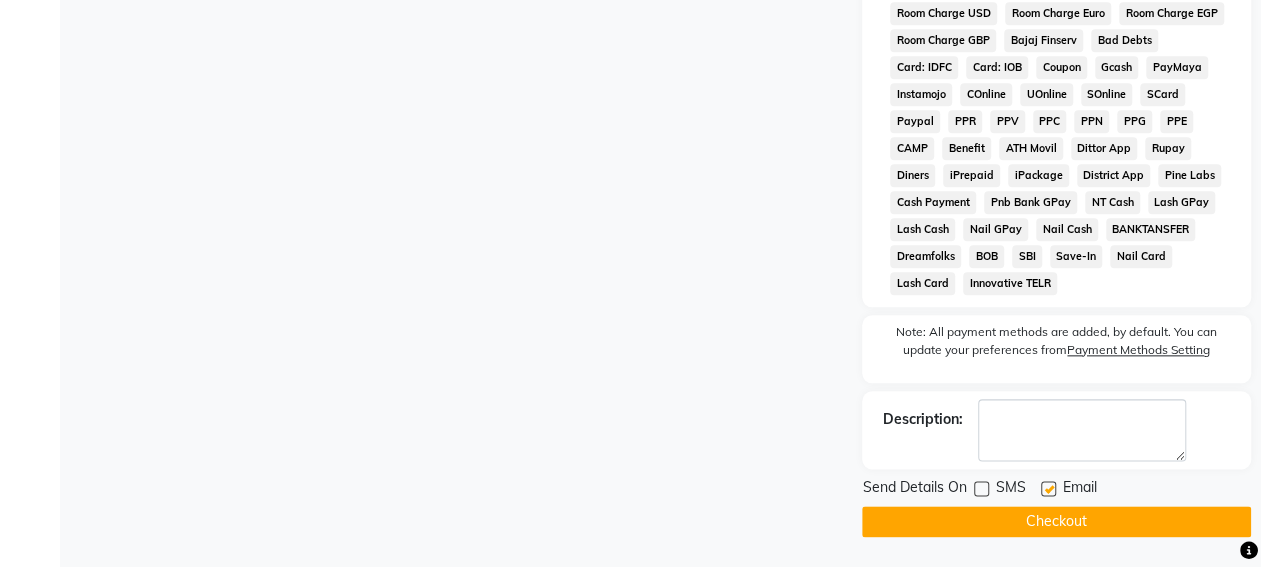click 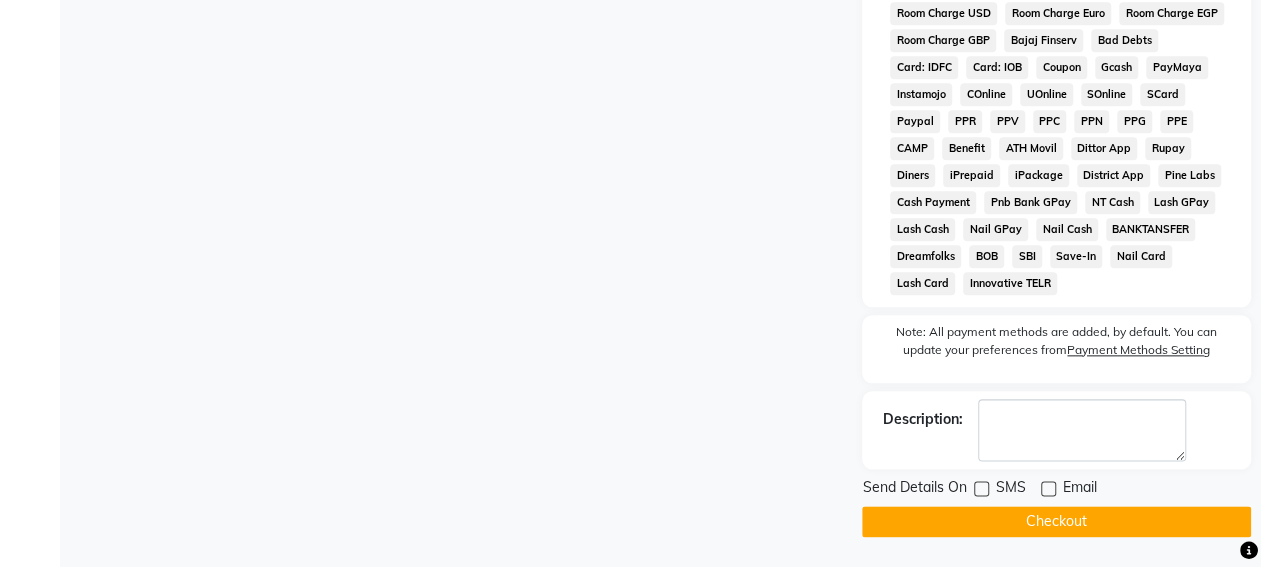 click on "Checkout" 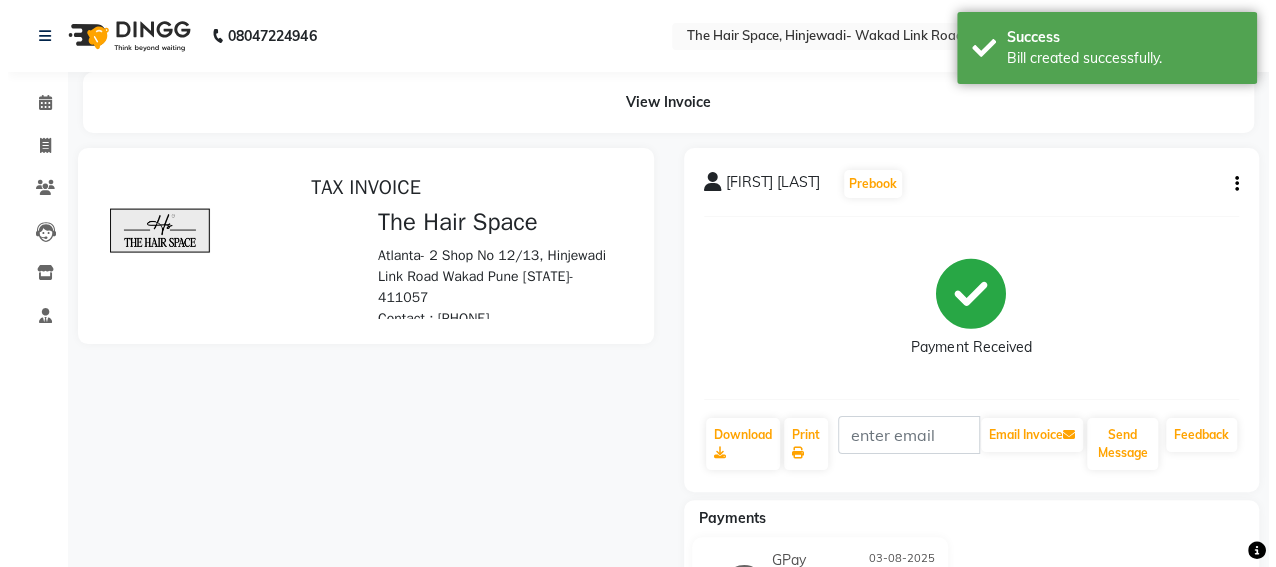 scroll, scrollTop: 0, scrollLeft: 0, axis: both 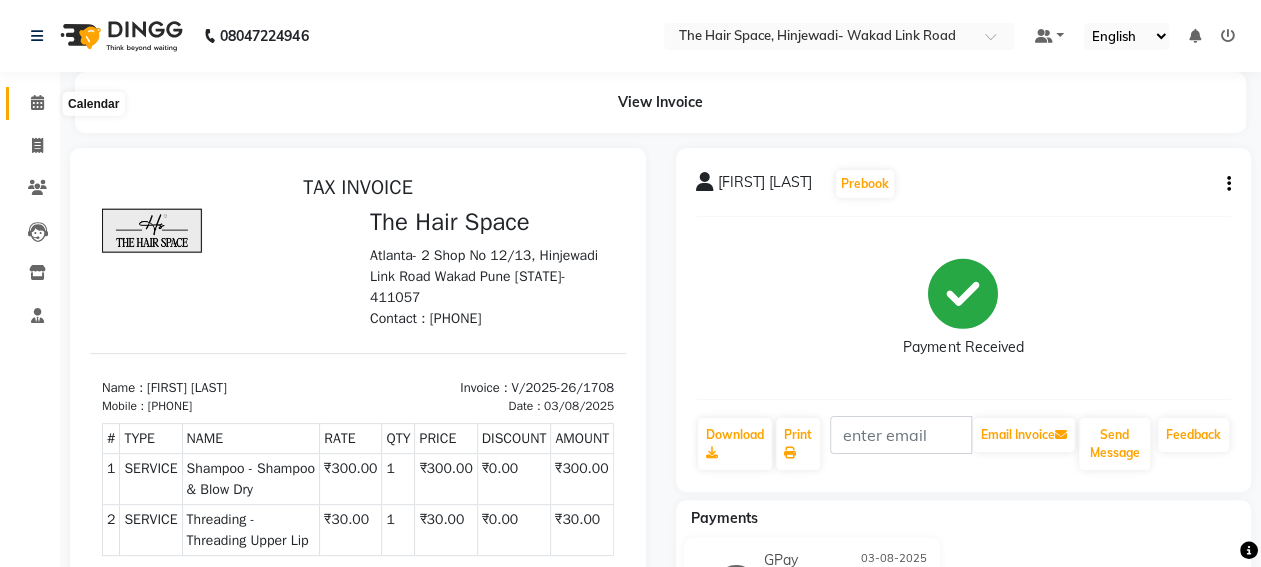 click 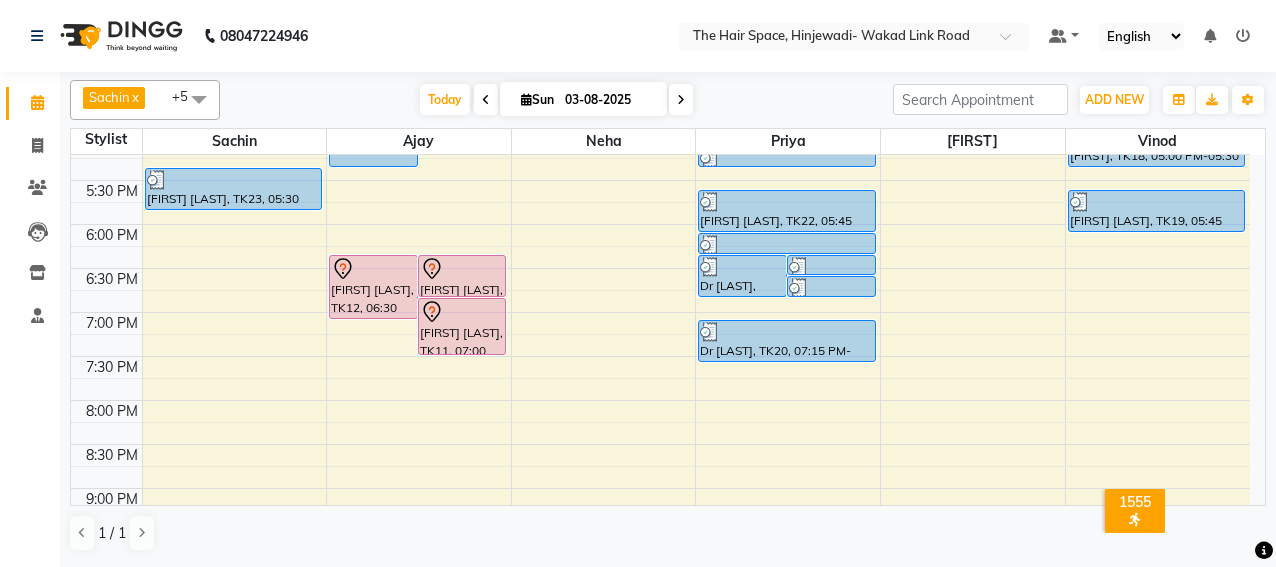 scroll, scrollTop: 710, scrollLeft: 0, axis: vertical 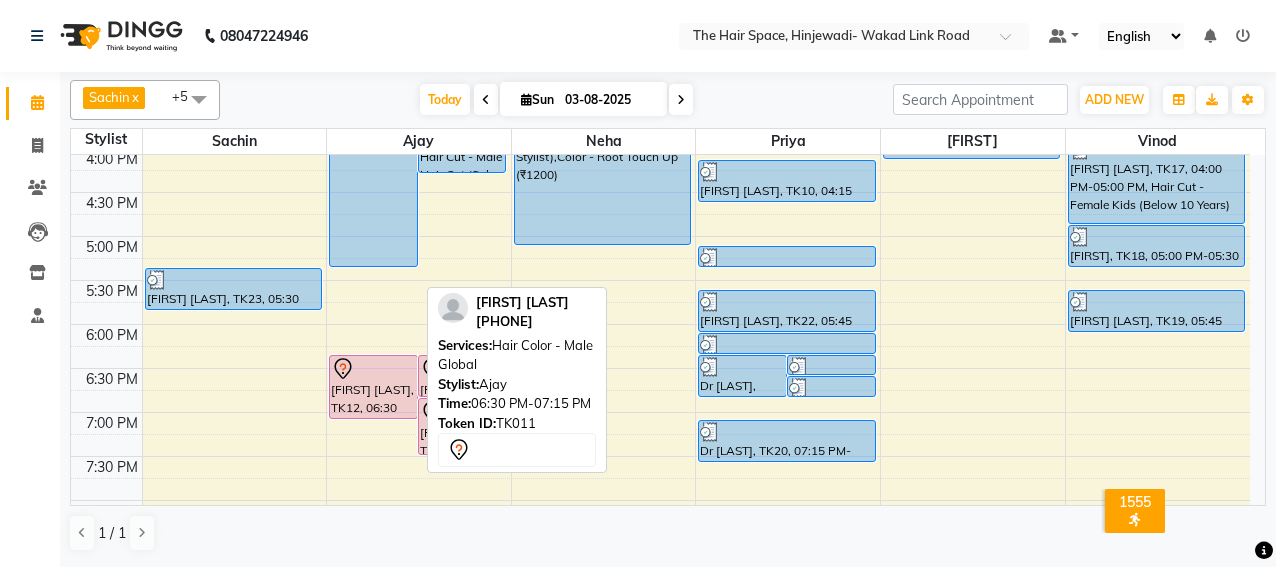 click on "[FIRST] [LAST], TK12, 06:30 PM-07:15 PM, Hair Color - Male Global" at bounding box center [373, 387] 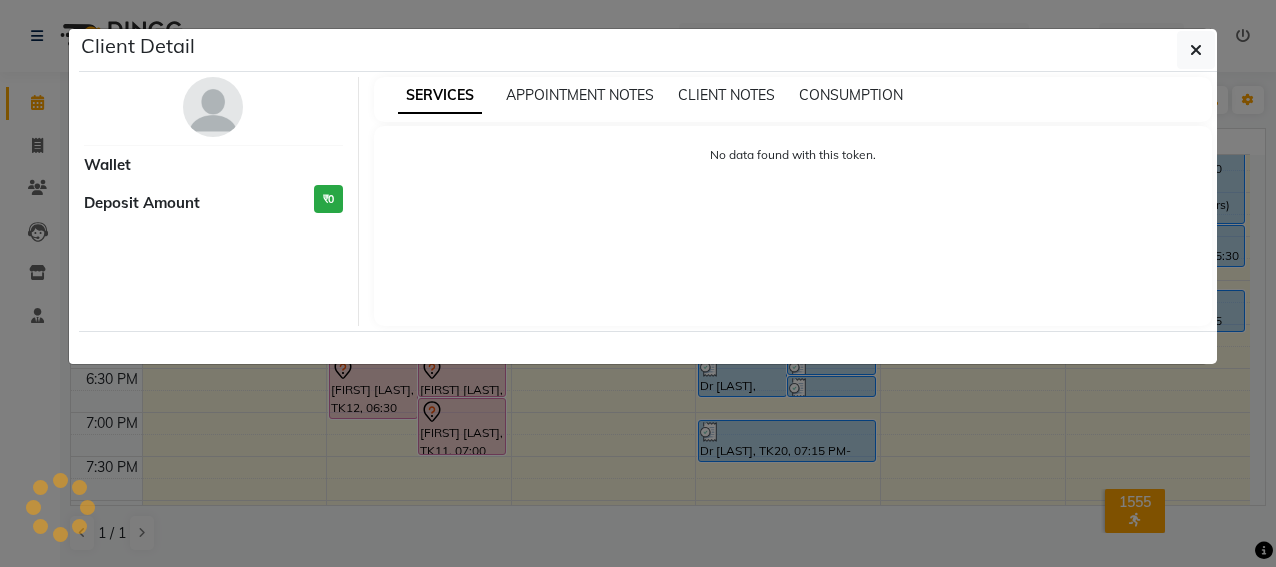 select on "7" 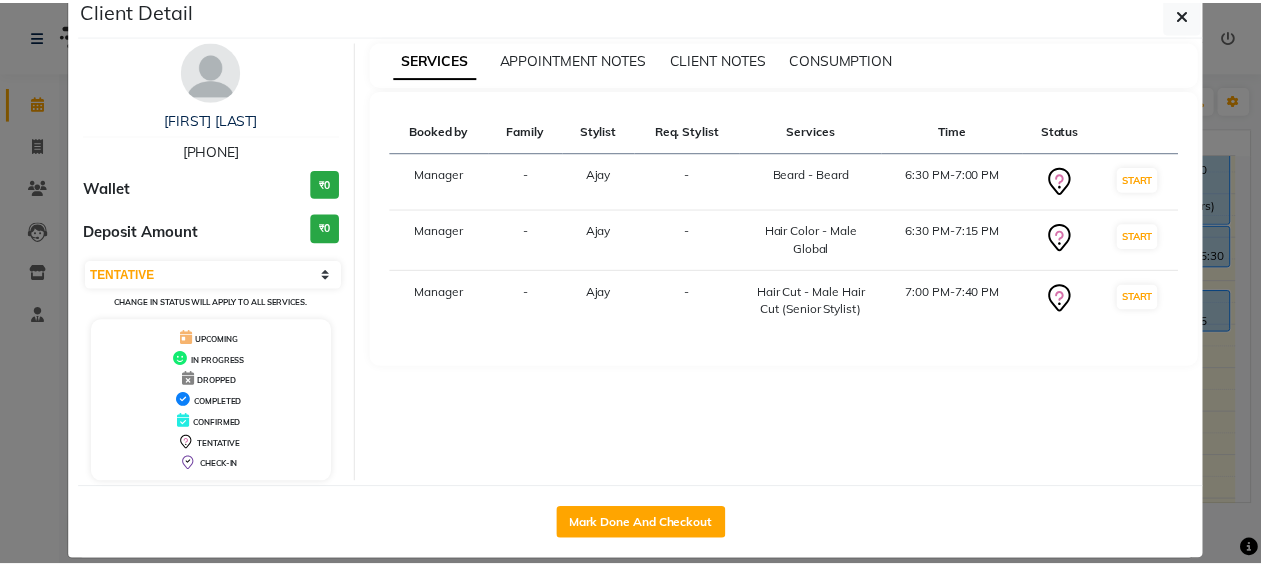 scroll, scrollTop: 55, scrollLeft: 0, axis: vertical 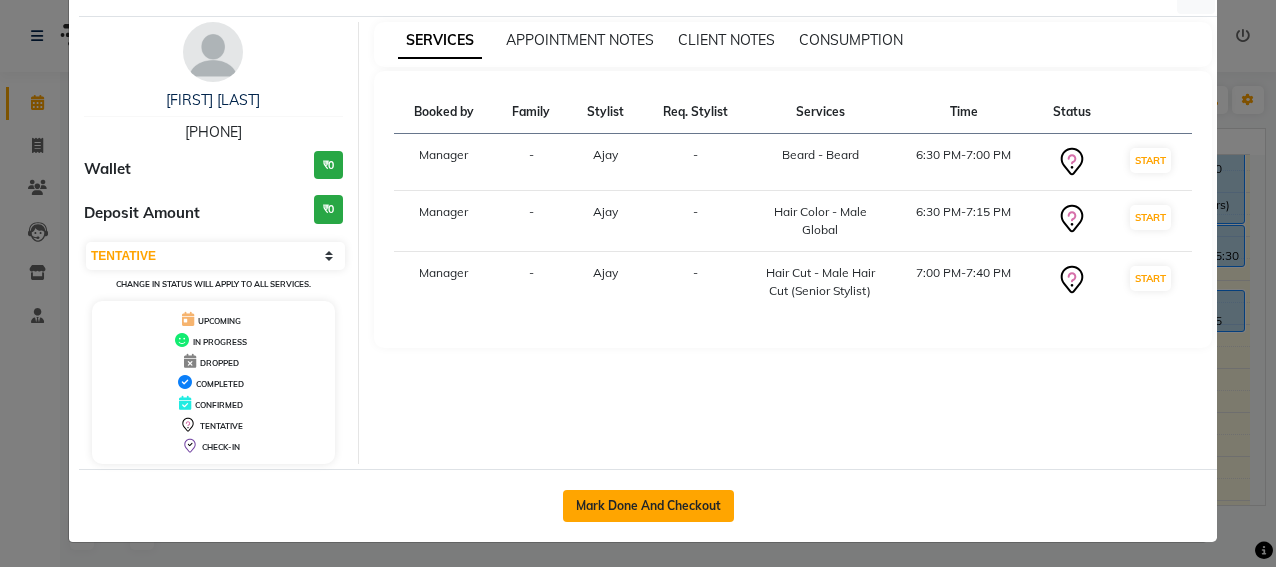 click on "Mark Done And Checkout" 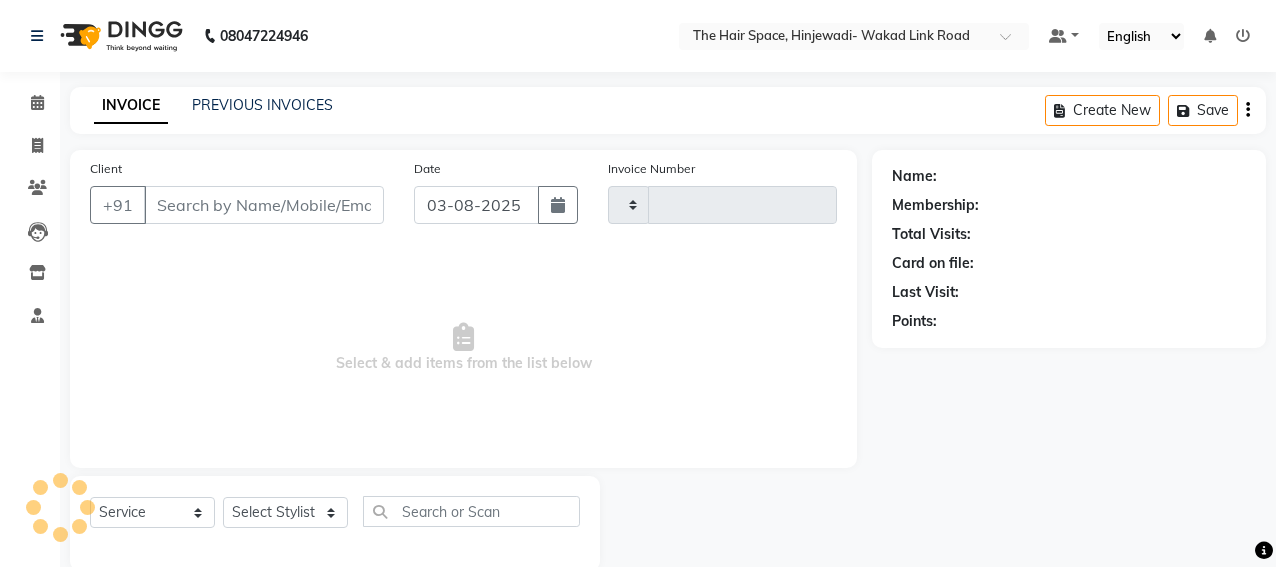 type on "1709" 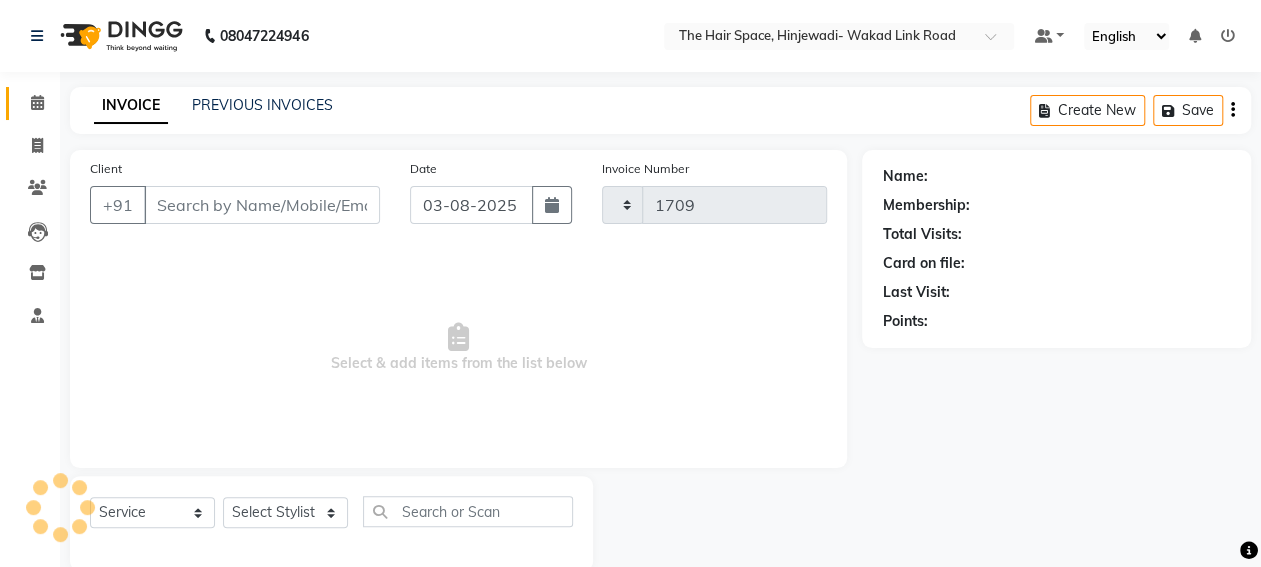 select on "6697" 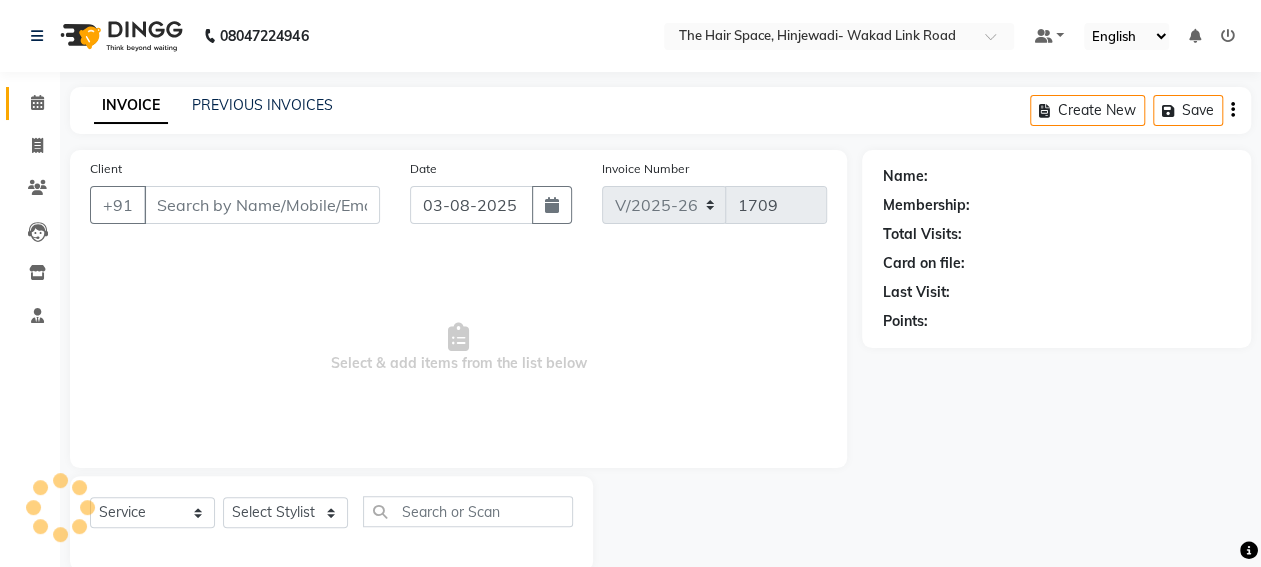 type on "[PHONE]" 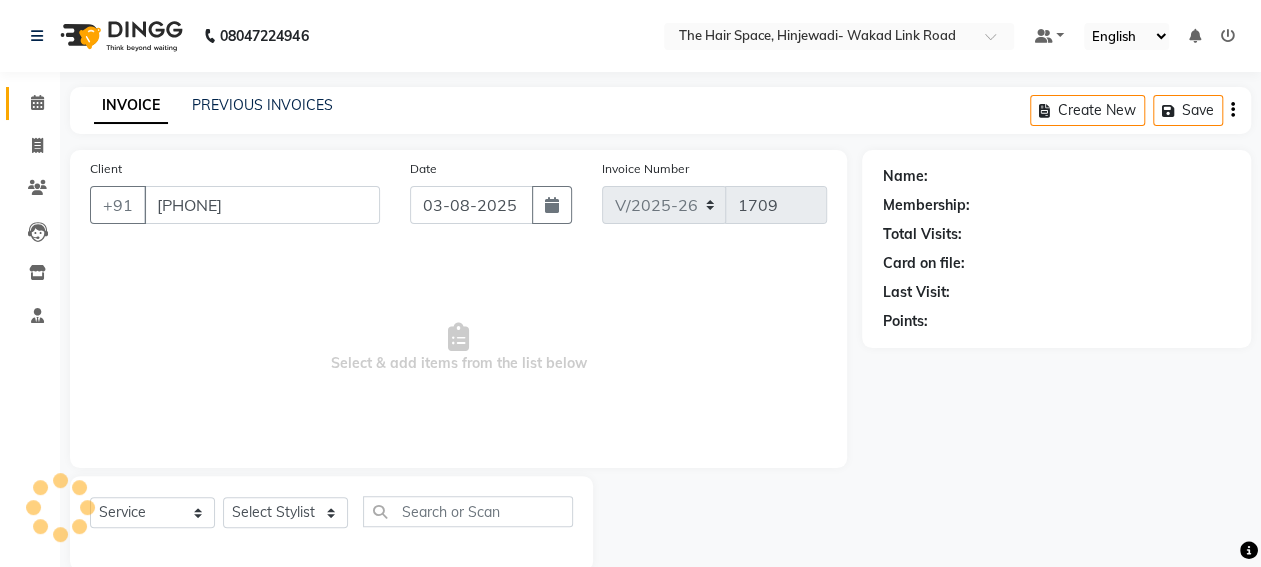 select on "52403" 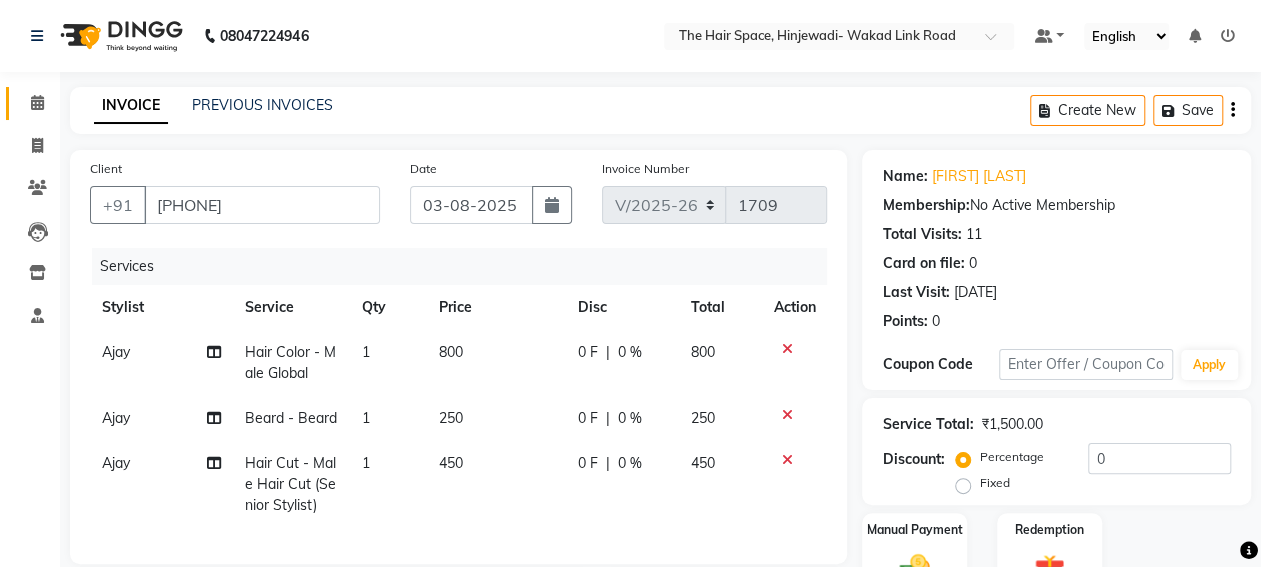 scroll, scrollTop: 300, scrollLeft: 0, axis: vertical 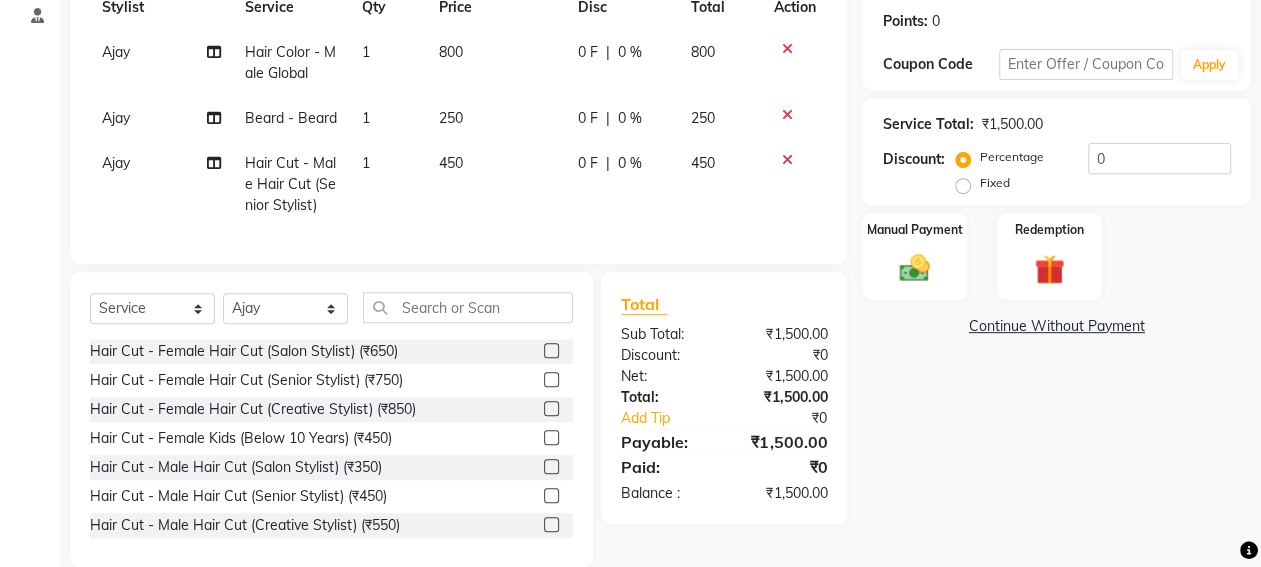 click on "Name: [FIRST] [LAST] Membership:  No Active Membership  Total Visits:  11 Card on file:  0 Last Visit:   06-07-2025 Points:   0  Coupon Code Apply Service Total:  ₹1,500.00  Discount:  Percentage   Fixed  0 Manual Payment Redemption  Continue Without Payment" 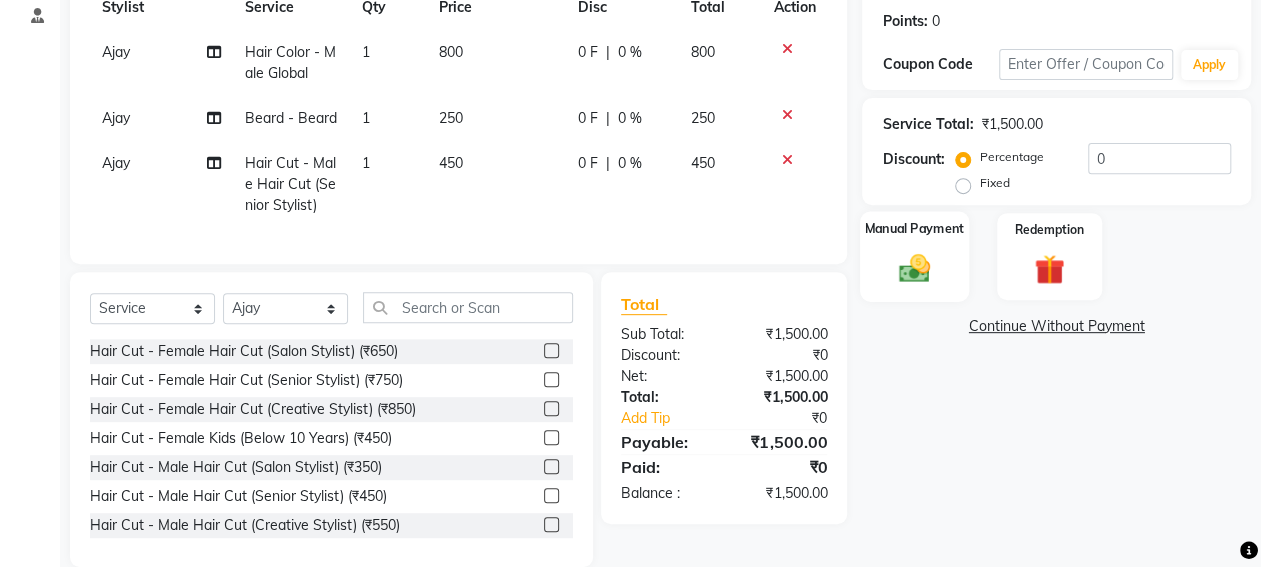 click 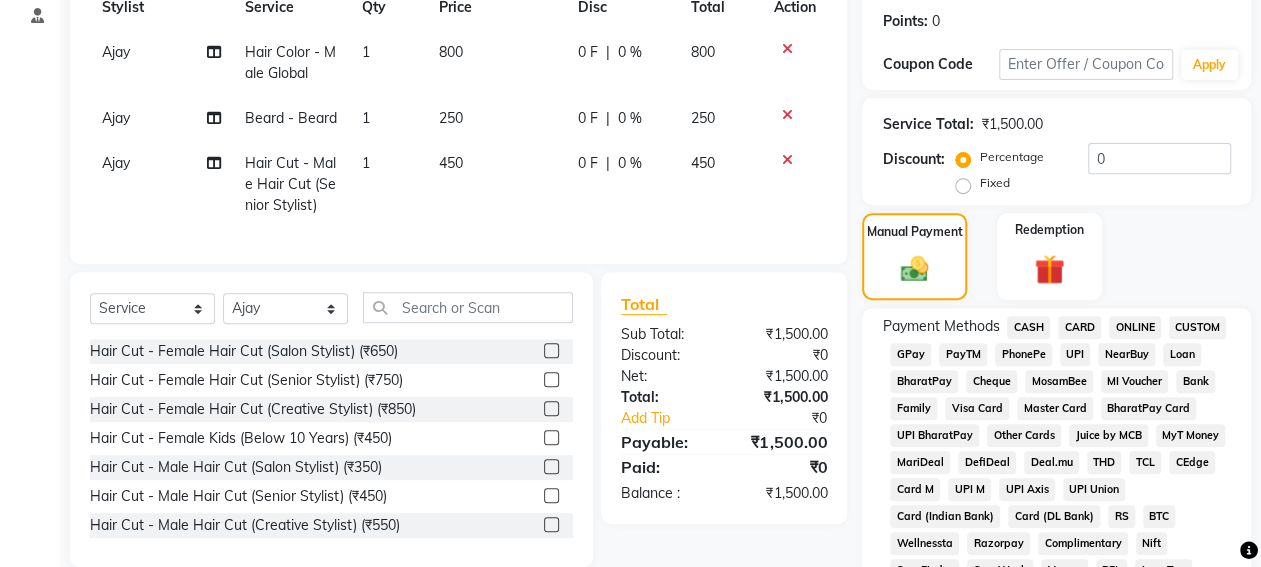 click on "GPay" 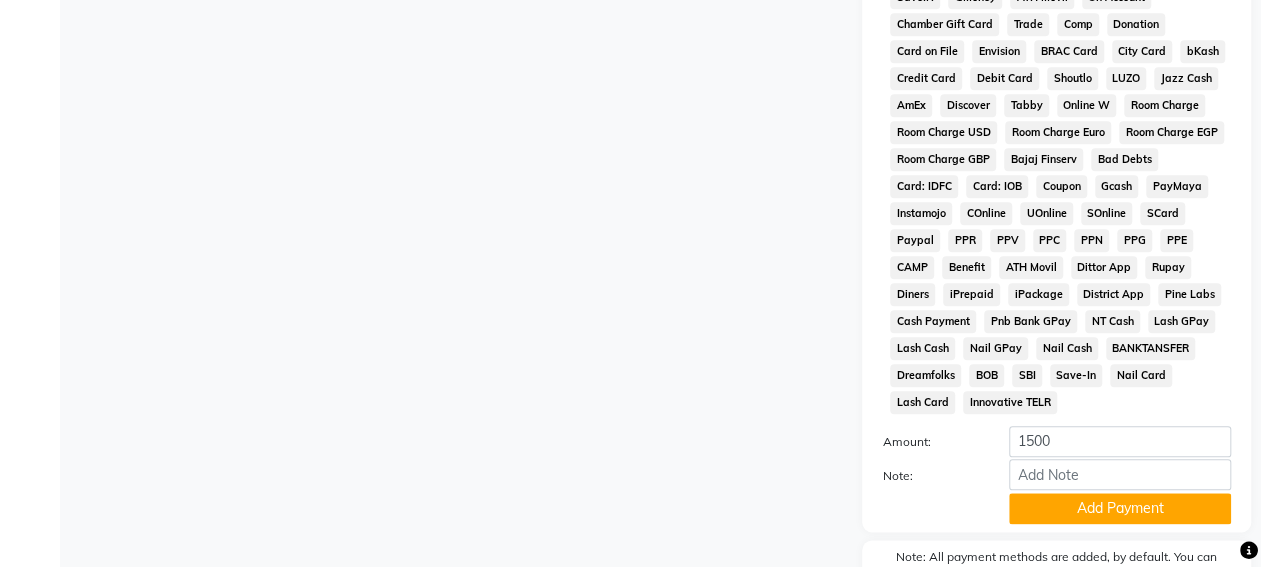 scroll, scrollTop: 1017, scrollLeft: 0, axis: vertical 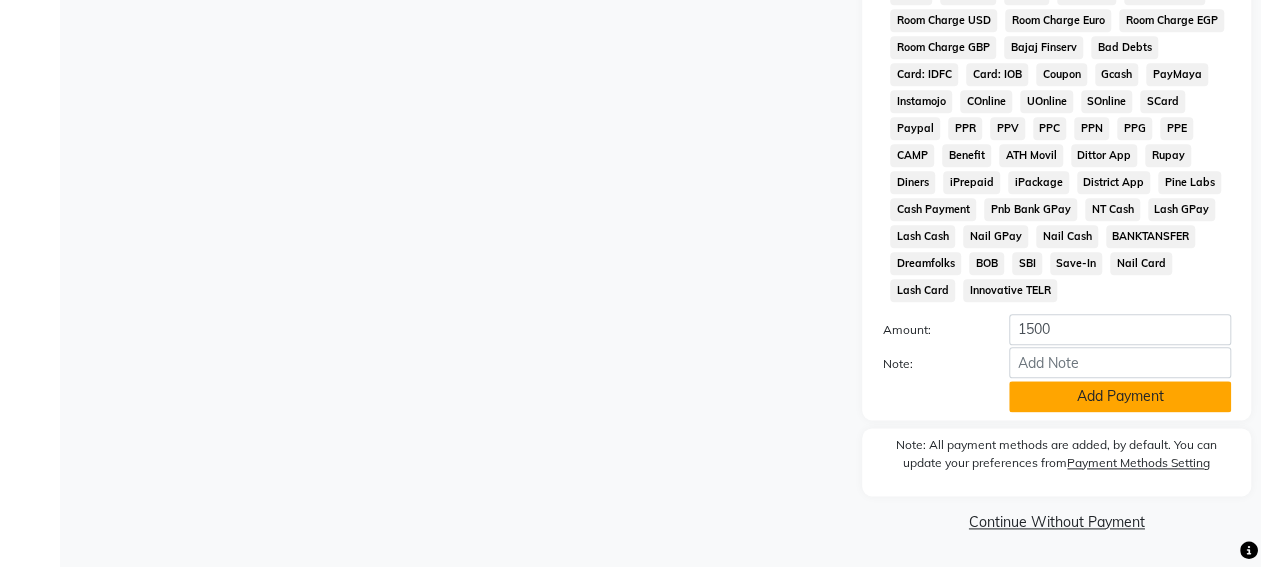 click on "Add Payment" 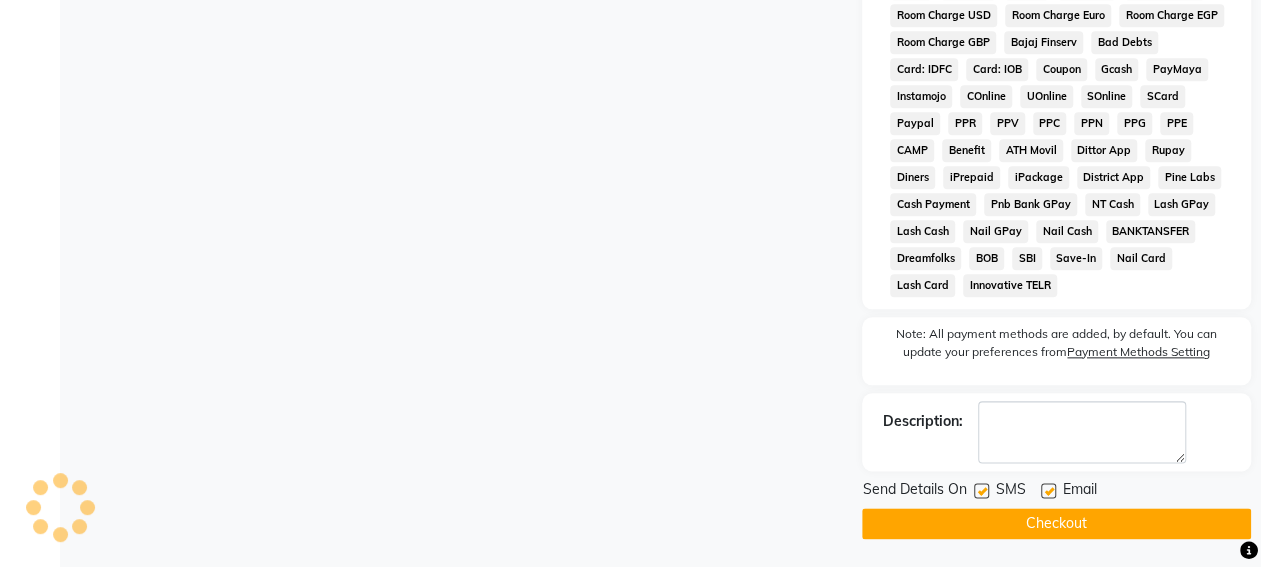 scroll, scrollTop: 1023, scrollLeft: 0, axis: vertical 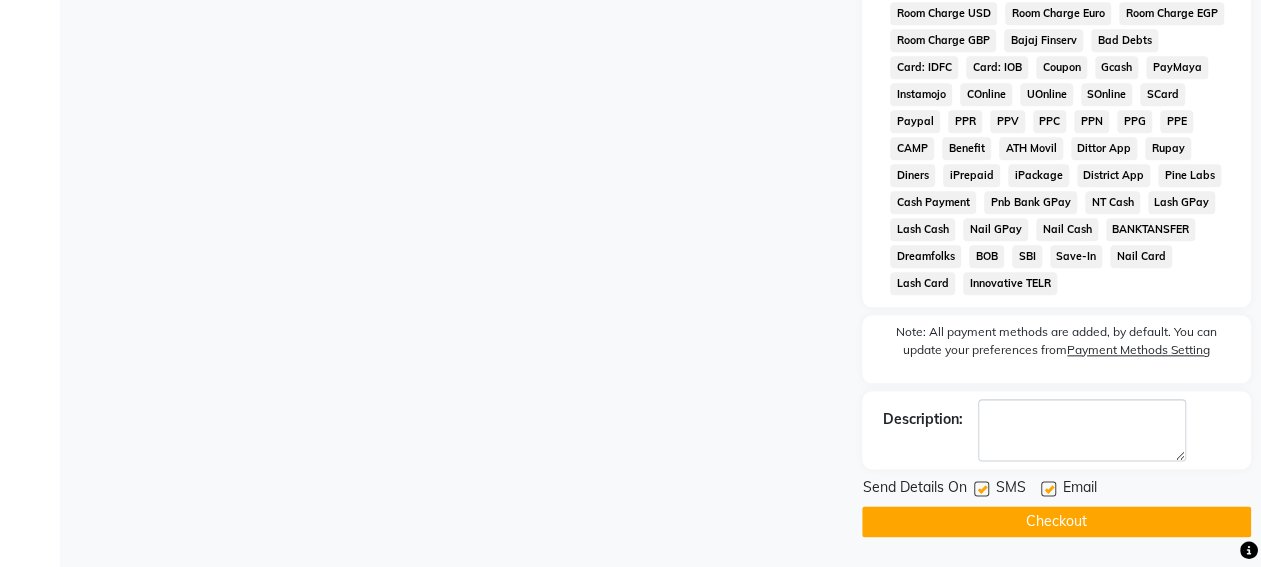 click 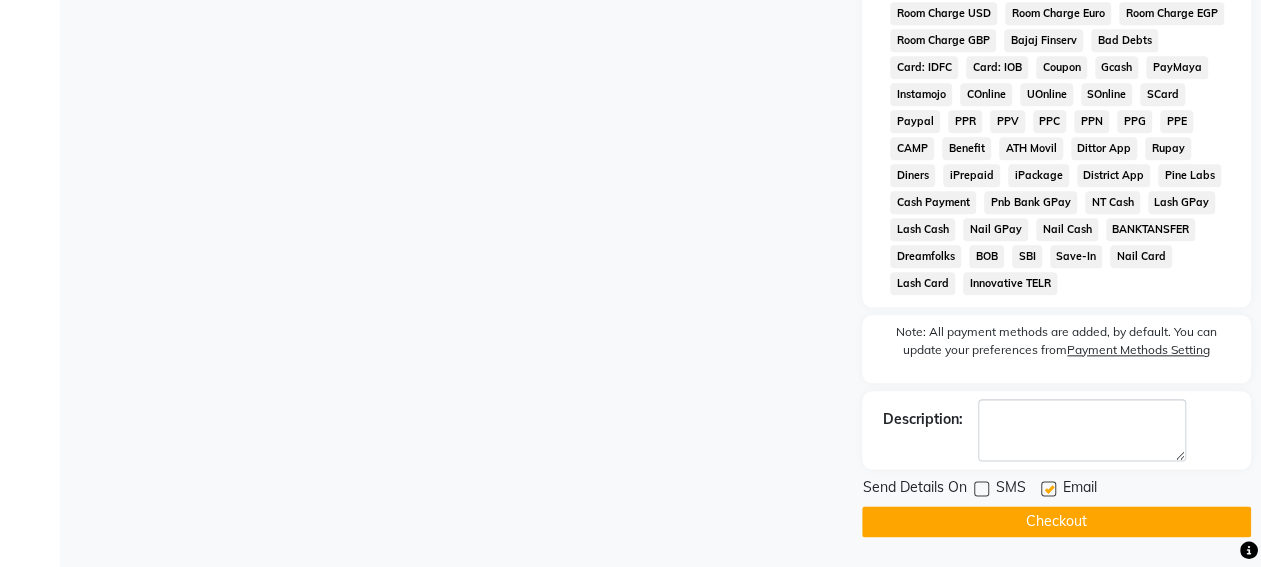 click on "Checkout" 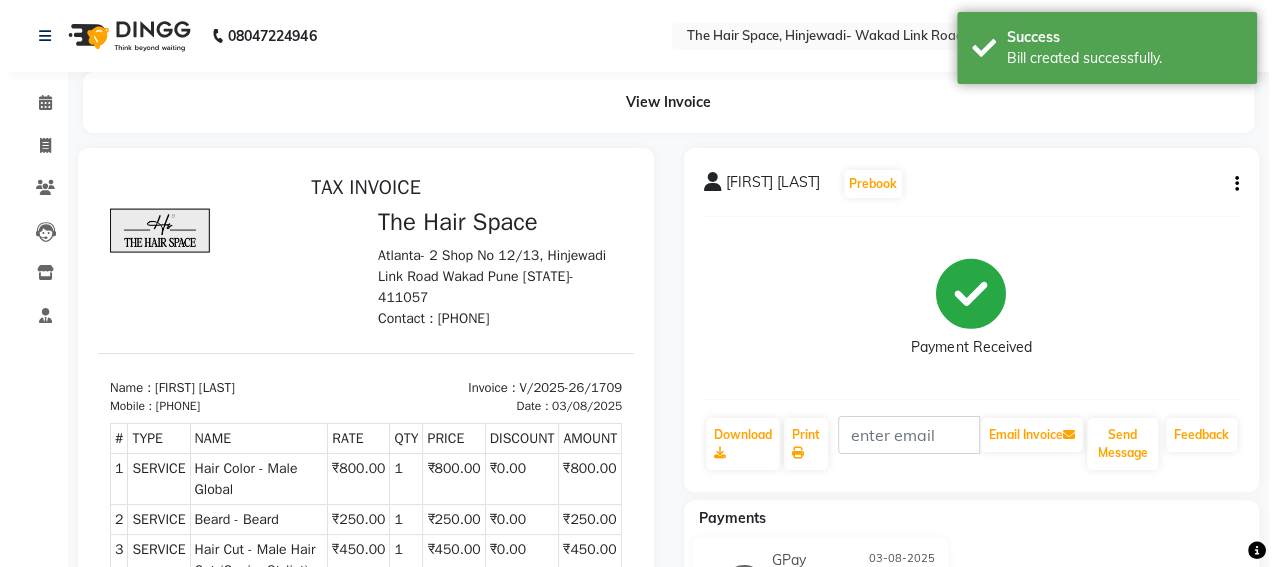scroll, scrollTop: 0, scrollLeft: 0, axis: both 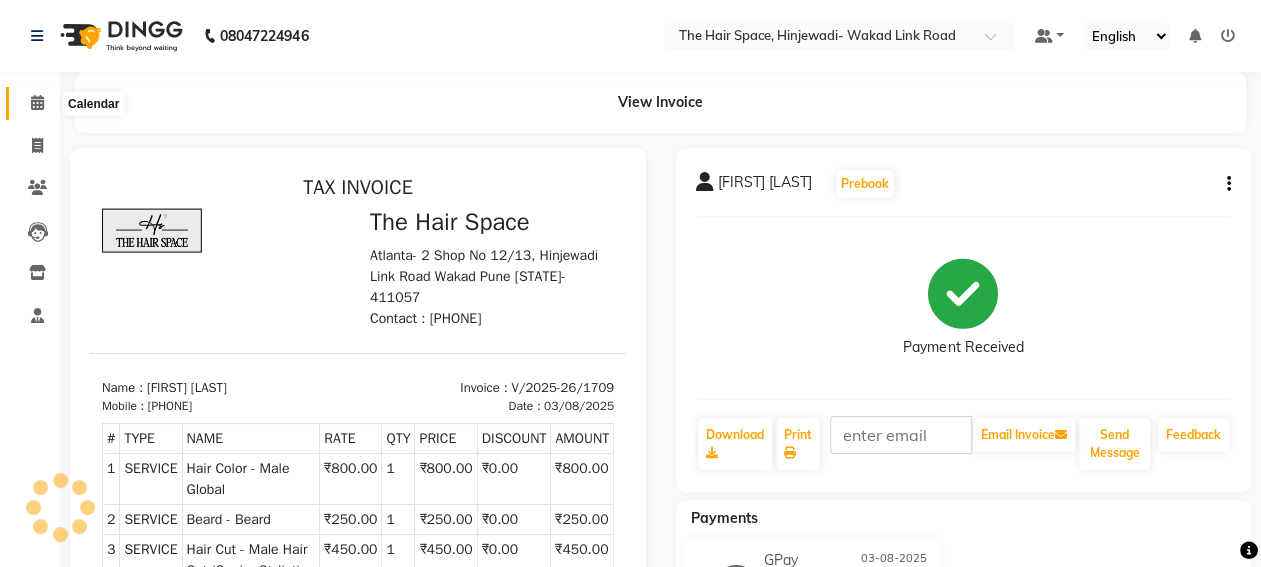 click 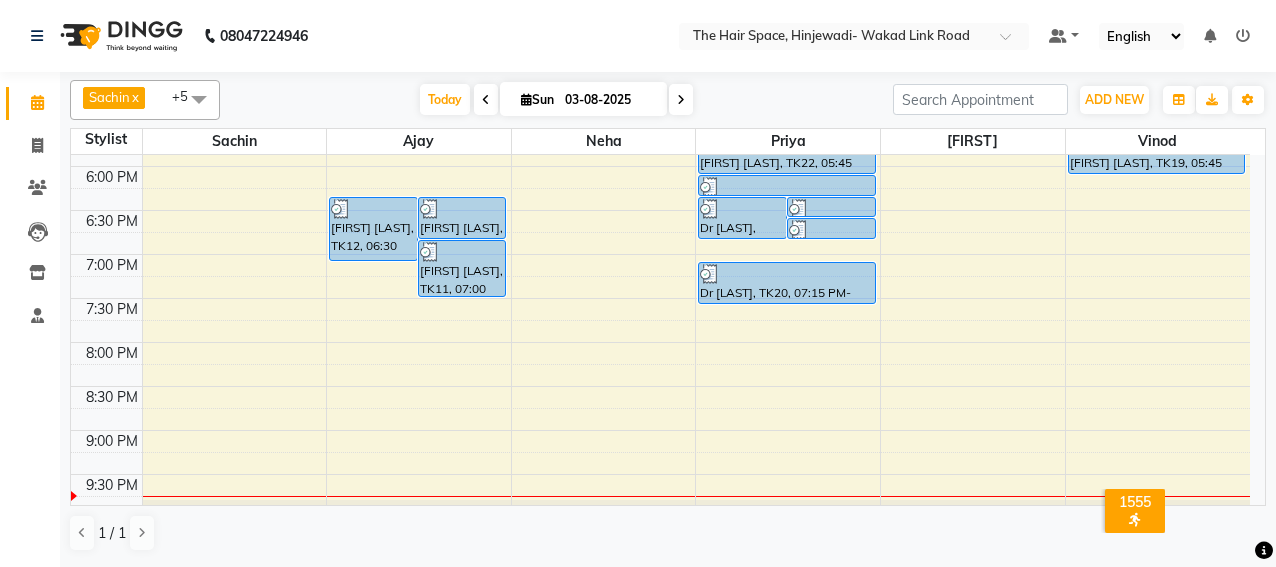 scroll, scrollTop: 900, scrollLeft: 0, axis: vertical 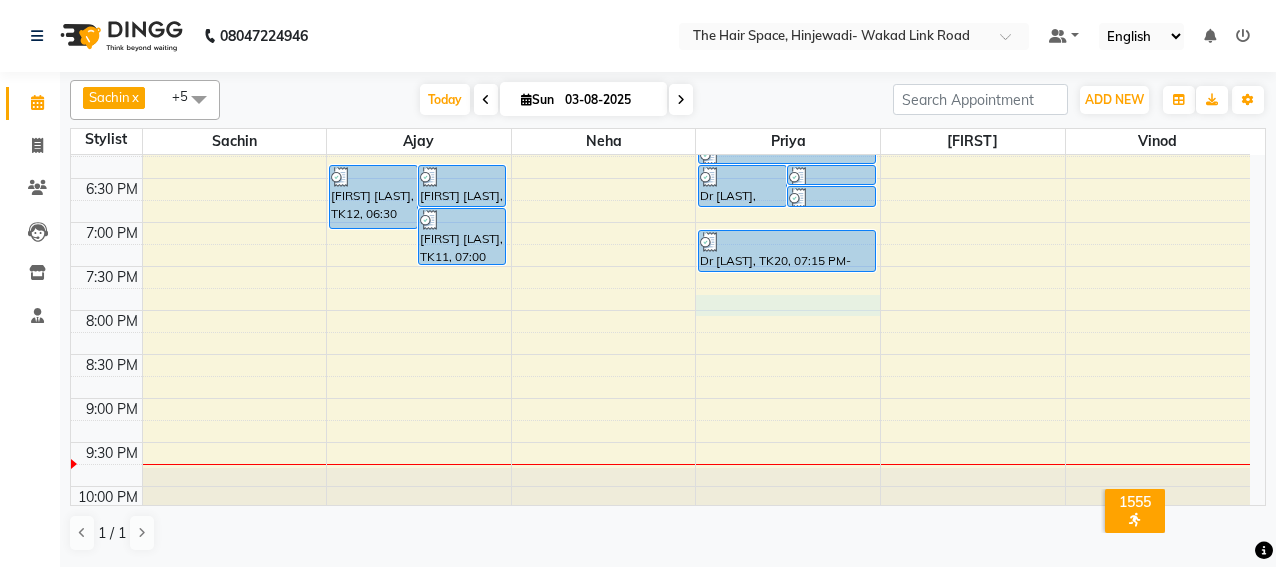 click on "8:00 AM 8:30 AM 9:00 AM 9:30 AM 10:00 AM 10:30 AM 11:00 AM 11:30 AM 12:00 PM 12:30 PM 1:00 PM 1:30 PM 2:00 PM 2:30 PM 3:00 PM 3:30 PM 4:00 PM 4:30 PM 5:00 PM 5:30 PM 6:00 PM 6:30 PM 7:00 PM 7:30 PM 8:00 PM 8:30 PM 9:00 PM 9:30 PM 10:00 PM 10:30 PM     [FIRST], TK16, 09:45 AM-01:45 PM, Threading - Threading Eyebrows,Waxing - Rica Wax Full Arms (₹450),Waxing - Rica Wax Full Legs (₹1000),Waxing - Rica Wax Half Arms (₹250),Waxing - Rica Wax Full Back (₹550),Waxing - Rica Wax Half Front (₹300),Waxing - Rica Wax Neck (₹200)     [FIRST] [LAST], TK05, 12:15 PM-01:30 PM, Facials - Facials Advance Facial     [FIRST] [LAST], TK04, 12:15 PM-12:55 PM, Hair Cut - Male Hair Cut (Senior Stylist)     [FIRST] [LAST], TK05, 11:30 AM-12:15 PM, D-Tan - D-Tan Face-Neck     [FIRST] [LAST], TK12, 02:15 PM-02:45 PM, Waxing - Rica Wax Full Arms     [FIRST] [LAST], TK12, 02:45 PM-03:45 PM, Waxing - Rica Wax Under Arms,Waxing - Rica Wax Full Arms,Threading - Threading Eyebrows (₹60)" at bounding box center [660, -86] 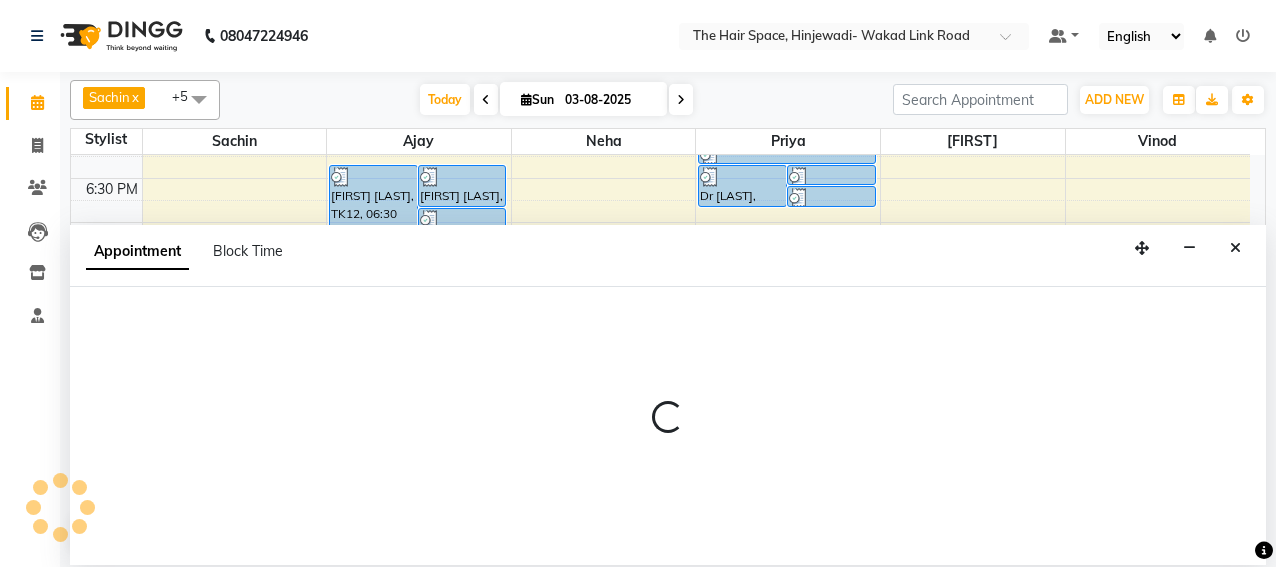 select on "84665" 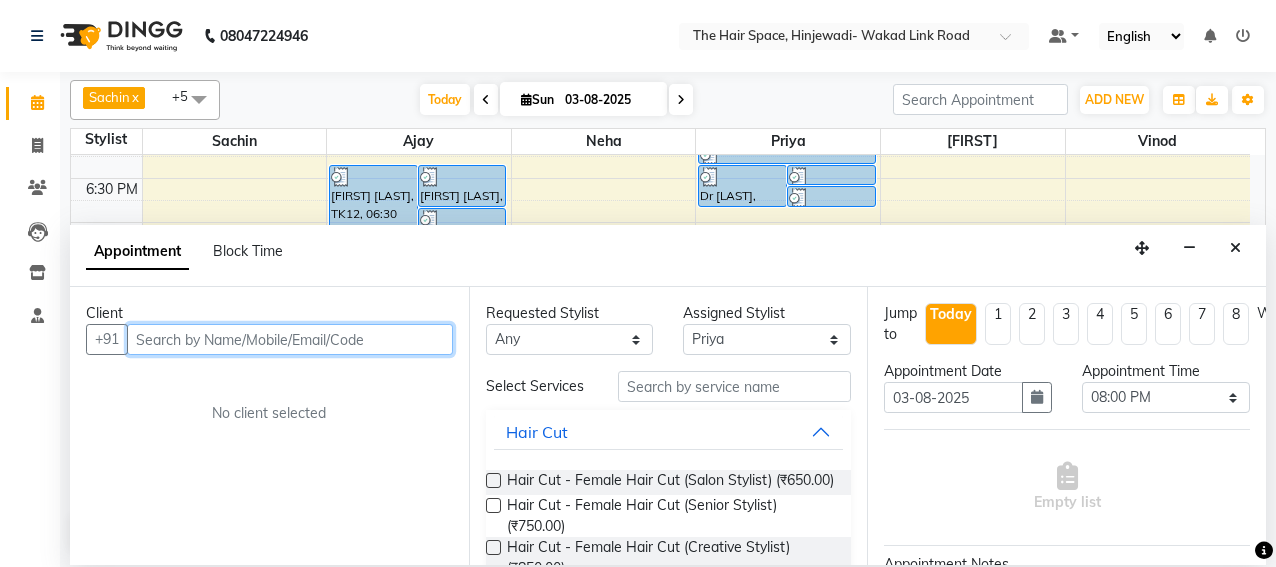 click at bounding box center [290, 339] 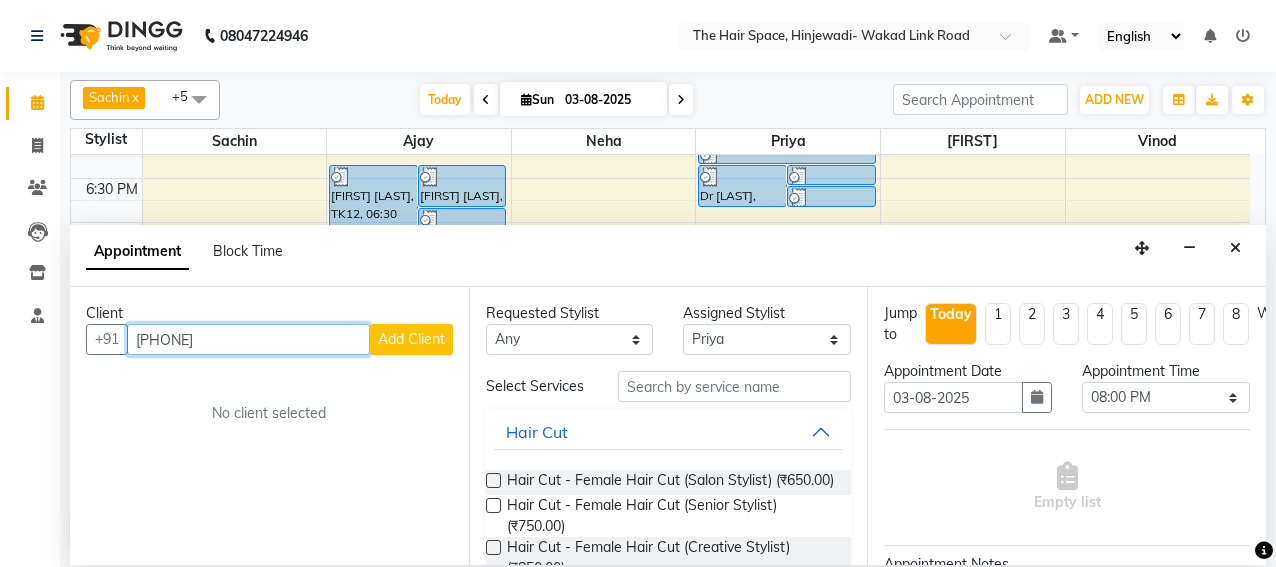 type on "[PHONE]" 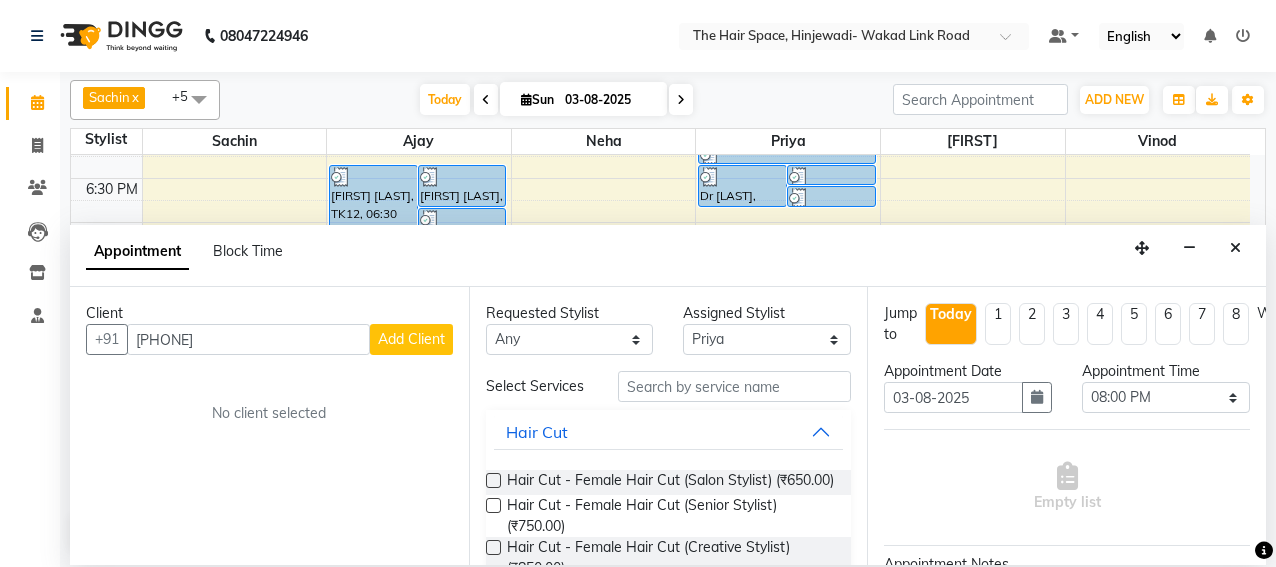 click on "Add Client" at bounding box center [411, 339] 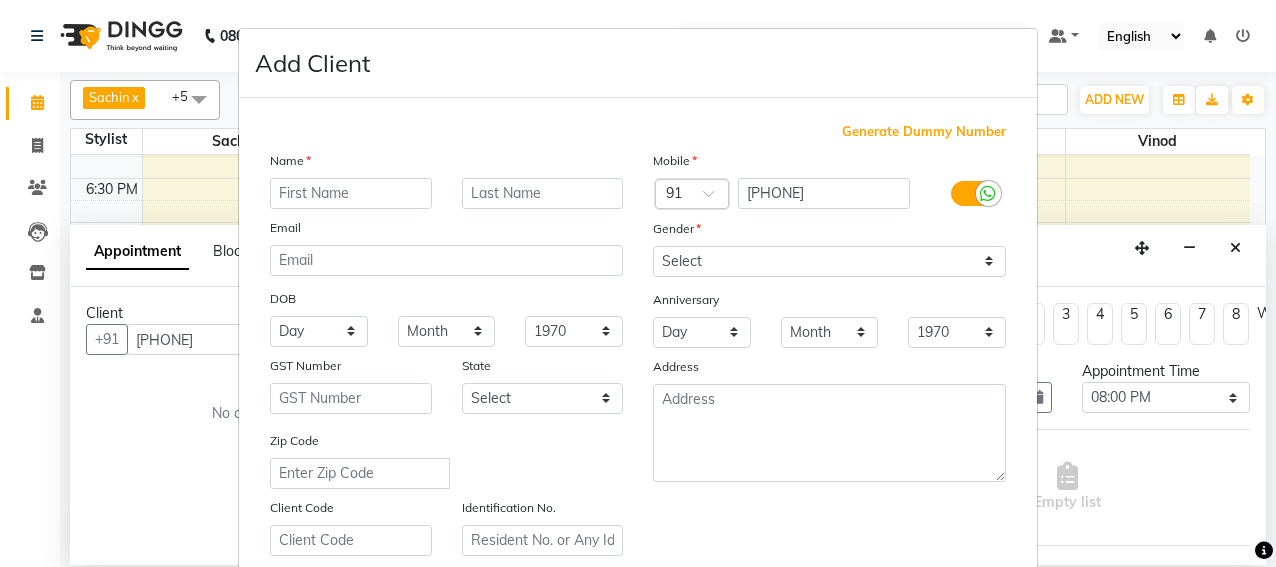 click at bounding box center [351, 193] 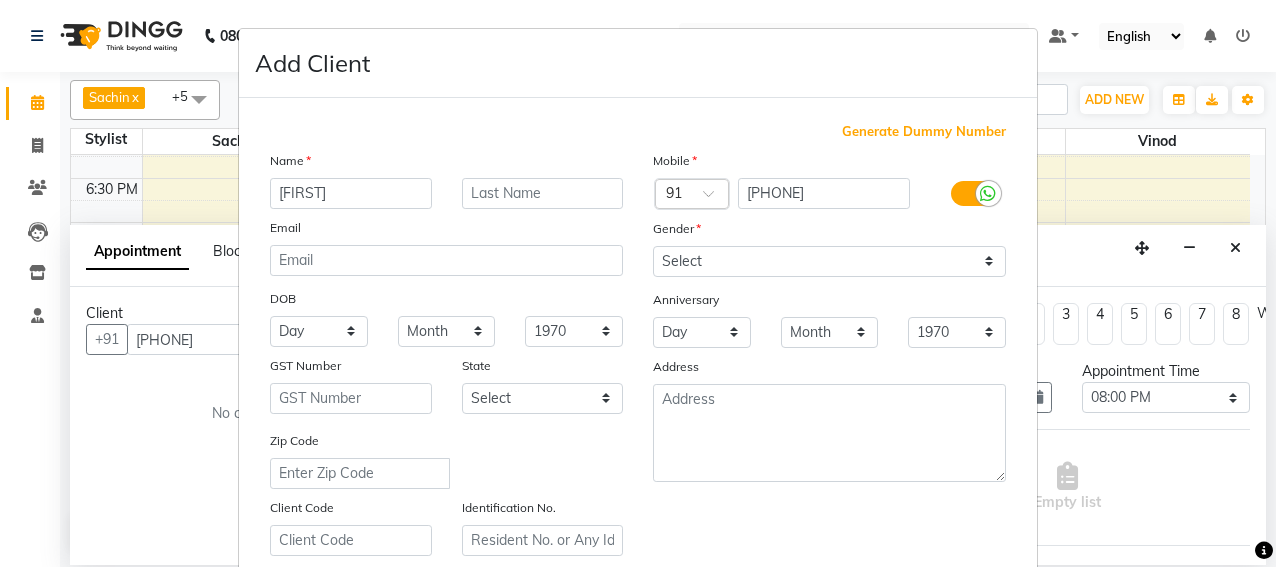 type on "[FIRST]" 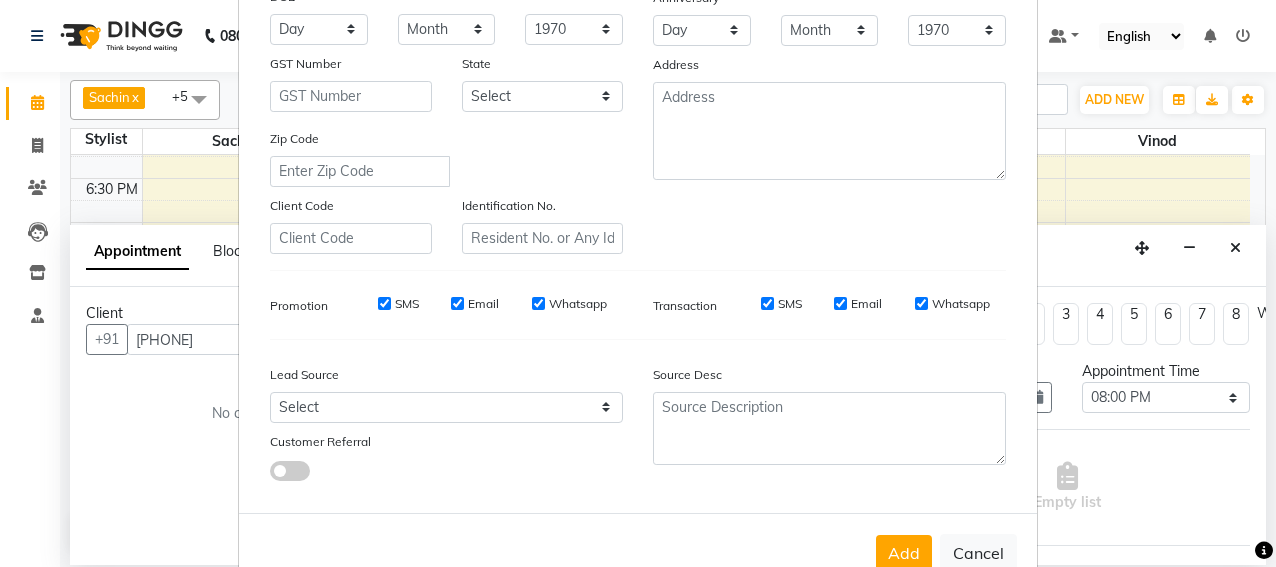 scroll, scrollTop: 352, scrollLeft: 0, axis: vertical 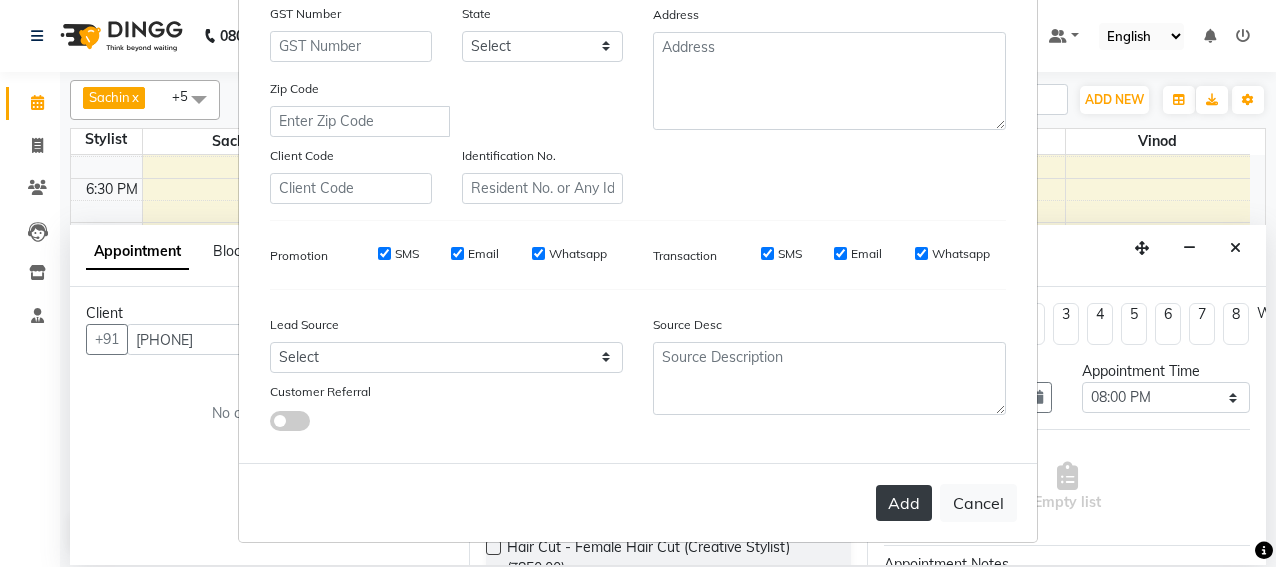 type on "Saxena" 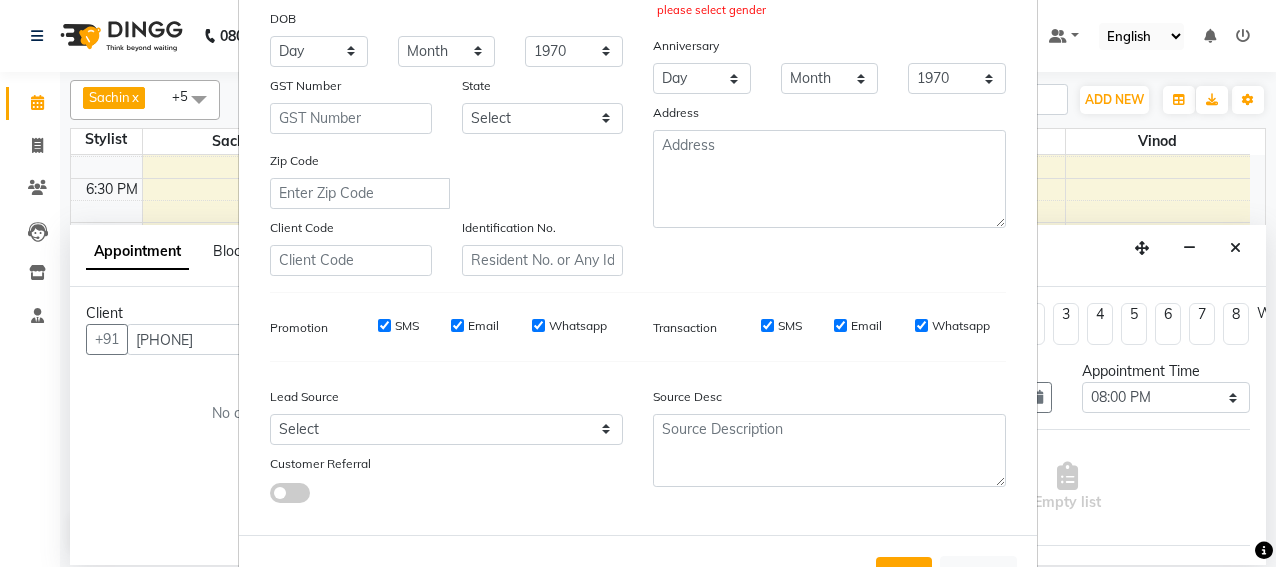 scroll, scrollTop: 52, scrollLeft: 0, axis: vertical 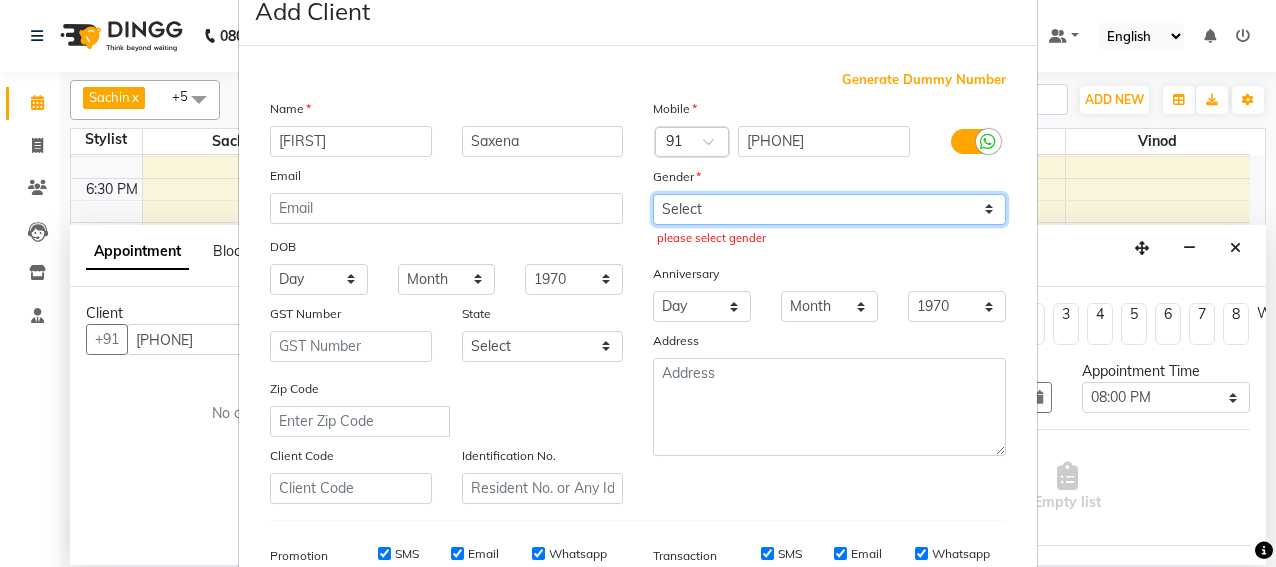 click on "Select Male Female Other Prefer Not To Say" at bounding box center [829, 209] 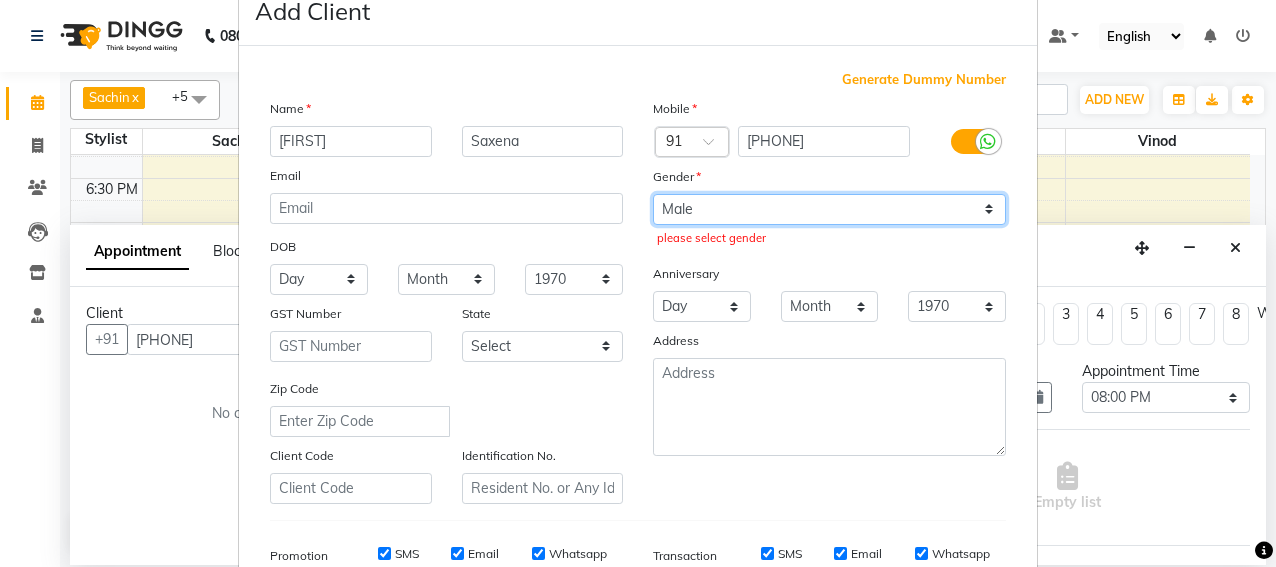 click on "Select Male Female Other Prefer Not To Say" at bounding box center (829, 209) 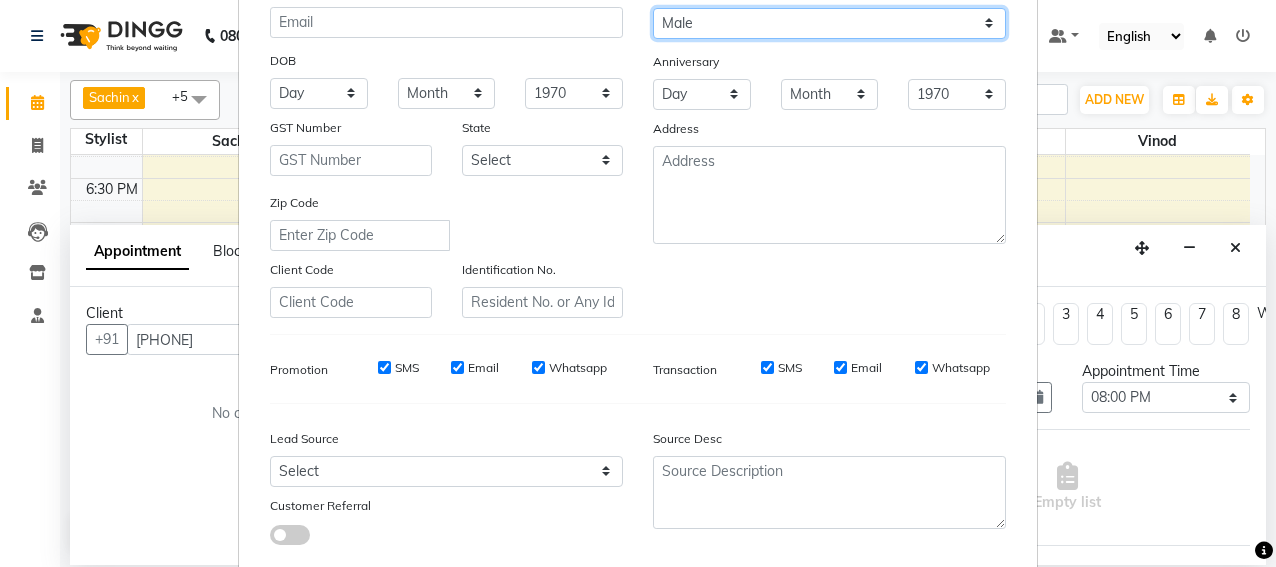 scroll, scrollTop: 352, scrollLeft: 0, axis: vertical 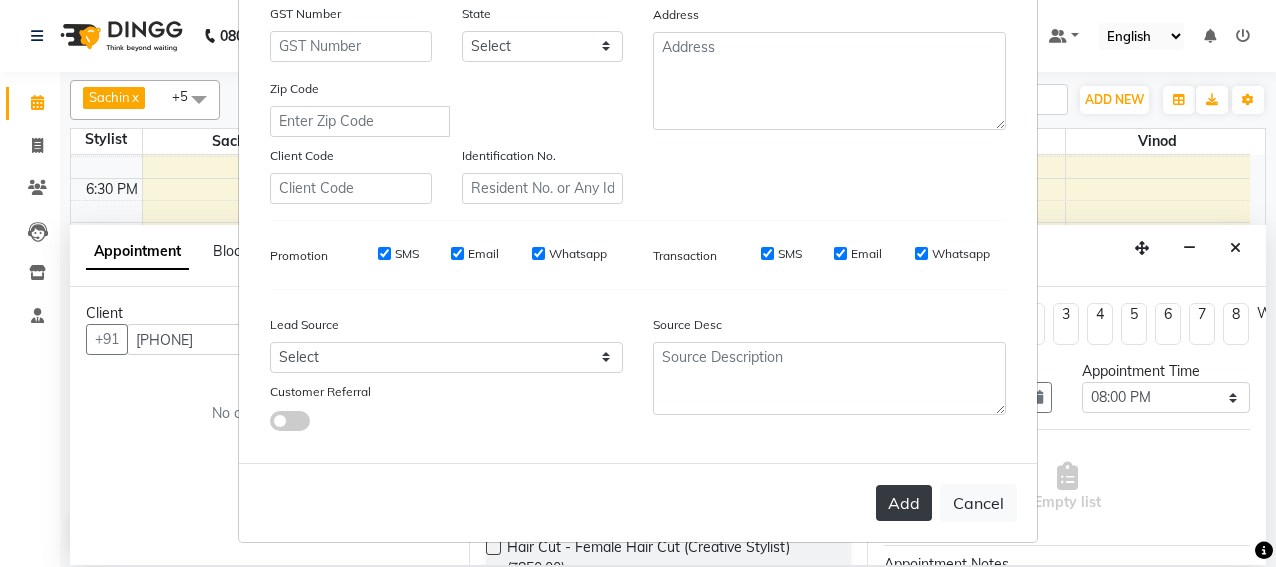 click on "Add" at bounding box center (904, 503) 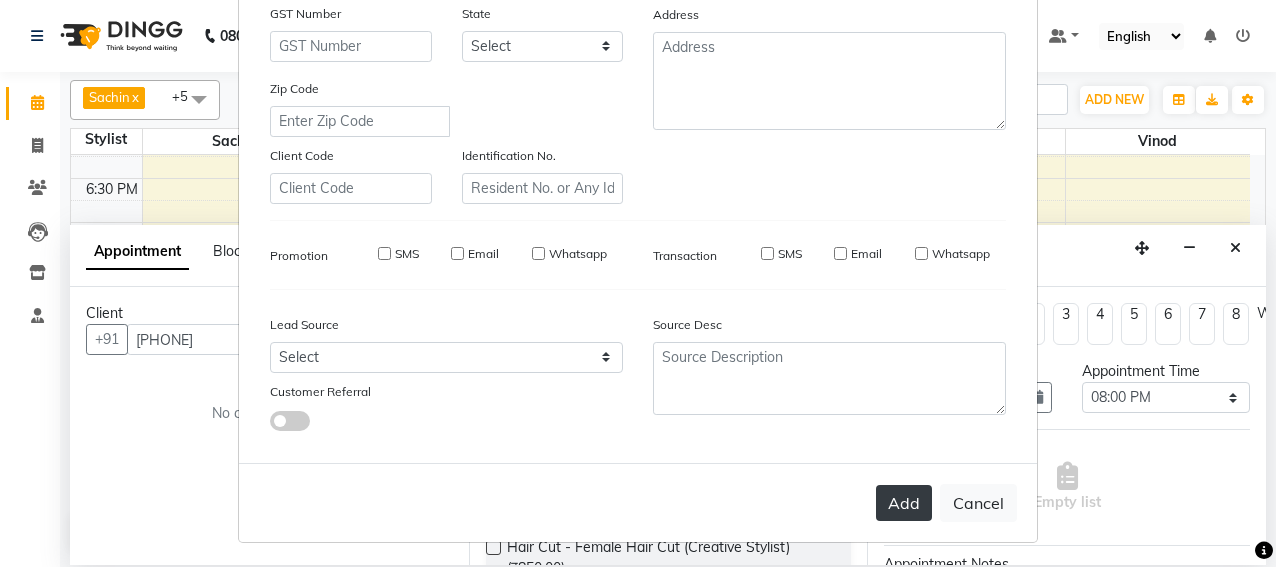 type 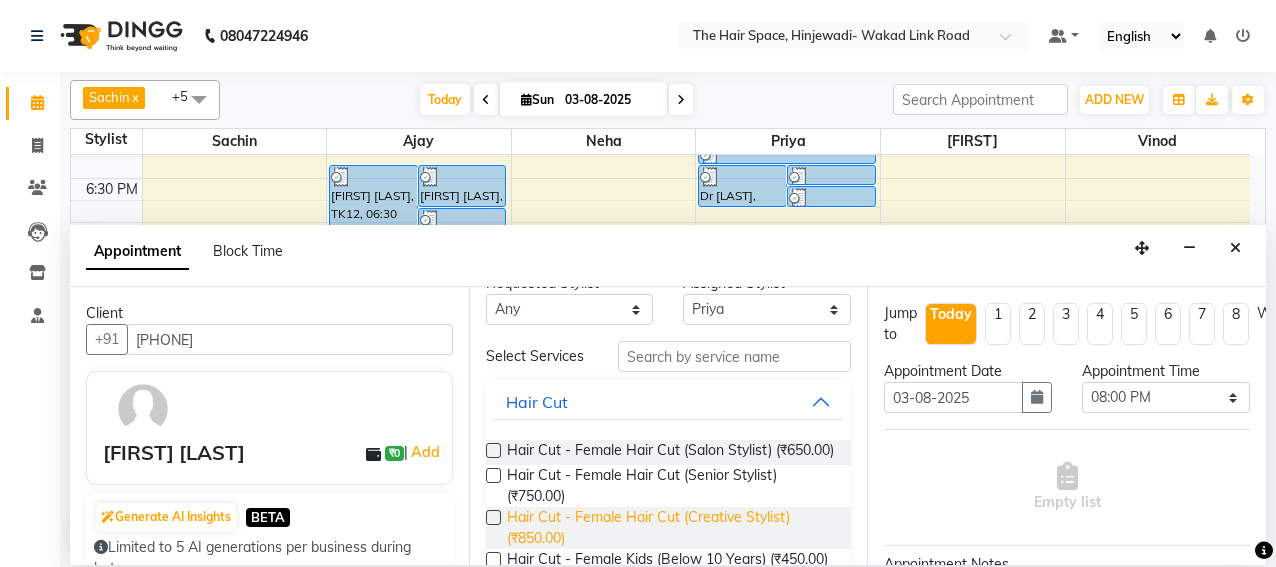 scroll, scrollTop: 0, scrollLeft: 0, axis: both 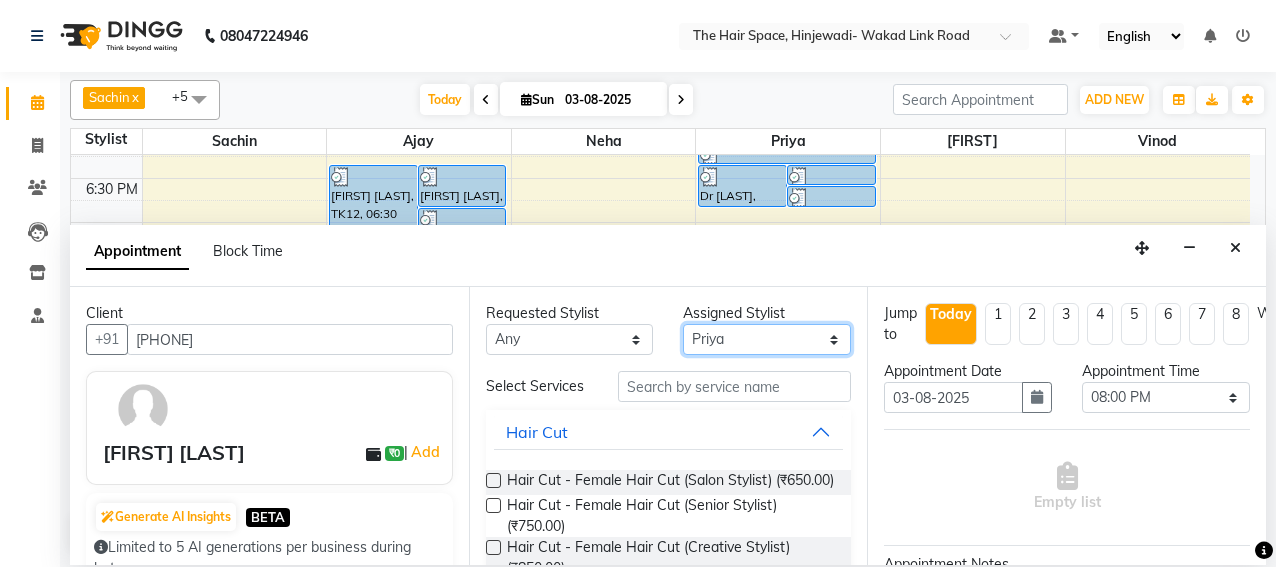 click on "Select [FIRST] [FIRST] [FIRST] [FIRST] [FIRST] [FIRST] [FIRST]  [FIRST]  [FIRST]  [FIRST]" at bounding box center [767, 339] 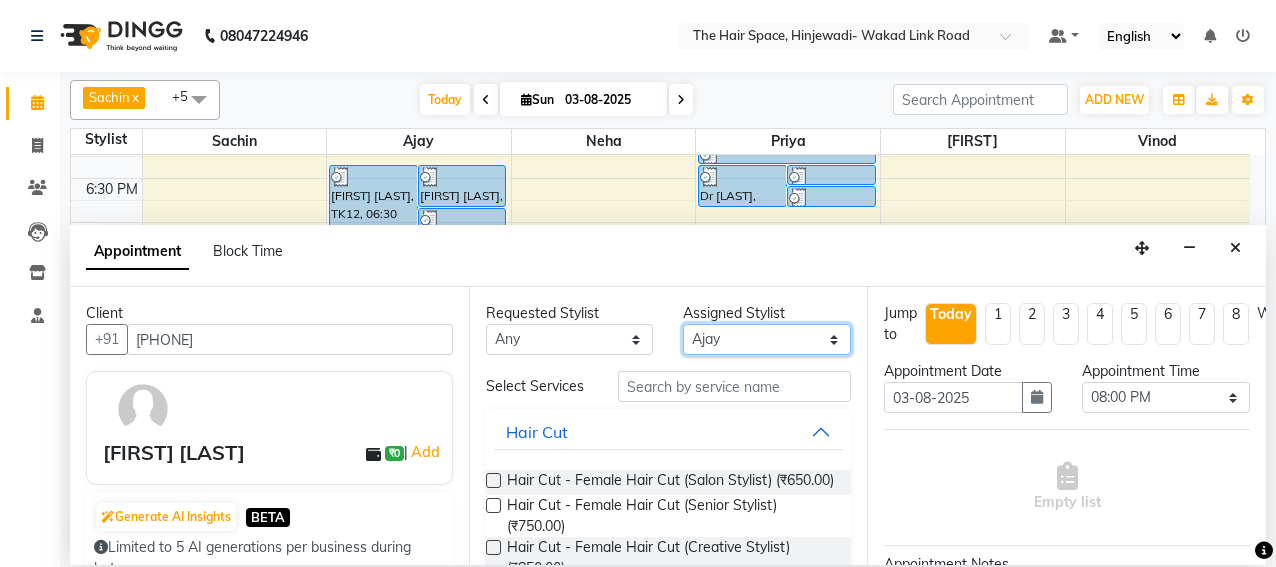 click on "Select [FIRST] [FIRST] [FIRST] [FIRST] [FIRST] [FIRST] [FIRST]  [FIRST]  [FIRST]  [FIRST]" at bounding box center (767, 339) 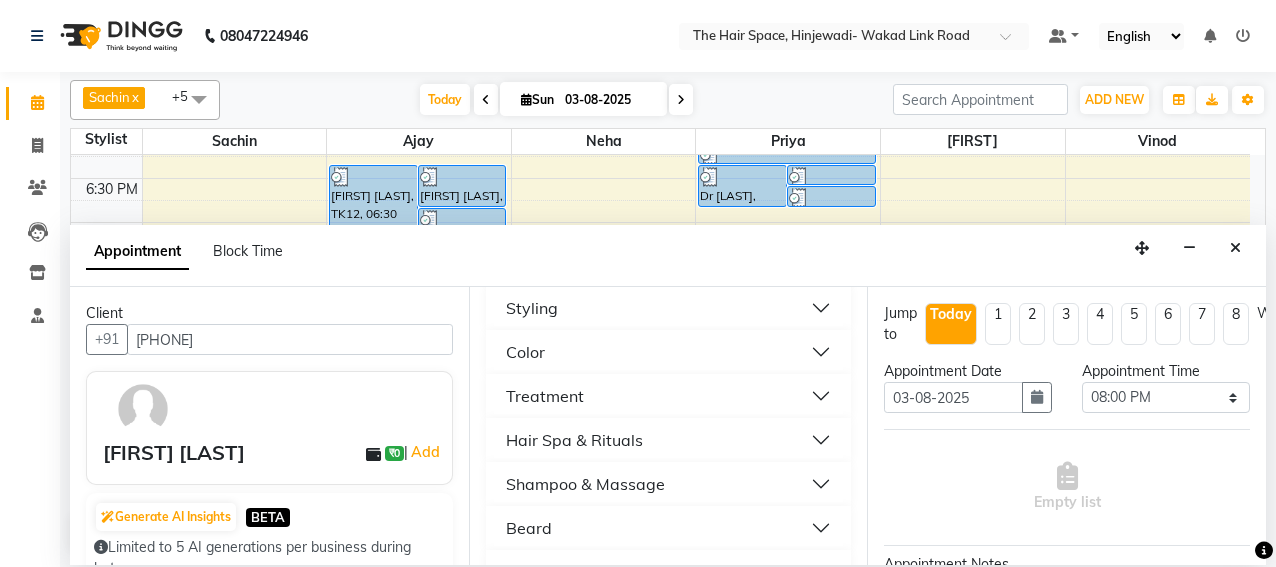 scroll, scrollTop: 600, scrollLeft: 0, axis: vertical 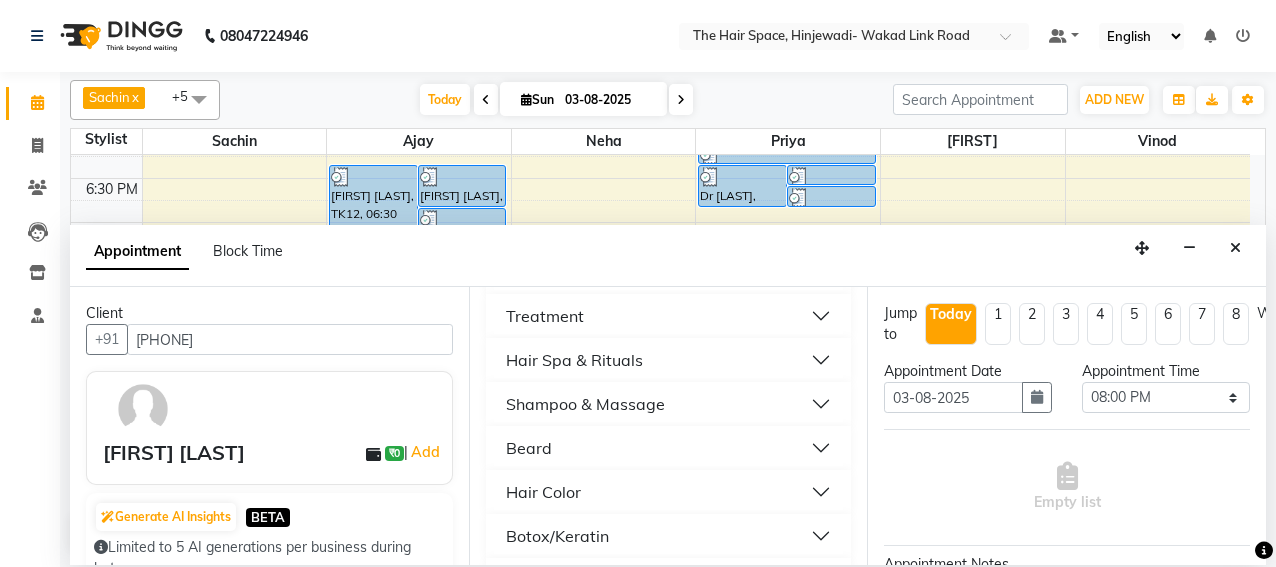 click on "Hair Spa & Rituals" at bounding box center (574, 360) 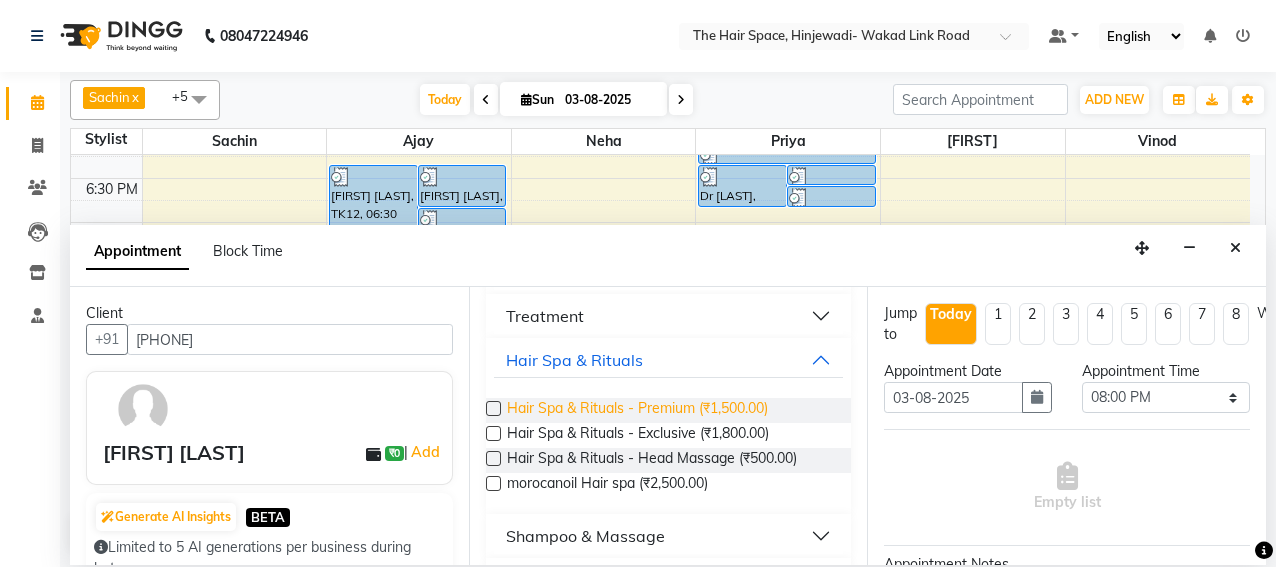 click on "Hair Spa & Rituals - Premium (₹1,500.00)" at bounding box center (637, 410) 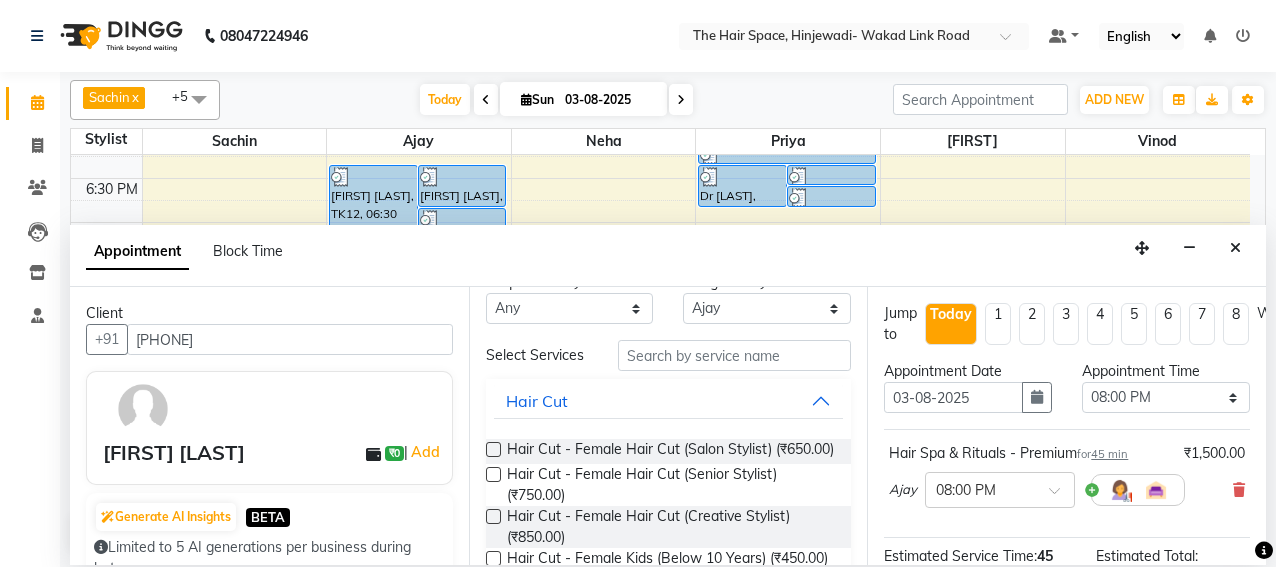 scroll, scrollTop: 0, scrollLeft: 0, axis: both 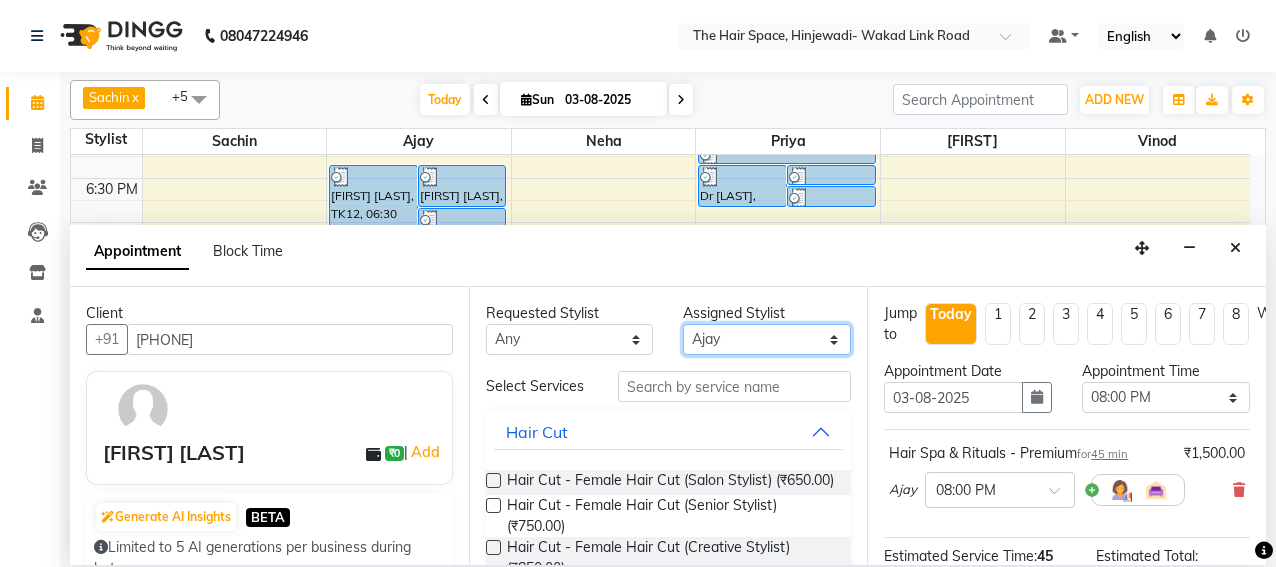 click on "Select [FIRST] [FIRST] [FIRST] [FIRST] [FIRST] [FIRST] [FIRST]  [FIRST]  [FIRST]  [FIRST]" at bounding box center [767, 339] 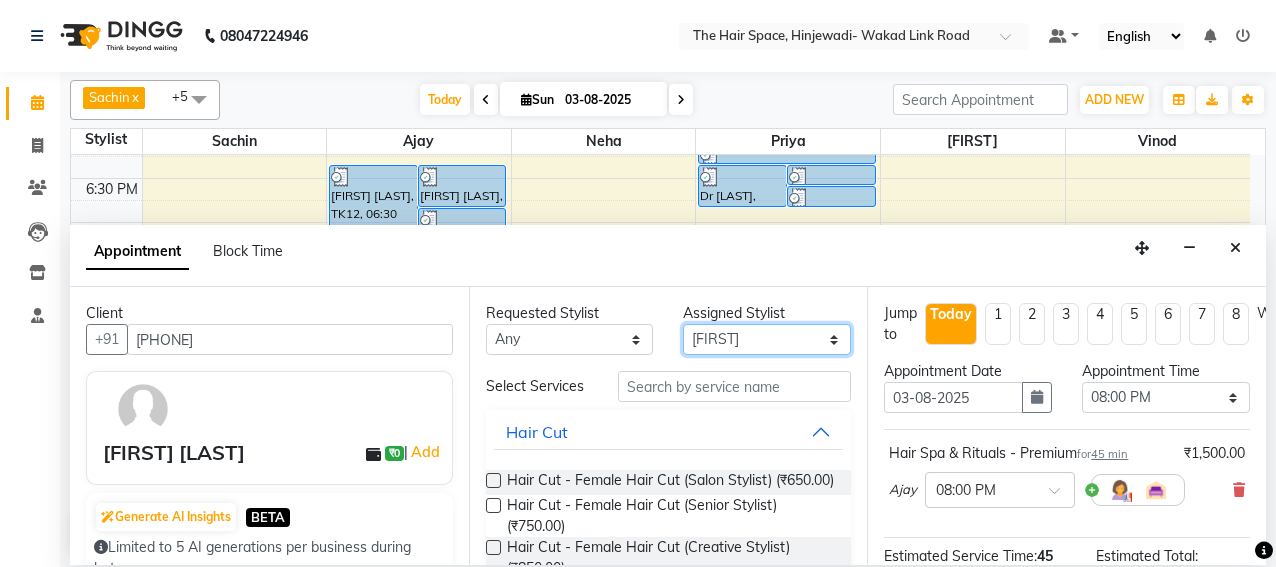click on "Select [FIRST] [FIRST] [FIRST] [FIRST] [FIRST] [FIRST] [FIRST]  [FIRST]  [FIRST]  [FIRST]" at bounding box center (767, 339) 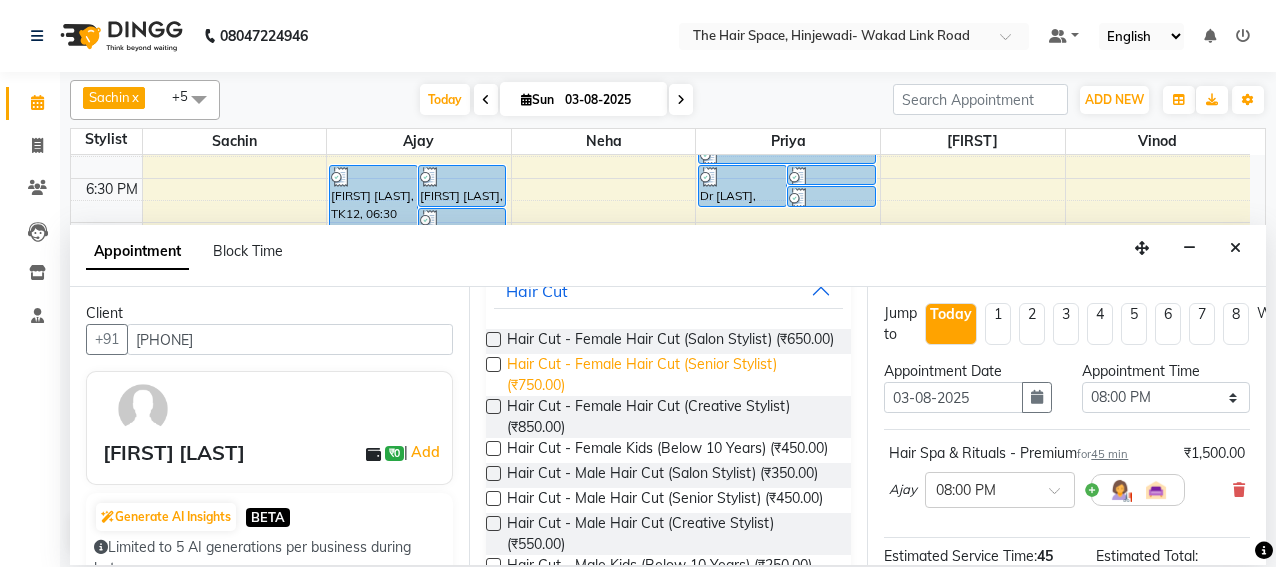 scroll, scrollTop: 300, scrollLeft: 0, axis: vertical 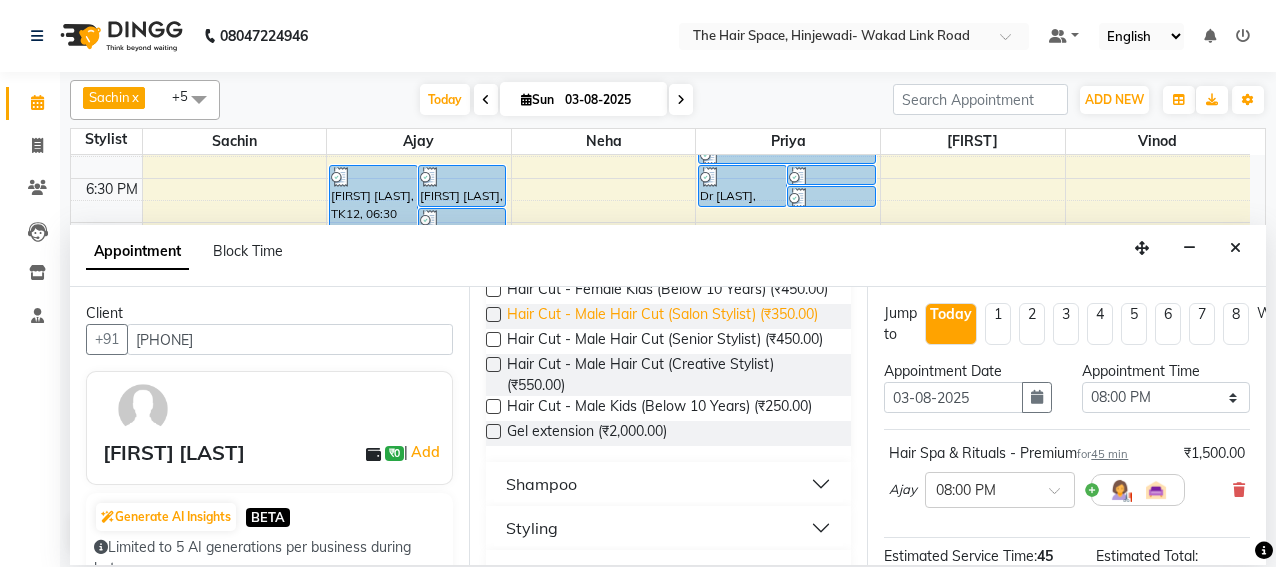 click on "Hair Cut - Male Hair Cut (Salon Stylist) (₹350.00)" at bounding box center (662, 316) 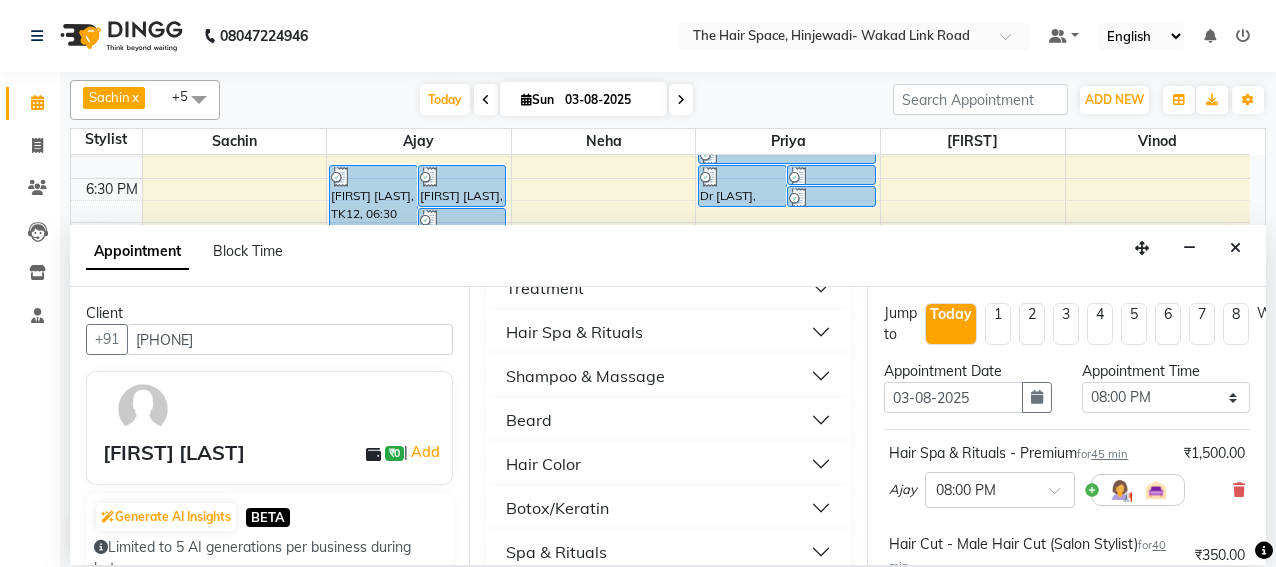 scroll, scrollTop: 800, scrollLeft: 0, axis: vertical 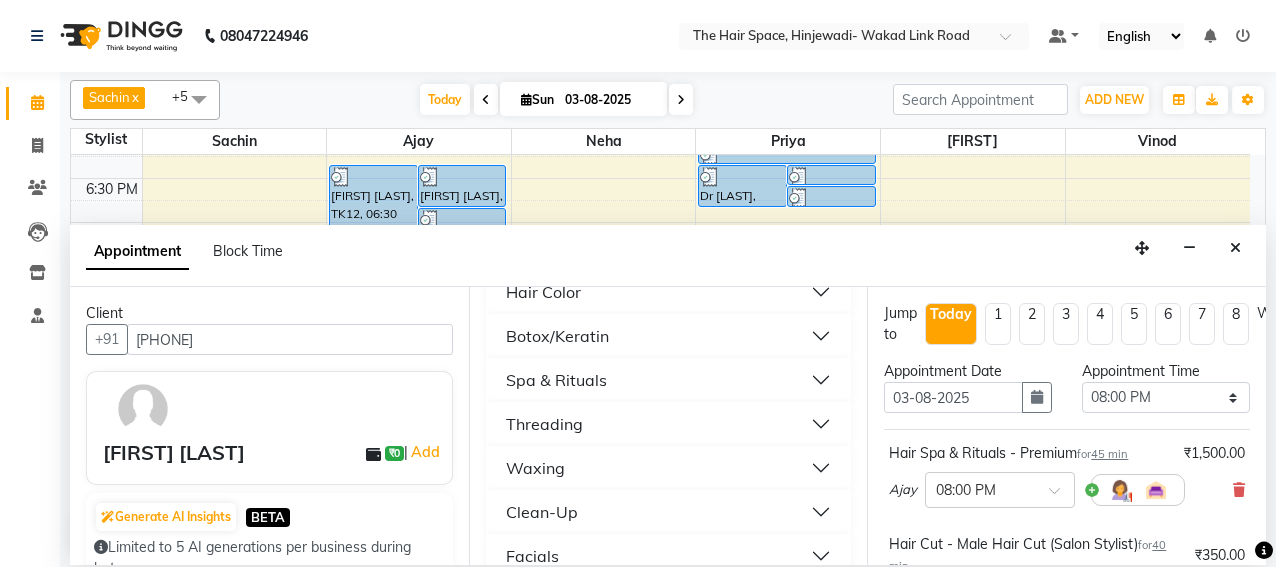 click on "Beard" at bounding box center [669, 248] 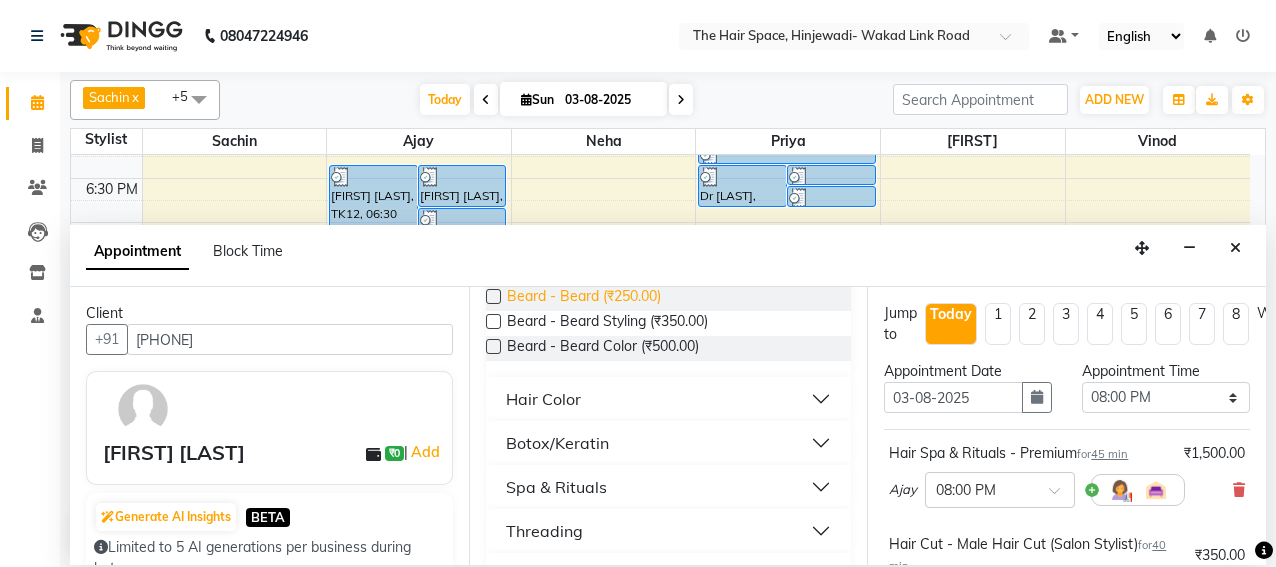 click on "Beard - Beard (₹250.00)" at bounding box center (584, 298) 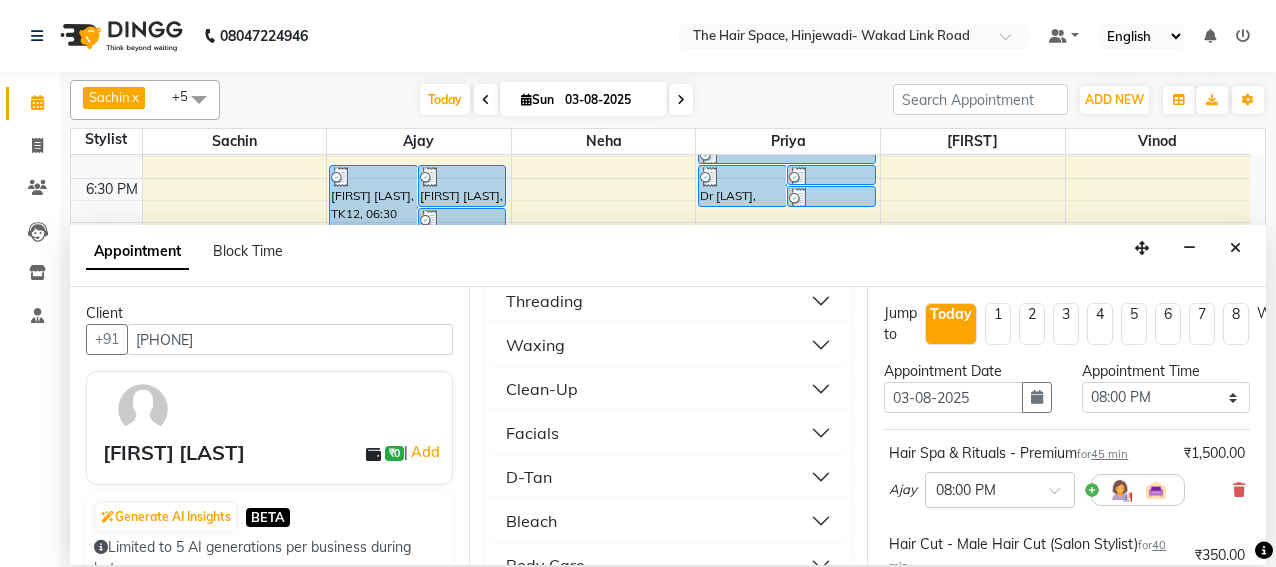 scroll, scrollTop: 1000, scrollLeft: 0, axis: vertical 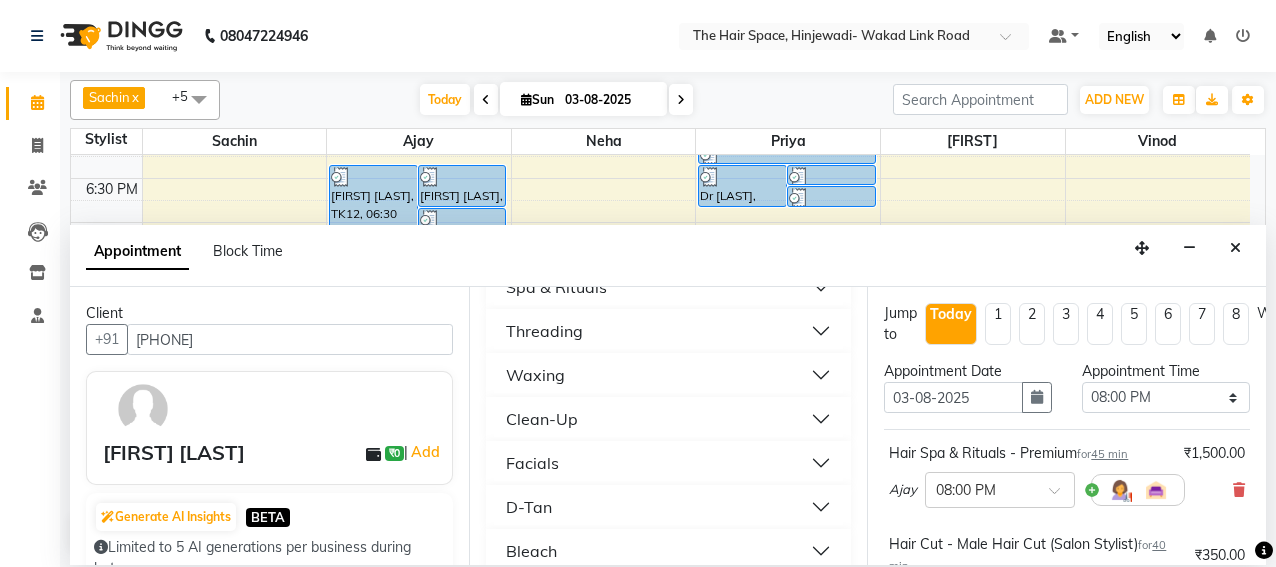 click on "Spa & Rituals" at bounding box center [556, 287] 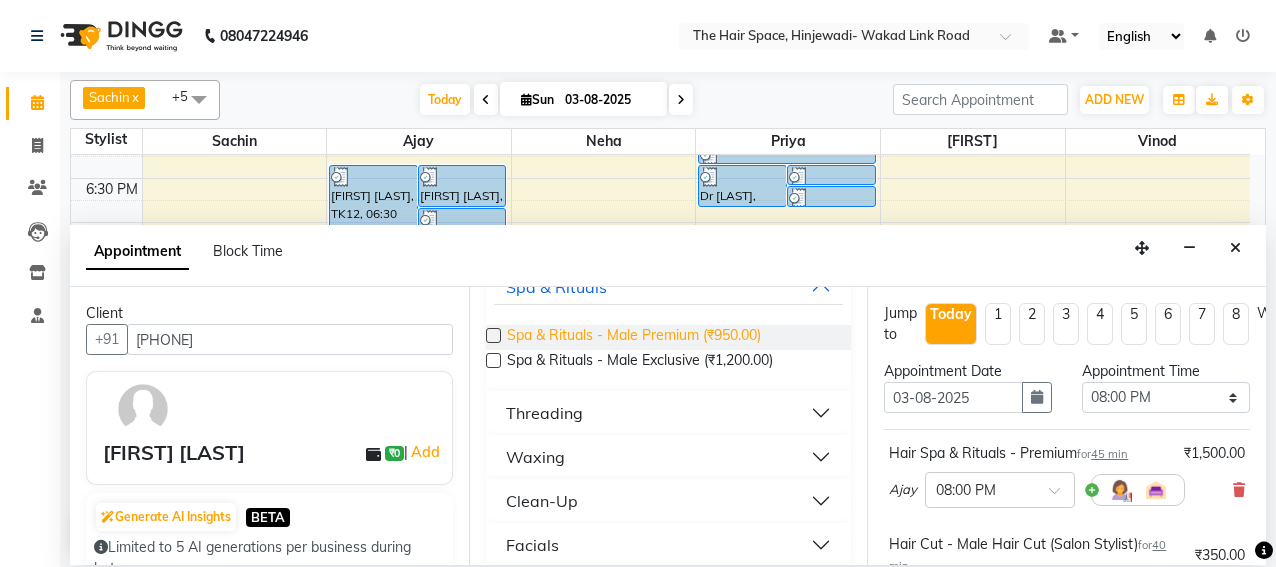 click on "Spa & Rituals - Male Premium (₹950.00)" at bounding box center (634, 337) 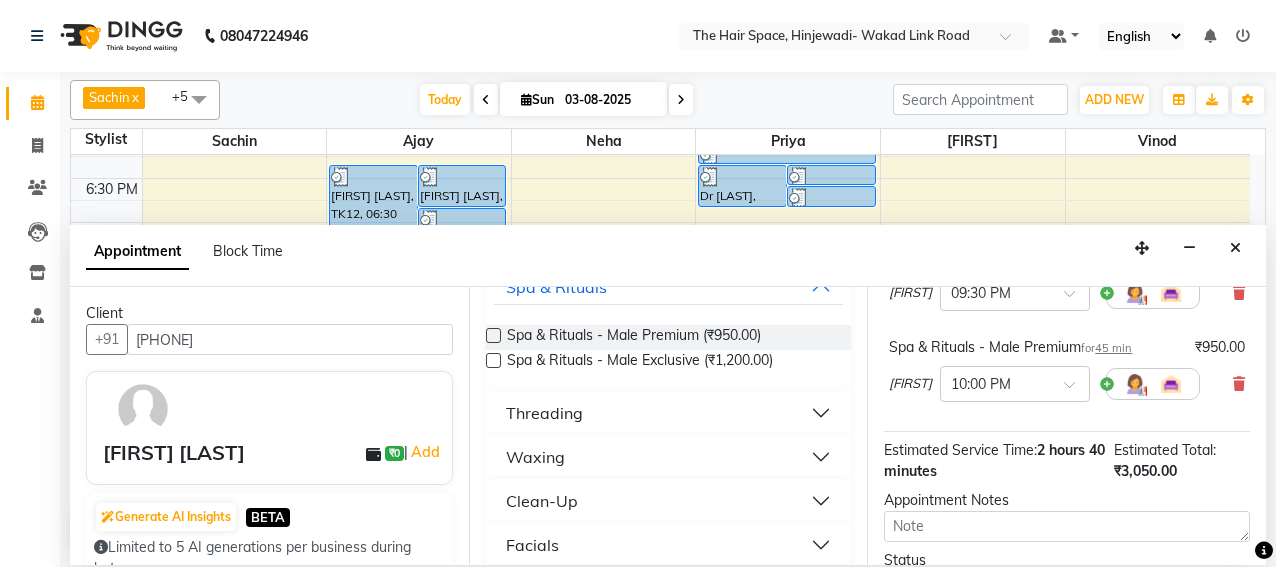 scroll, scrollTop: 576, scrollLeft: 0, axis: vertical 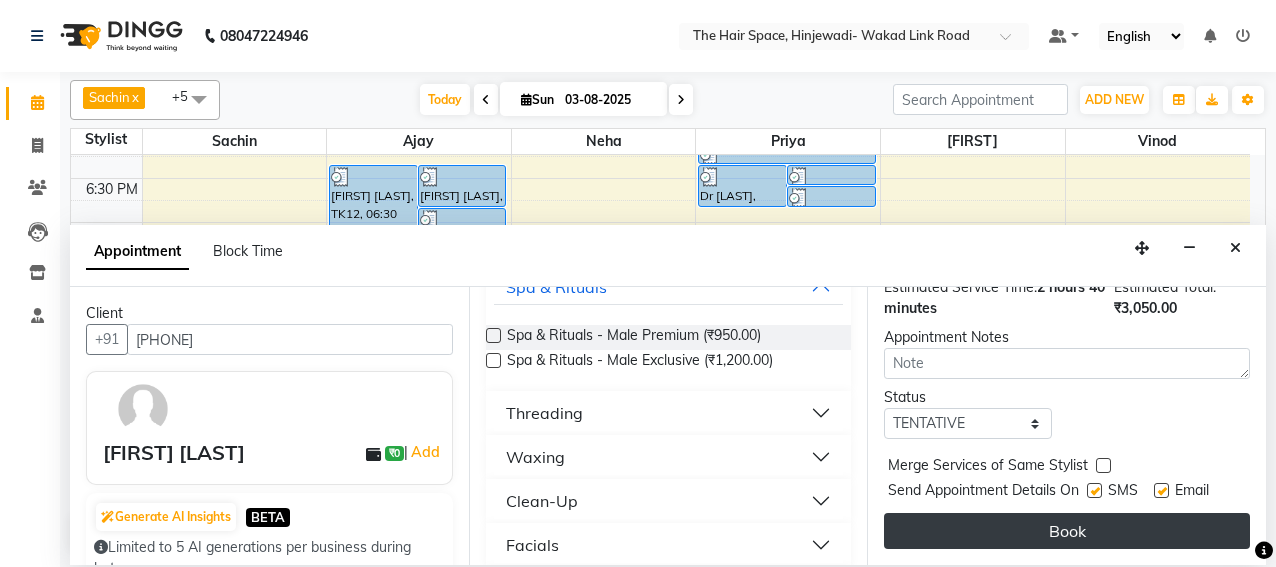 drag, startPoint x: 1092, startPoint y: 477, endPoint x: 1093, endPoint y: 513, distance: 36.013885 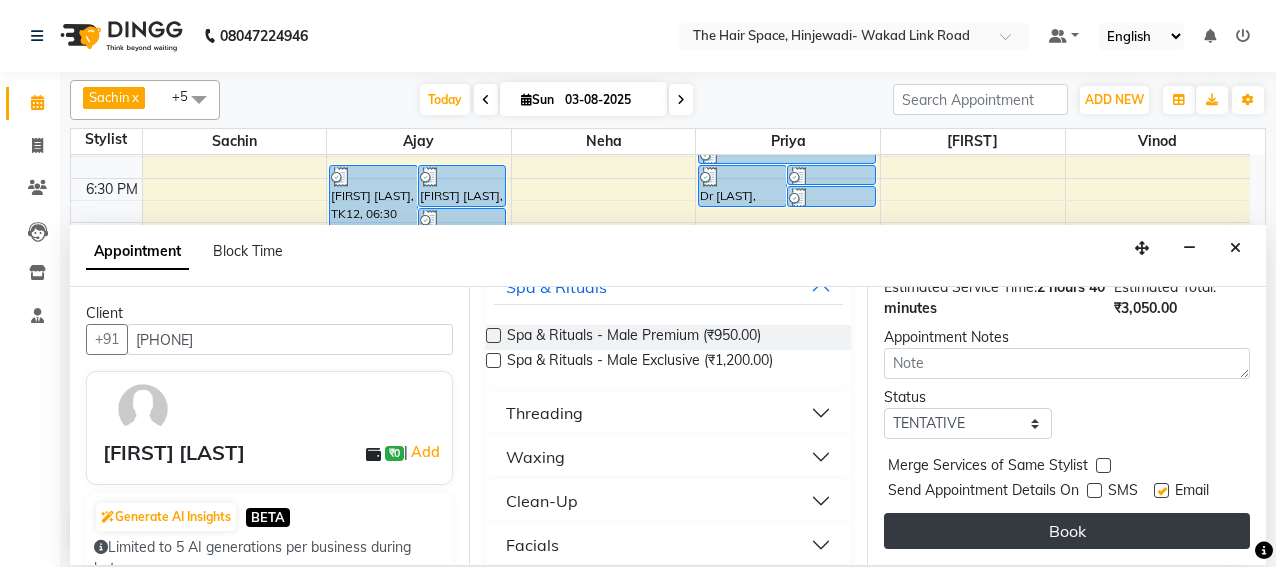 click on "Book" at bounding box center [1067, 531] 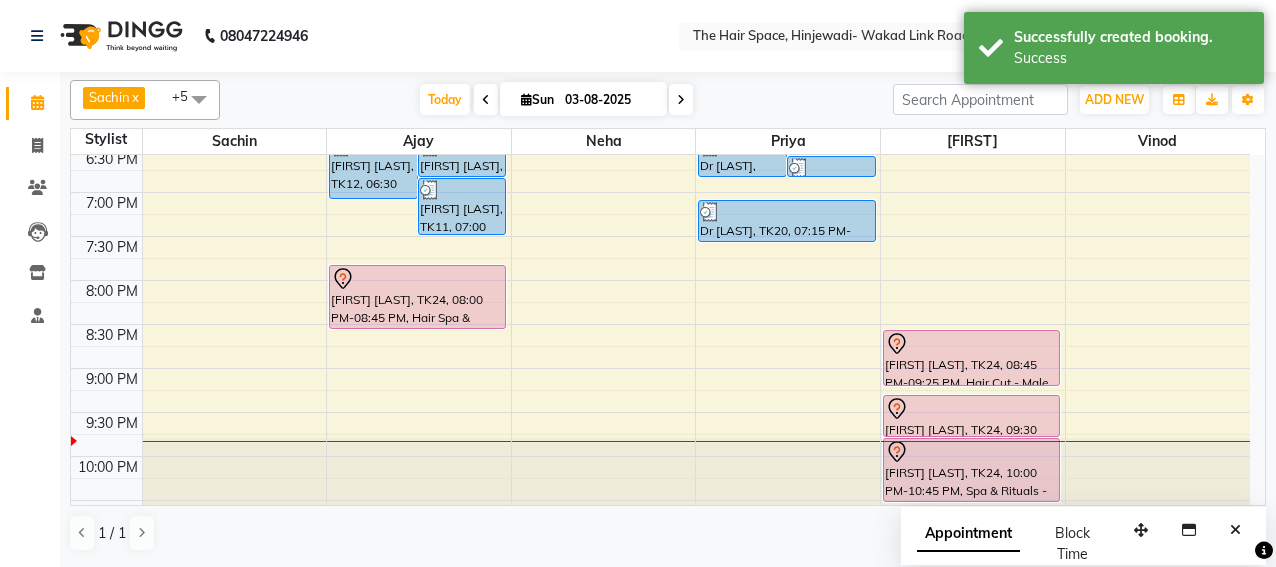 scroll, scrollTop: 947, scrollLeft: 0, axis: vertical 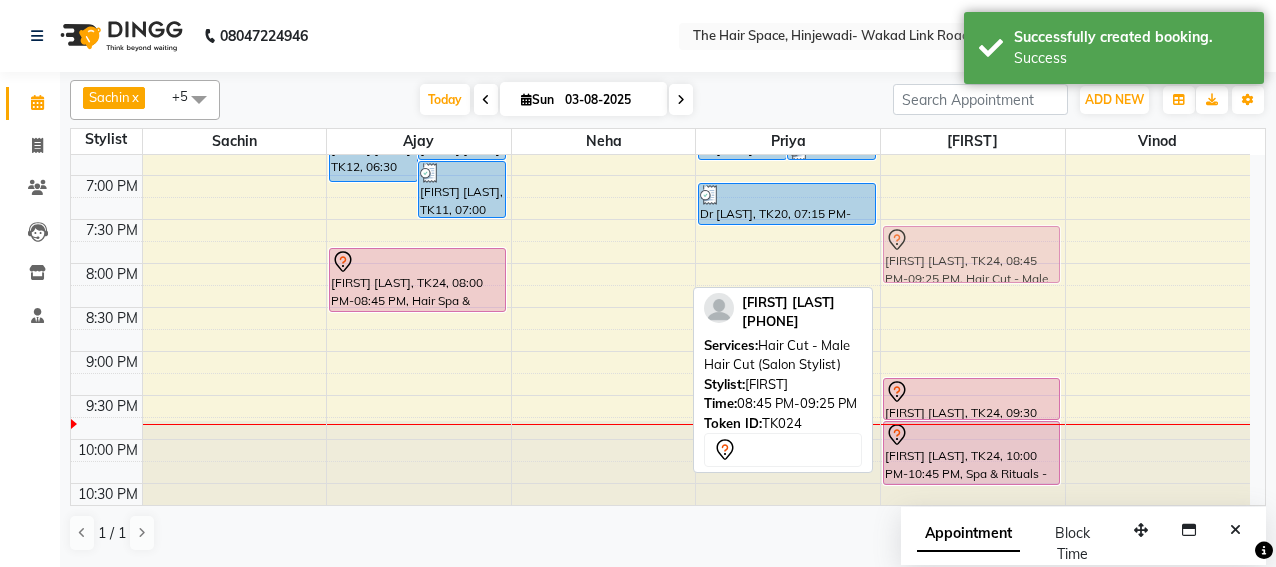 drag, startPoint x: 978, startPoint y: 348, endPoint x: 988, endPoint y: 251, distance: 97.5141 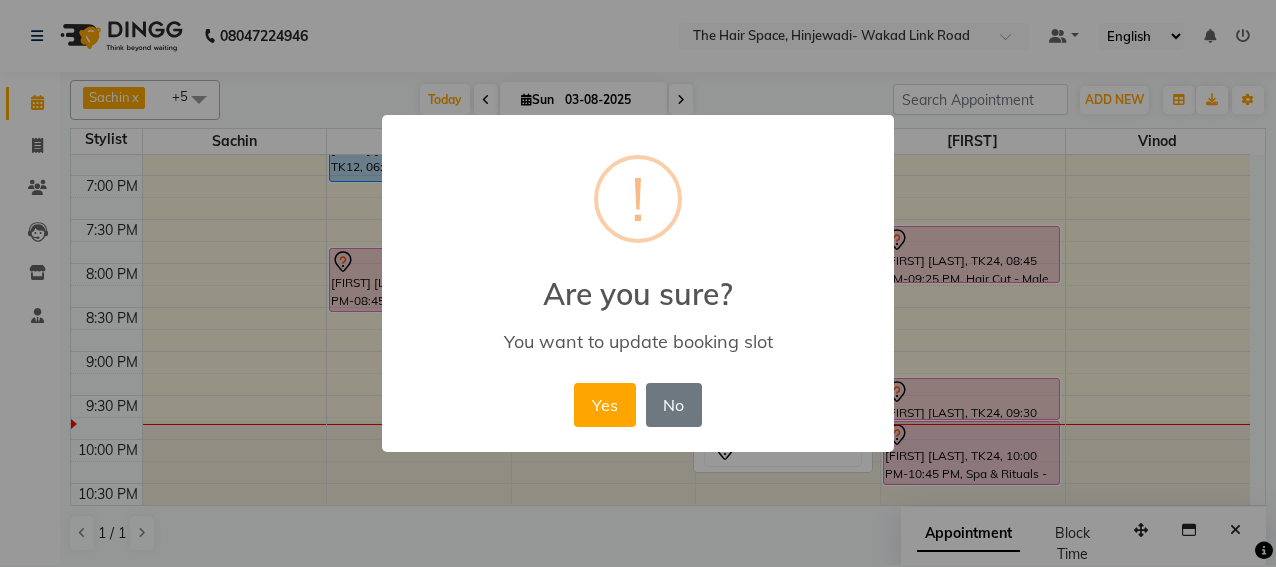 click on "Yes" at bounding box center (604, 405) 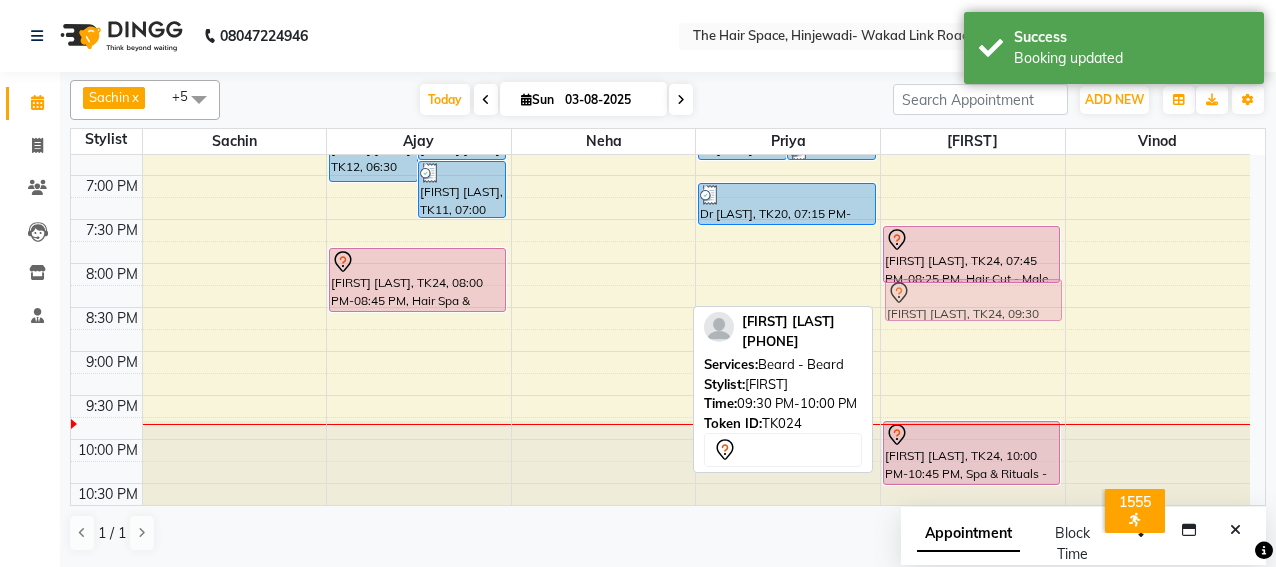 drag, startPoint x: 990, startPoint y: 404, endPoint x: 992, endPoint y: 307, distance: 97.020615 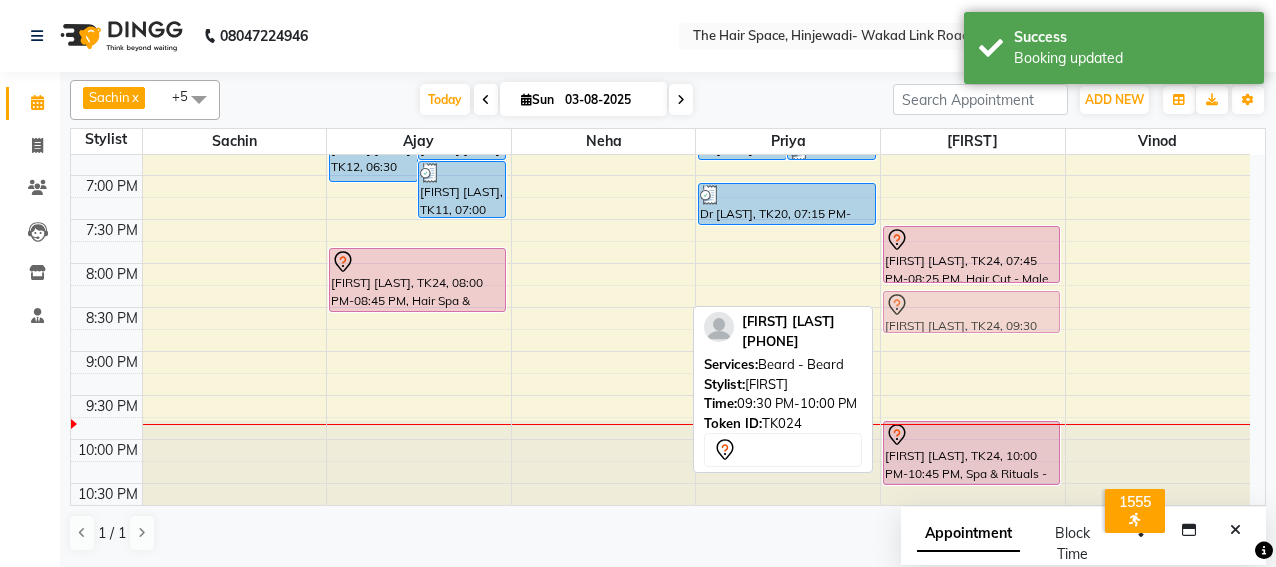 drag, startPoint x: 998, startPoint y: 402, endPoint x: 1004, endPoint y: 321, distance: 81.22192 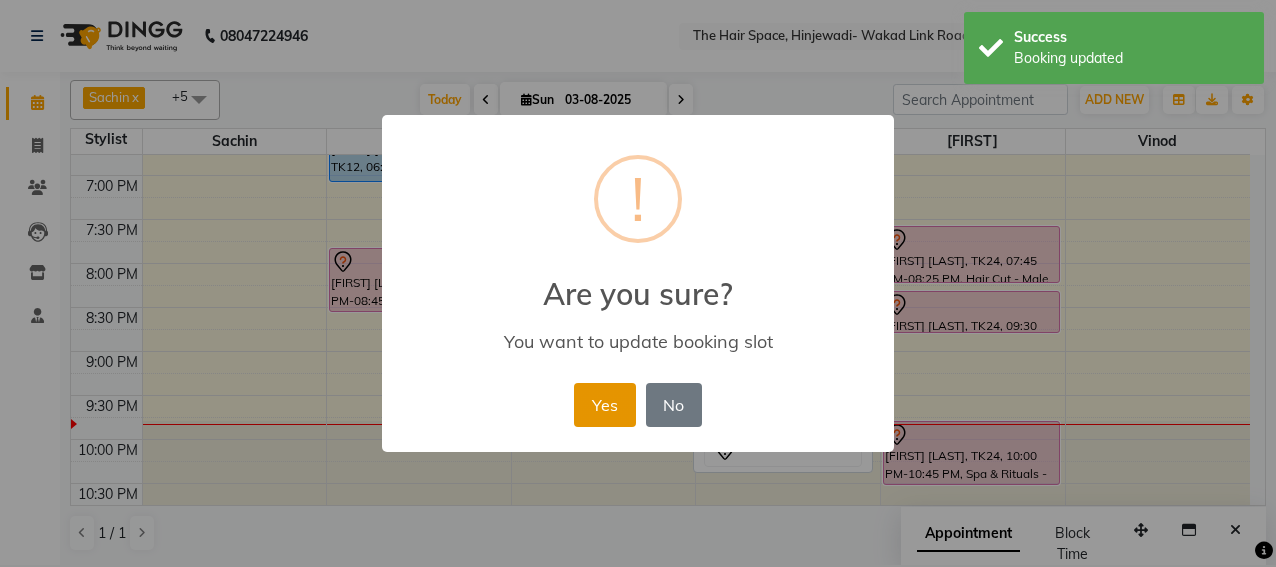 click on "Yes" at bounding box center [604, 405] 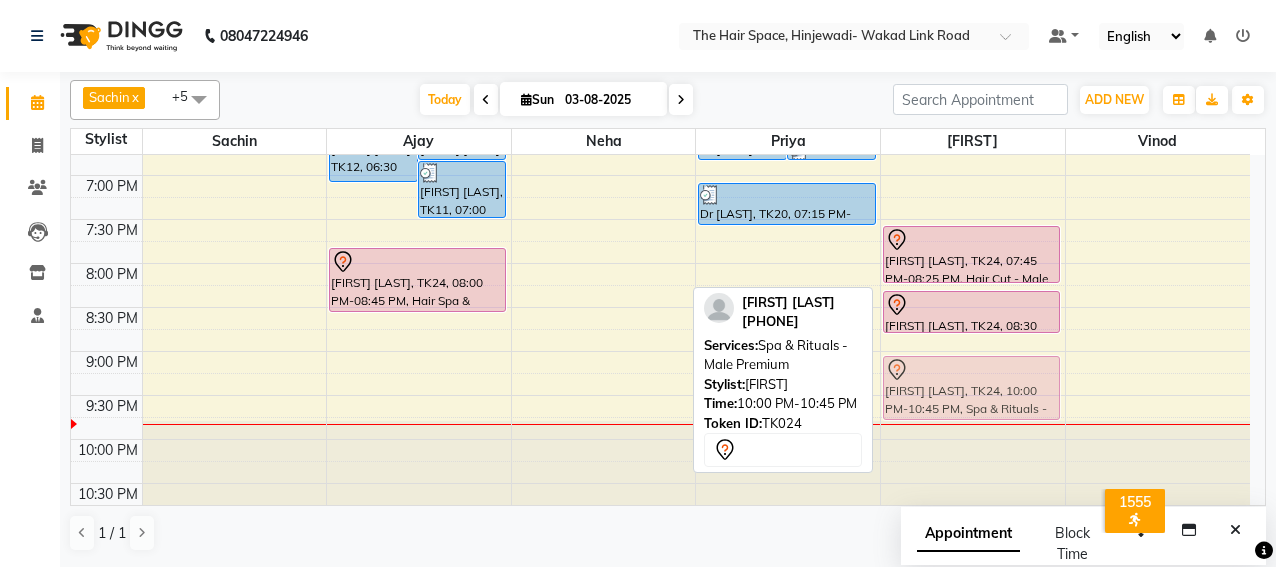 drag, startPoint x: 978, startPoint y: 447, endPoint x: 990, endPoint y: 383, distance: 65.11528 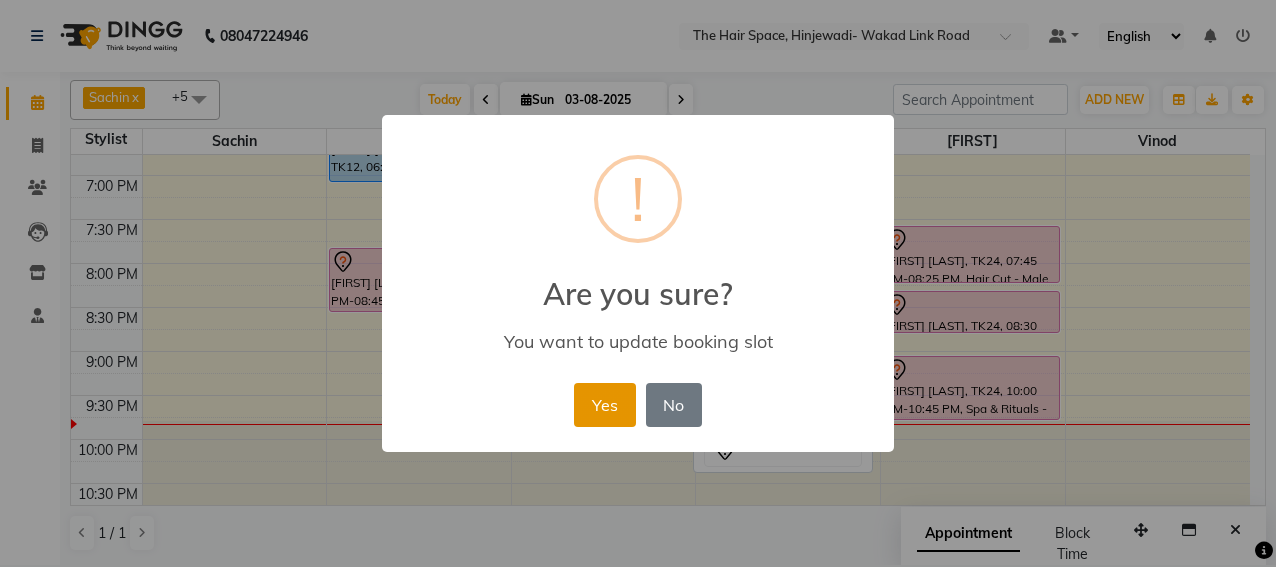 click on "Yes" at bounding box center [604, 405] 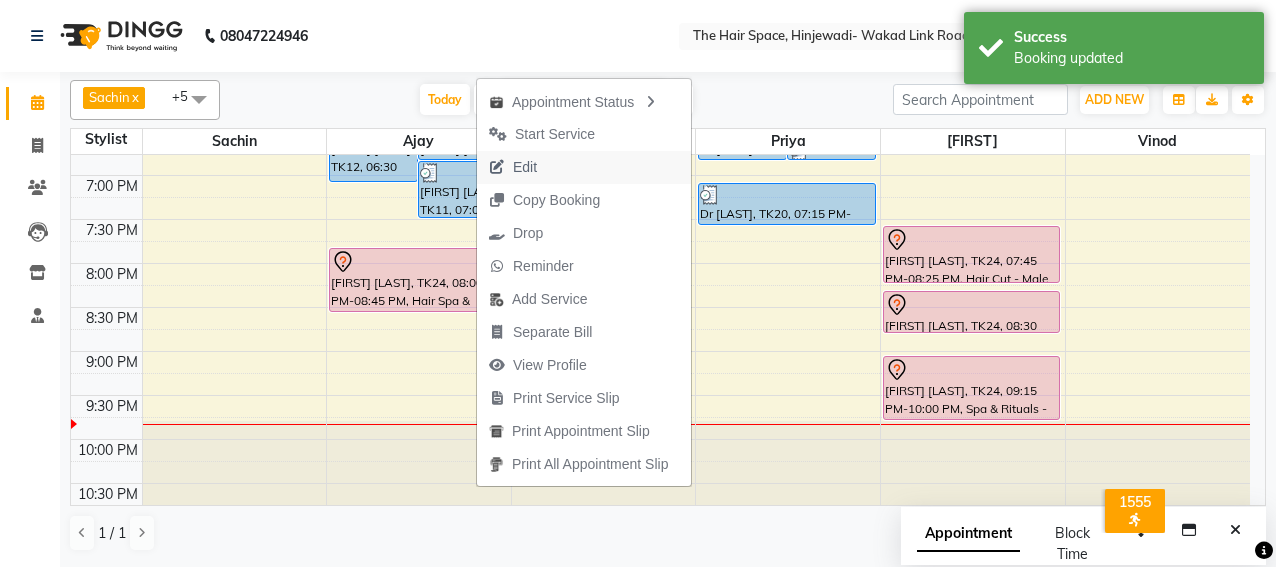 click on "Edit" at bounding box center [513, 167] 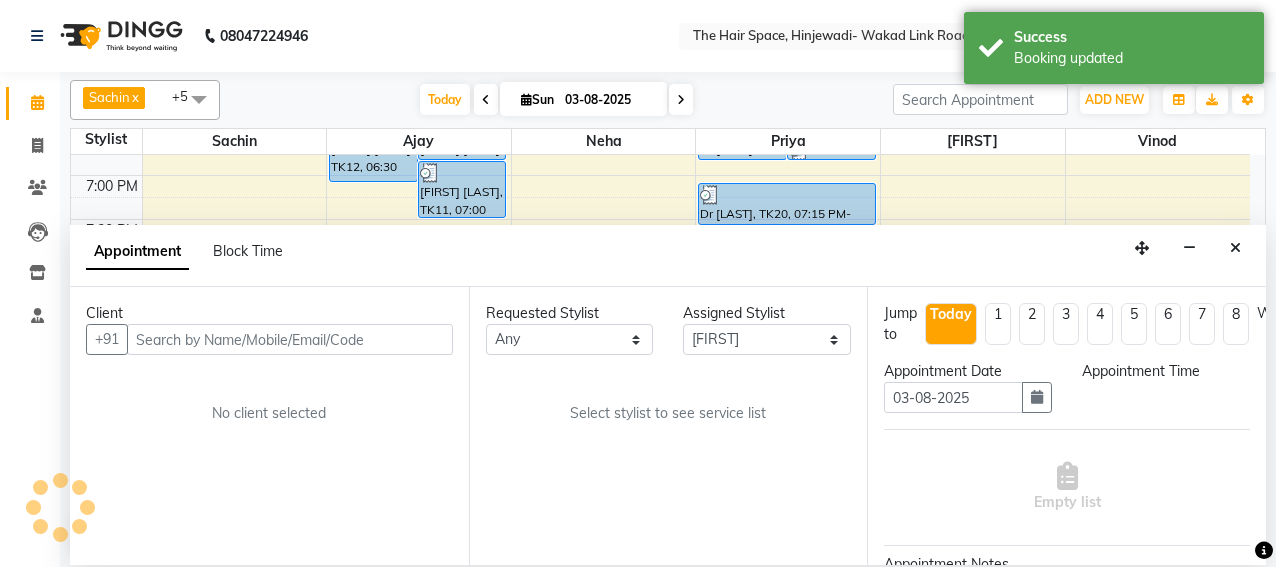 scroll, scrollTop: 948, scrollLeft: 0, axis: vertical 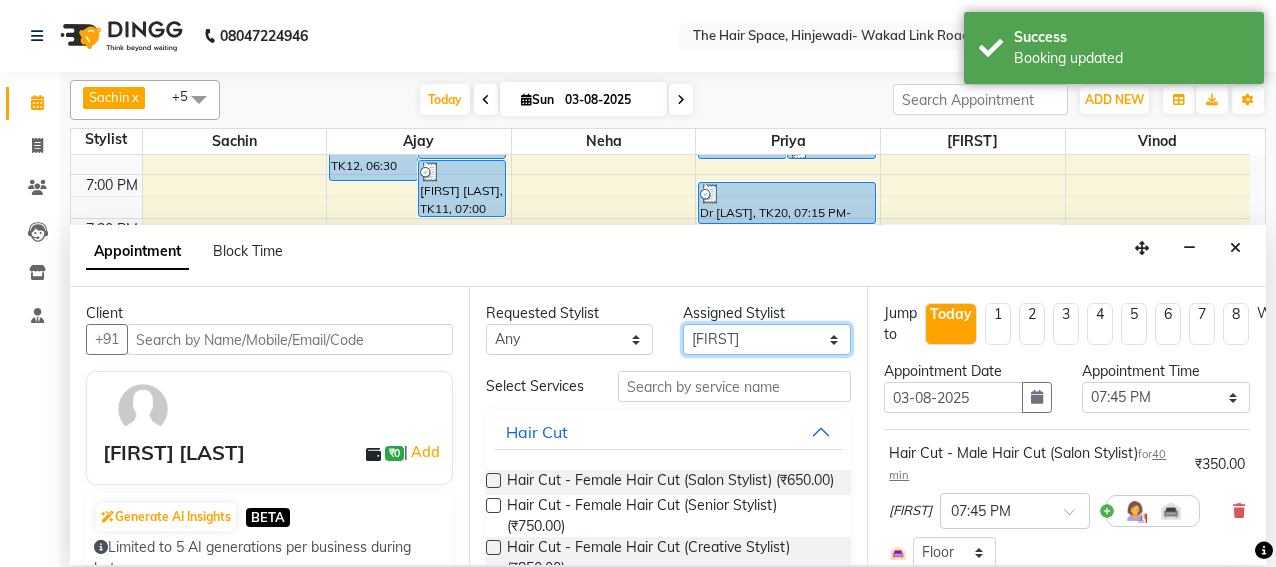 click on "Select [FIRST] [FIRST] [FIRST] [FIRST] [FIRST] [FIRST] [FIRST]  [FIRST]  [FIRST]  [FIRST]" at bounding box center [767, 339] 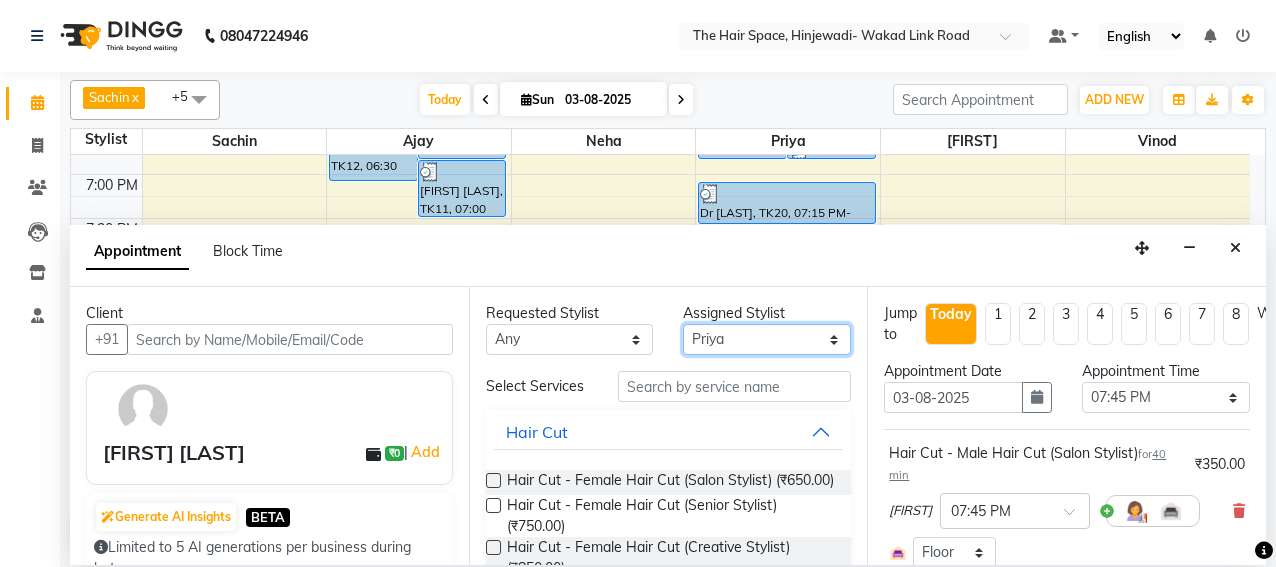 click on "Select [FIRST] [FIRST] [FIRST] [FIRST] [FIRST] [FIRST] [FIRST]  [FIRST]  [FIRST]  [FIRST]" at bounding box center (767, 339) 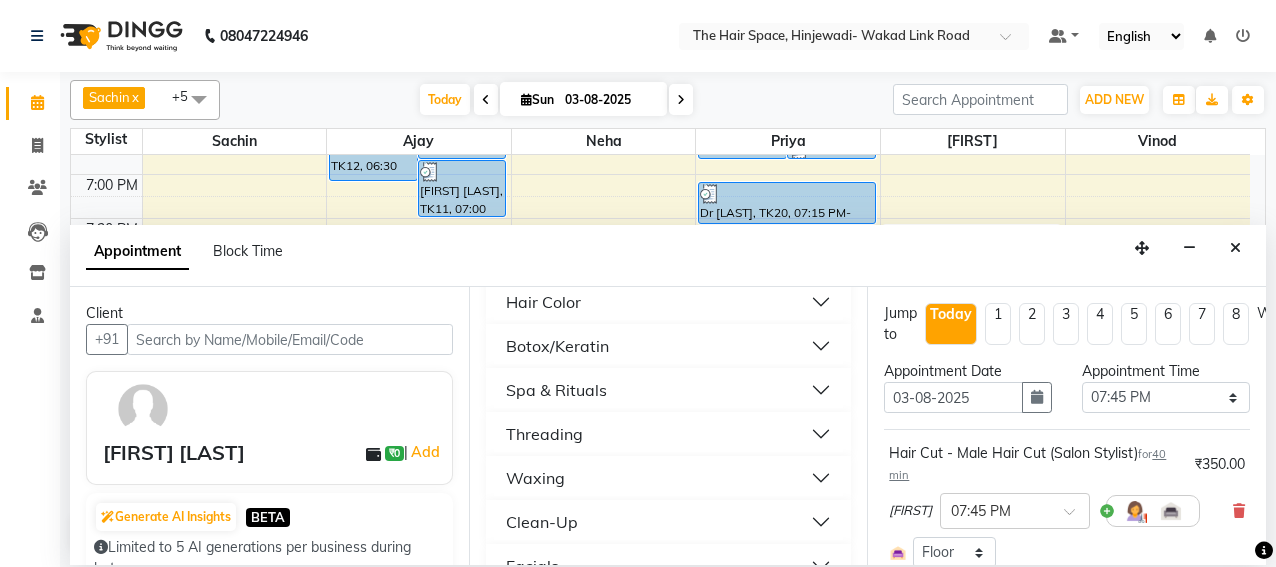 scroll, scrollTop: 900, scrollLeft: 0, axis: vertical 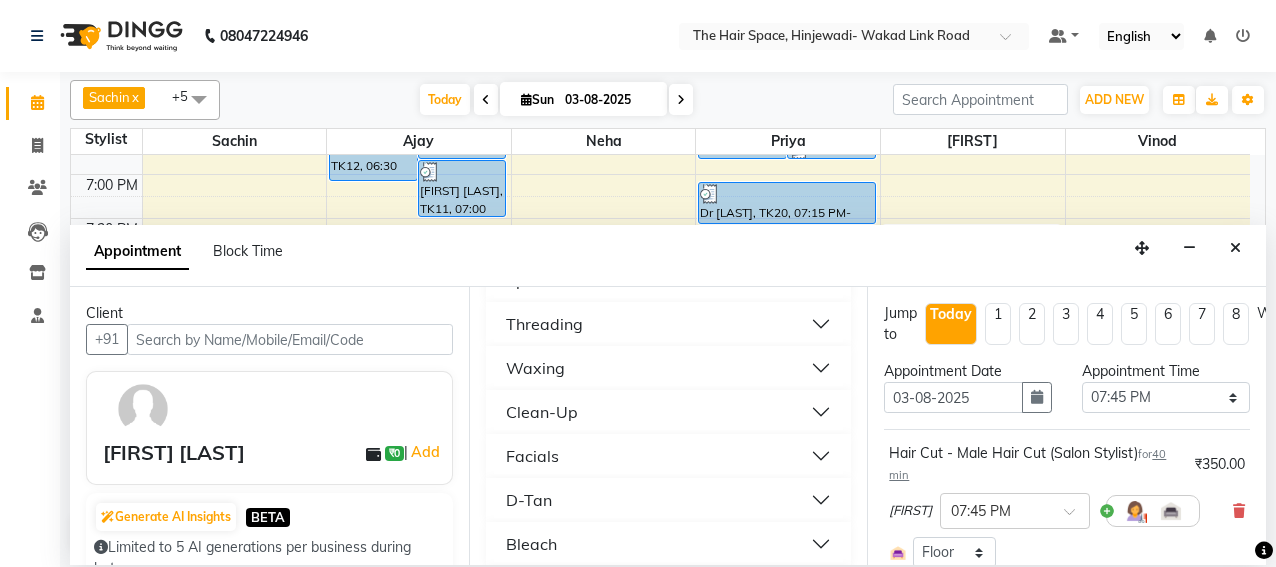 click on "Threading" at bounding box center (544, 324) 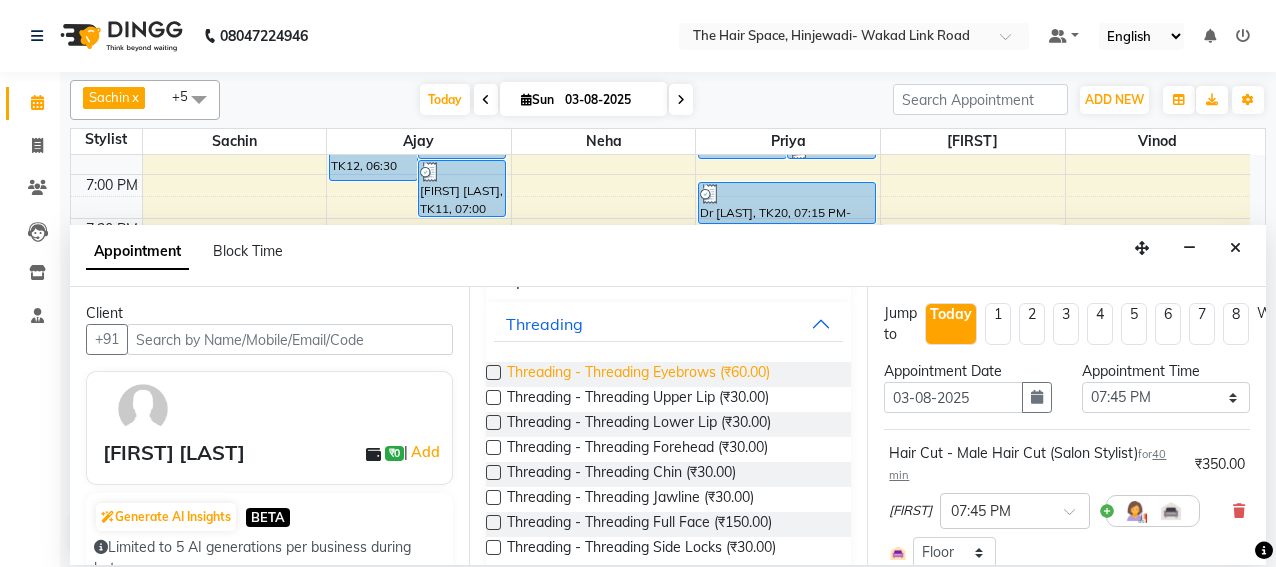 click on "Threading - Threading Eyebrows (₹60.00)" at bounding box center [638, 374] 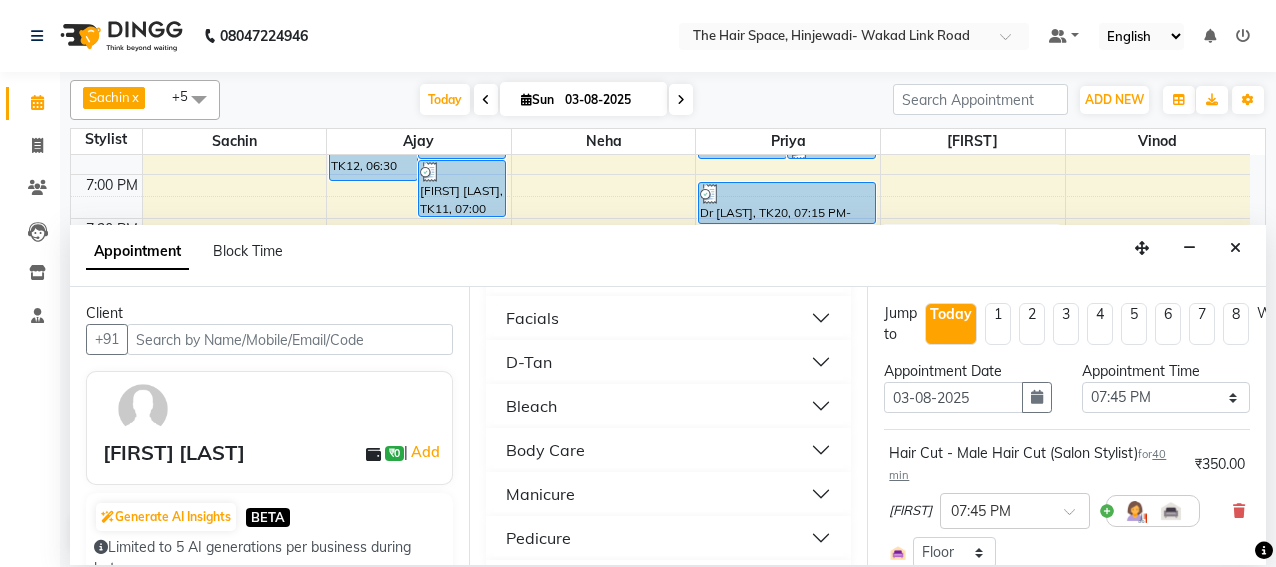scroll, scrollTop: 1300, scrollLeft: 0, axis: vertical 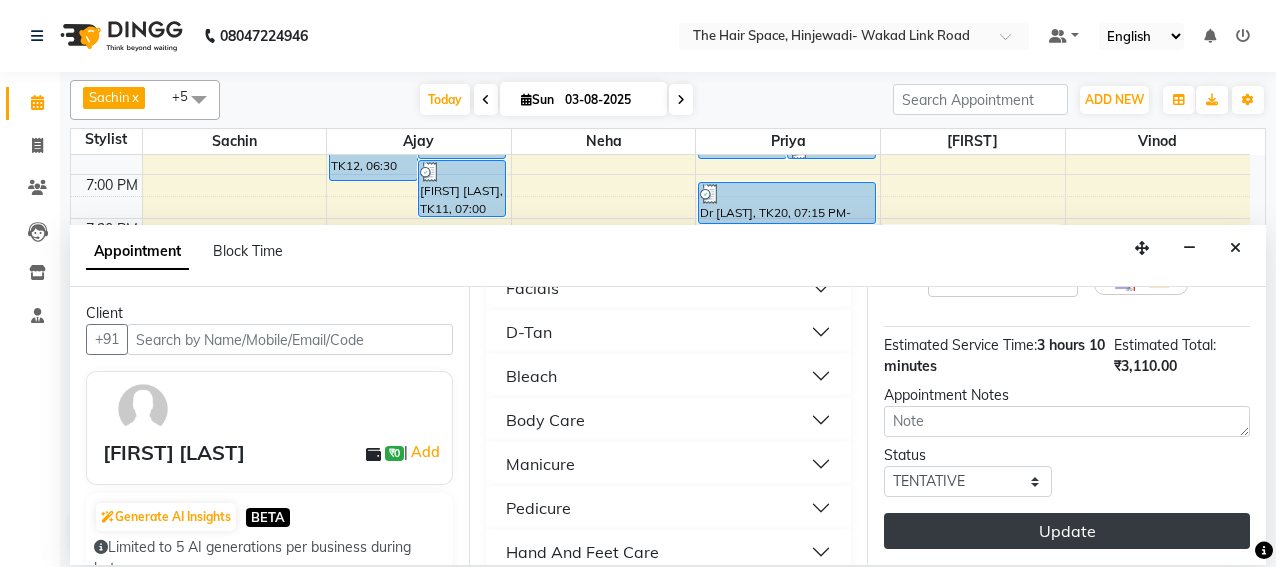 click on "Update" at bounding box center (1067, 531) 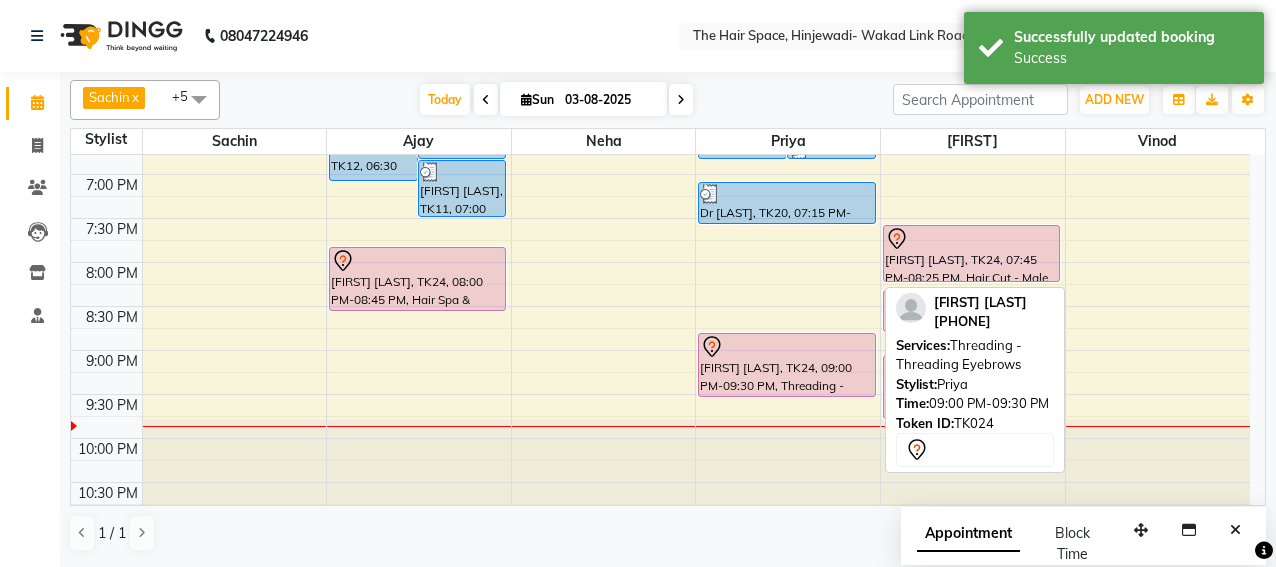 drag, startPoint x: 792, startPoint y: 369, endPoint x: 791, endPoint y: 391, distance: 22.022715 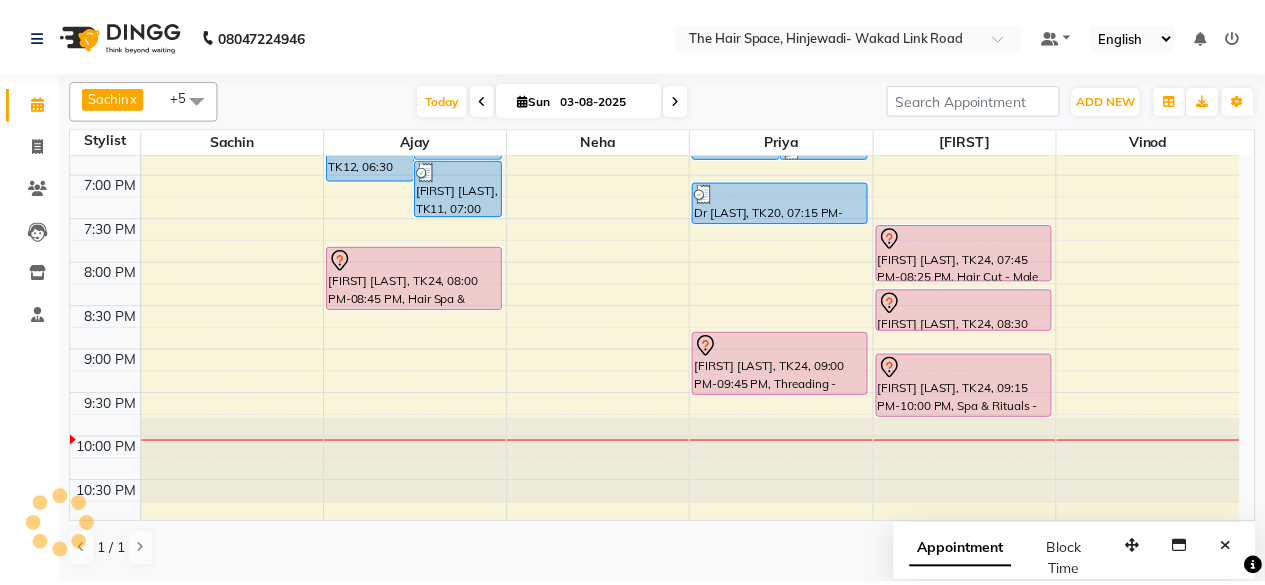 scroll, scrollTop: 930, scrollLeft: 0, axis: vertical 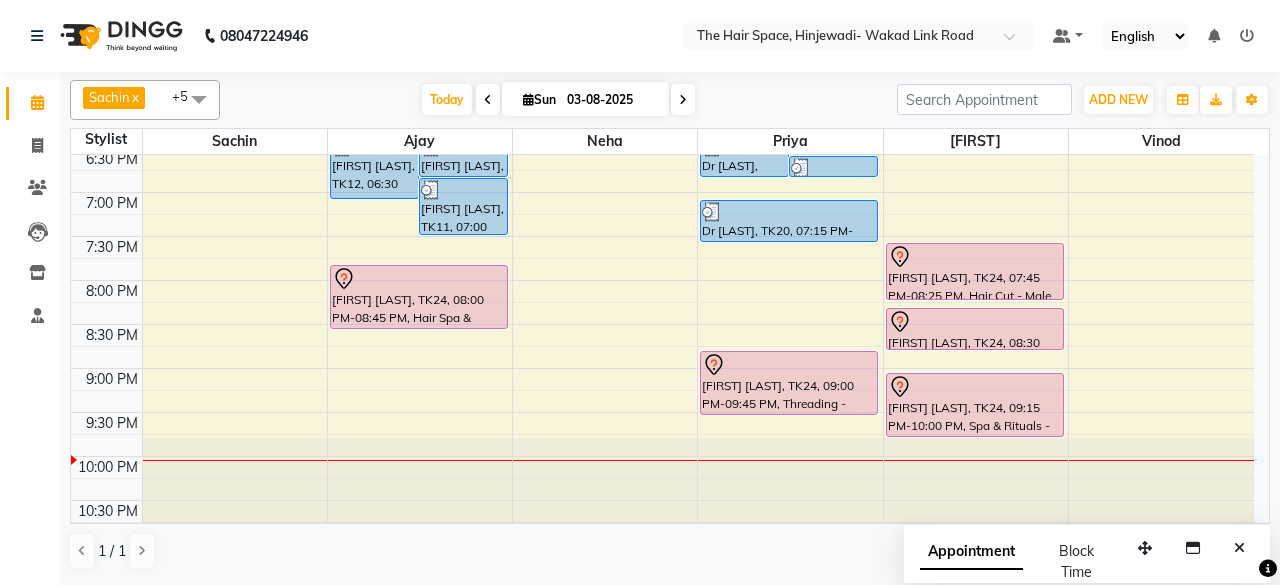 click on "8:00 AM 8:30 AM 9:00 AM 9:30 AM 10:00 AM 10:30 AM 11:00 AM 11:30 AM 12:00 PM 12:30 PM 1:00 PM 1:30 PM 2:00 PM 2:30 PM 3:00 PM 3:30 PM 4:00 PM 4:30 PM 5:00 PM 5:30 PM 6:00 PM 6:30 PM 7:00 PM 7:30 PM 8:00 PM 8:30 PM 9:00 PM 9:30 PM 10:00 PM 10:30 PM     [FIRST], TK16, 09:45 AM-01:45 PM, Threading - Threading Eyebrows,Waxing - Rica Wax Full Arms (₹450),Waxing - Rica Wax Full Legs (₹1000),Waxing - Rica Wax Half Arms (₹250),Waxing - Rica Wax Full Back (₹550),Waxing - Rica Wax Half Front (₹300),Waxing - Rica Wax Neck (₹200)     [FIRST] [LAST], TK05, 12:15 PM-01:30 PM, Facials - Facials Advance Facial     [FIRST] [LAST], TK04, 12:15 PM-12:55 PM, Hair Cut - Male Hair Cut (Senior Stylist)     [FIRST] [LAST], TK05, 11:30 AM-12:15 PM, D-Tan - D-Tan Face-Neck     [FIRST] [LAST], TK12, 02:15 PM-02:45 PM, Waxing - Rica Wax Full Arms     [FIRST] [LAST], TK12, 02:45 PM-03:45 PM, Waxing - Rica Wax Under Arms,Waxing - Rica Wax Full Arms,Threading - Threading Eyebrows (₹60)" at bounding box center [662, -116] 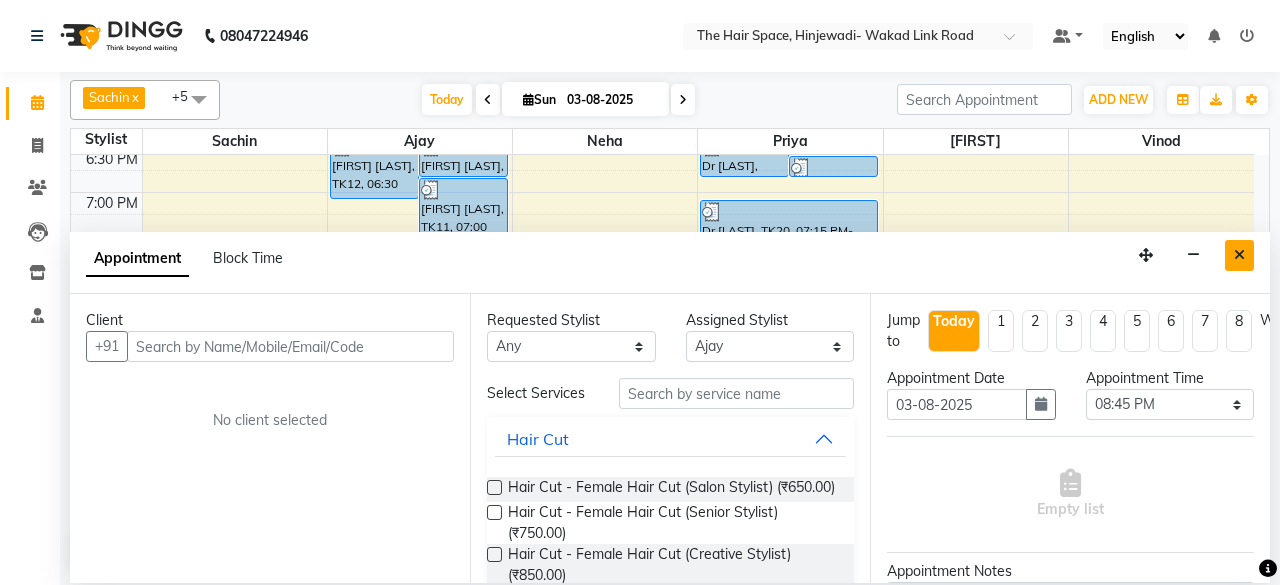 click at bounding box center (1239, 255) 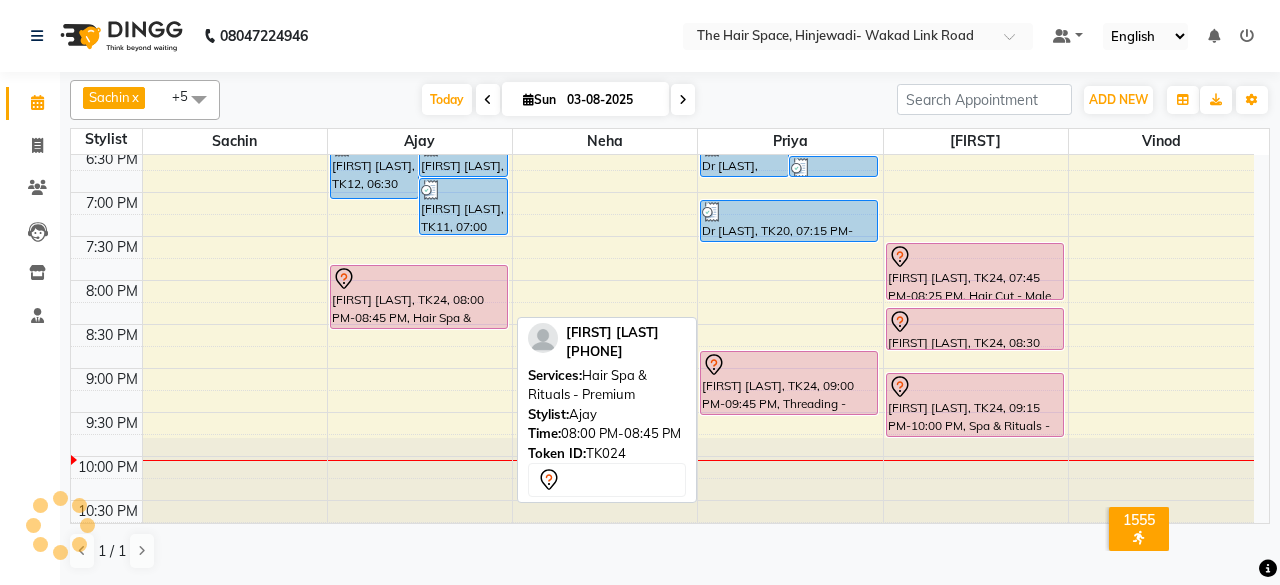 click on "[FIRST] [LAST], TK24, 08:00 PM-08:45 PM, Hair Spa & Rituals - Premium" at bounding box center (419, 297) 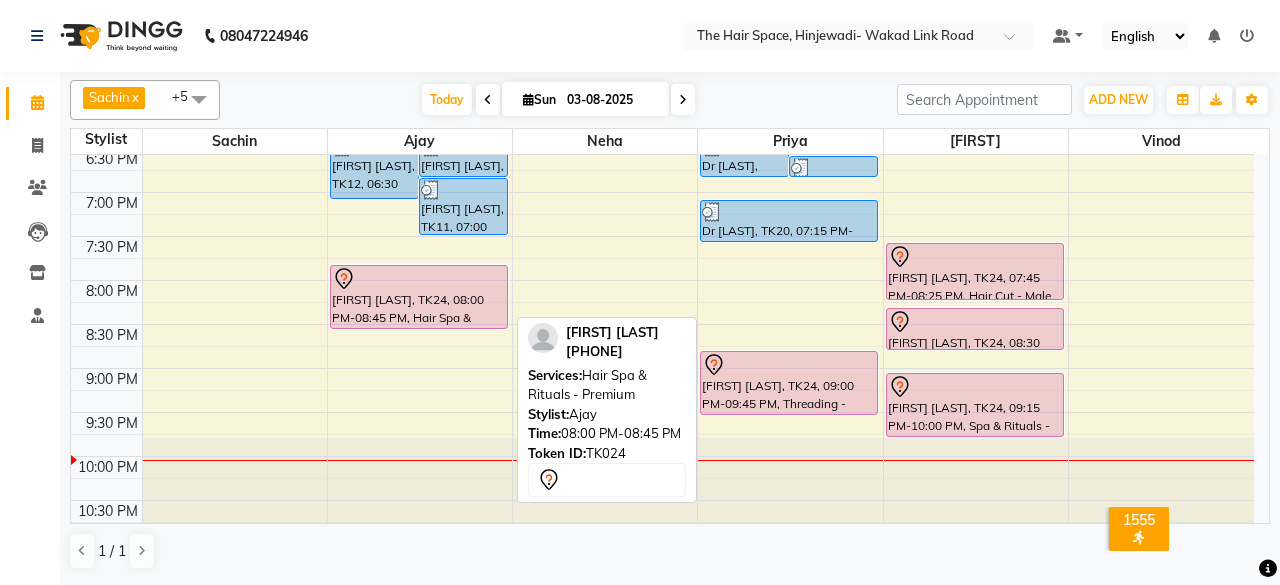 click on "[FIRST] [LAST], TK24, 08:00 PM-08:45 PM, Hair Spa & Rituals - Premium" at bounding box center [419, 297] 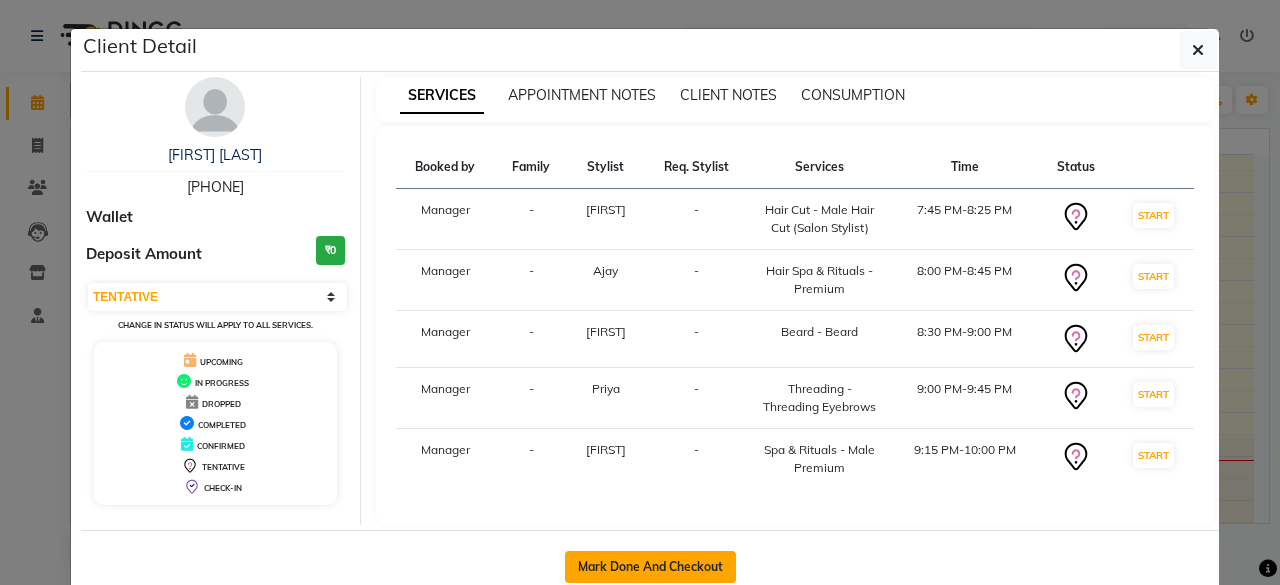 click on "Mark Done And Checkout" 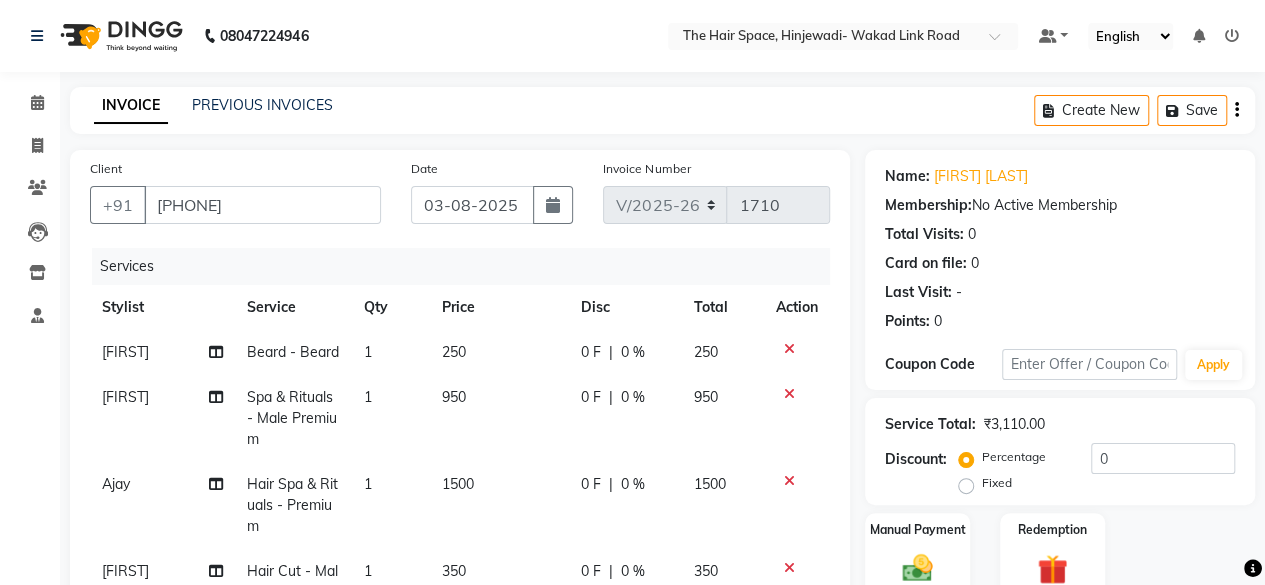 scroll, scrollTop: 6, scrollLeft: 0, axis: vertical 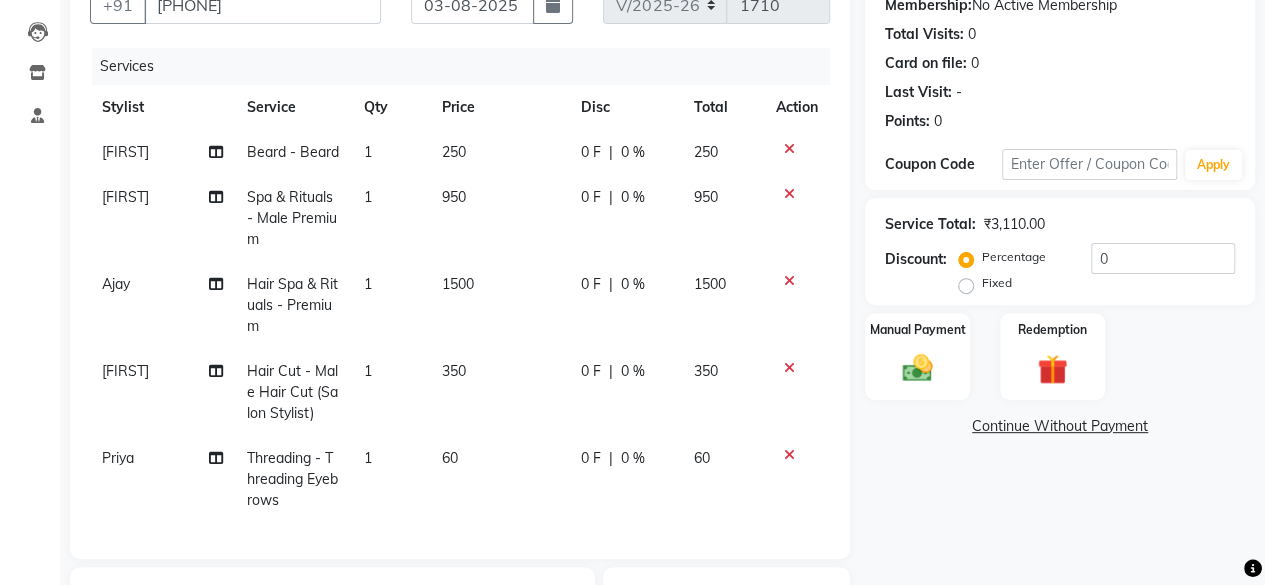 click on "1500" 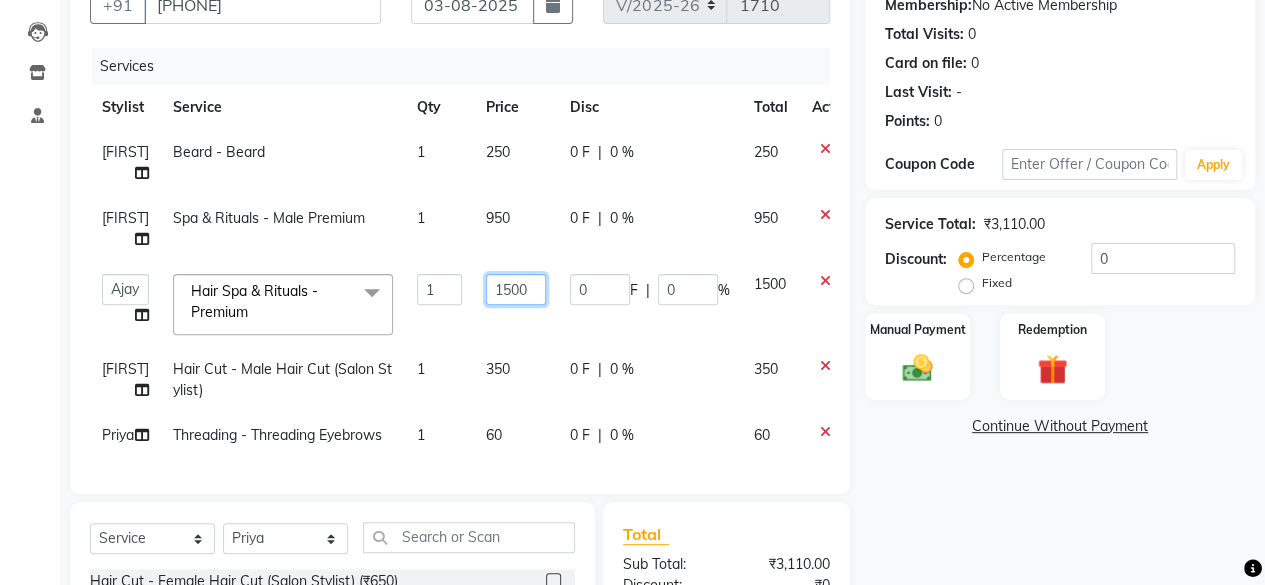 click on "1500" 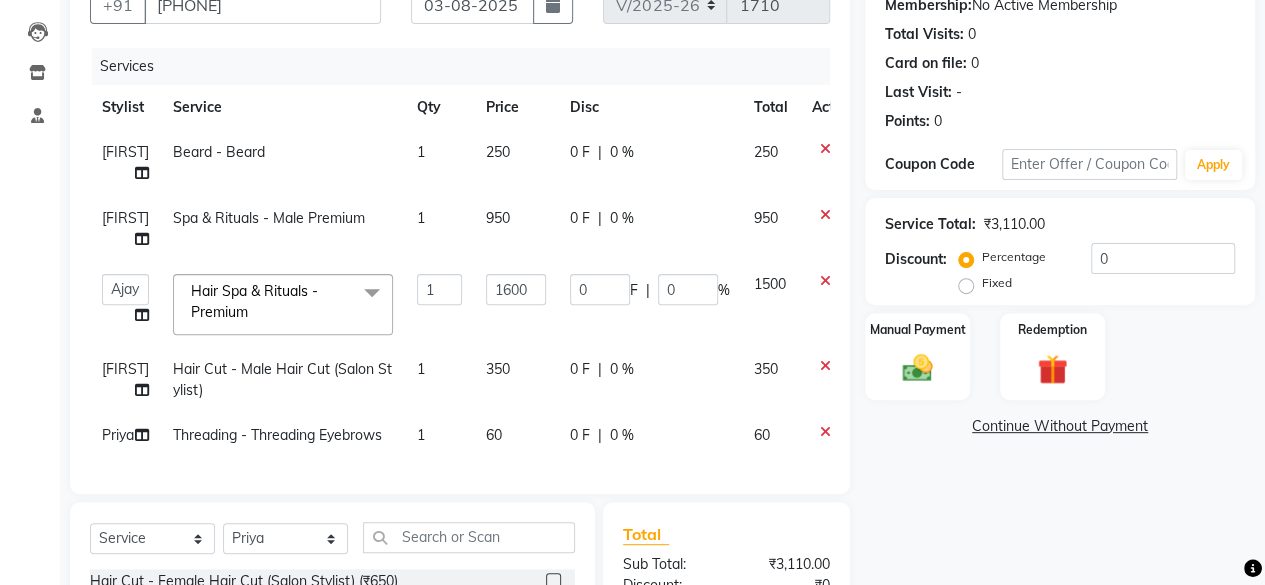 click on "[FIRST] Spa & Rituals - Male Premium 1 950 0 F | 0 % 950" 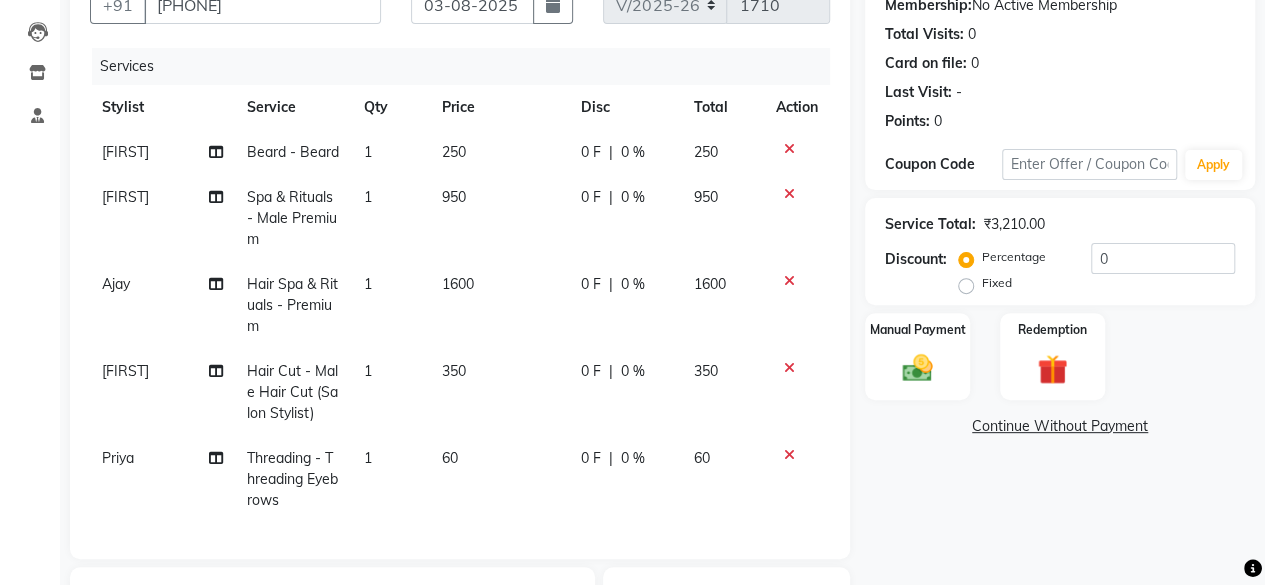click on "950" 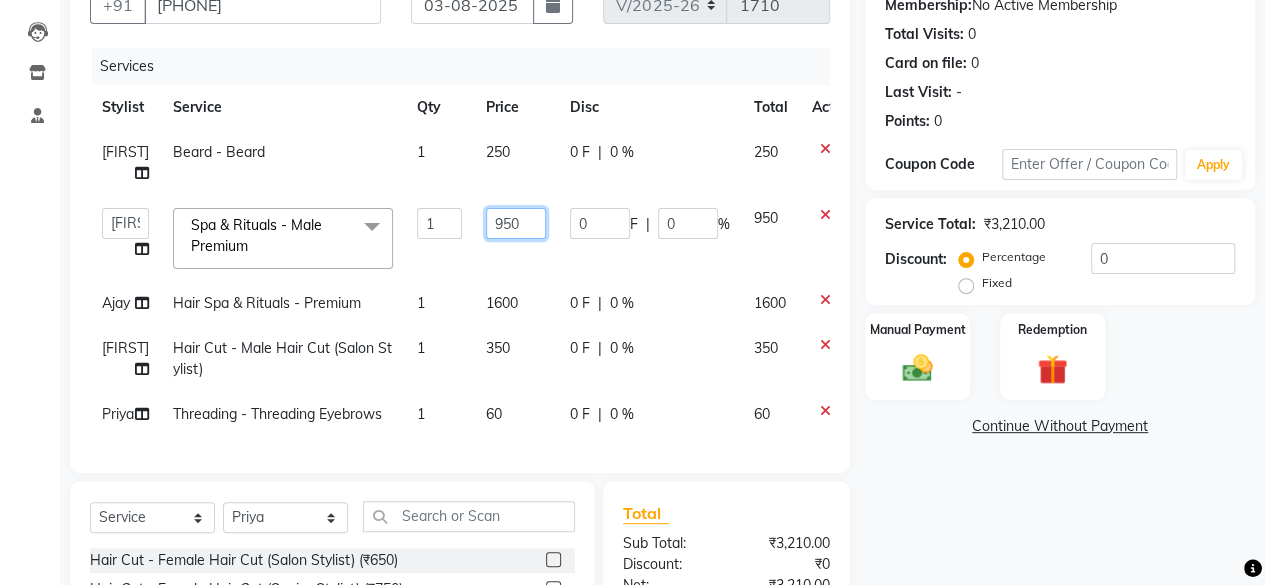click on "950" 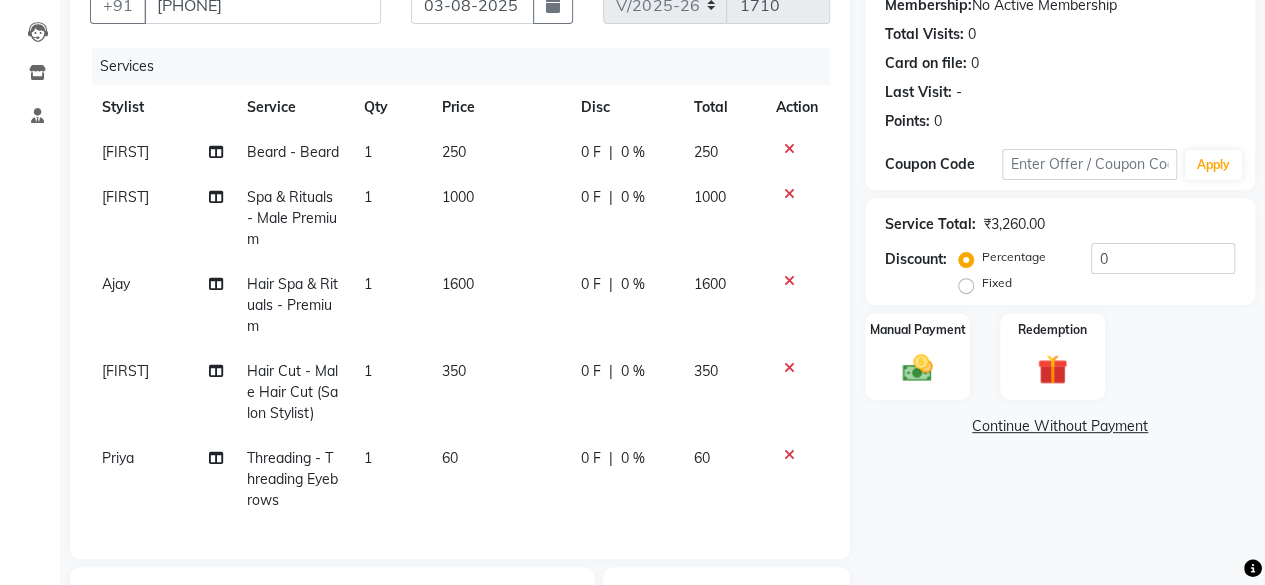 click on "250" 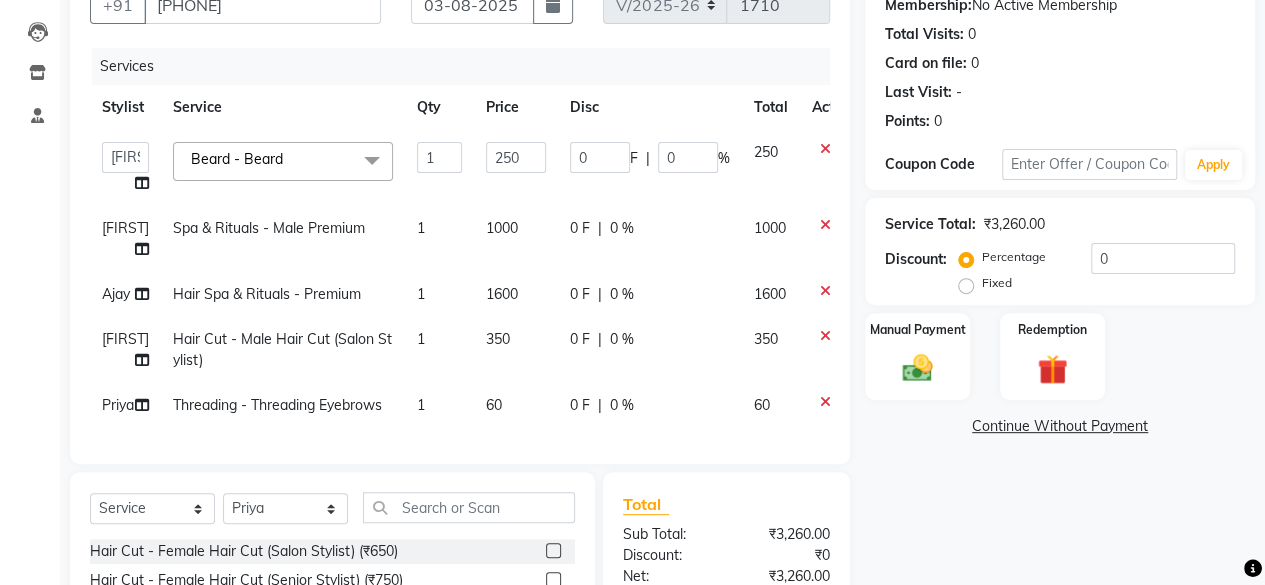 click on "350" 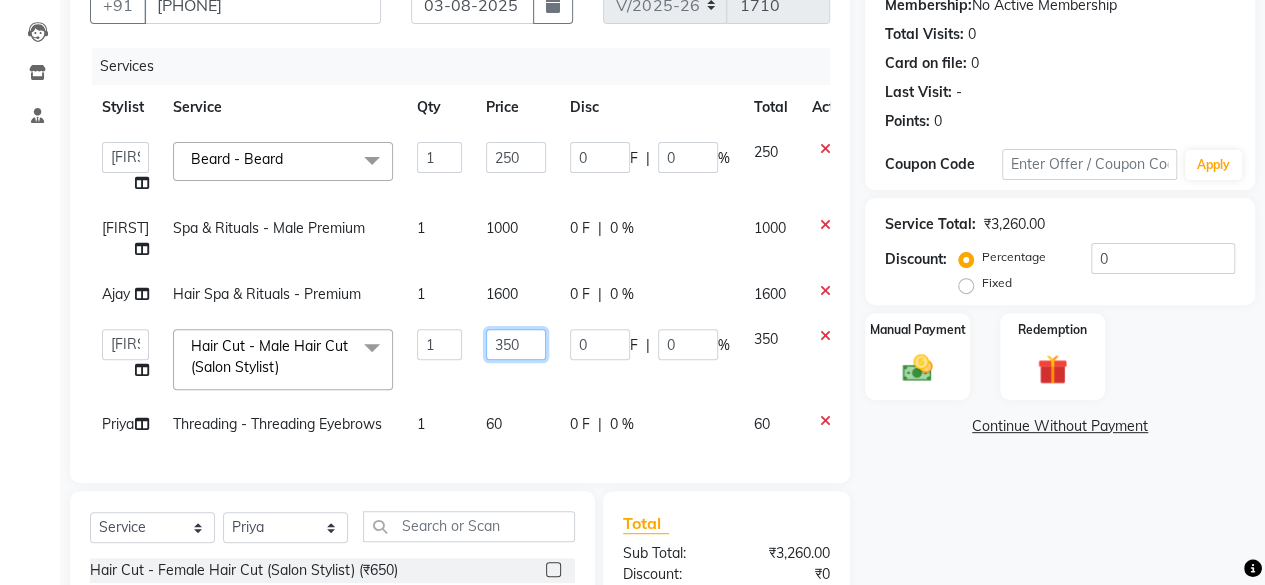 click on "350" 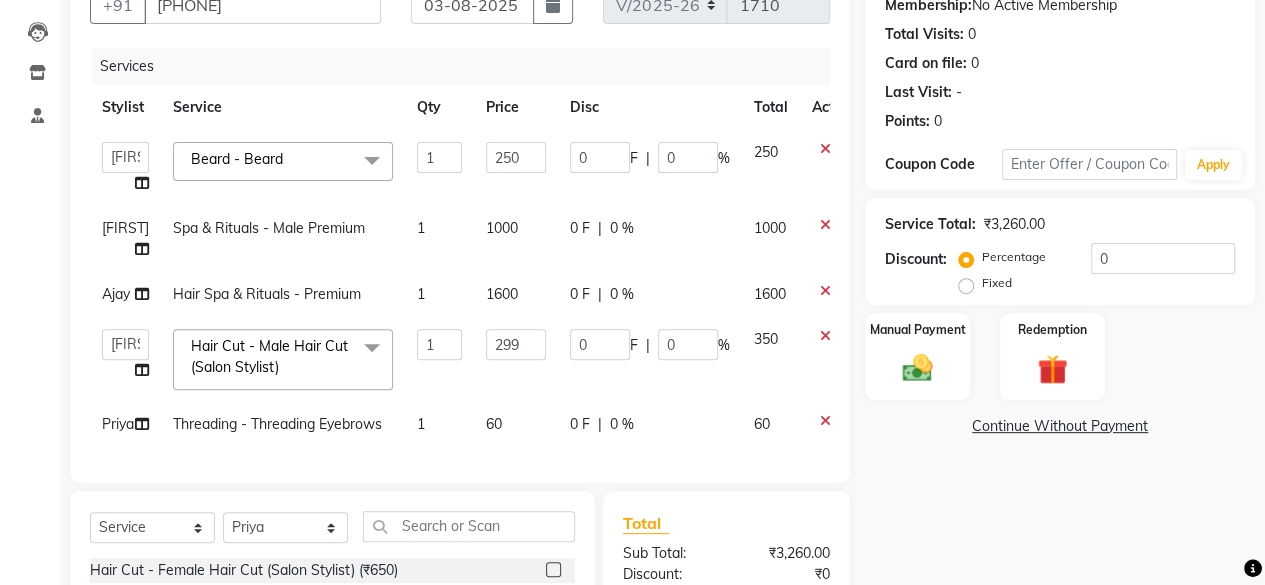 click on "Name: [FIRST] [LAST] Membership:  No Active Membership  Total Visits:  0 Card on file:  0 Last Visit:   - Points:   0  Coupon Code Apply Service Total:  ₹3,260.00  Discount:  Percentage   Fixed  0 Manual Payment Redemption  Continue Without Payment" 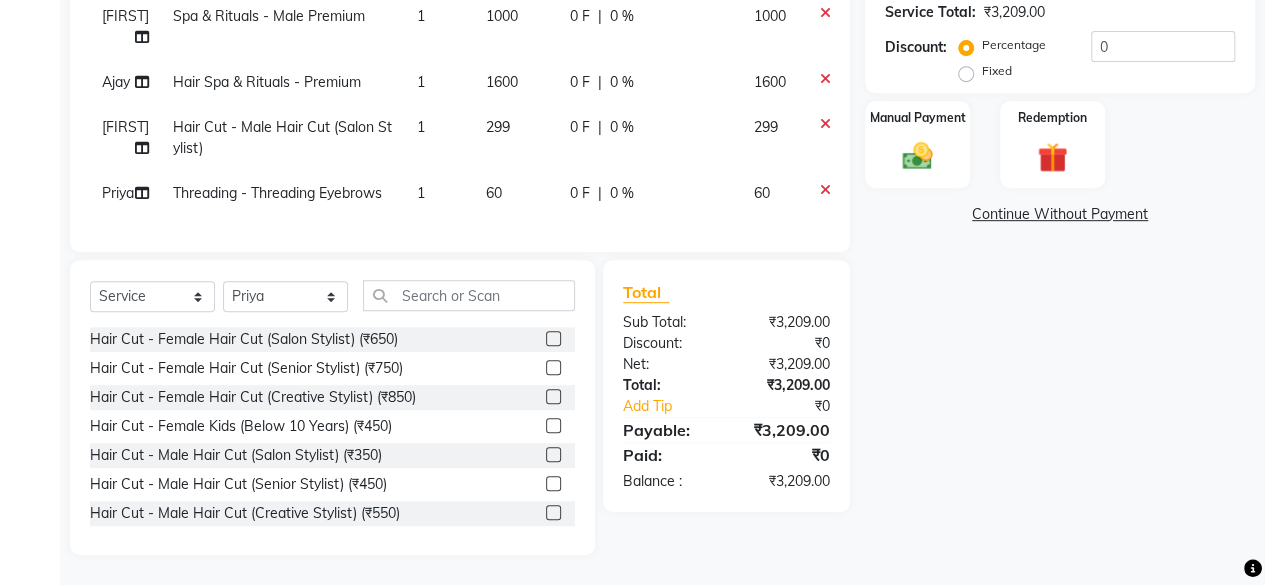 scroll, scrollTop: 447, scrollLeft: 0, axis: vertical 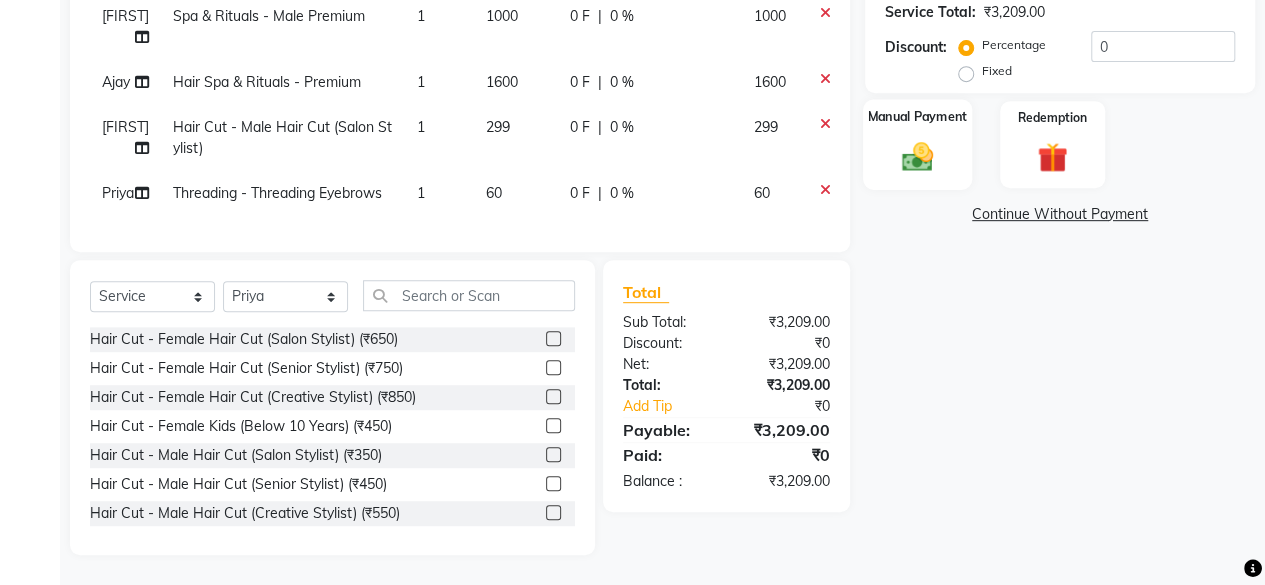 click 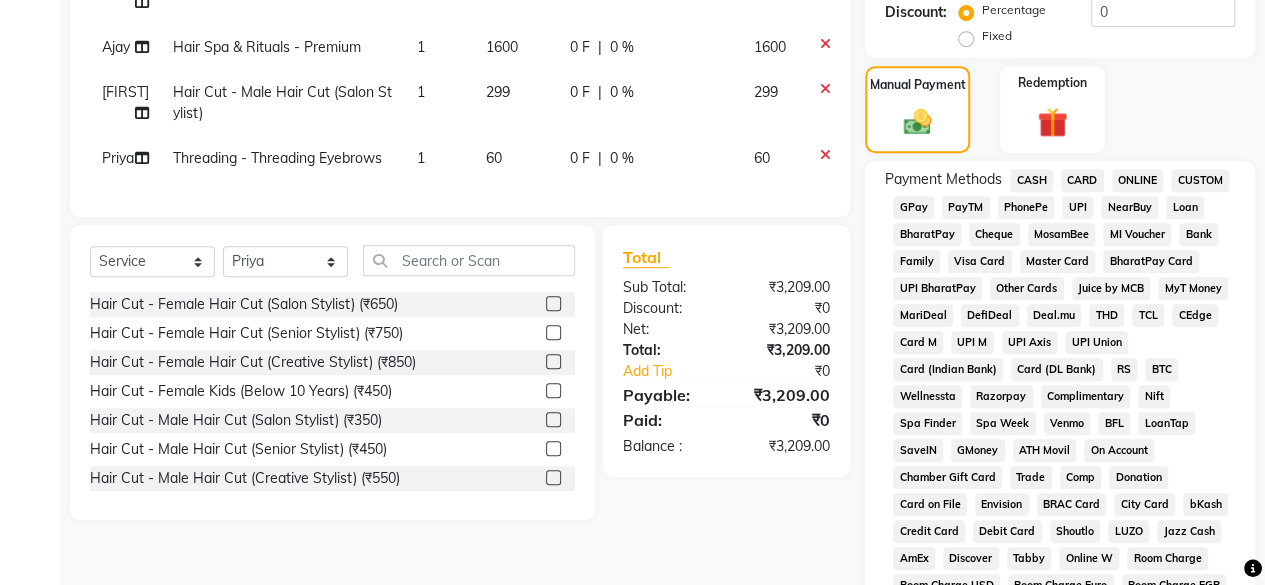click on "GPay" 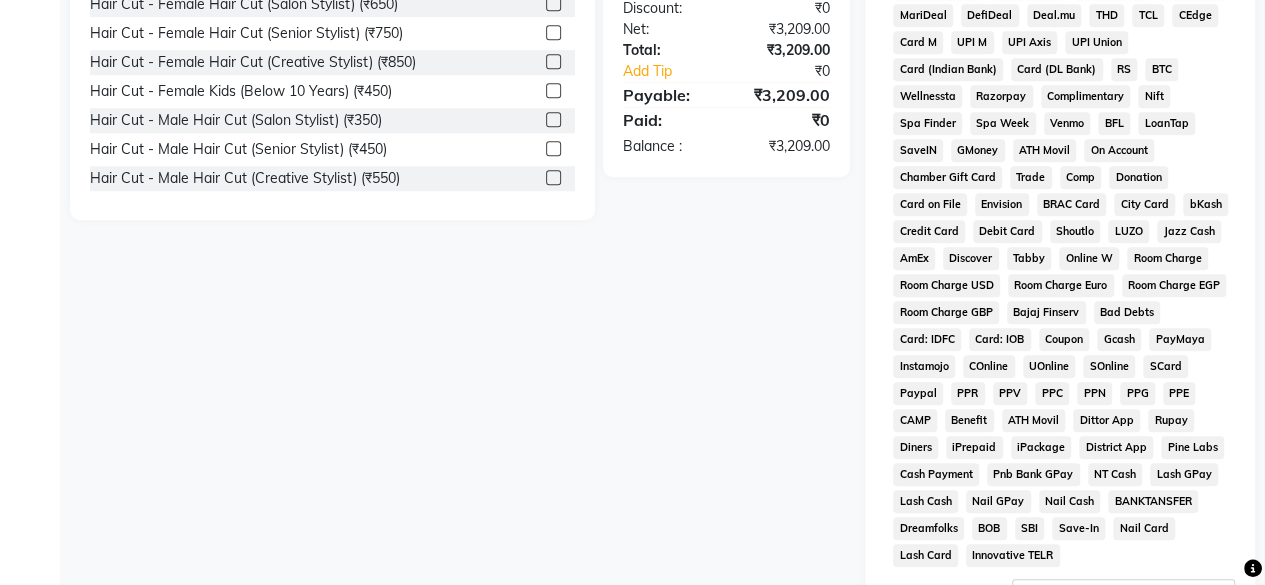 scroll, scrollTop: 999, scrollLeft: 0, axis: vertical 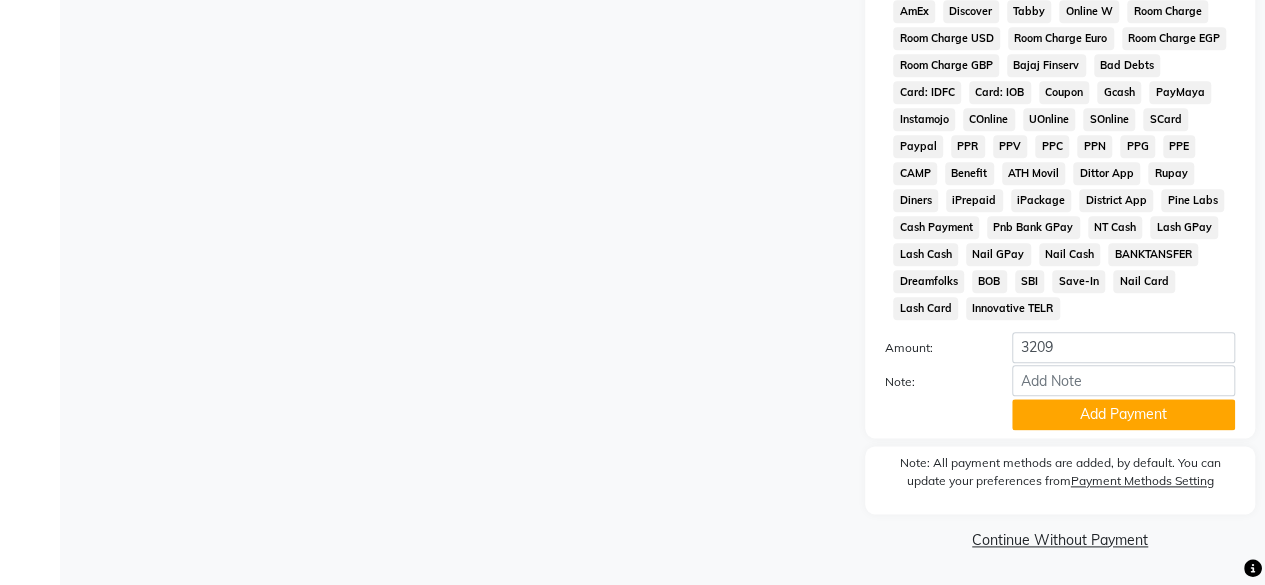 click on "Add Payment" 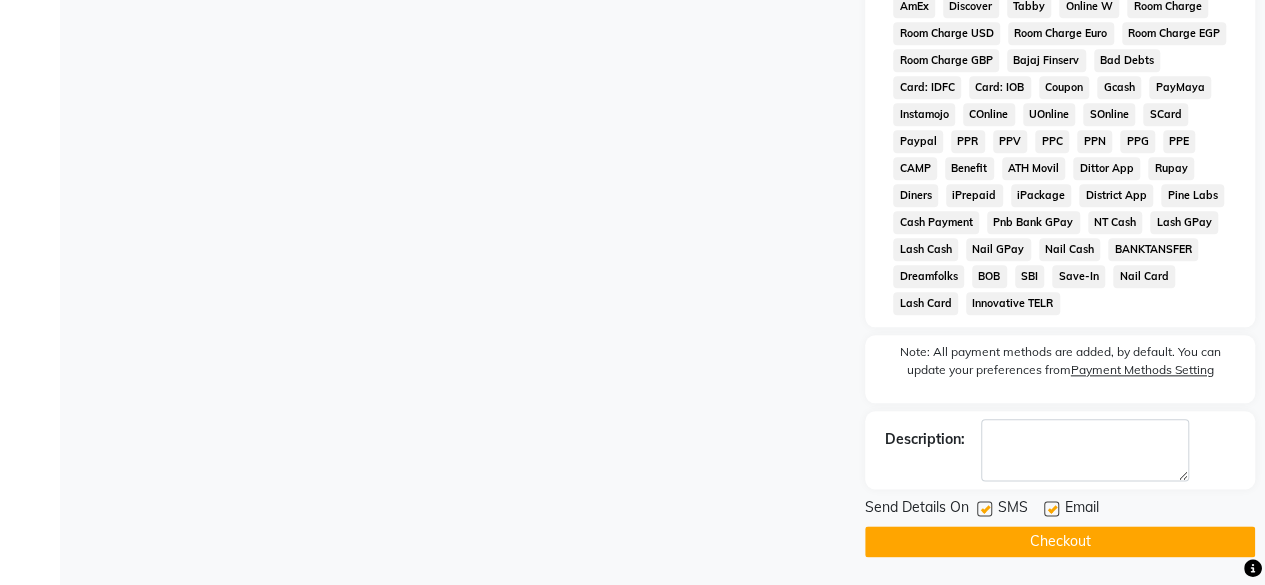 scroll, scrollTop: 1006, scrollLeft: 0, axis: vertical 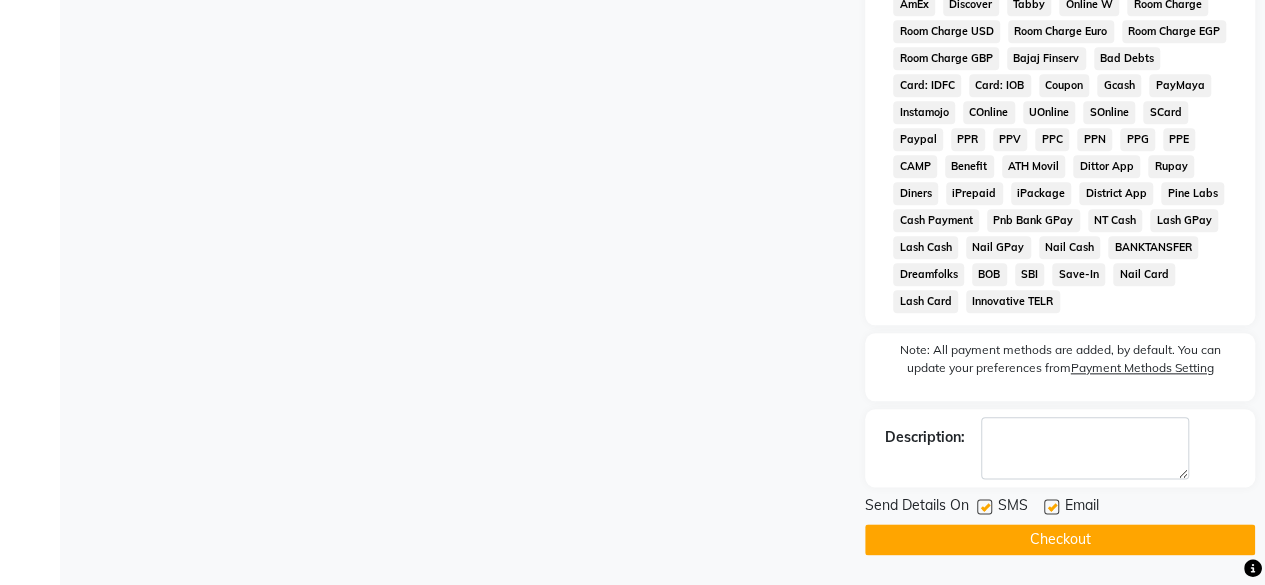 click 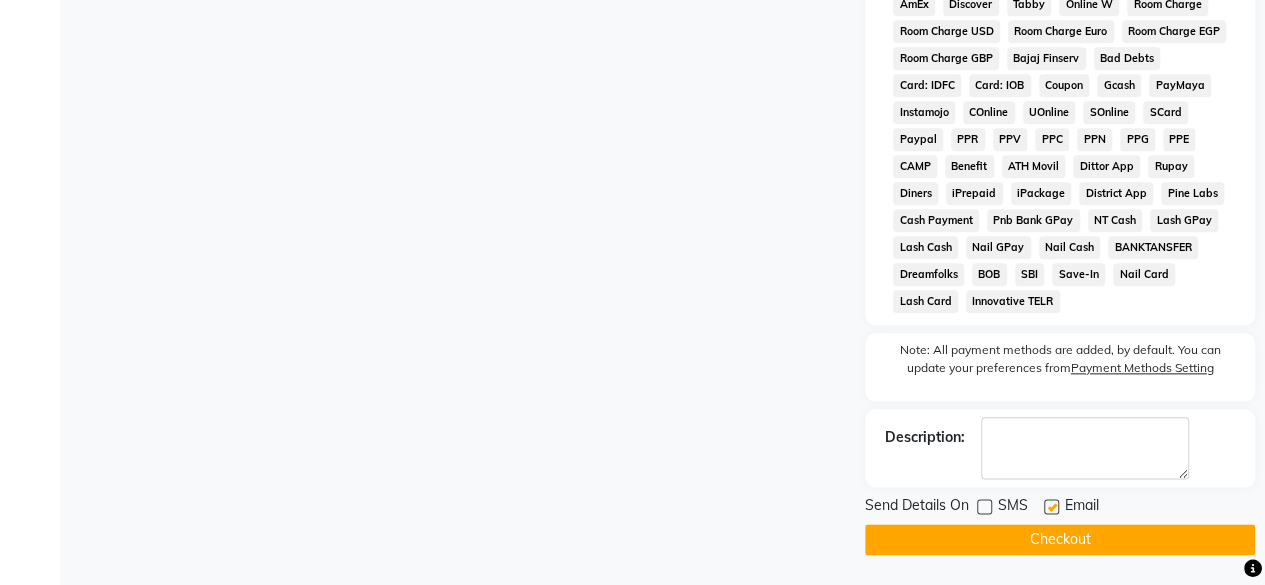 click on "Checkout" 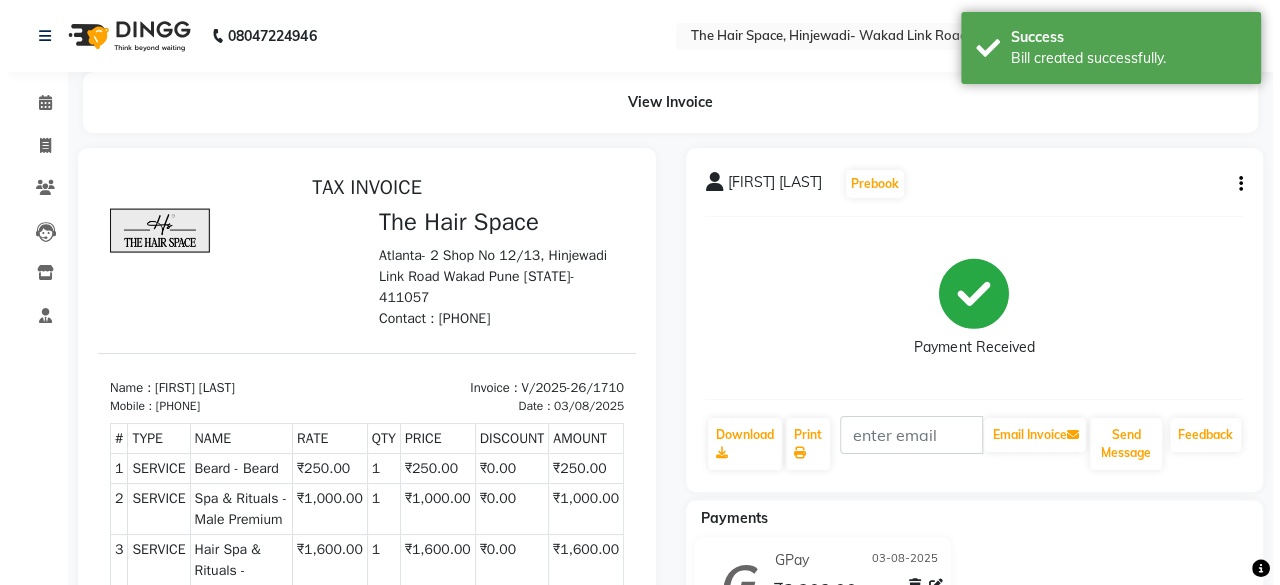 scroll, scrollTop: 0, scrollLeft: 0, axis: both 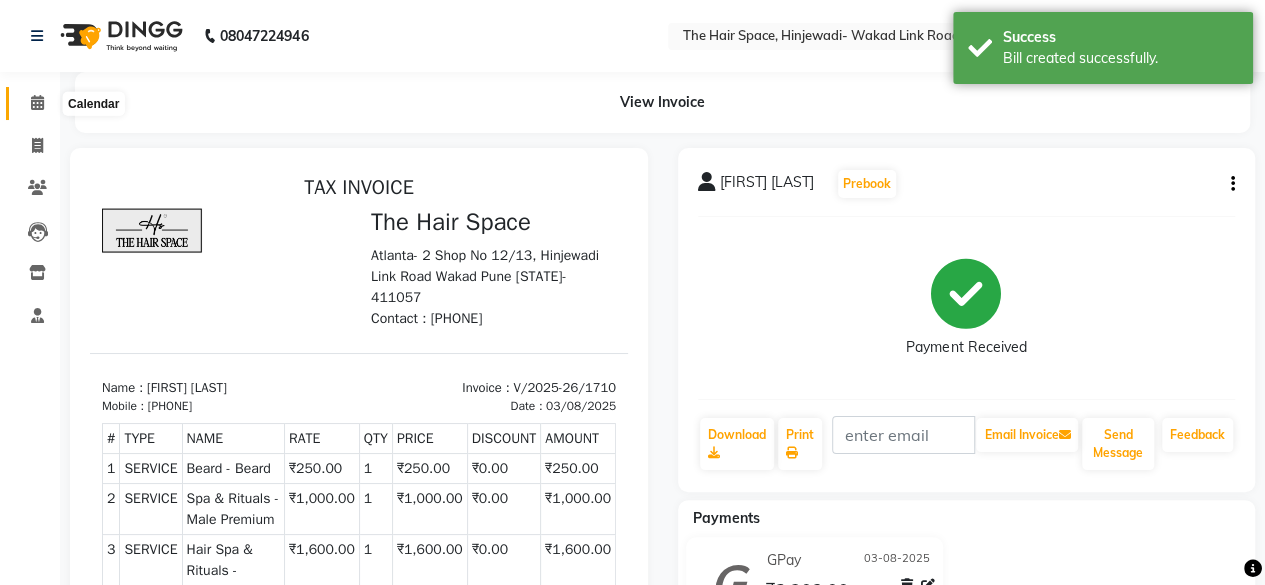 click 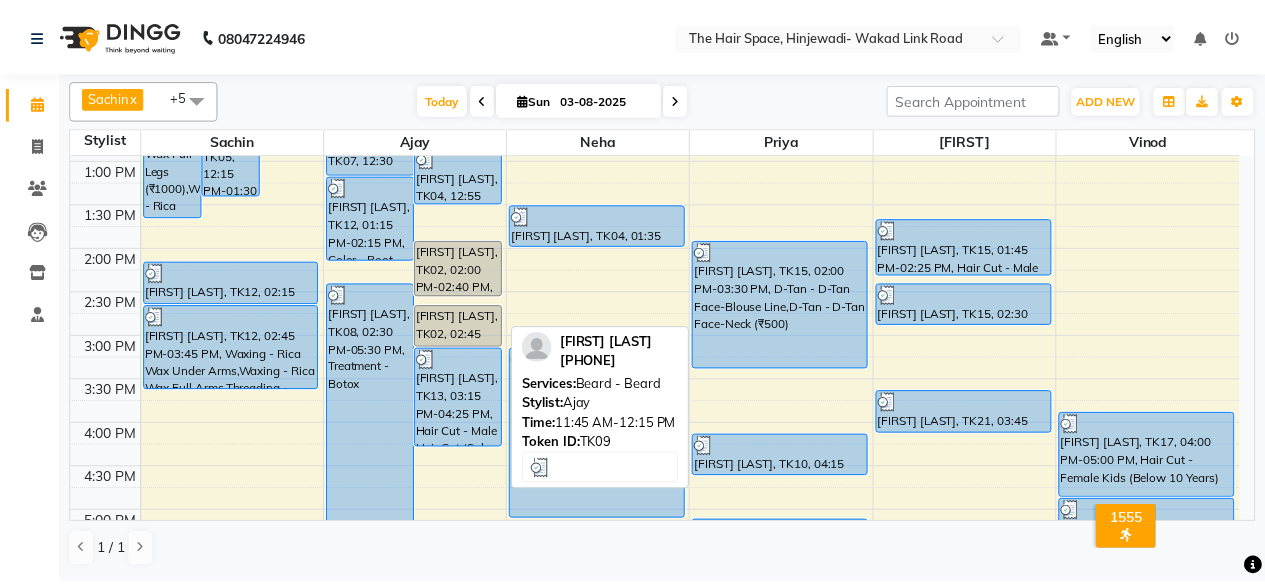 scroll, scrollTop: 529, scrollLeft: 0, axis: vertical 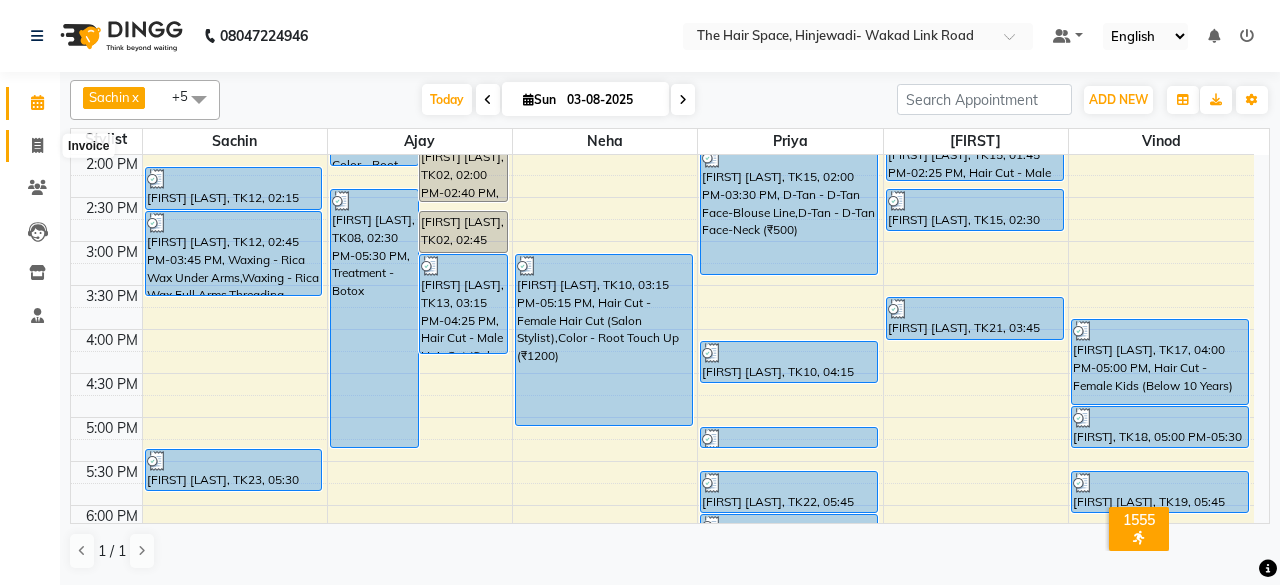 click 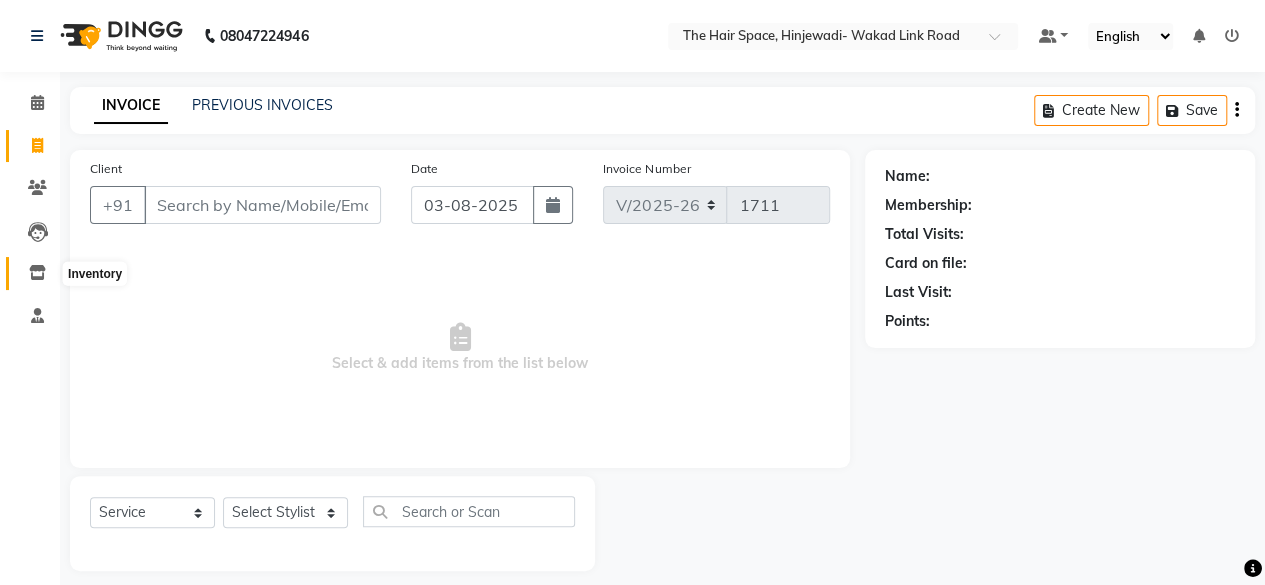 click 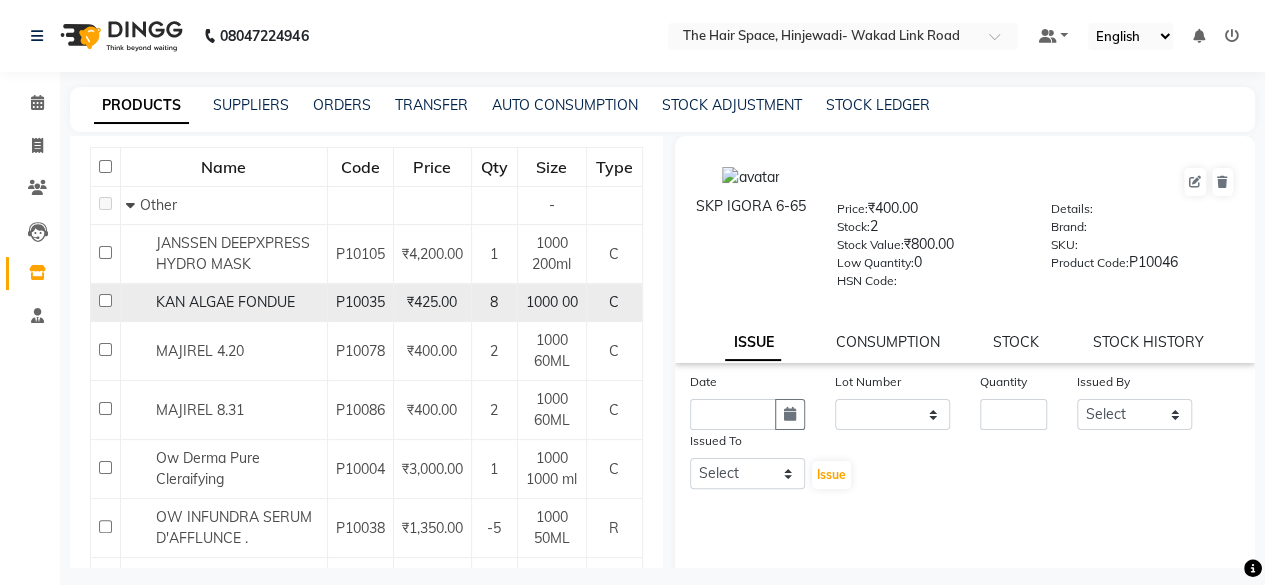 scroll, scrollTop: 0, scrollLeft: 0, axis: both 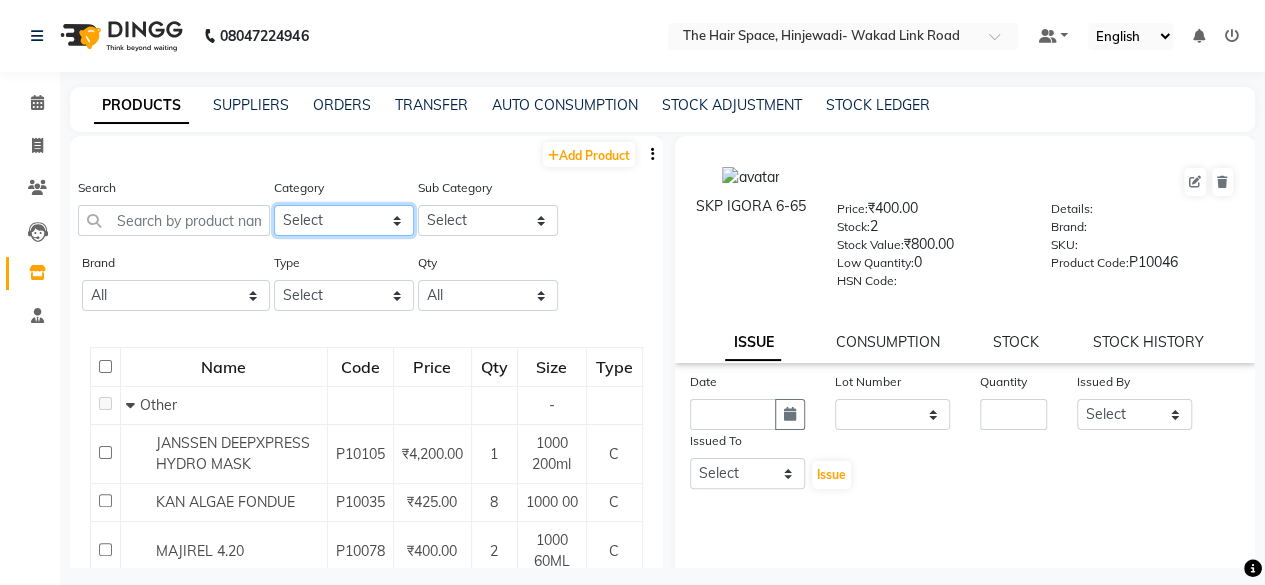 click on "Select Hair Skin Makeup Personal Care Appliances Beard Waxing Disposable Threading Hands and Feet Beauty Planet Botox Cadiveu Casmara Cheryls Loreal Olaplex Other" 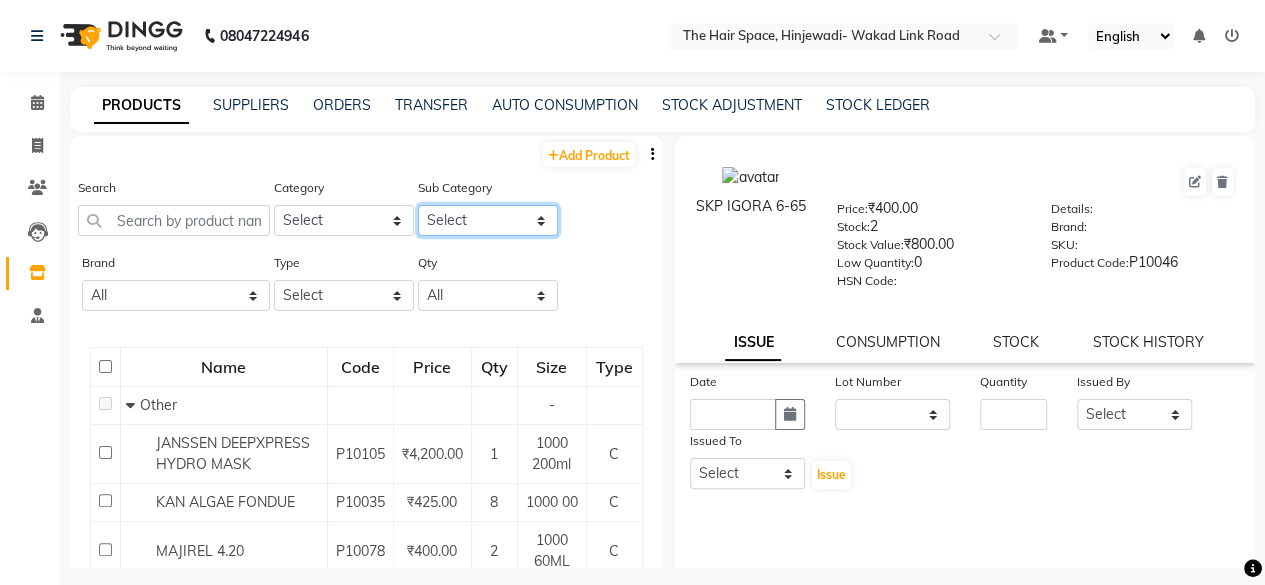 click on "Select" 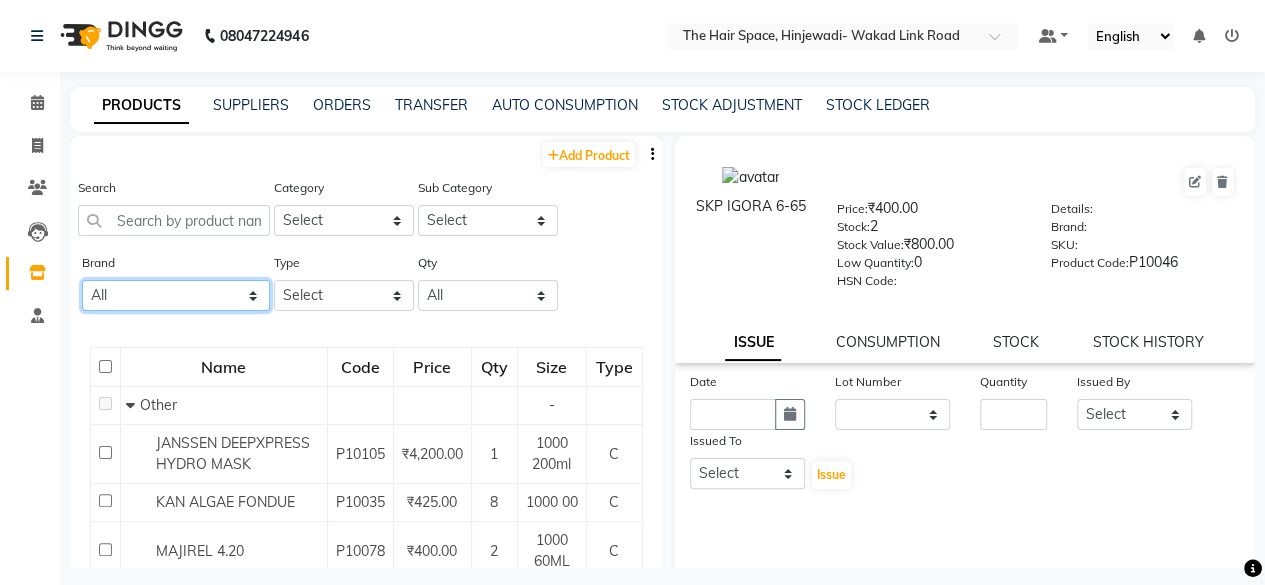 click on "All Moroccan" 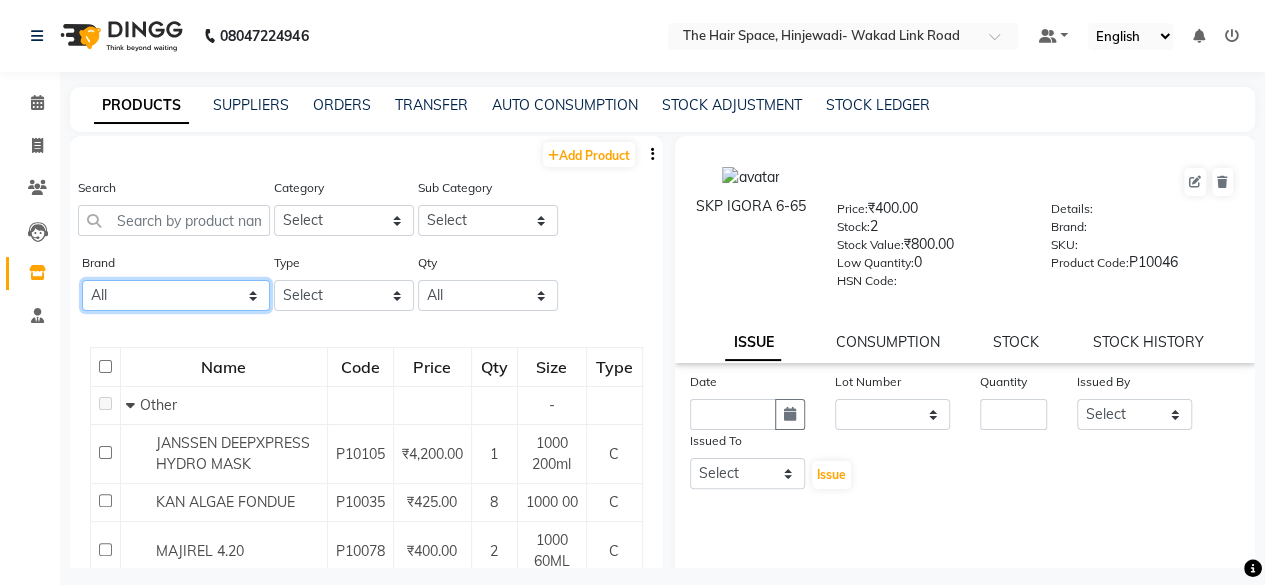 click on "All Moroccan" 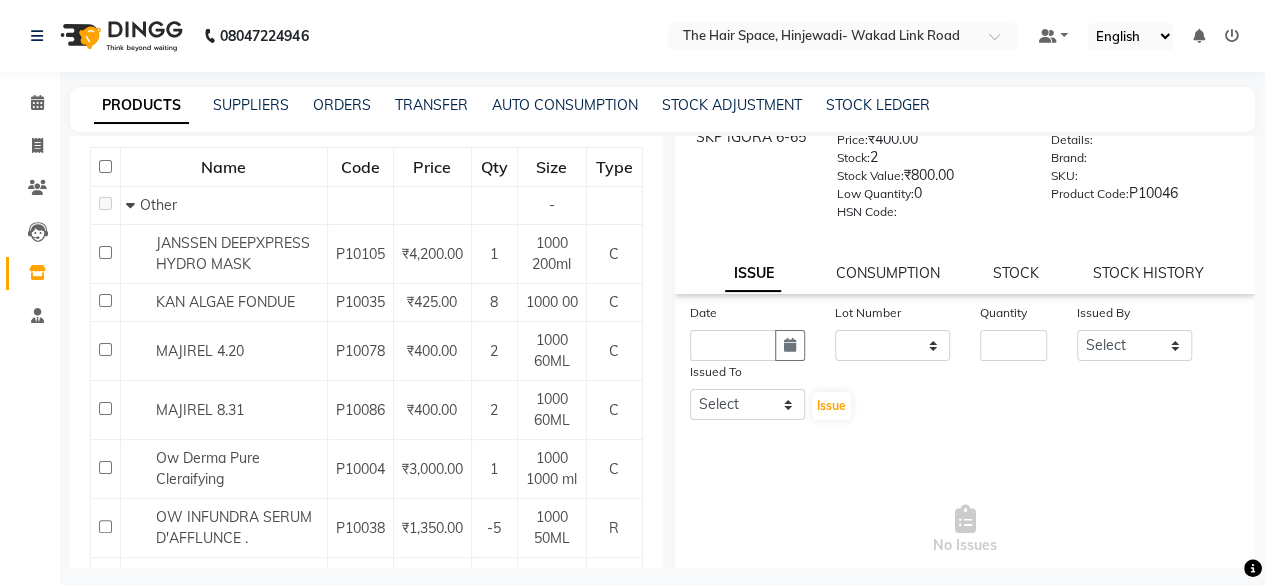 scroll, scrollTop: 100, scrollLeft: 0, axis: vertical 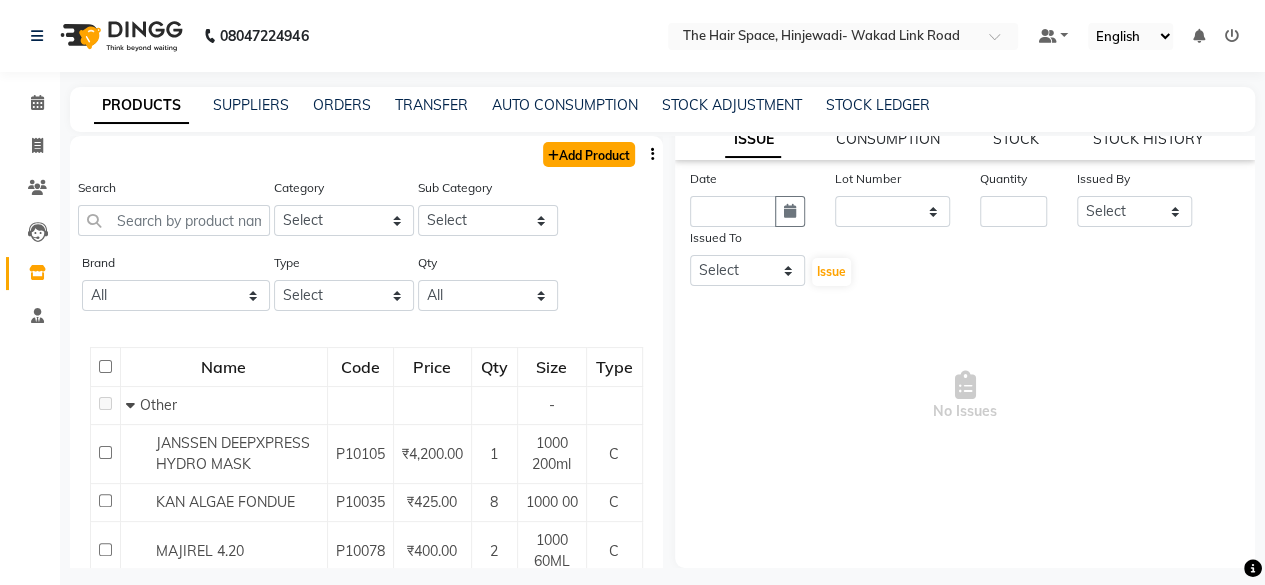 click on "Add Product" 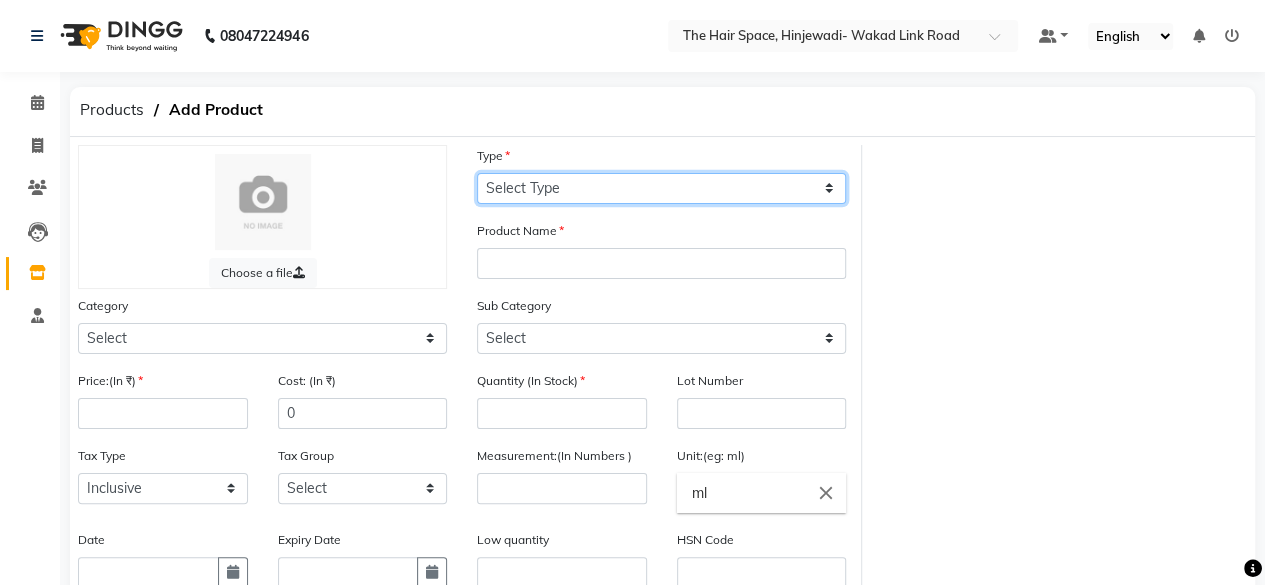 click on "Select Type Both Retail Consumable" 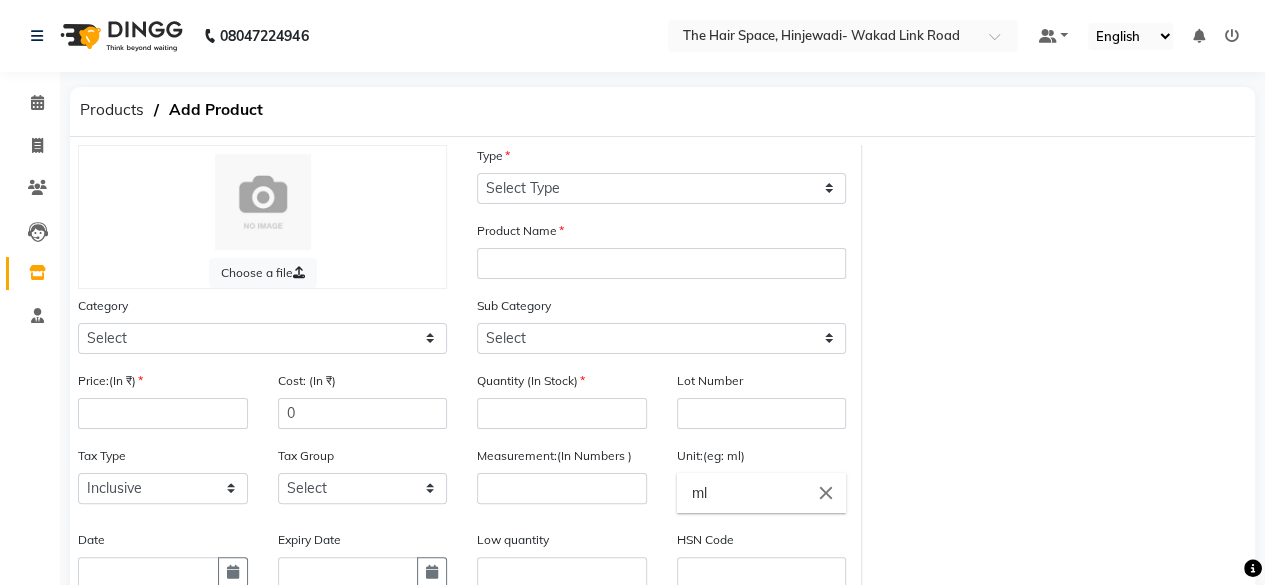 click on "Choose a file Type Select Type Both Retail Consumable Product Name Category Select Hair Skin Makeup Personal Care Appliances Beard Waxing Disposable Threading Hands and Feet Beauty Planet Botox Cadiveu Casmara Cheryls Loreal Olaplex Other Sub Category Select Price:(In ₹) Cost: (In ₹) 0 Quantity (In Stock) Lot Number Tax Type Select Inclusive Exclusive Tax Group Select GST Measurement:(In Numbers ) Unit:(eg: ml) ml close Date Expiry Date Low quantity HSN Code Sku number Product Code Brand Select brand or add custom brand    × Remark Description" 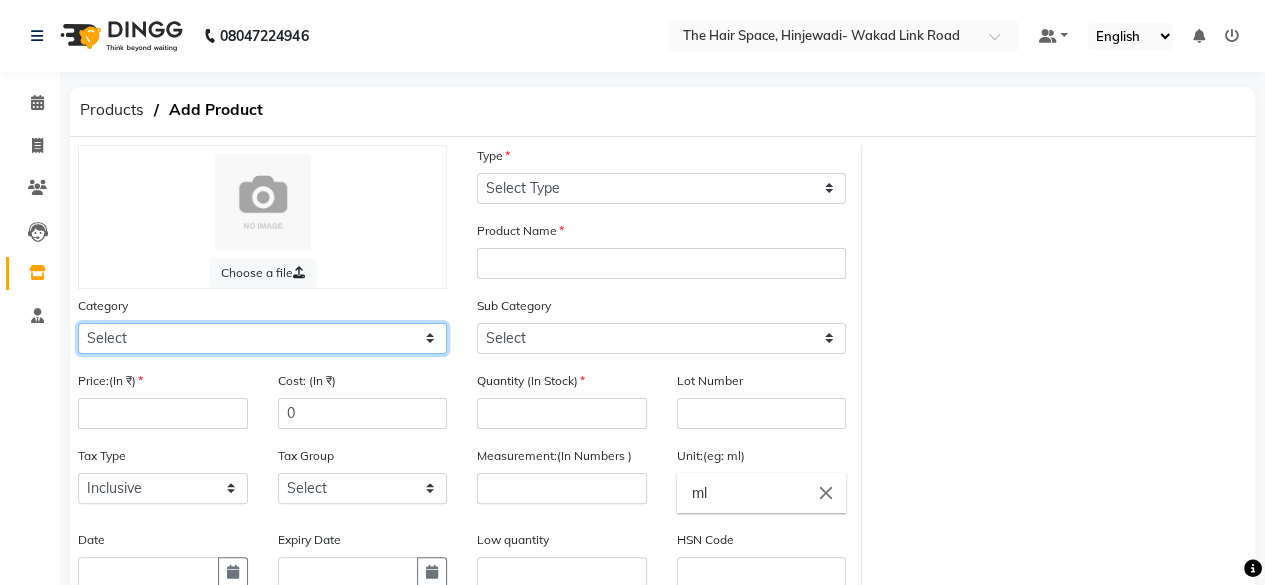click on "Select Hair Skin Makeup Personal Care Appliances Beard Waxing Disposable Threading Hands and Feet Beauty Planet Botox Cadiveu Casmara Cheryls Loreal Olaplex Other" 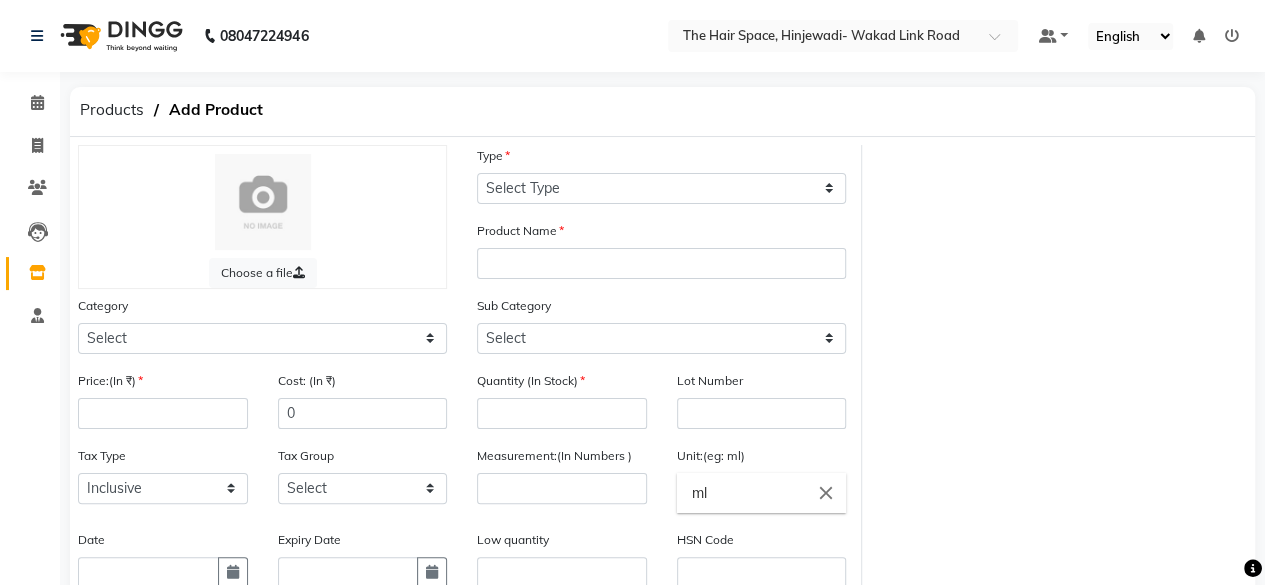 drag, startPoint x: 1087, startPoint y: 421, endPoint x: 1074, endPoint y: 403, distance: 22.203604 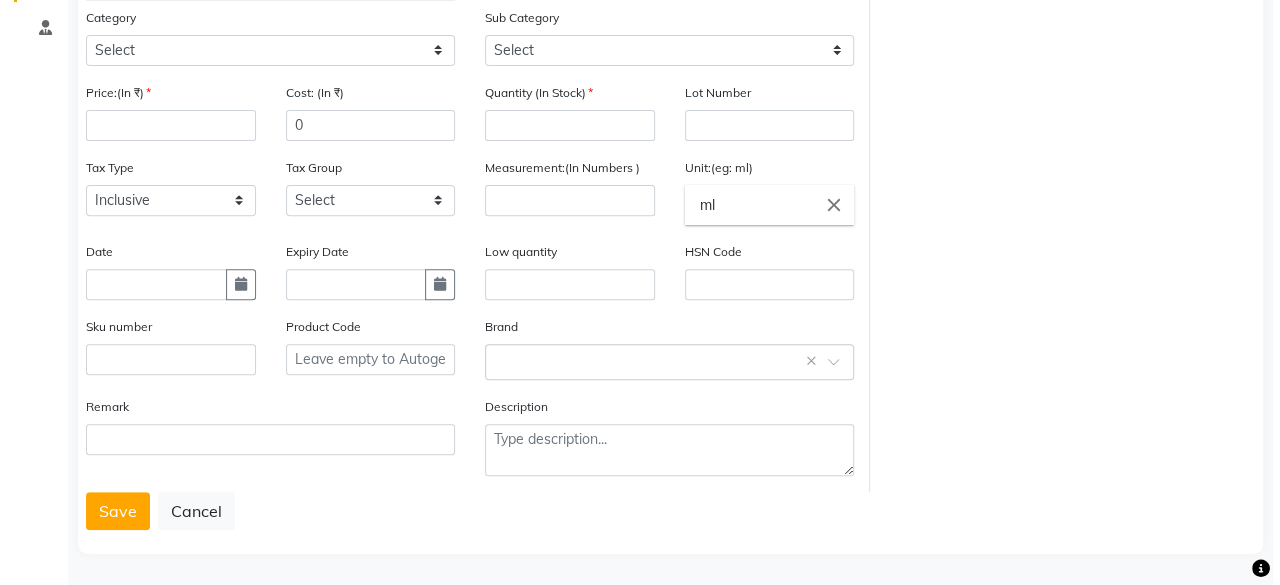 scroll, scrollTop: 0, scrollLeft: 0, axis: both 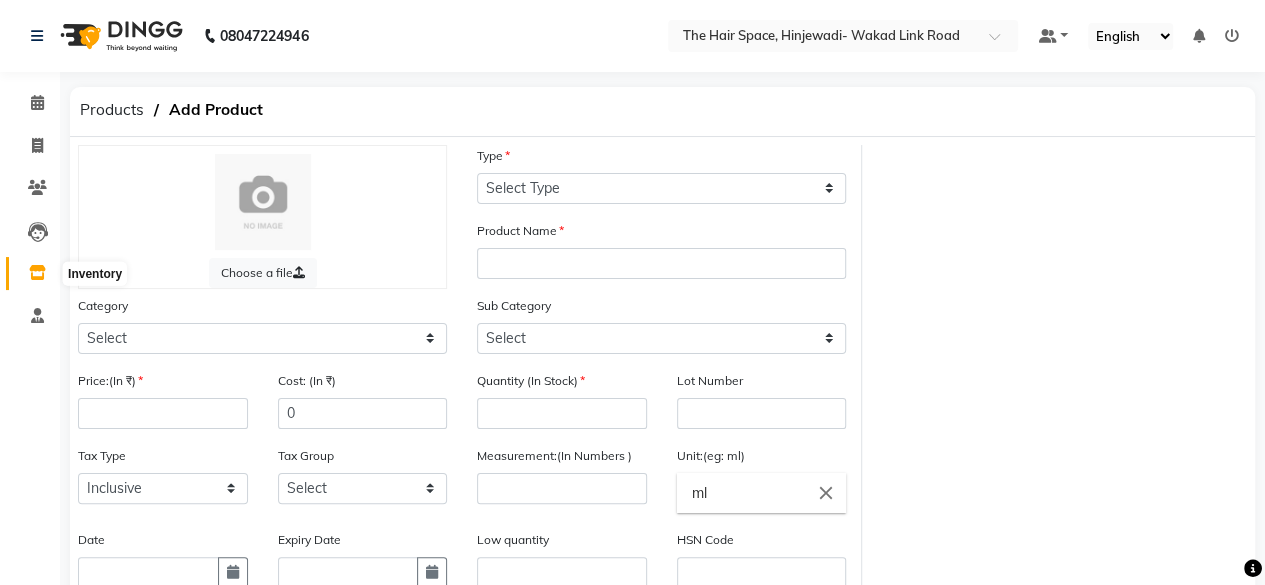 click 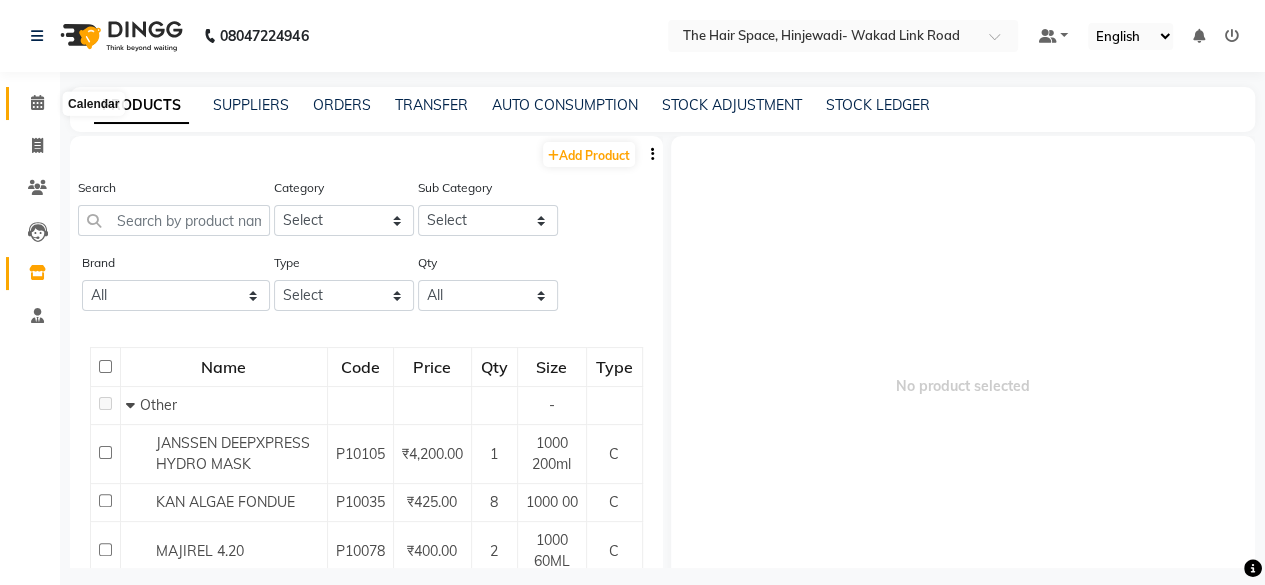 click 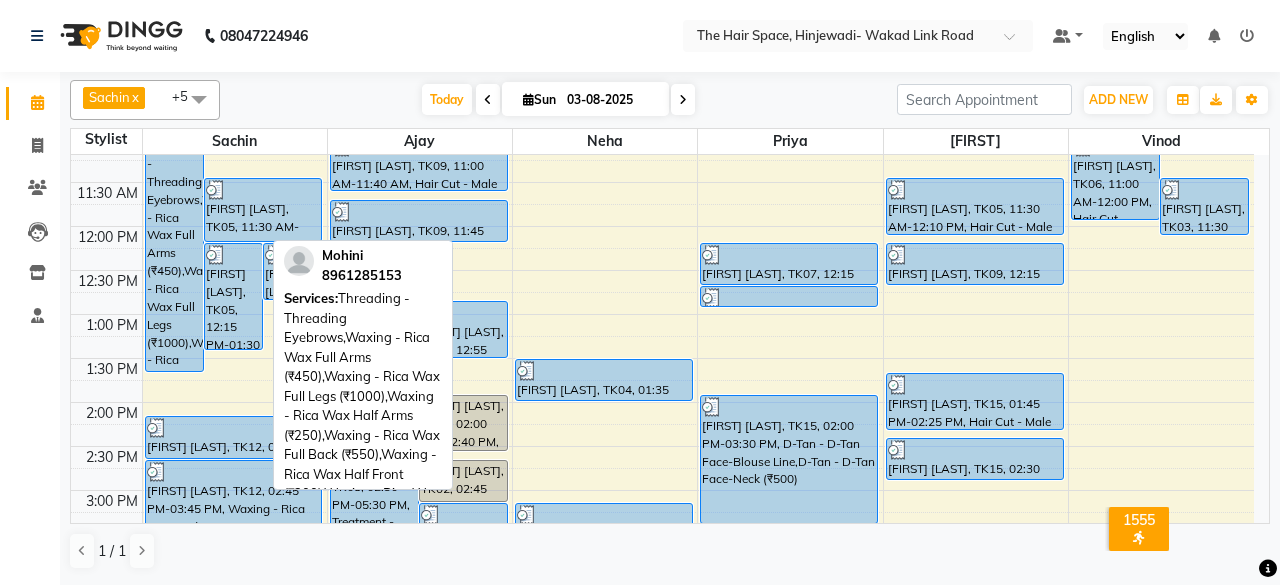 scroll, scrollTop: 229, scrollLeft: 0, axis: vertical 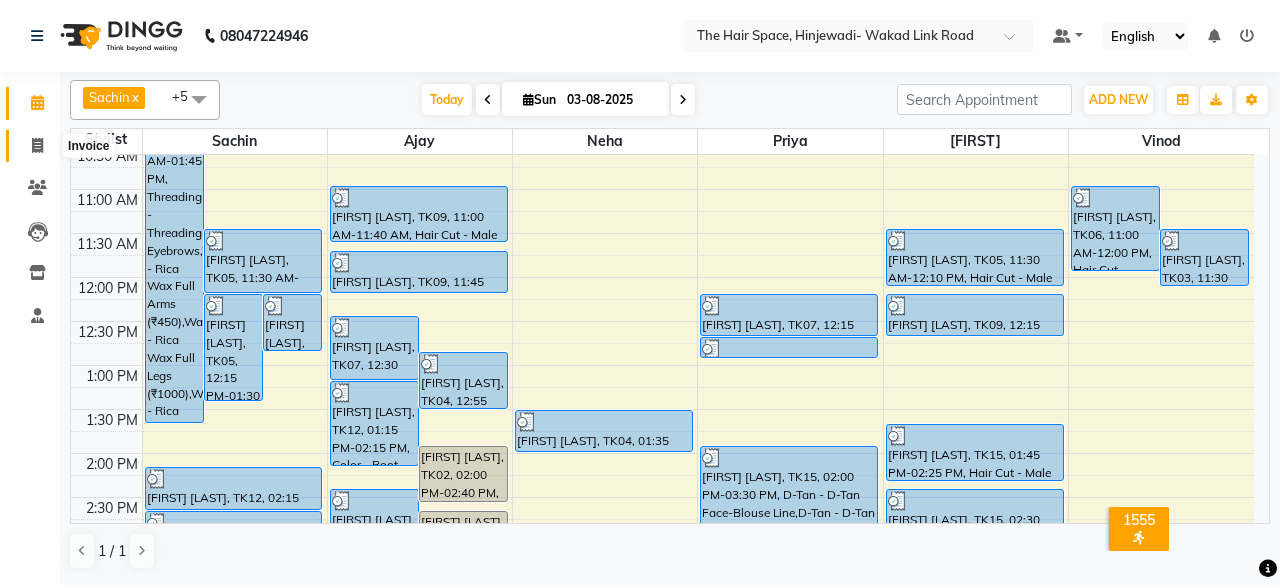 click 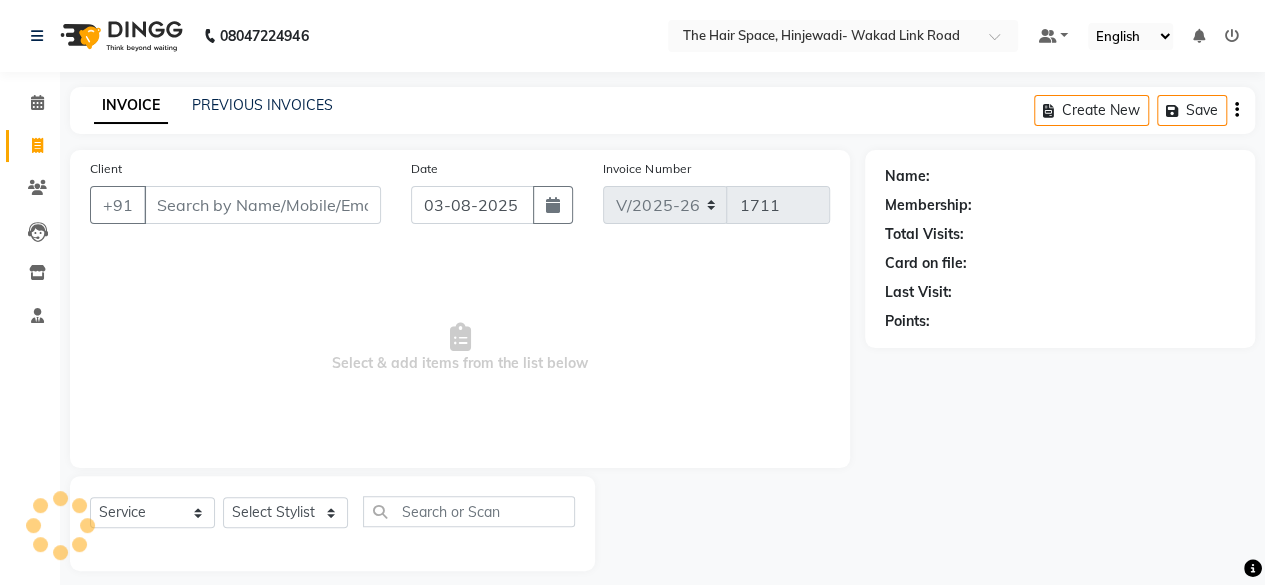click on "PREVIOUS INVOICES" 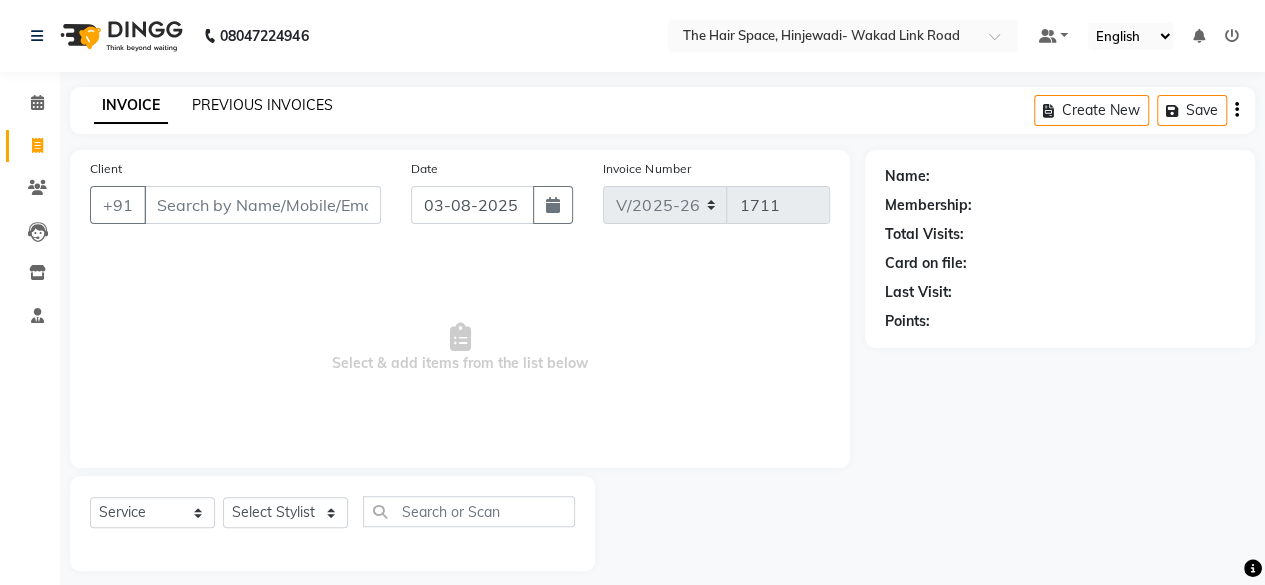 click on "PREVIOUS INVOICES" 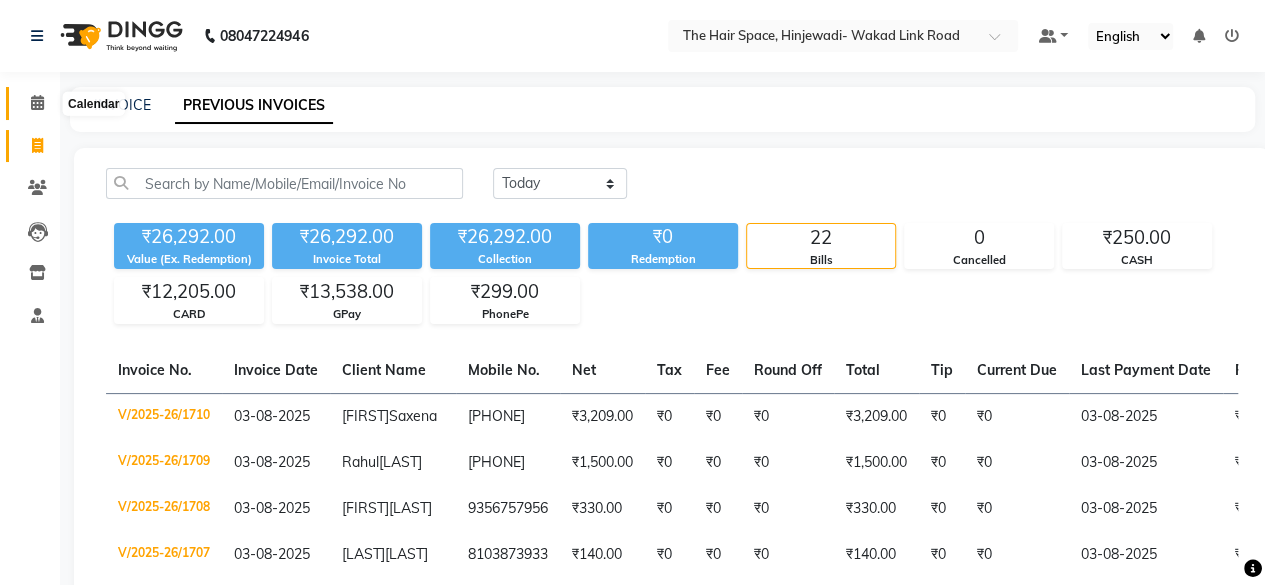 click 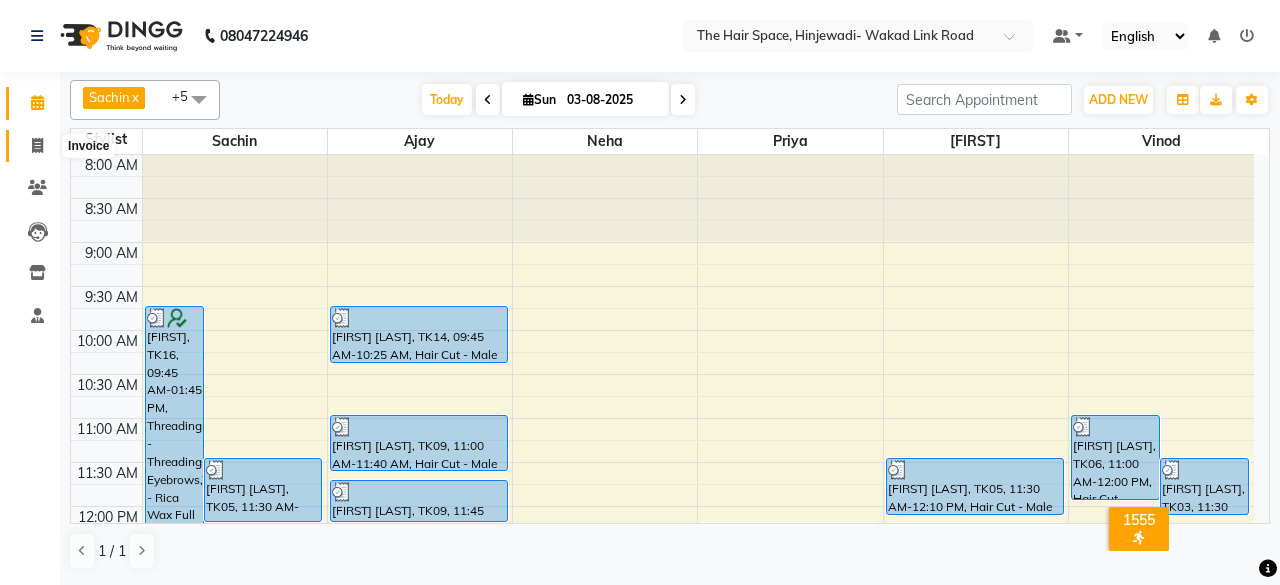 click 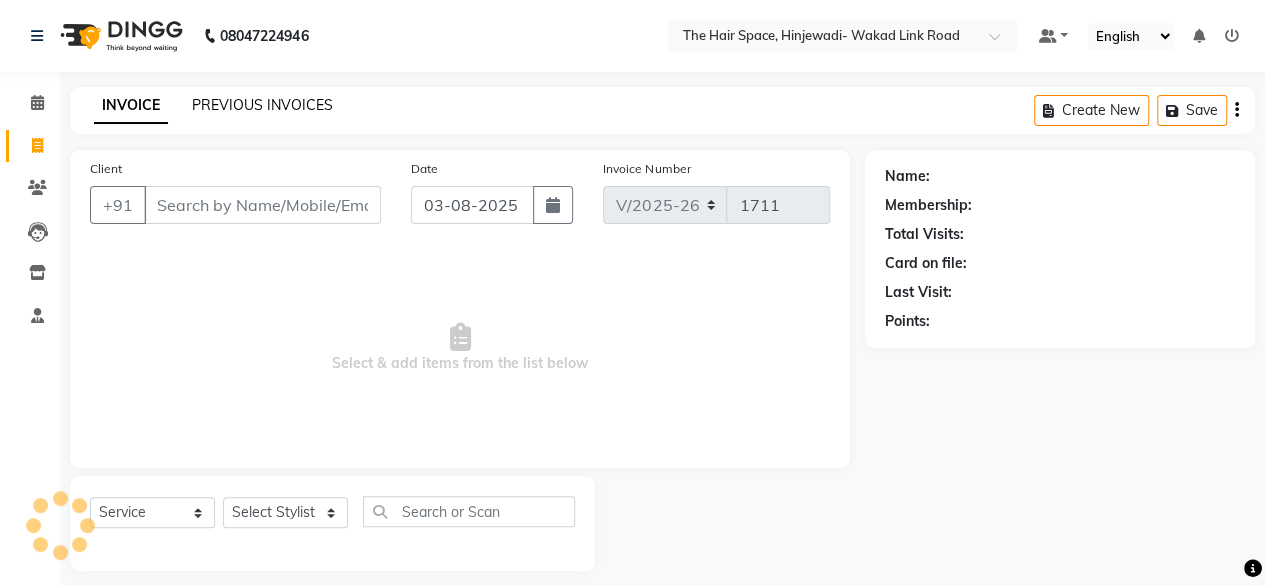 click on "PREVIOUS INVOICES" 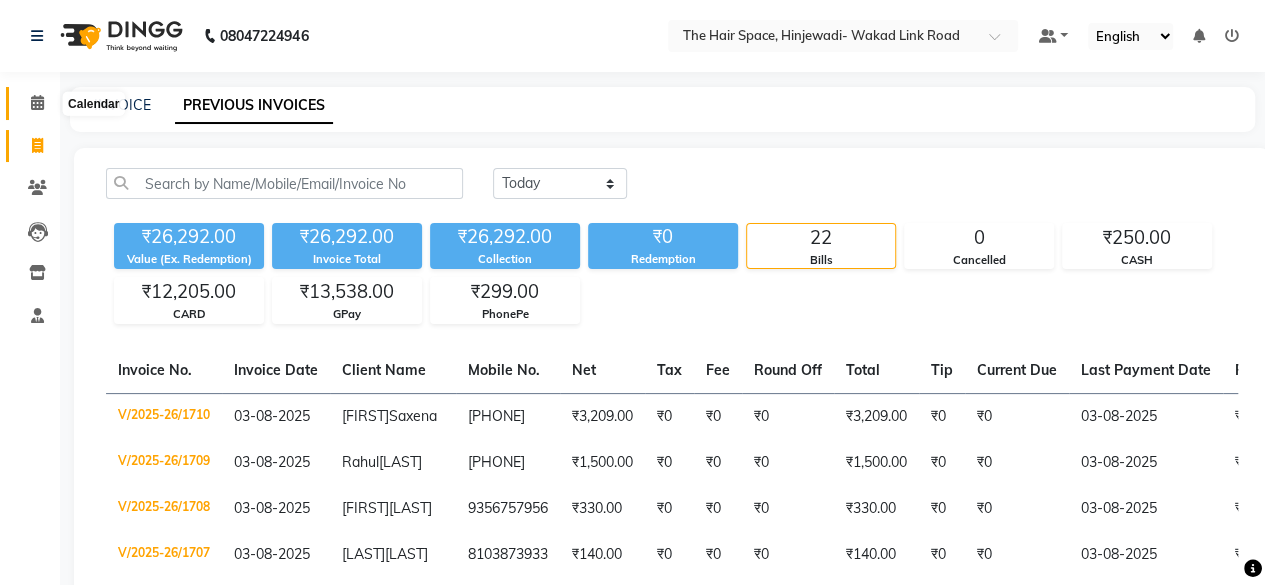 click 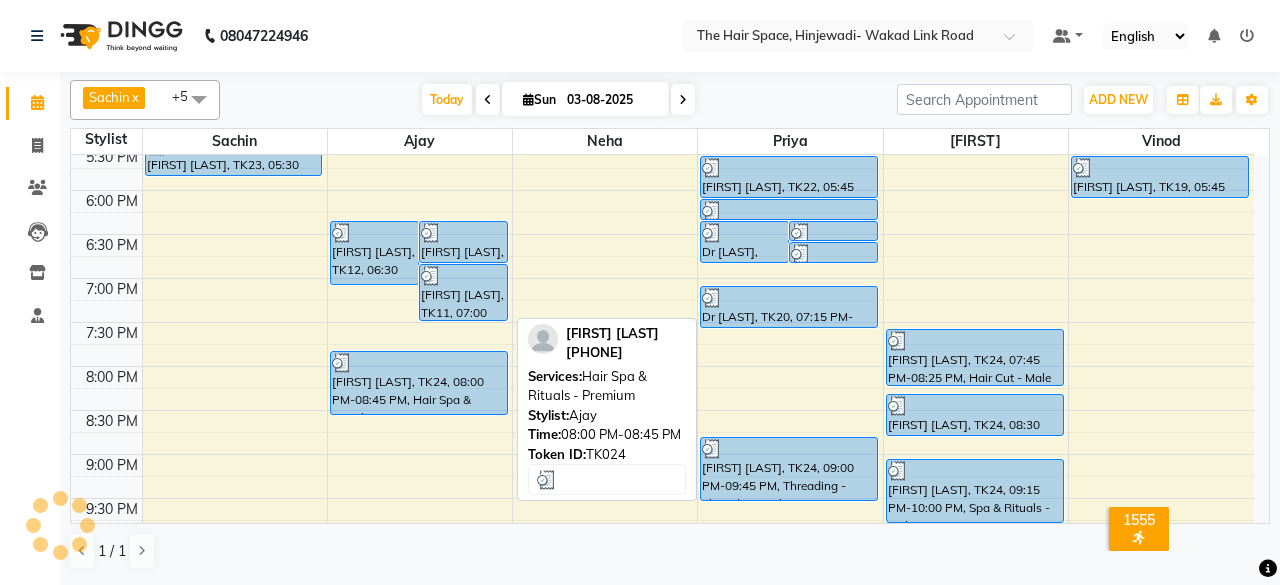 scroll, scrollTop: 829, scrollLeft: 0, axis: vertical 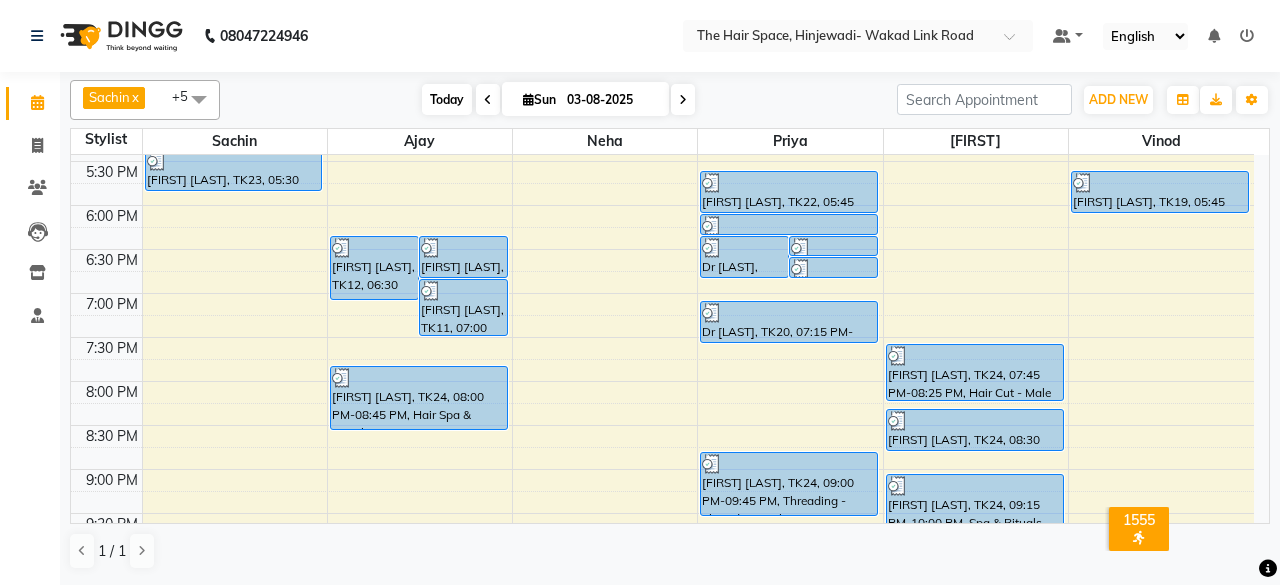 click on "Today" at bounding box center (447, 99) 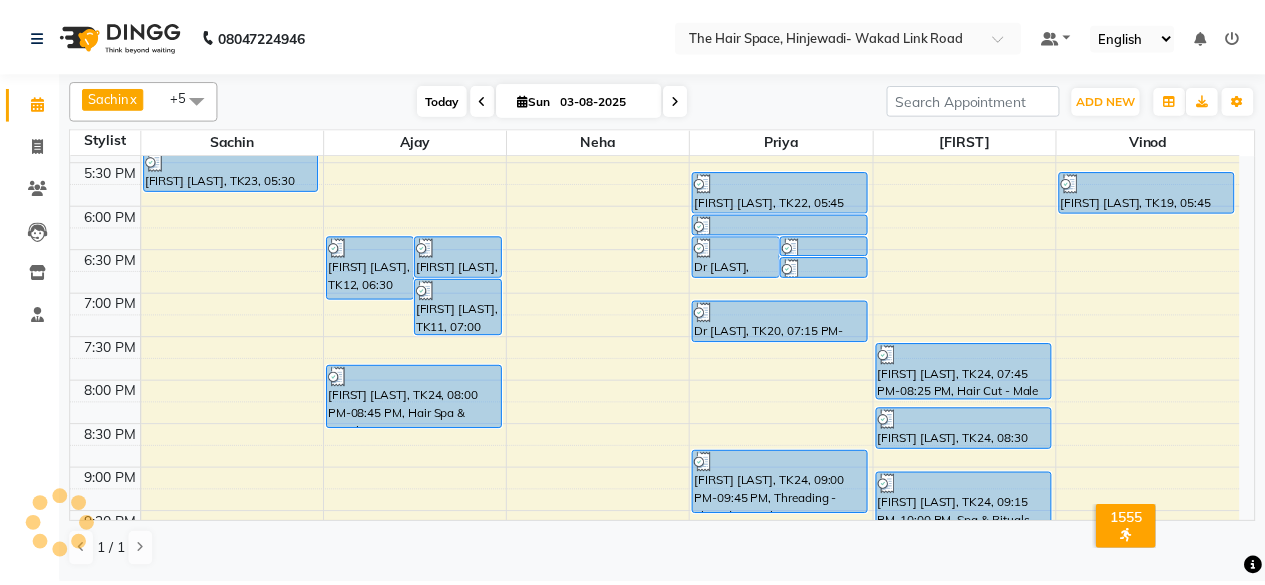 scroll, scrollTop: 930, scrollLeft: 0, axis: vertical 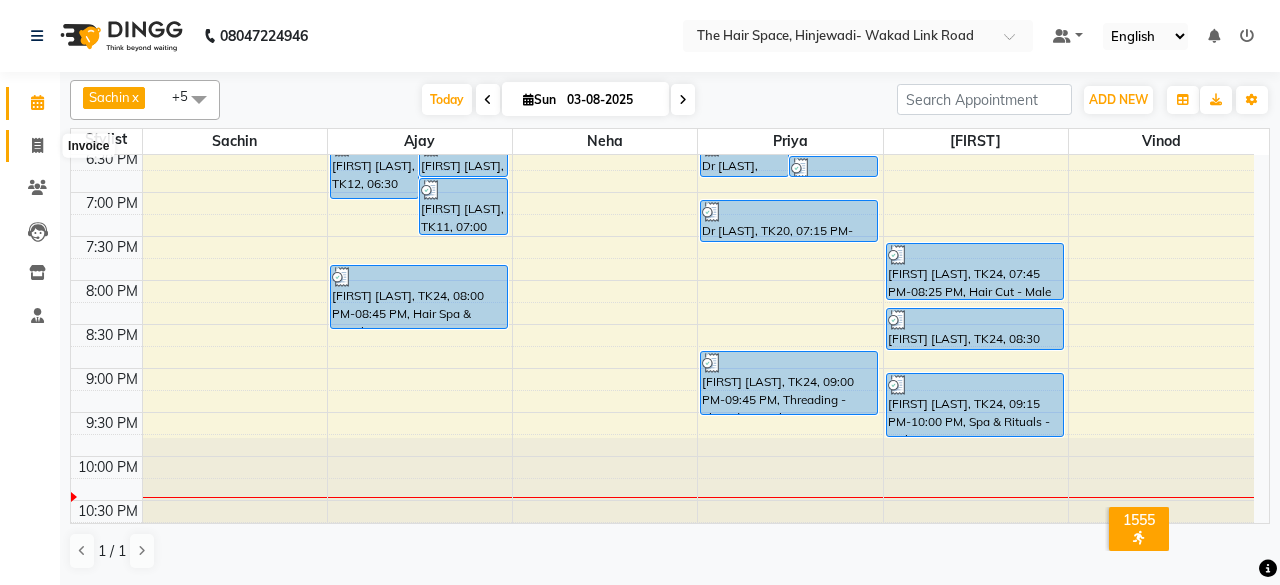 click 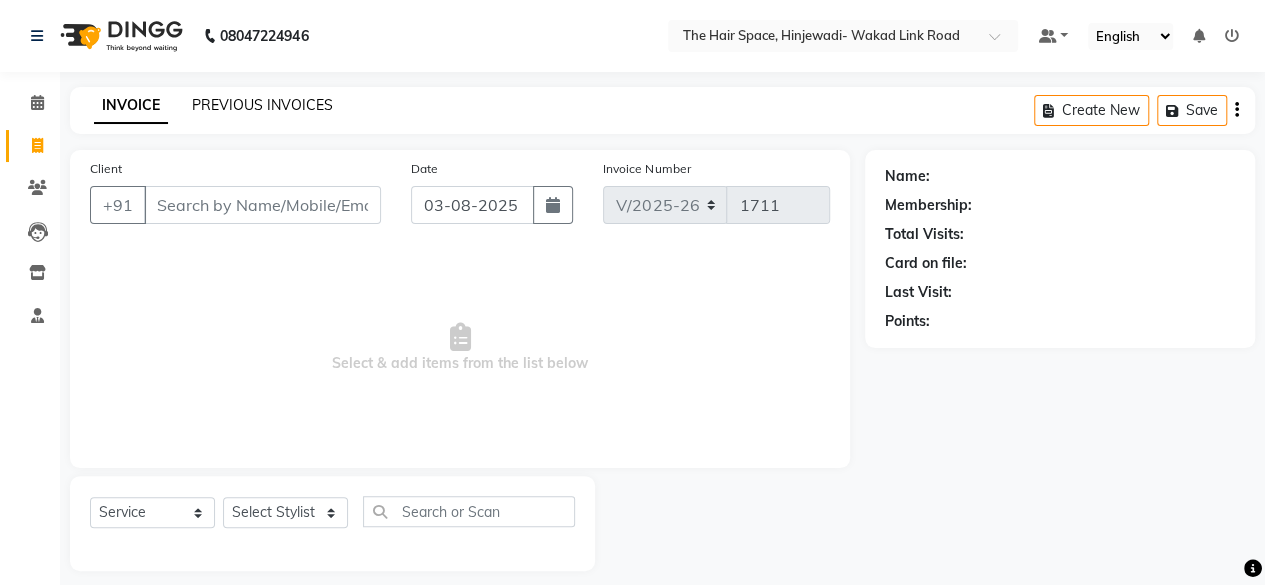 click on "PREVIOUS INVOICES" 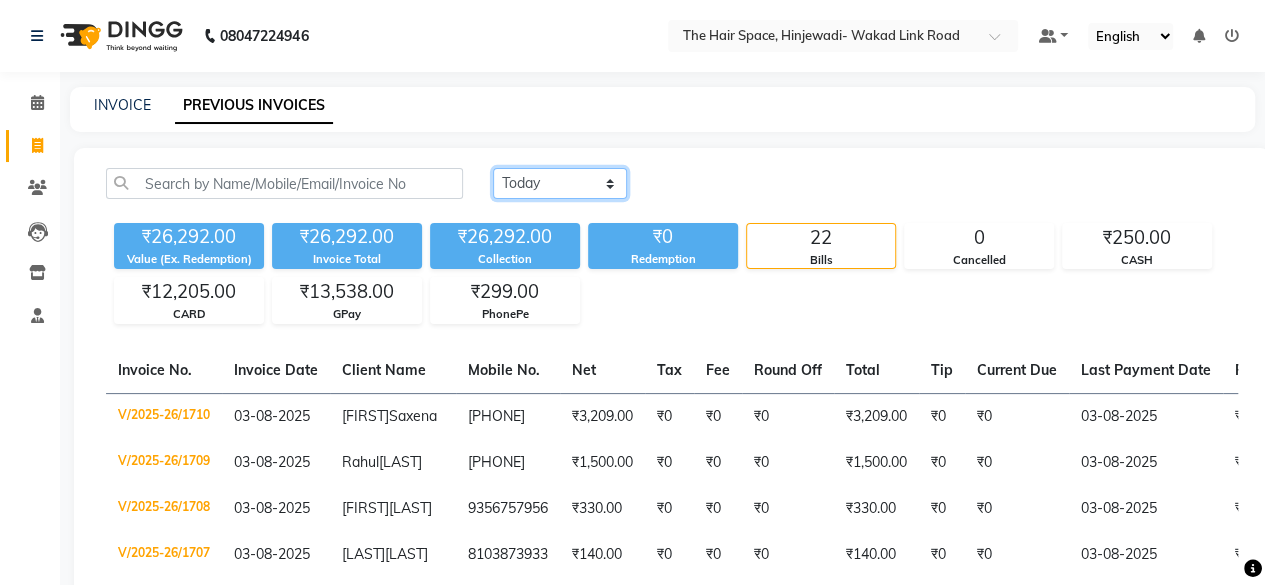 click on "Today Yesterday Custom Range" 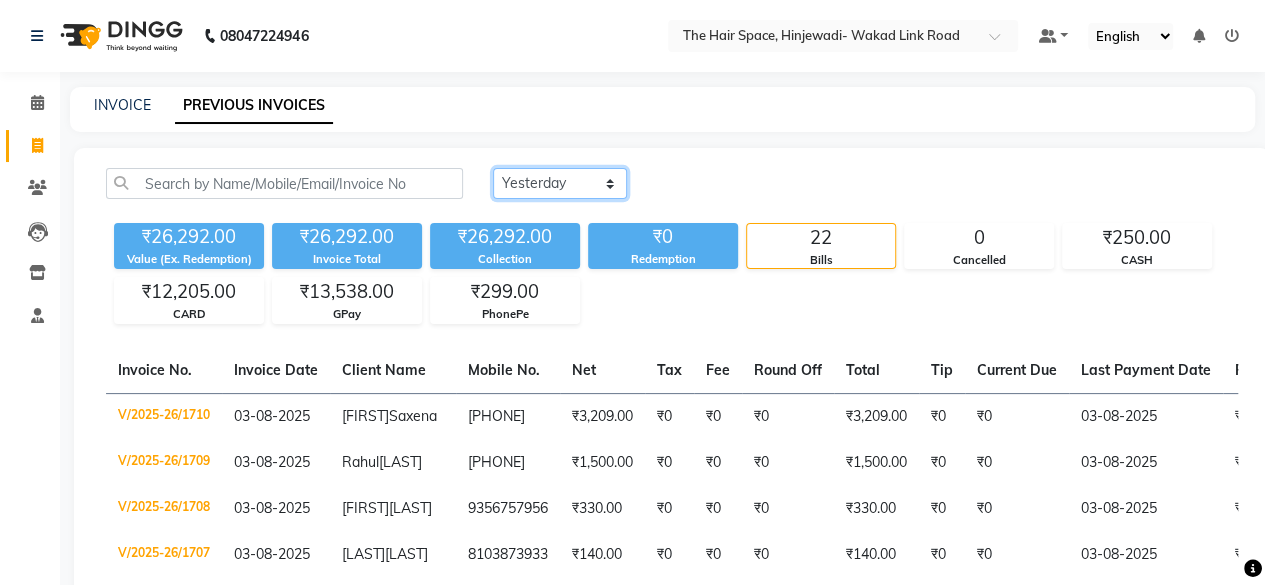 click on "Today Yesterday Custom Range" 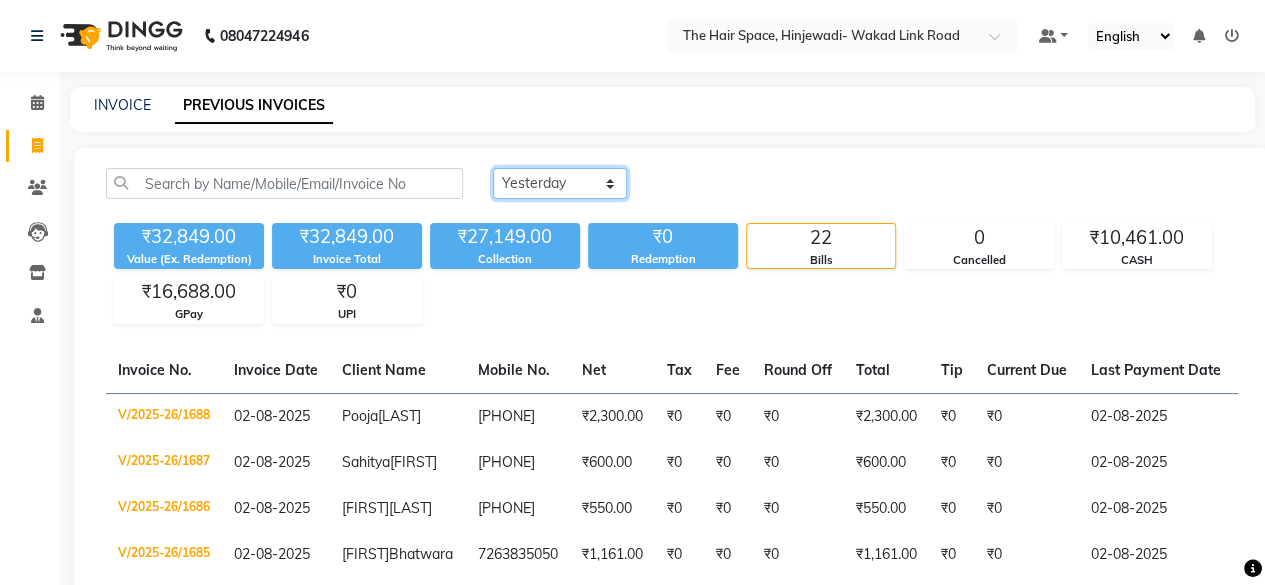 click on "Today Yesterday Custom Range" 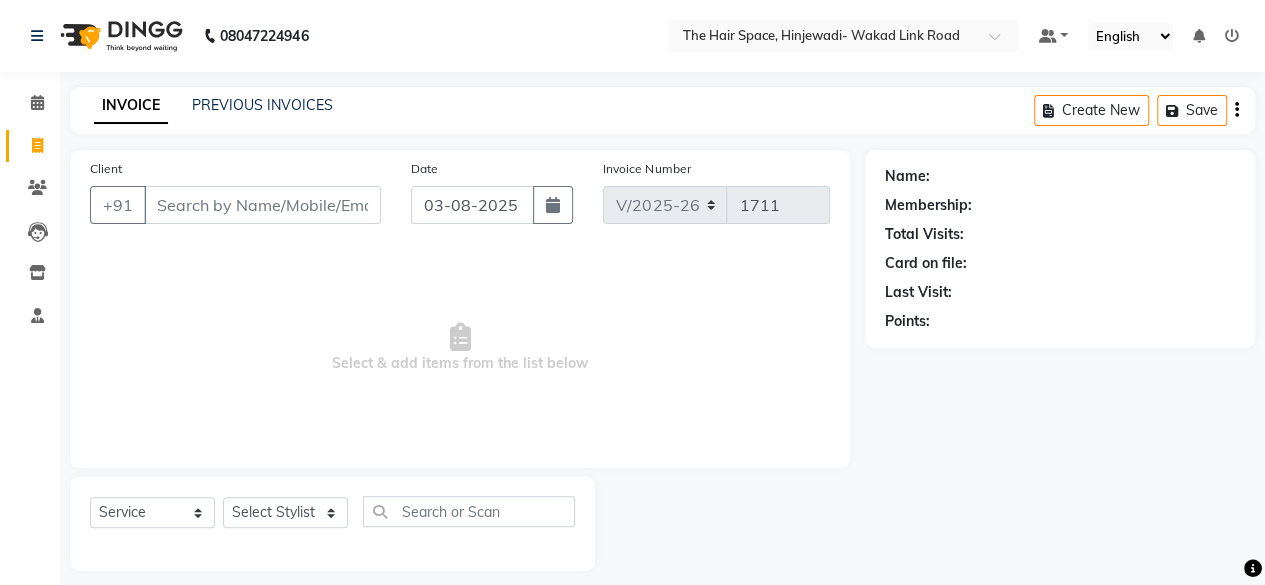 scroll, scrollTop: 15, scrollLeft: 0, axis: vertical 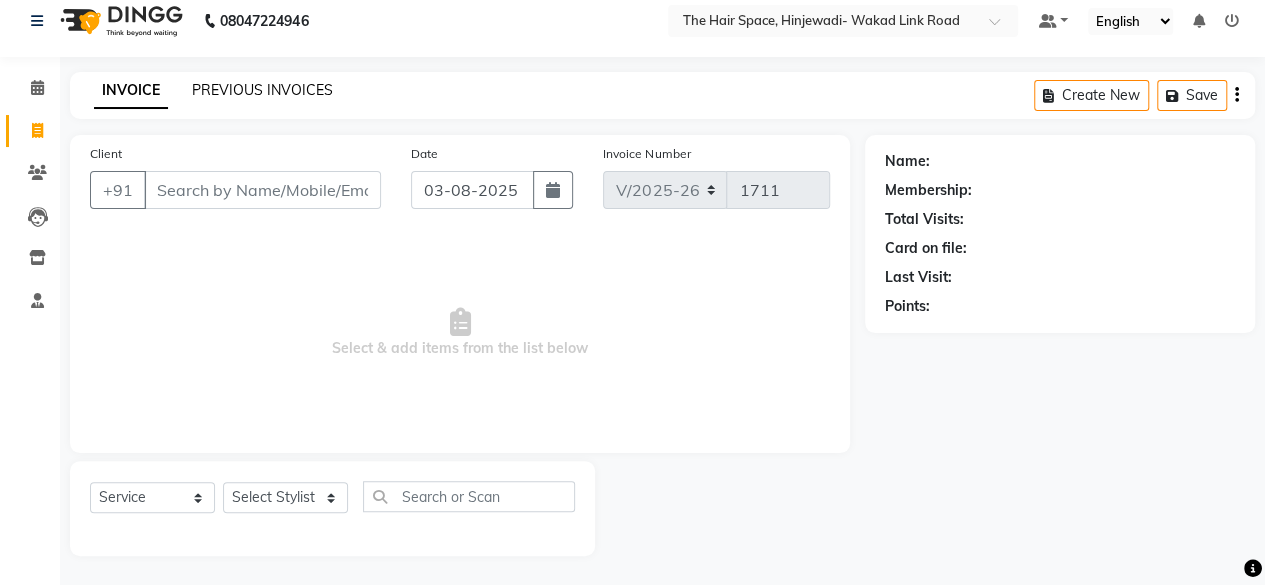 click on "PREVIOUS INVOICES" 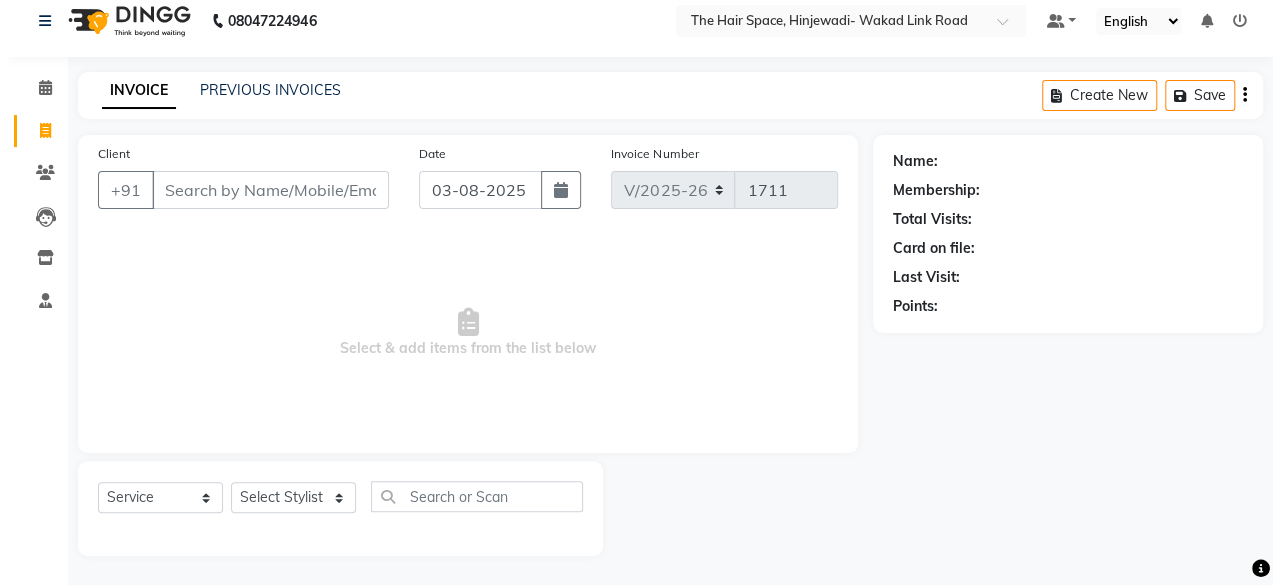 scroll, scrollTop: 0, scrollLeft: 0, axis: both 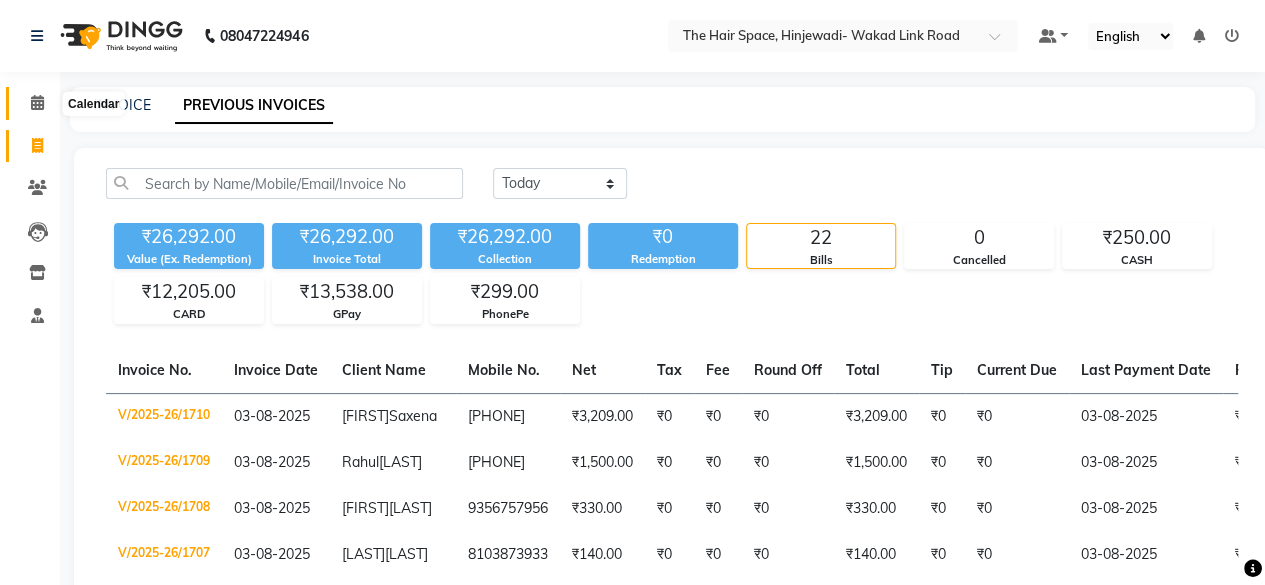 click 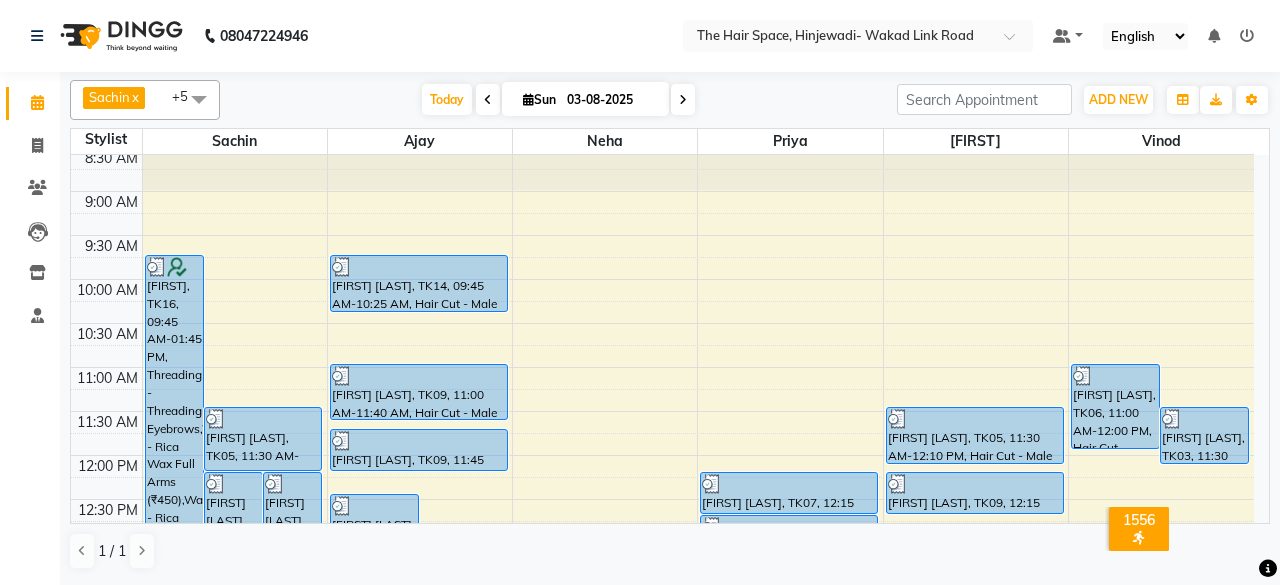 scroll, scrollTop: 0, scrollLeft: 0, axis: both 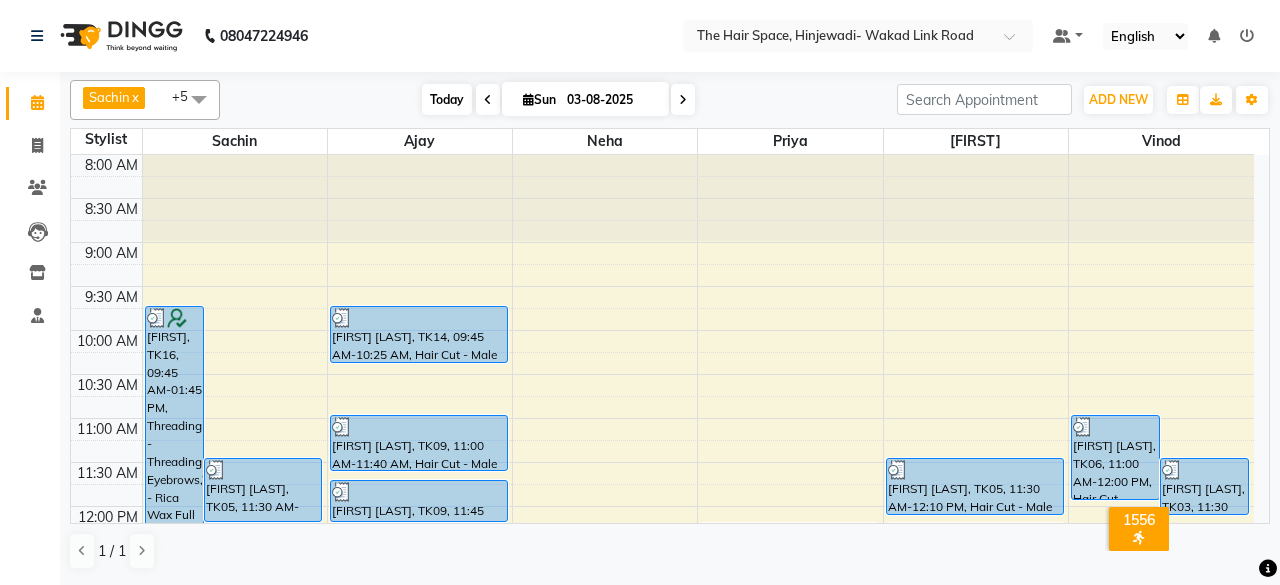 click on "Today" at bounding box center (447, 99) 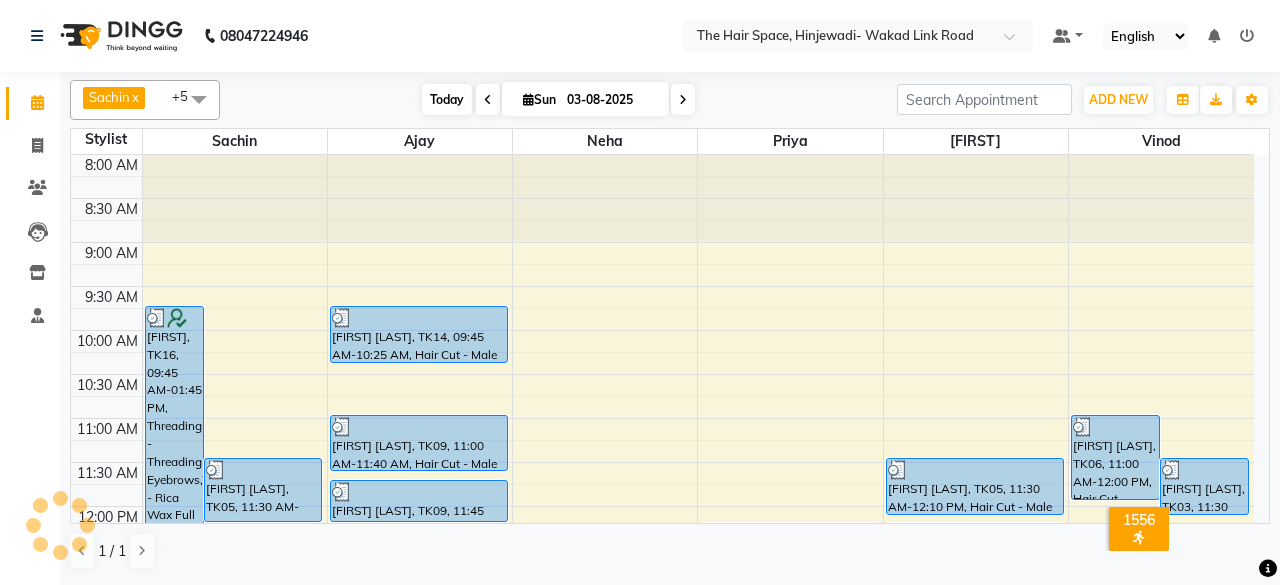 scroll, scrollTop: 930, scrollLeft: 0, axis: vertical 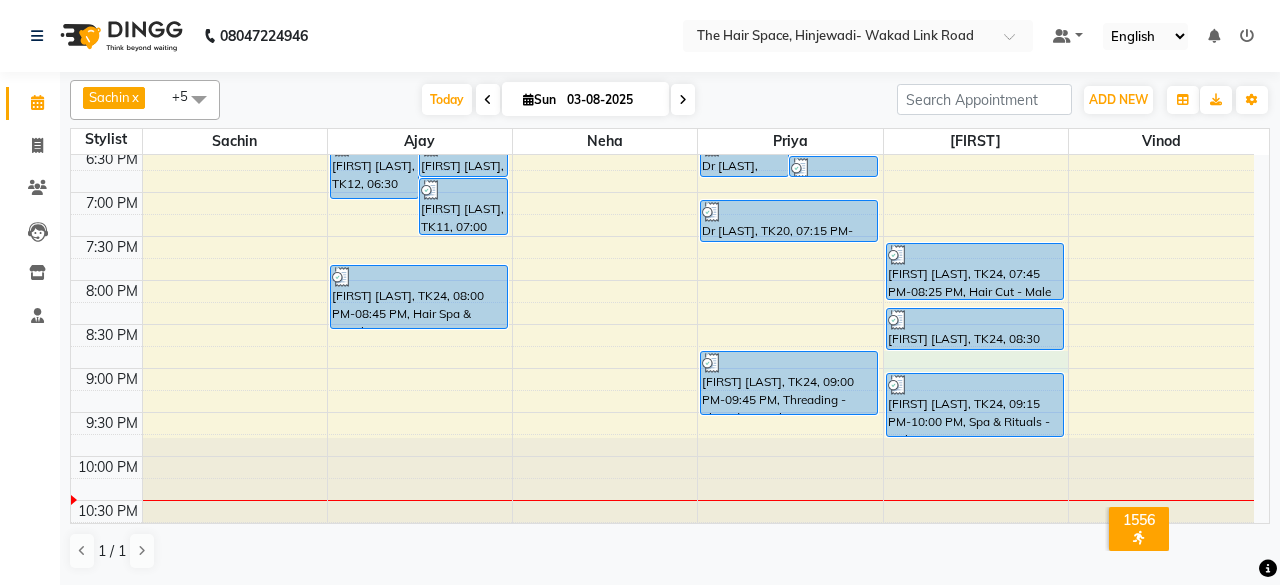 click on "8:00 AM 8:30 AM 9:00 AM 9:30 AM 10:00 AM 10:30 AM 11:00 AM 11:30 AM 12:00 PM 12:30 PM 1:00 PM 1:30 PM 2:00 PM 2:30 PM 3:00 PM 3:30 PM 4:00 PM 4:30 PM 5:00 PM 5:30 PM 6:00 PM 6:30 PM 7:00 PM 7:30 PM 8:00 PM 8:30 PM 9:00 PM 9:30 PM 10:00 PM 10:30 PM     [FIRST], TK16, 09:45 AM-01:45 PM, Threading - Threading Eyebrows,Waxing - Rica Wax Full Arms (₹450),Waxing - Rica Wax Full Legs (₹1000),Waxing - Rica Wax Half Arms (₹250),Waxing - Rica Wax Full Back (₹550),Waxing - Rica Wax Half Front (₹300),Waxing - Rica Wax Neck (₹200)     [FIRST] [LAST], TK05, 12:15 PM-01:30 PM, Facials - Facials Advance Facial     [FIRST] [LAST], TK04, 12:15 PM-12:55 PM, Hair Cut - Male Hair Cut (Senior Stylist)     [FIRST] [LAST], TK05, 11:30 AM-12:15 PM, D-Tan - D-Tan Face-Neck     [FIRST] [LAST], TK12, 02:15 PM-02:45 PM, Waxing - Rica Wax Full Arms     [FIRST] [LAST], TK12, 02:45 PM-03:45 PM, Waxing - Rica Wax Under Arms,Waxing - Rica Wax Full Arms,Threading - Threading Eyebrows (₹60)" at bounding box center [662, -116] 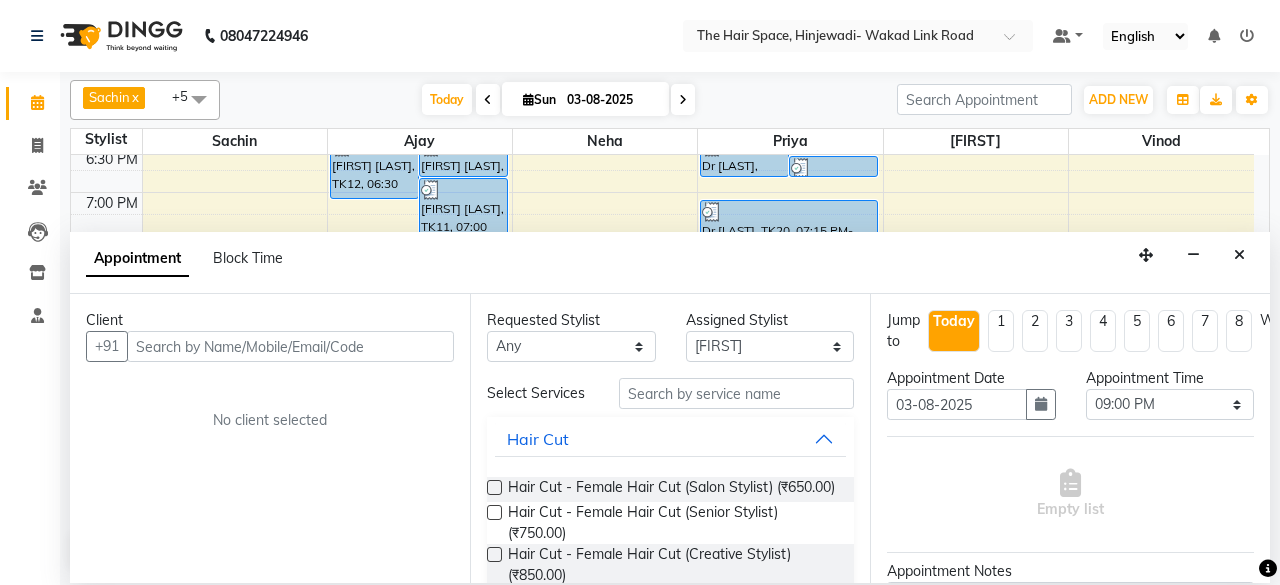 click at bounding box center [290, 346] 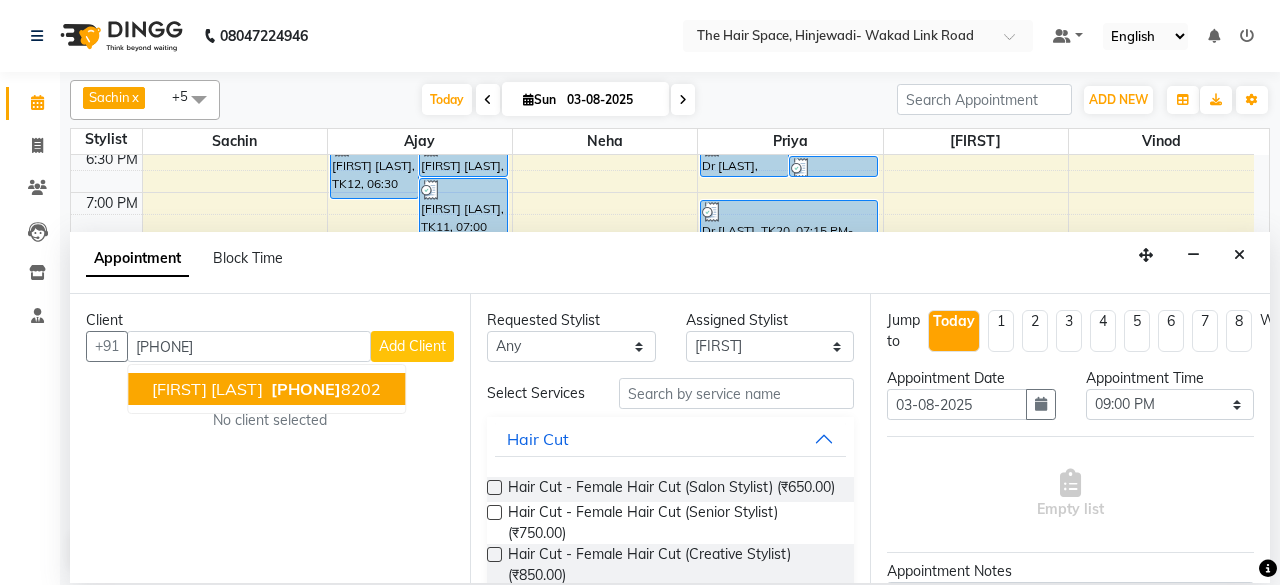 click on "[PHONE]" at bounding box center [324, 389] 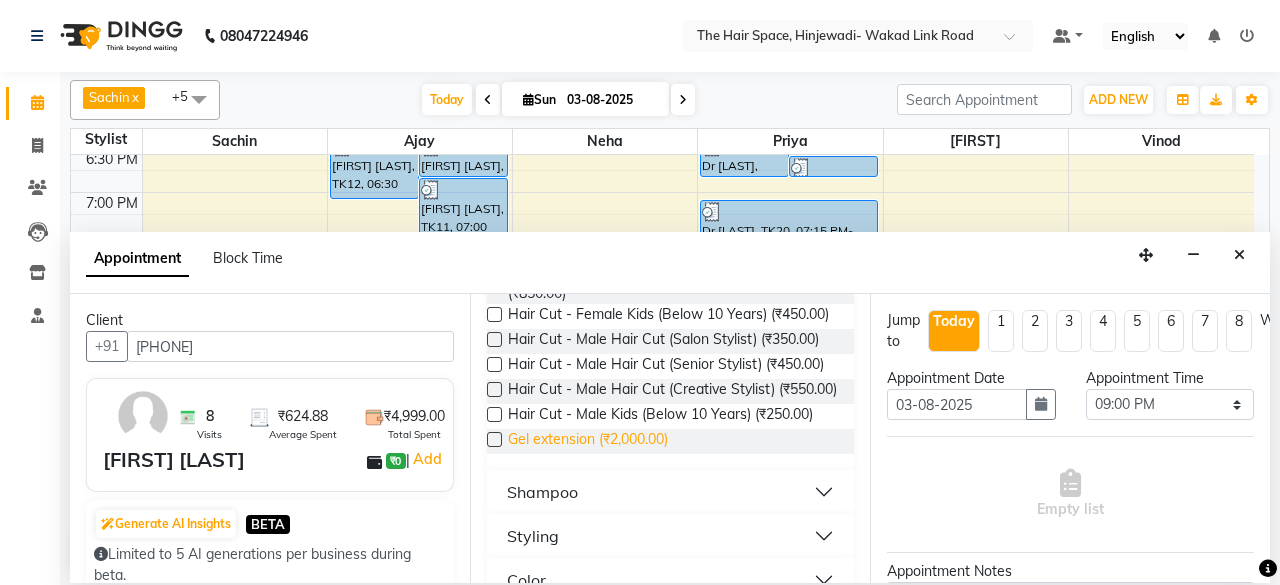 scroll, scrollTop: 300, scrollLeft: 0, axis: vertical 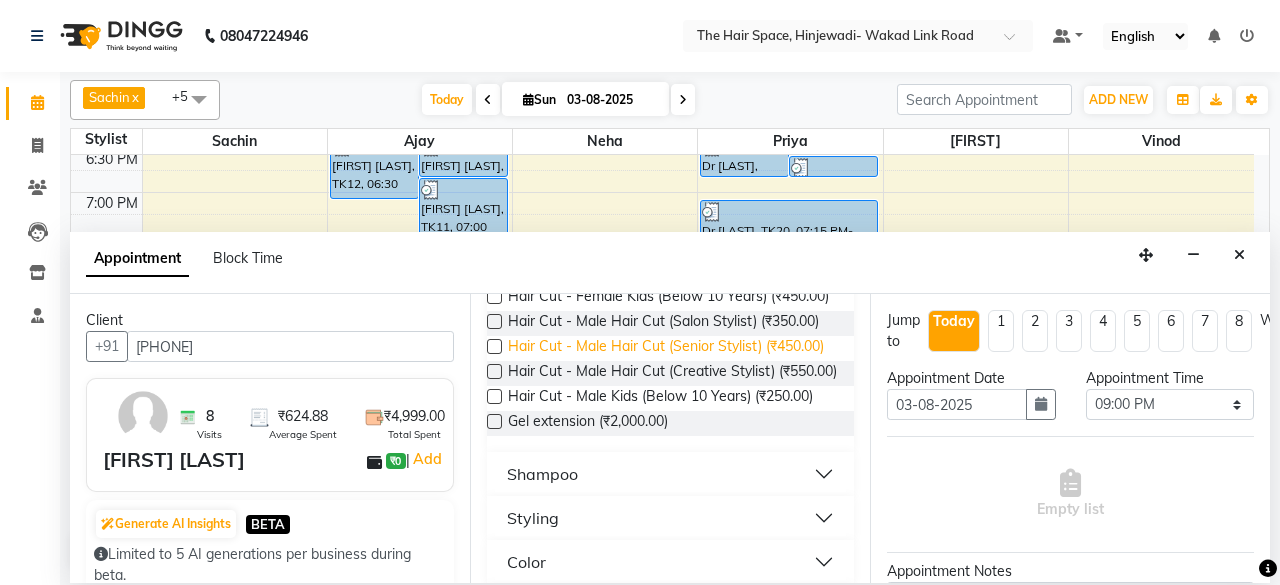 click on "Hair Cut - Male Hair Cut (Senior Stylist) (₹450.00)" at bounding box center [666, 348] 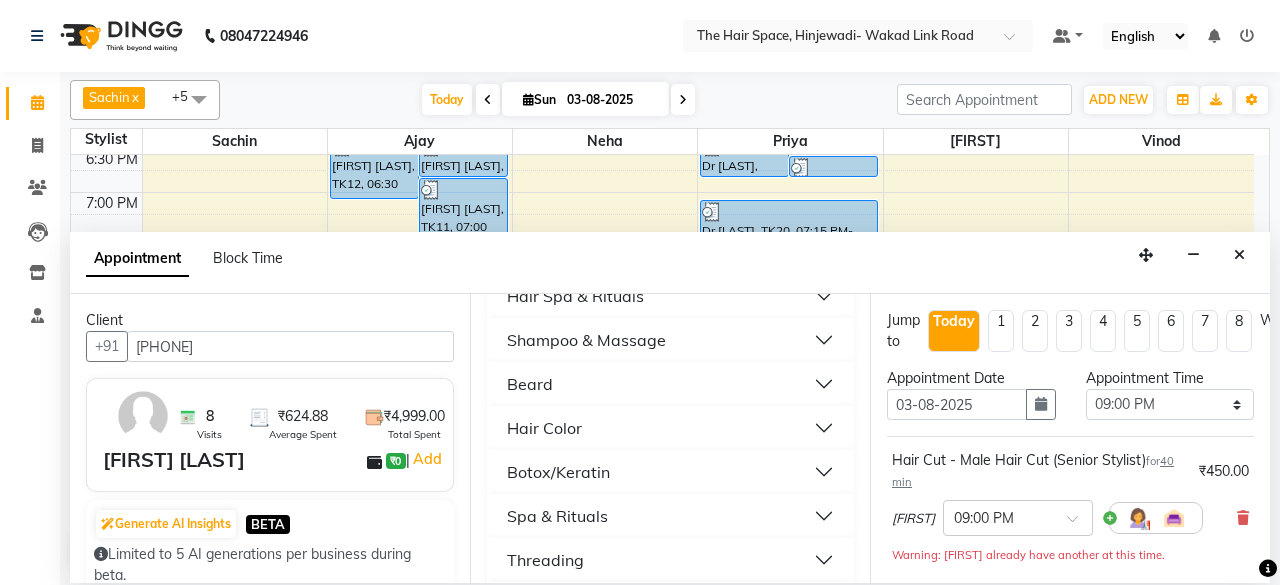 scroll, scrollTop: 700, scrollLeft: 0, axis: vertical 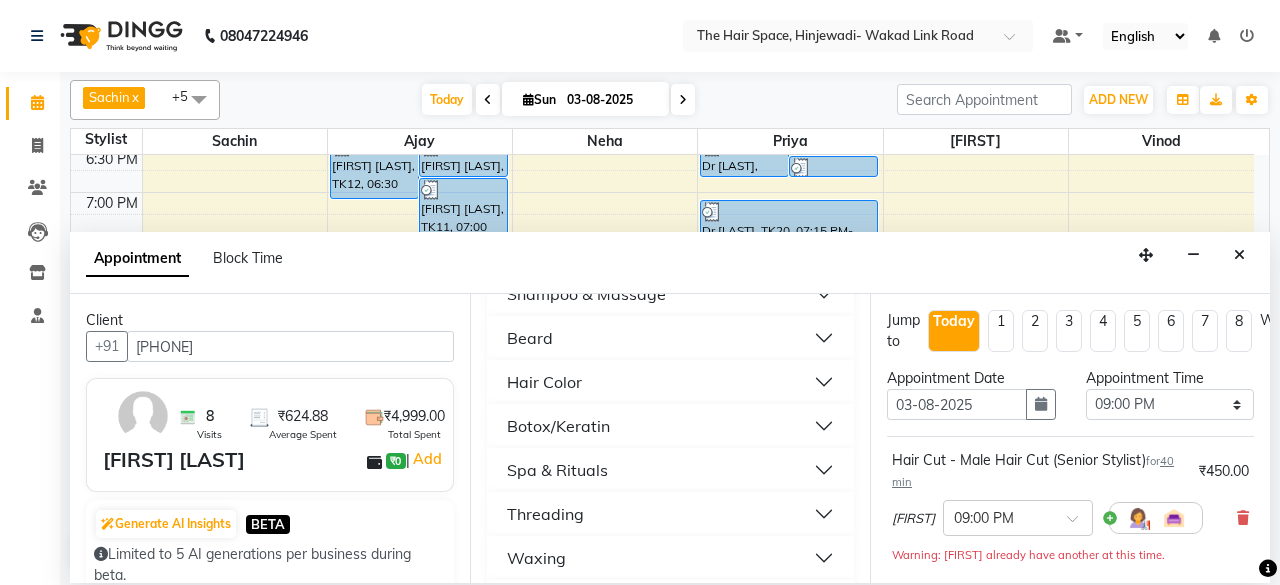 click on "Beard" at bounding box center (670, 338) 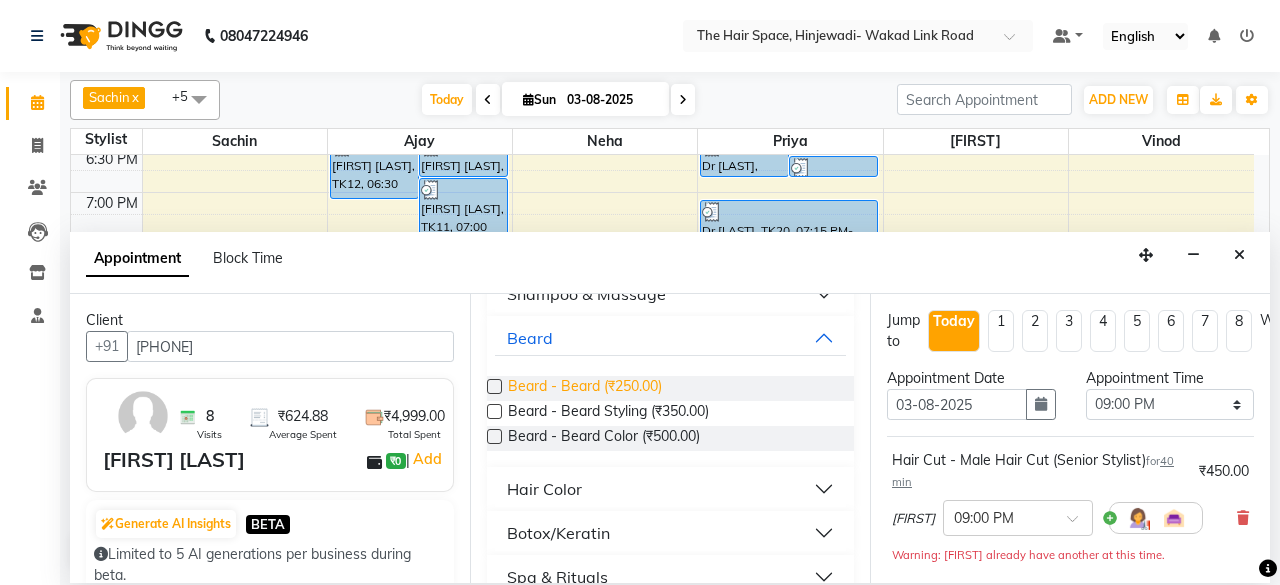 click on "Beard - Beard (₹250.00)" at bounding box center [585, 388] 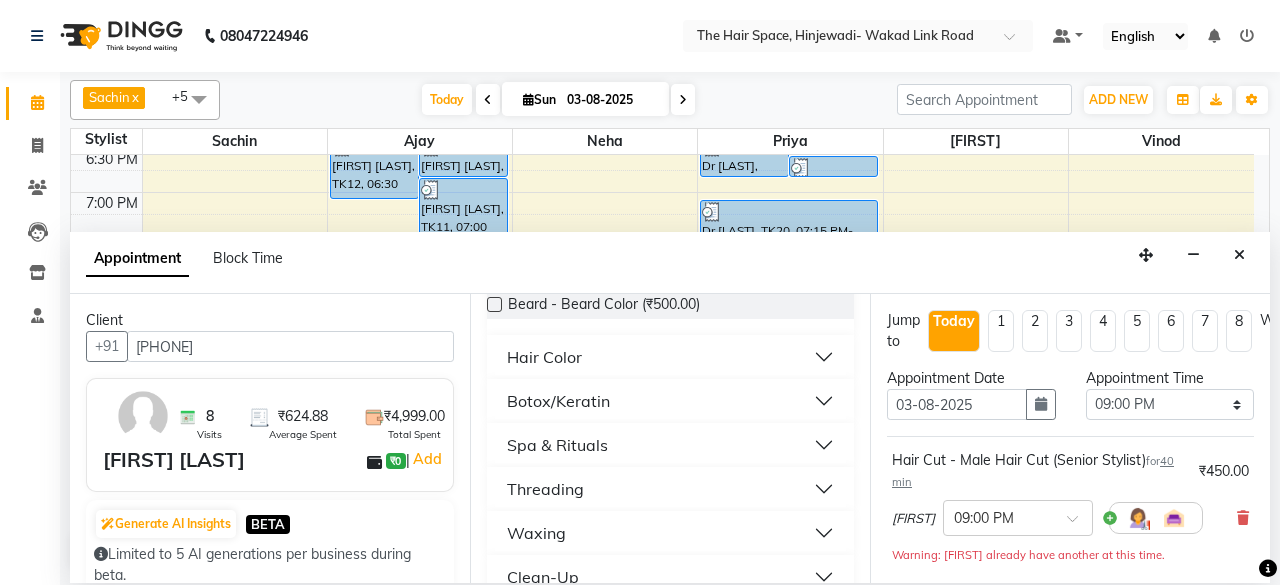 scroll, scrollTop: 900, scrollLeft: 0, axis: vertical 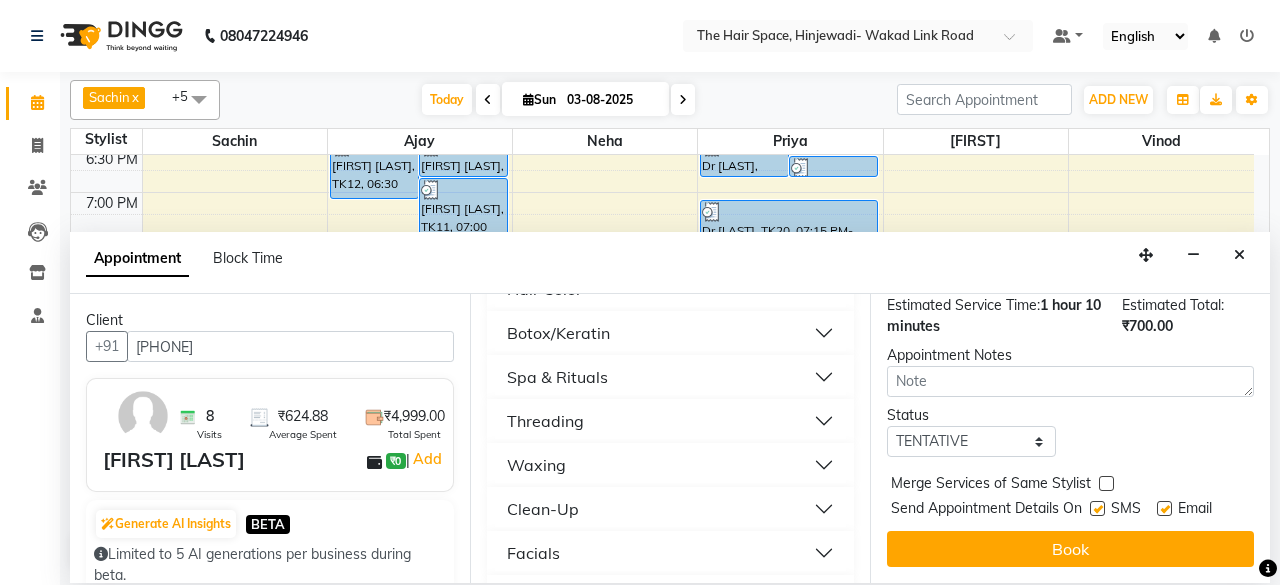 click at bounding box center [1097, 508] 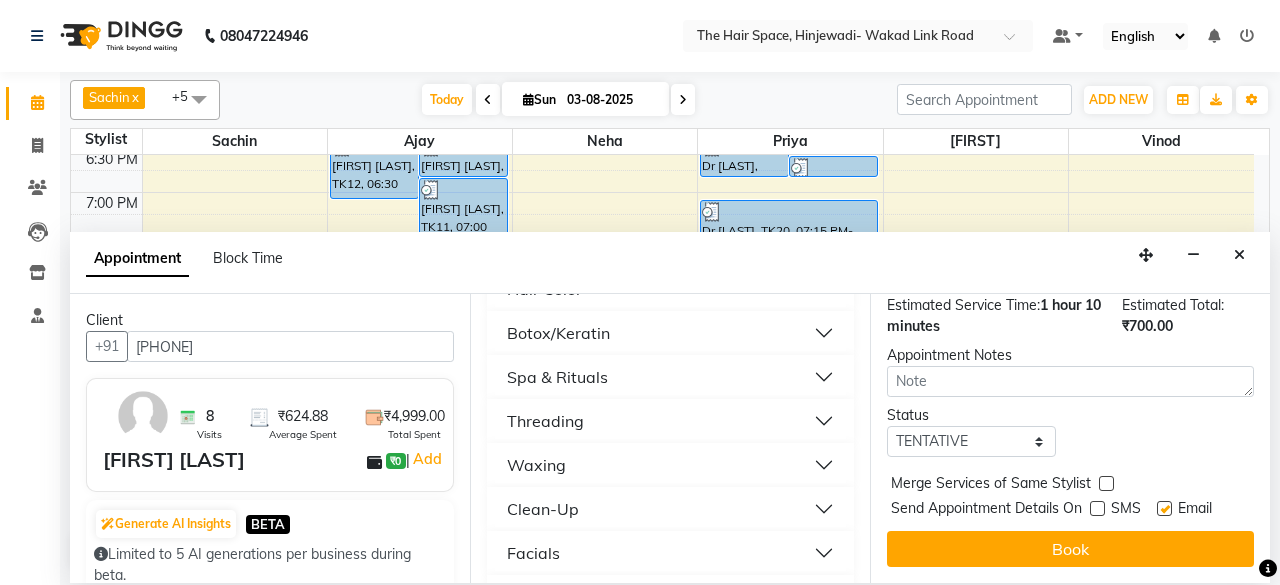 click on "Book" at bounding box center [1070, 549] 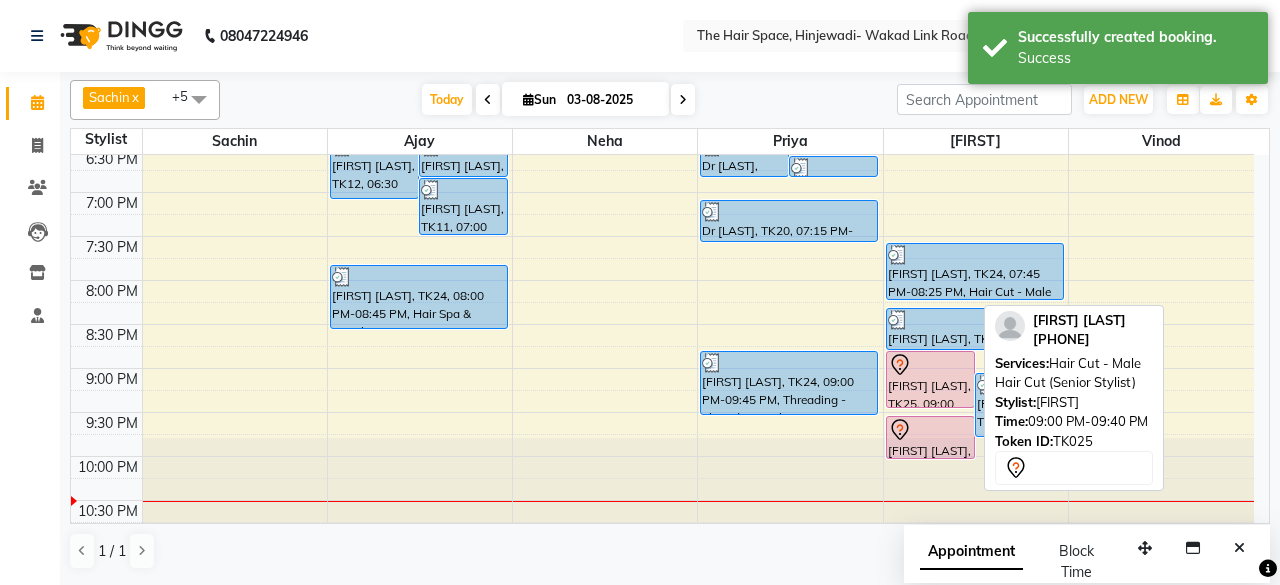click on "[FIRST] [LAST], TK25, 09:00 PM-09:40 PM, Hair Cut - Male Hair Cut (Senior Stylist)" at bounding box center (930, 379) 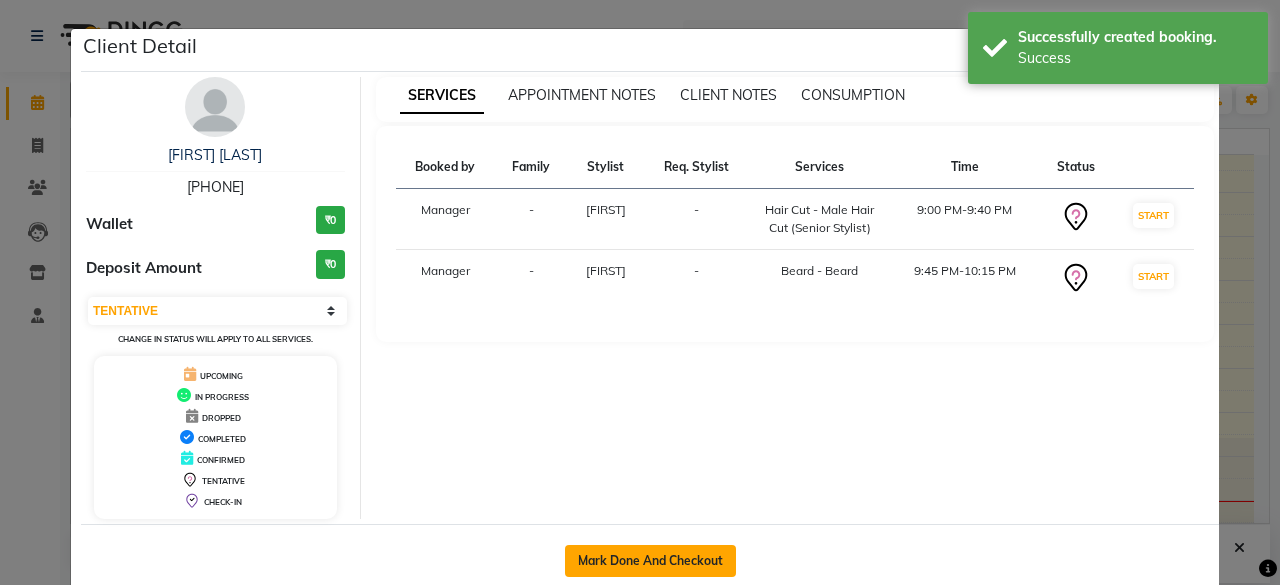 click on "Mark Done And Checkout" 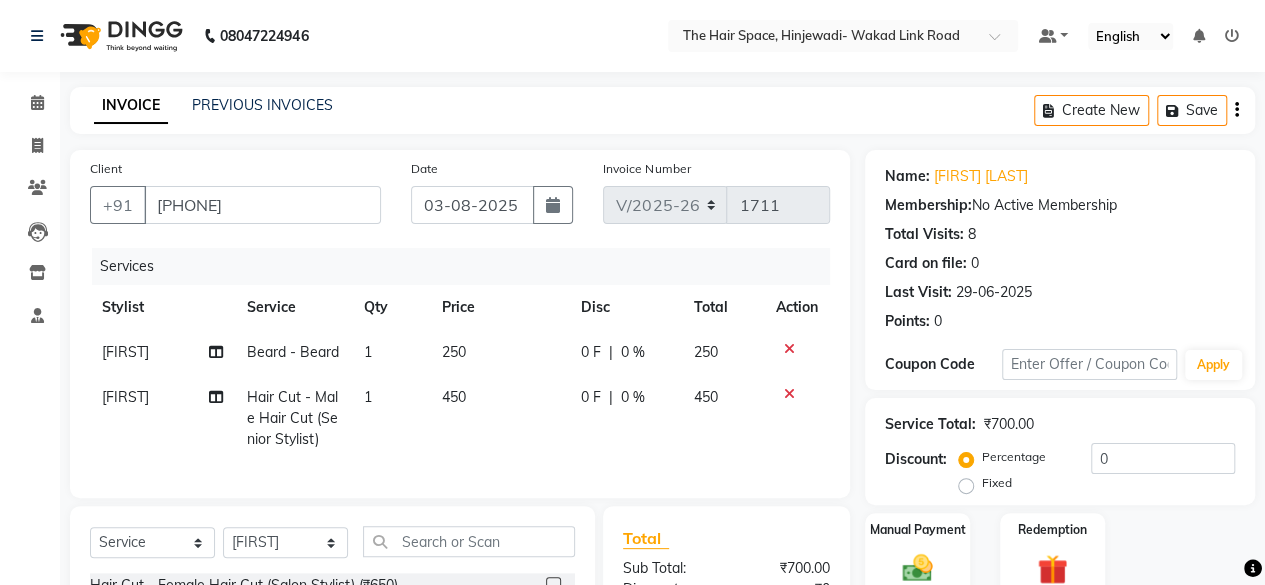 scroll, scrollTop: 260, scrollLeft: 0, axis: vertical 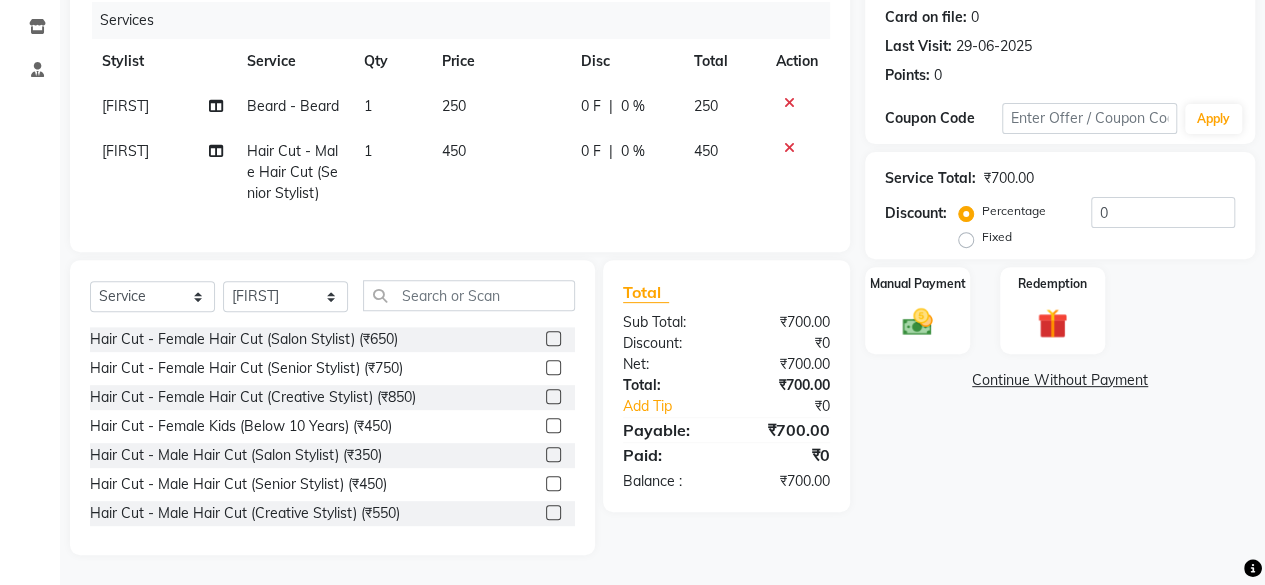 click on "Name: [FIRST]  Membership:  No Active Membership  Total Visits:  8 Card on file:  0 Last Visit:   29-06-2025 Points:   0  Coupon Code Apply Service Total:  ₹700.00  Discount:  Percentage   Fixed  0 Manual Payment Redemption  Continue Without Payment" 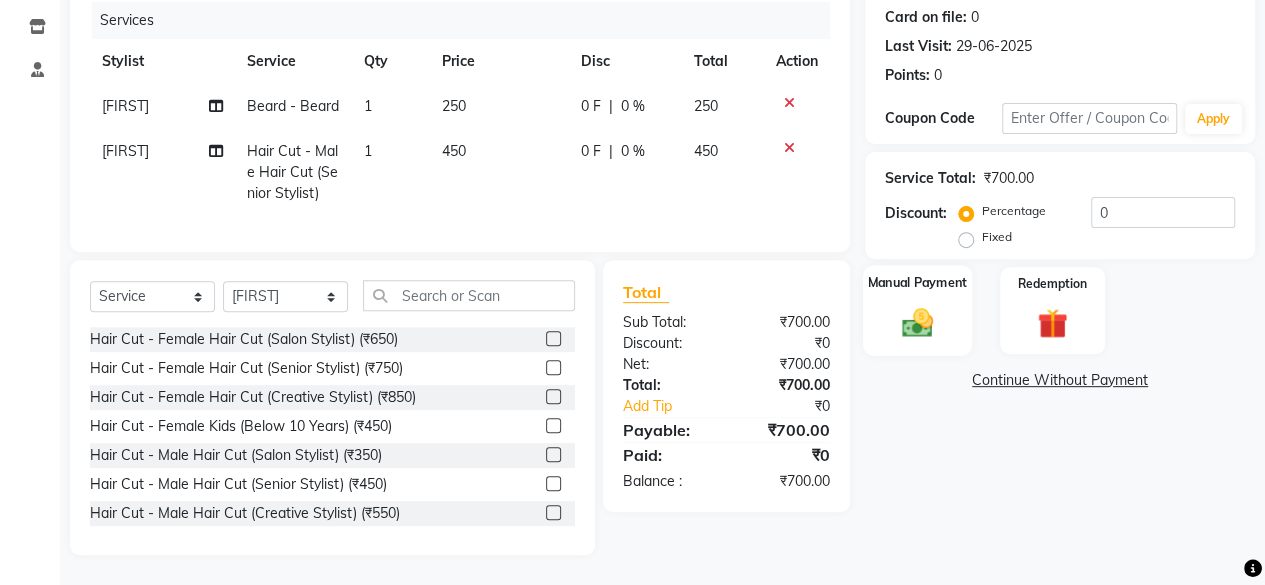 click 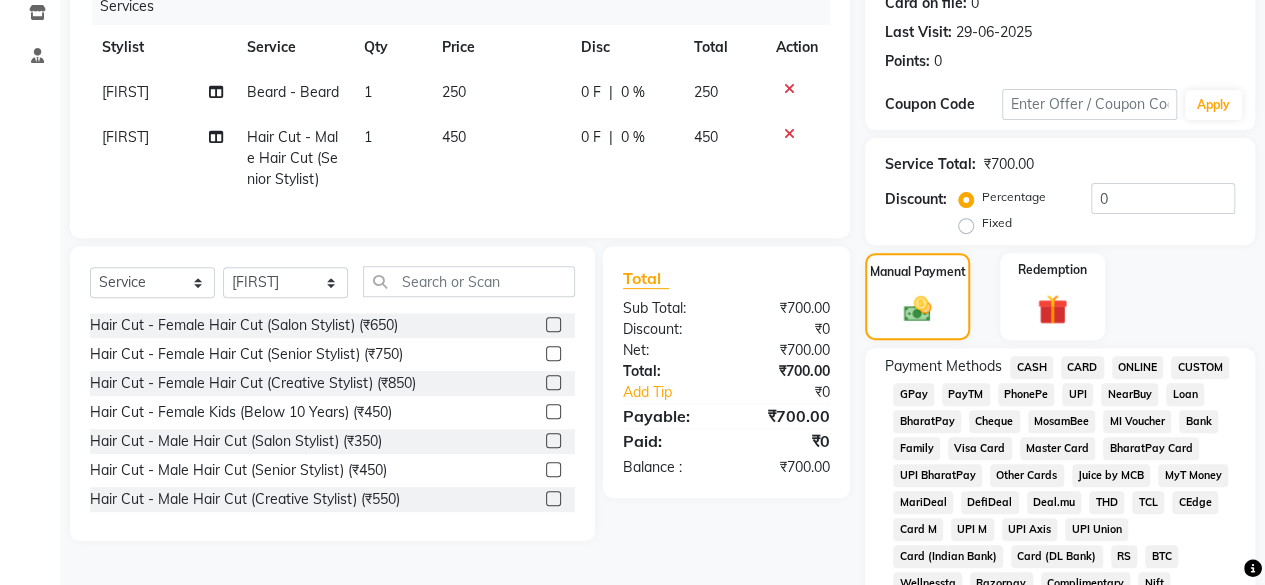 click on "GPay" 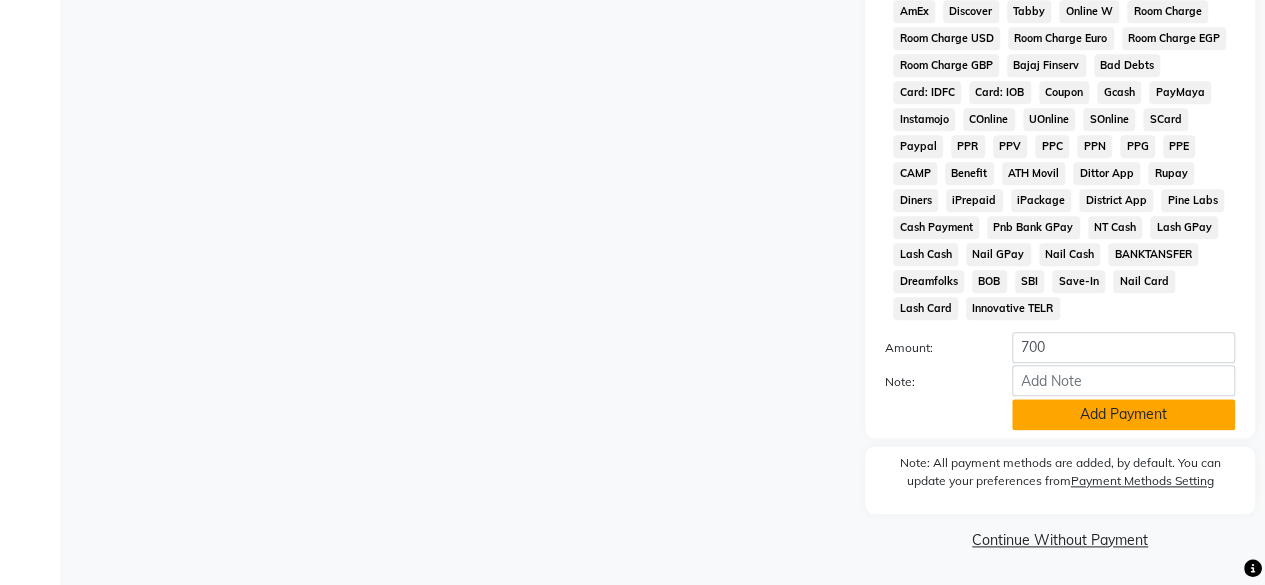 click on "Add Payment" 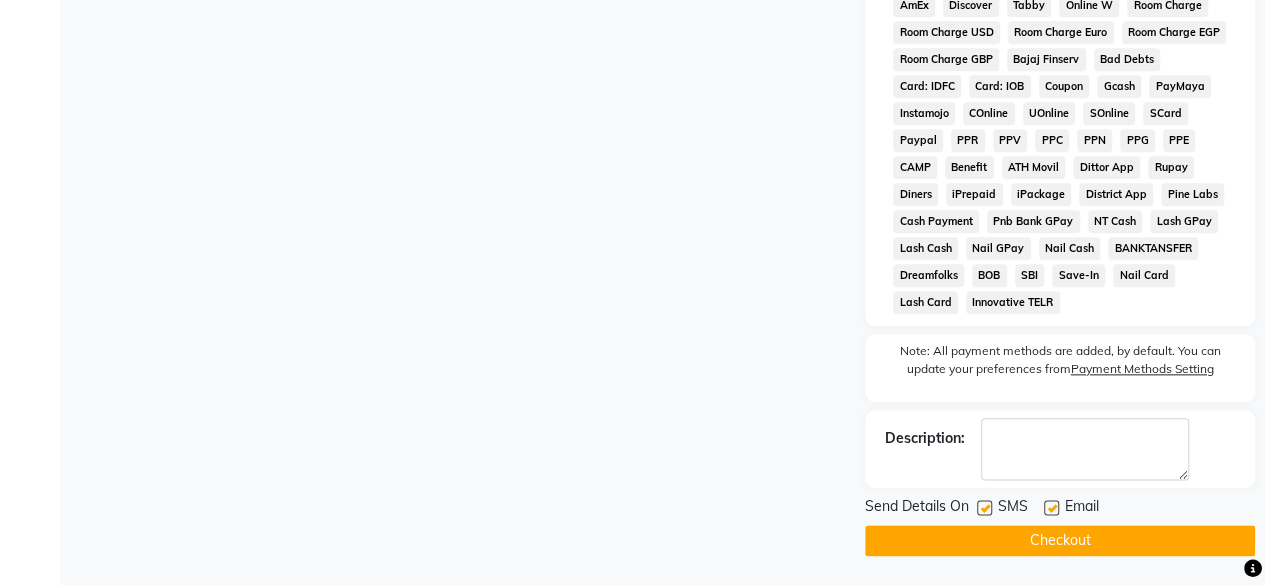 scroll, scrollTop: 1006, scrollLeft: 0, axis: vertical 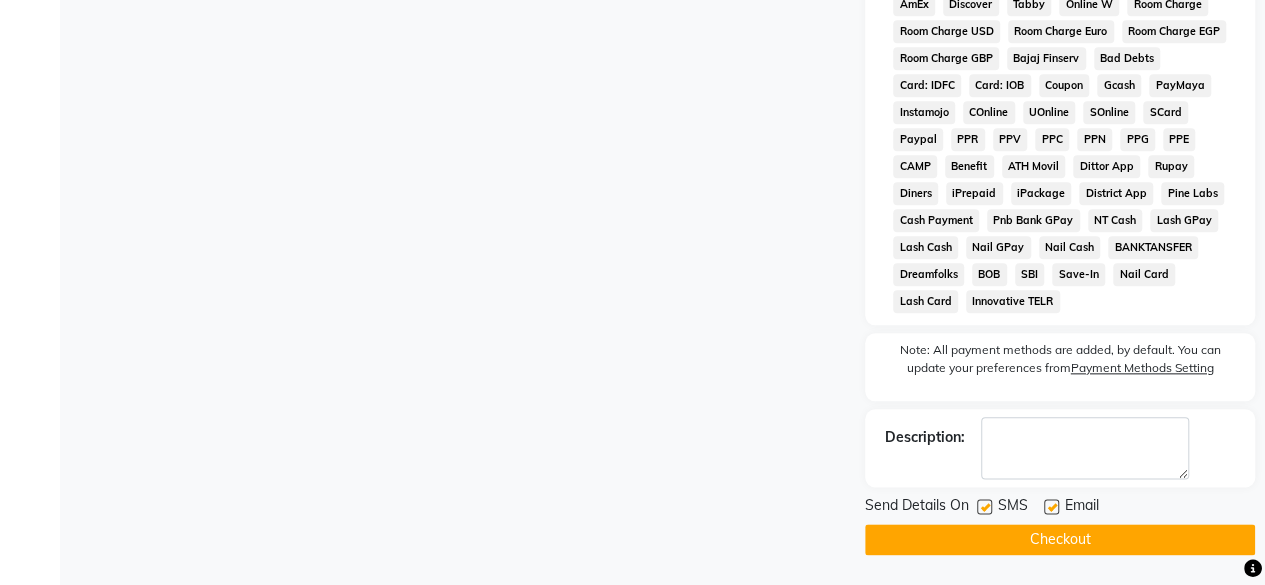 click 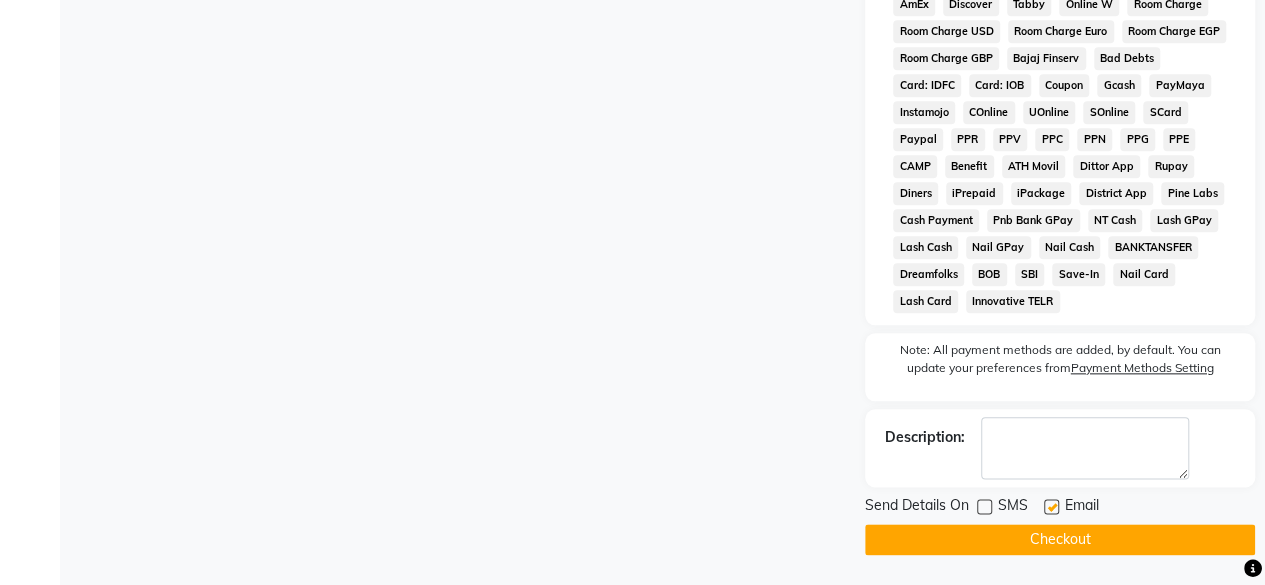 click on "Checkout" 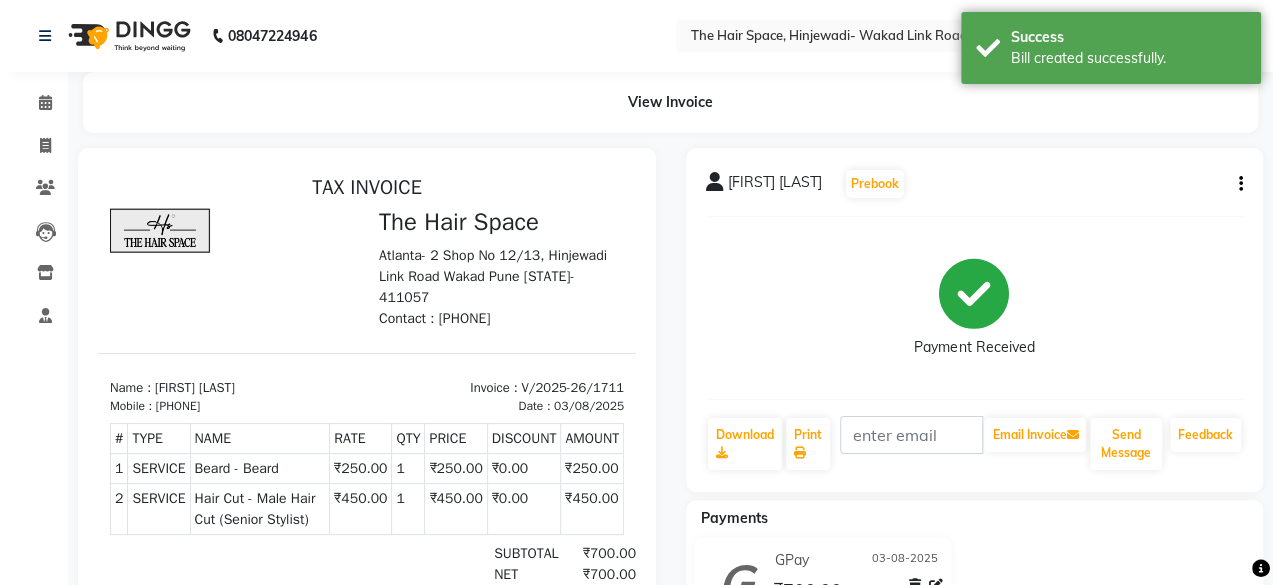 scroll, scrollTop: 0, scrollLeft: 0, axis: both 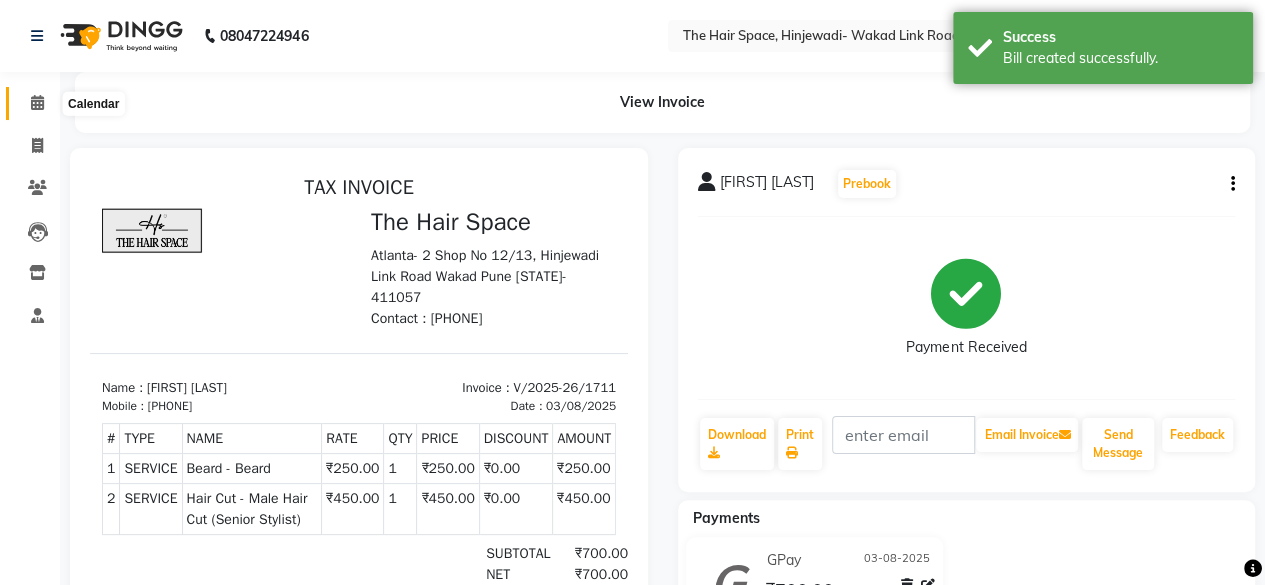 click 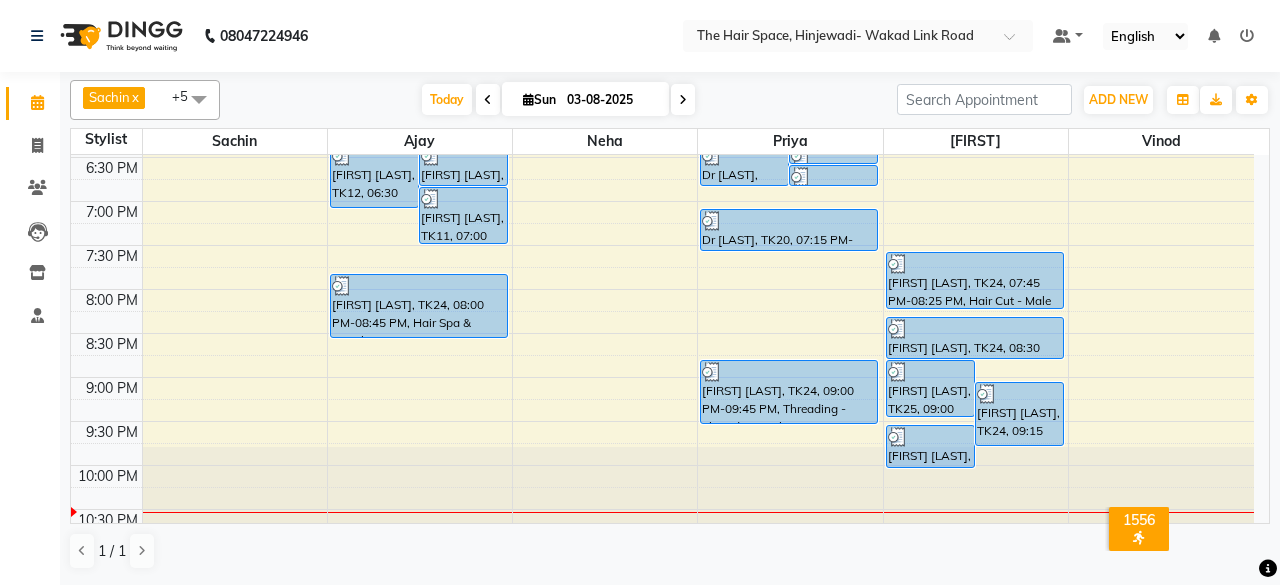 scroll, scrollTop: 929, scrollLeft: 0, axis: vertical 